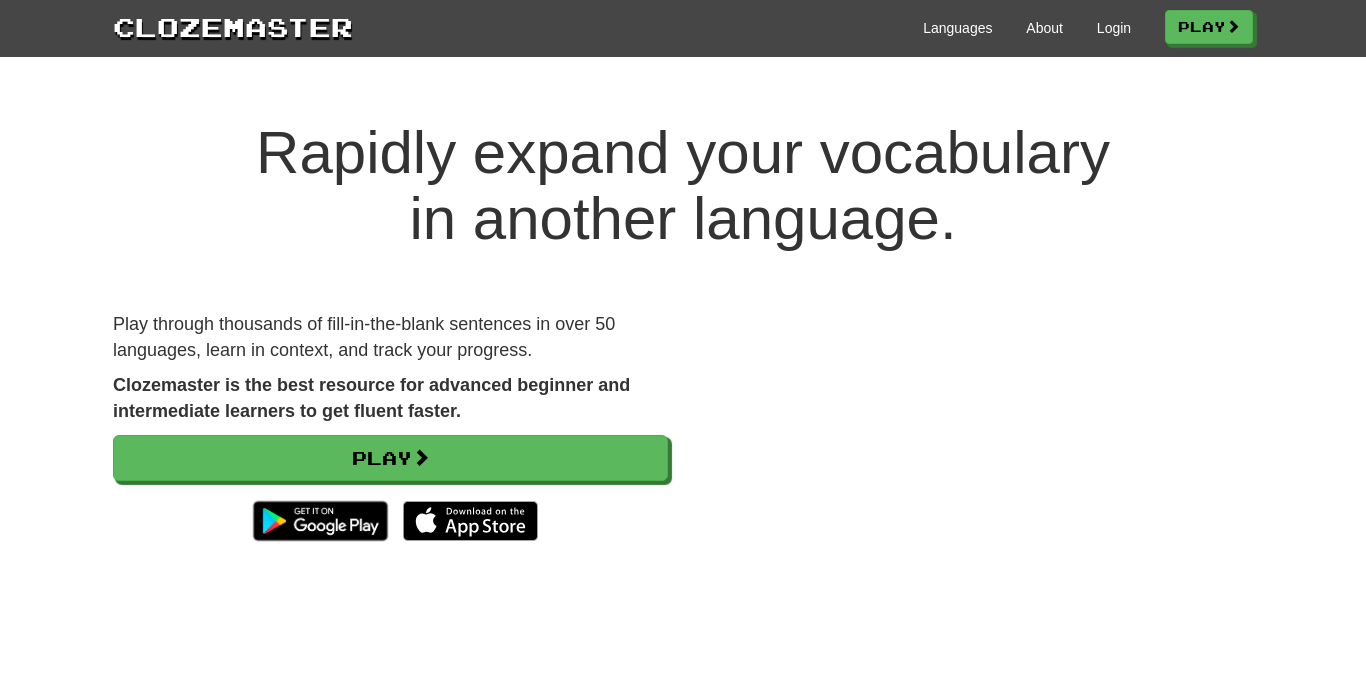 scroll, scrollTop: 0, scrollLeft: 0, axis: both 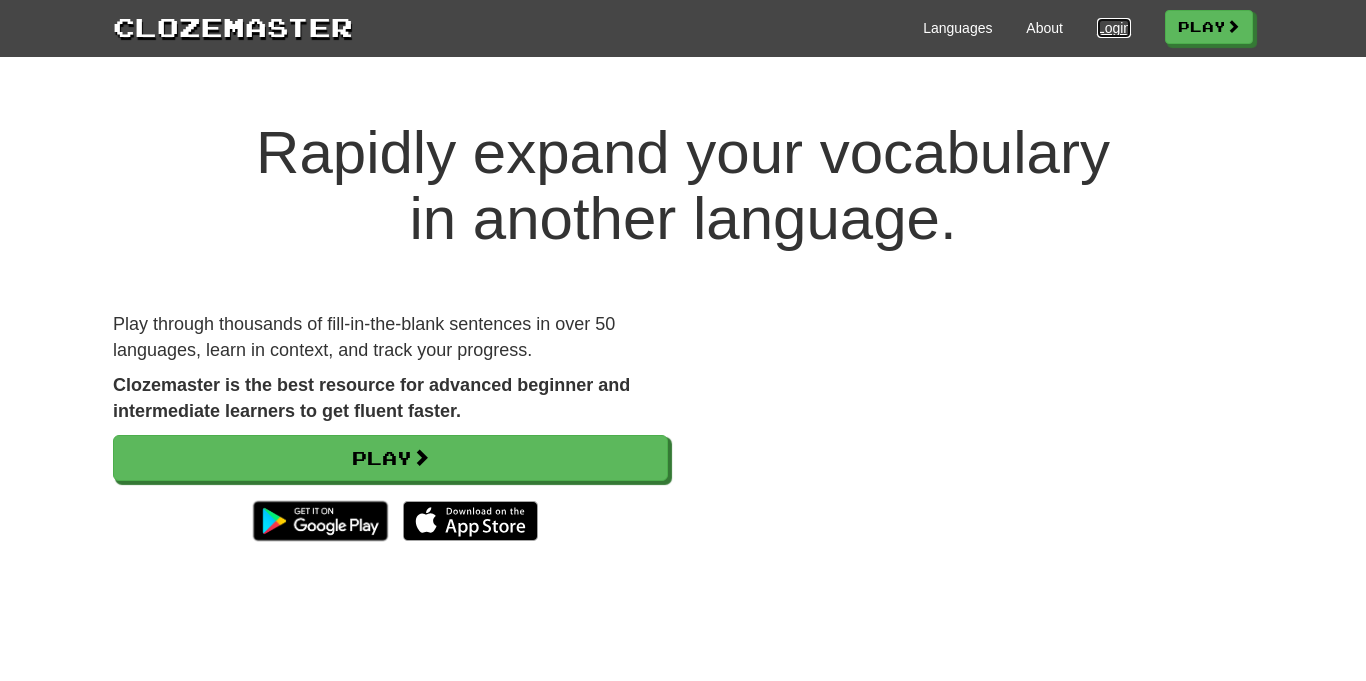 click on "Login" at bounding box center [1114, 28] 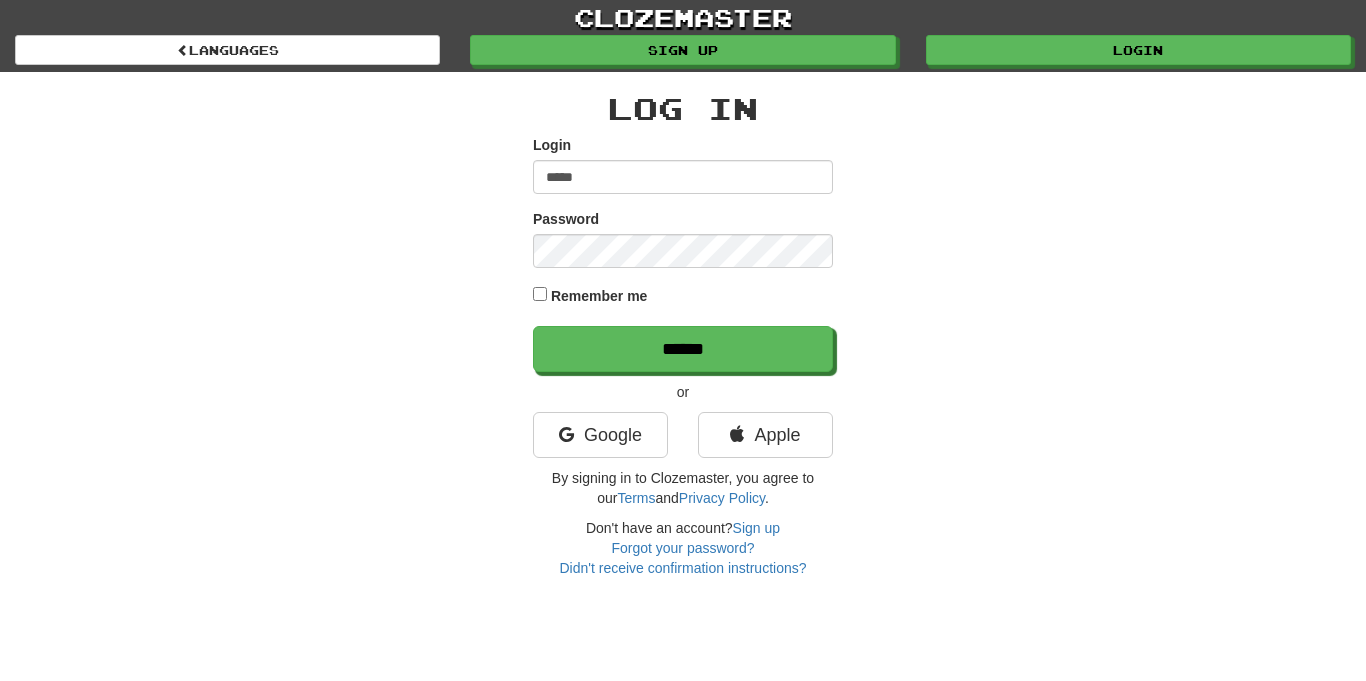 scroll, scrollTop: 0, scrollLeft: 0, axis: both 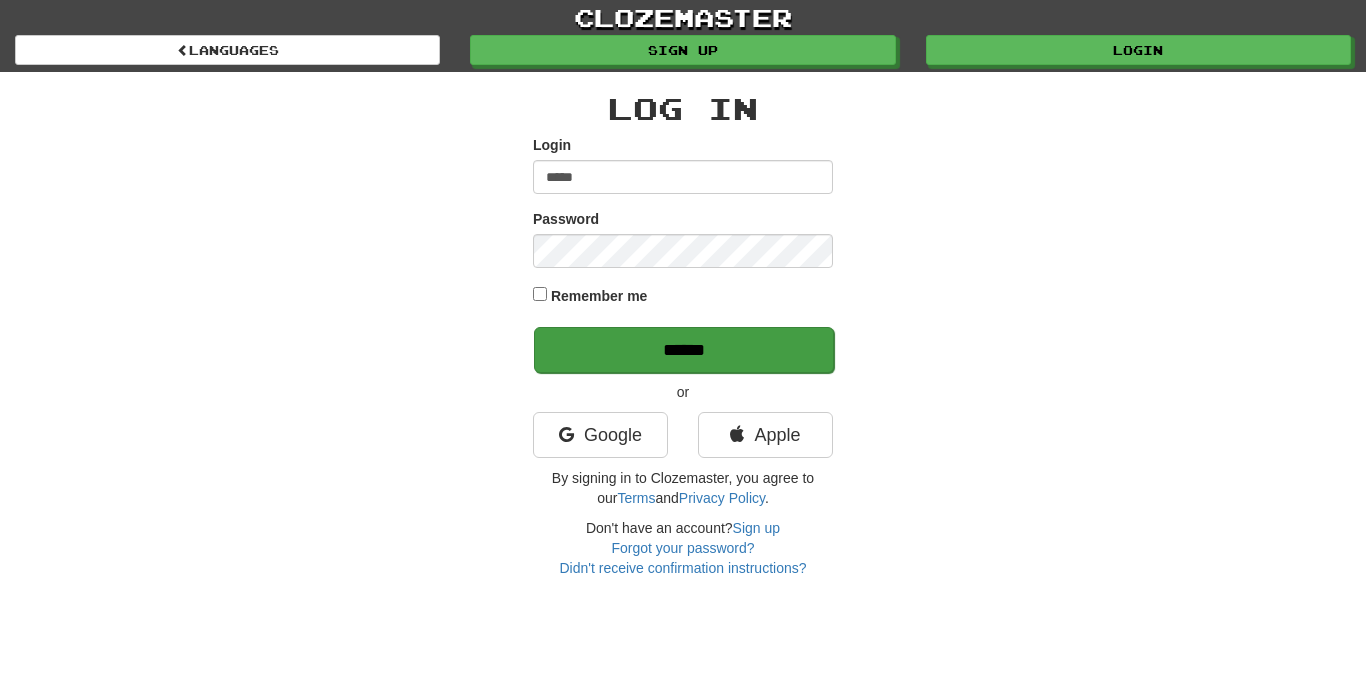 type on "*****" 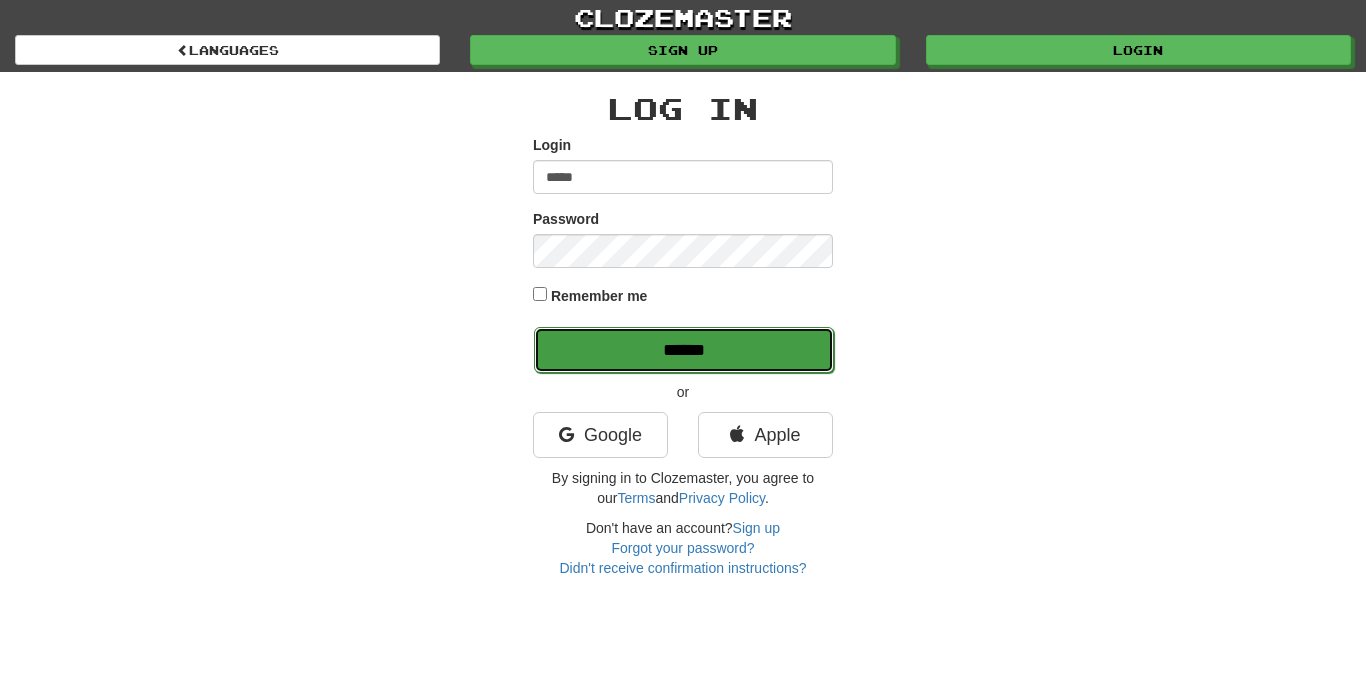 click on "******" at bounding box center (684, 350) 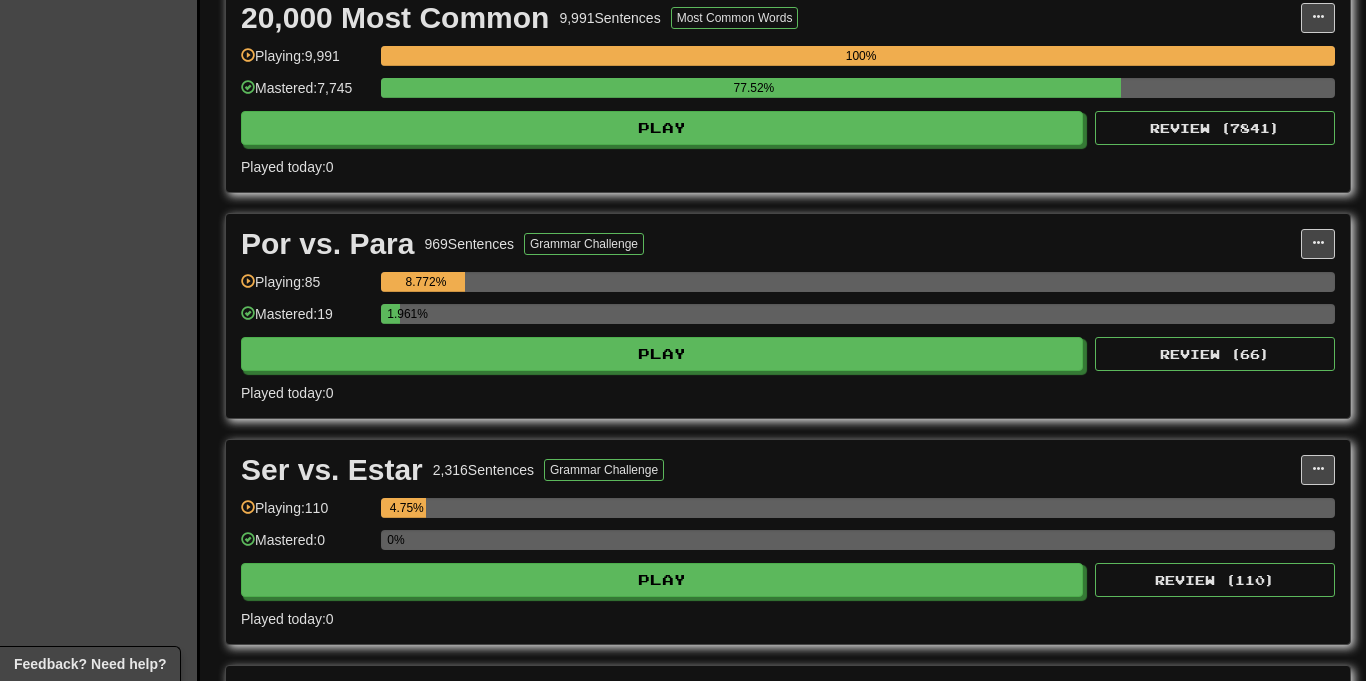 scroll, scrollTop: 1114, scrollLeft: 0, axis: vertical 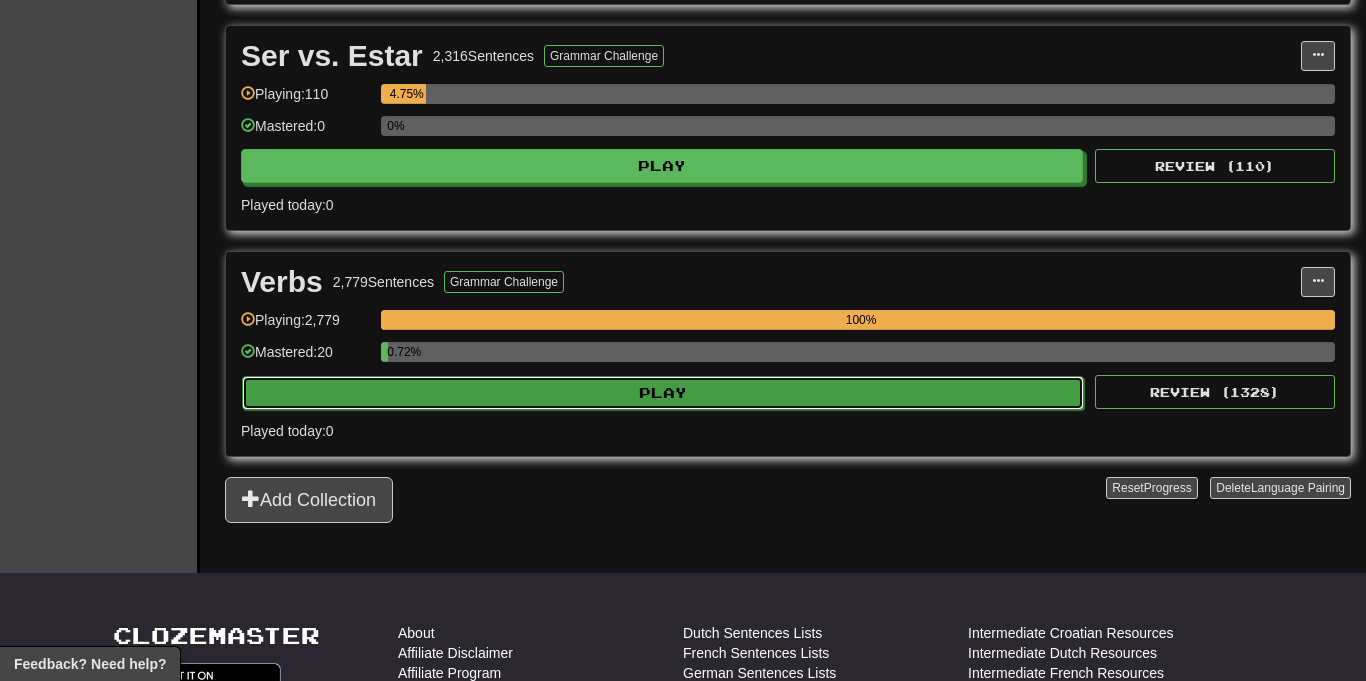 click on "Play" at bounding box center [663, 393] 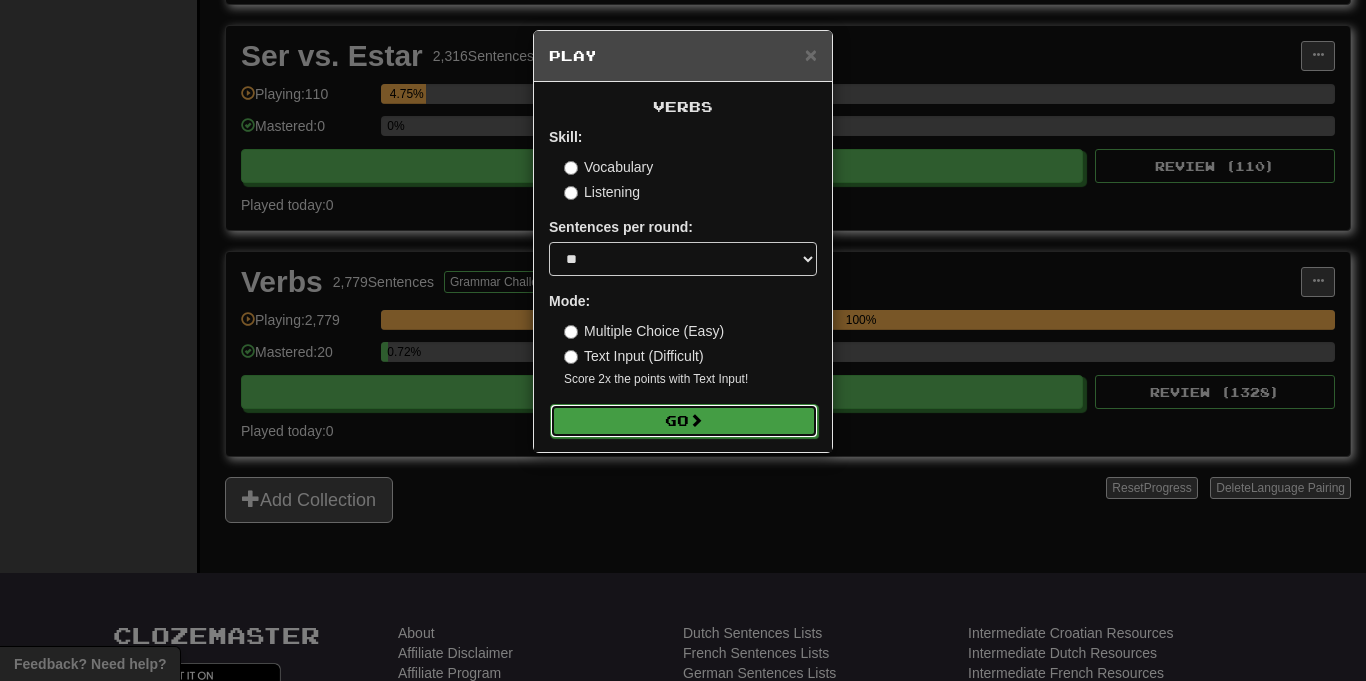 click on "Go" at bounding box center (684, 421) 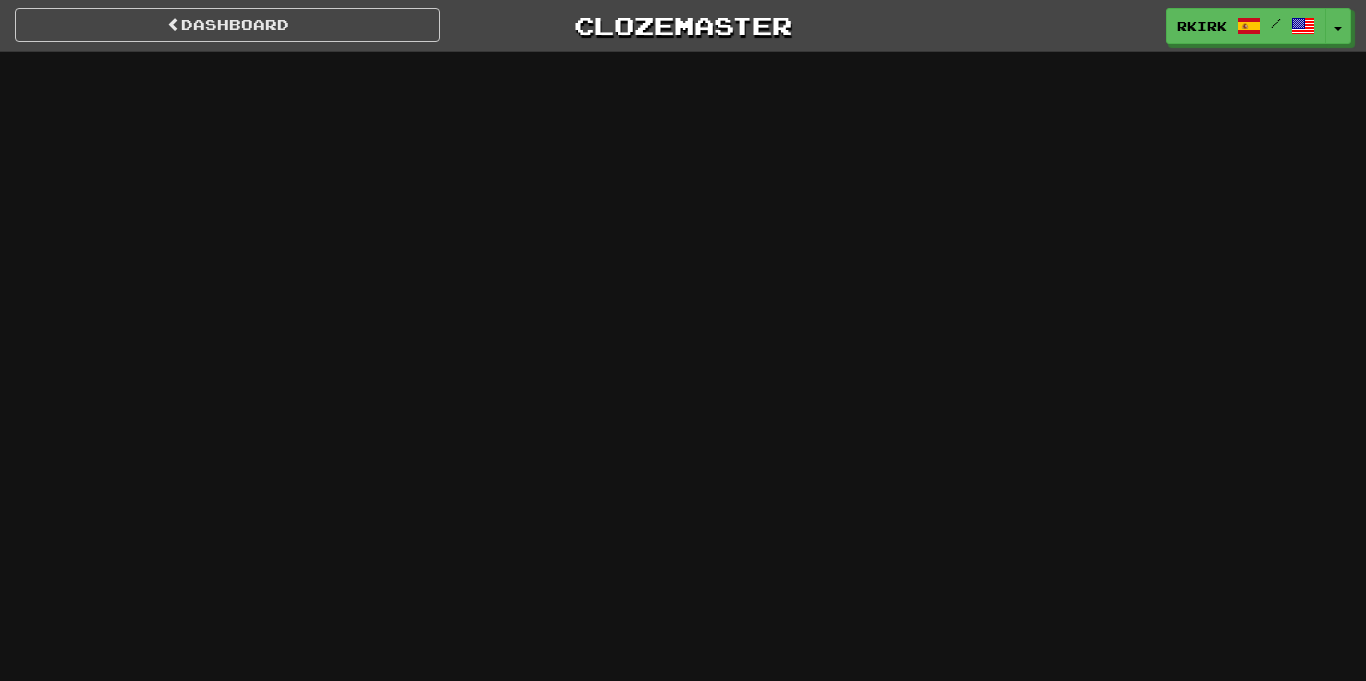 scroll, scrollTop: 0, scrollLeft: 0, axis: both 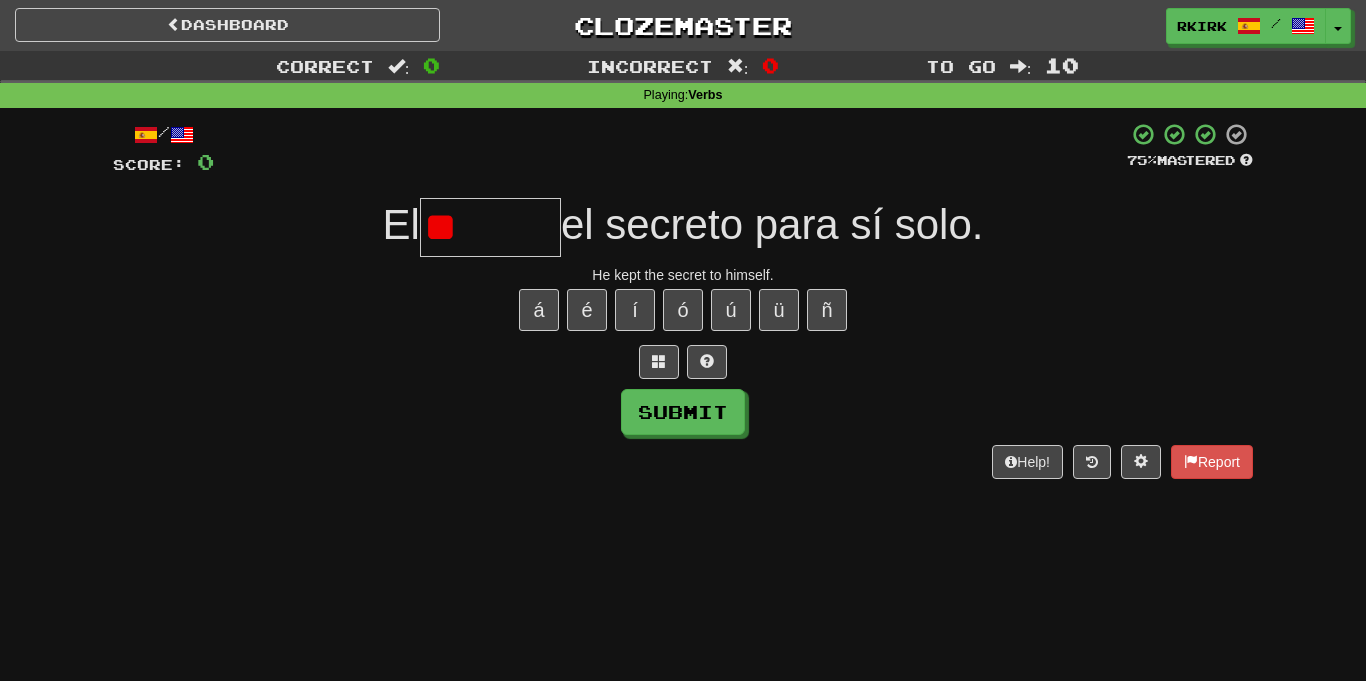 type on "*" 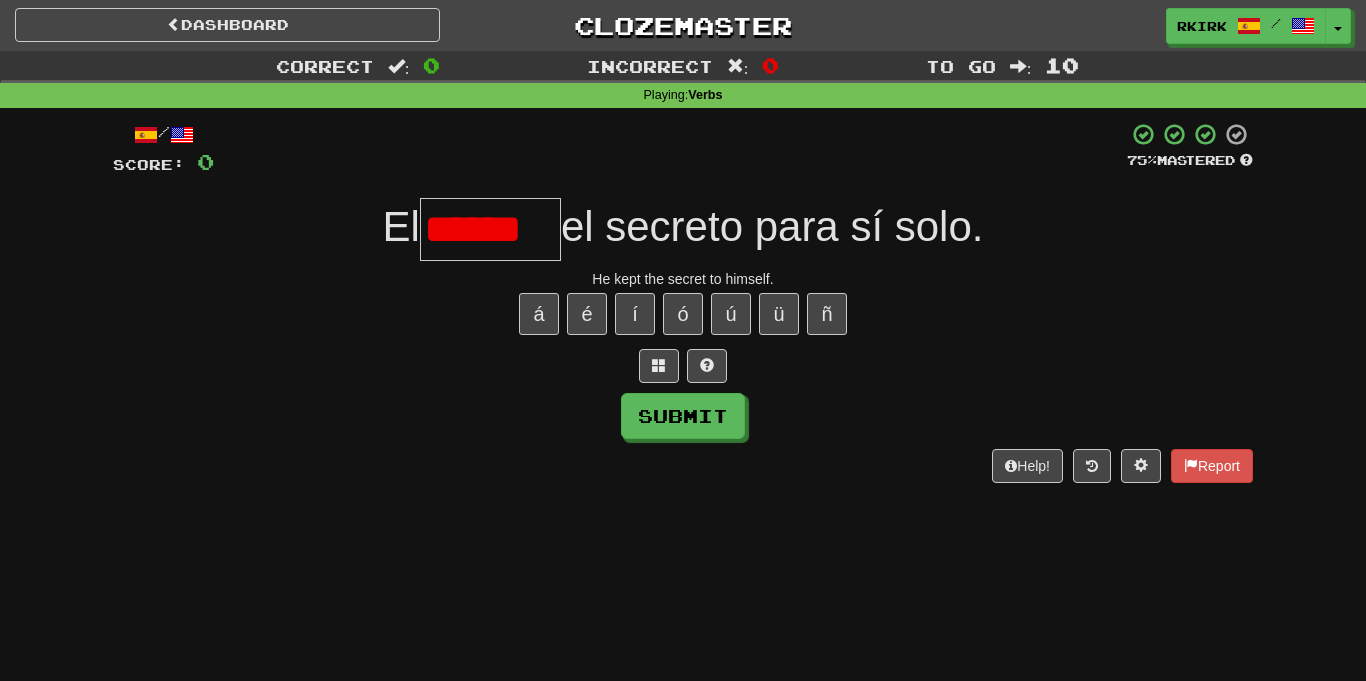 scroll, scrollTop: 0, scrollLeft: 0, axis: both 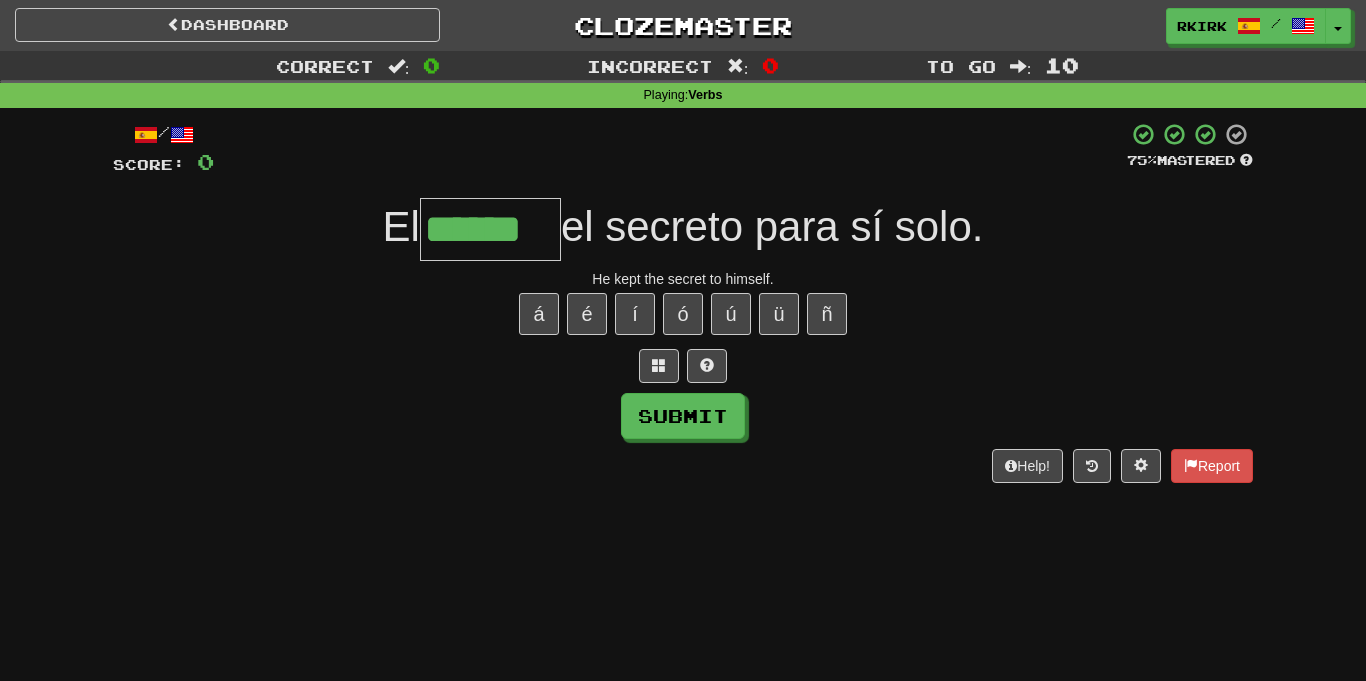 type on "******" 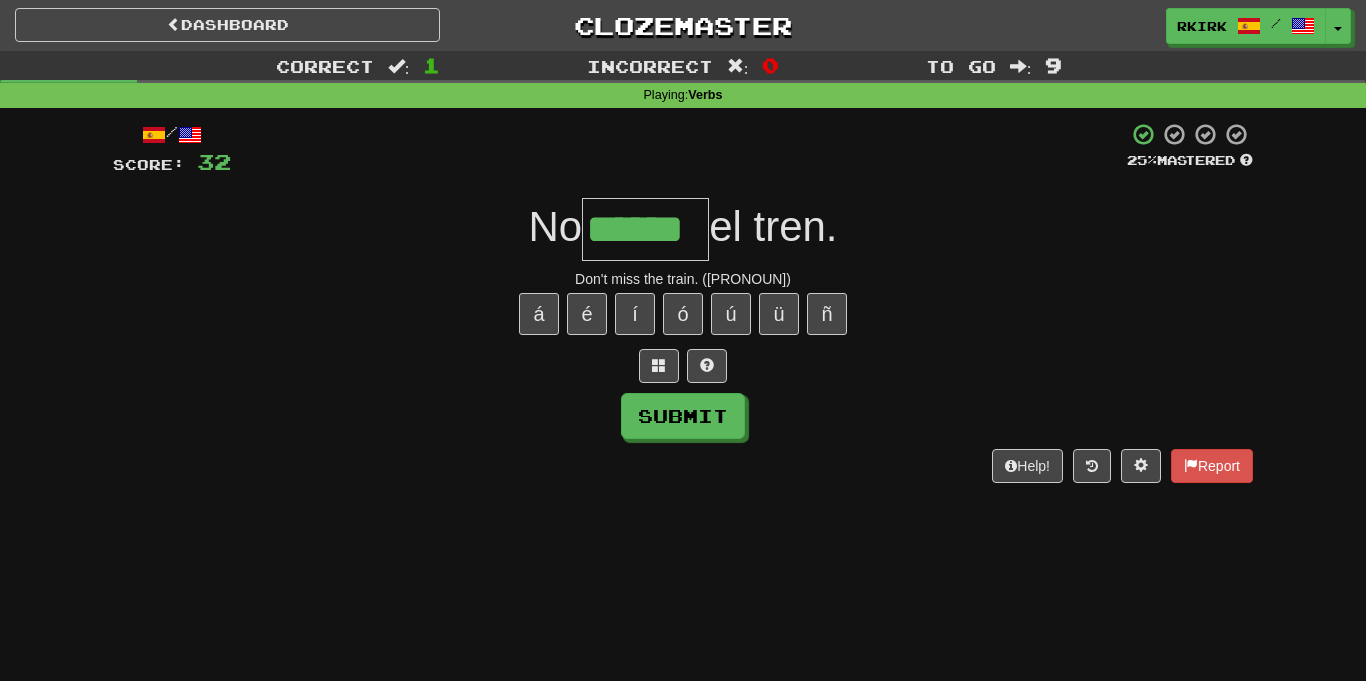 type on "******" 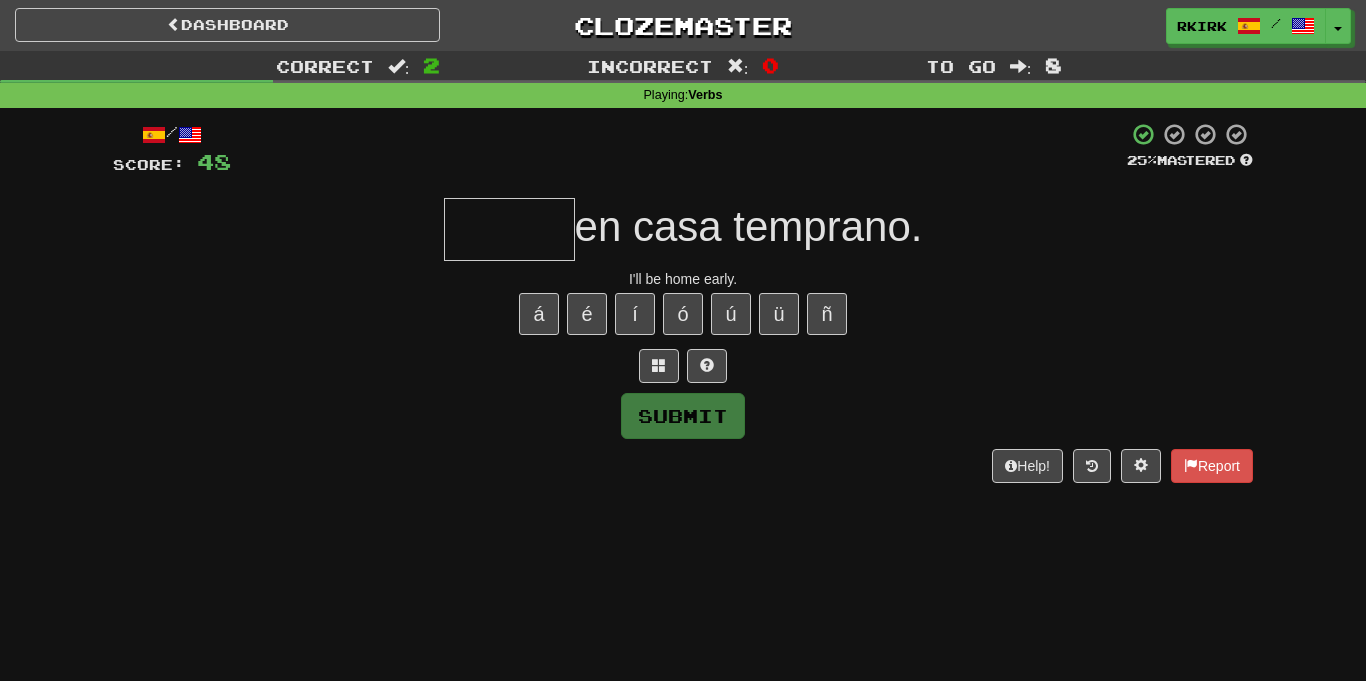 type on "*" 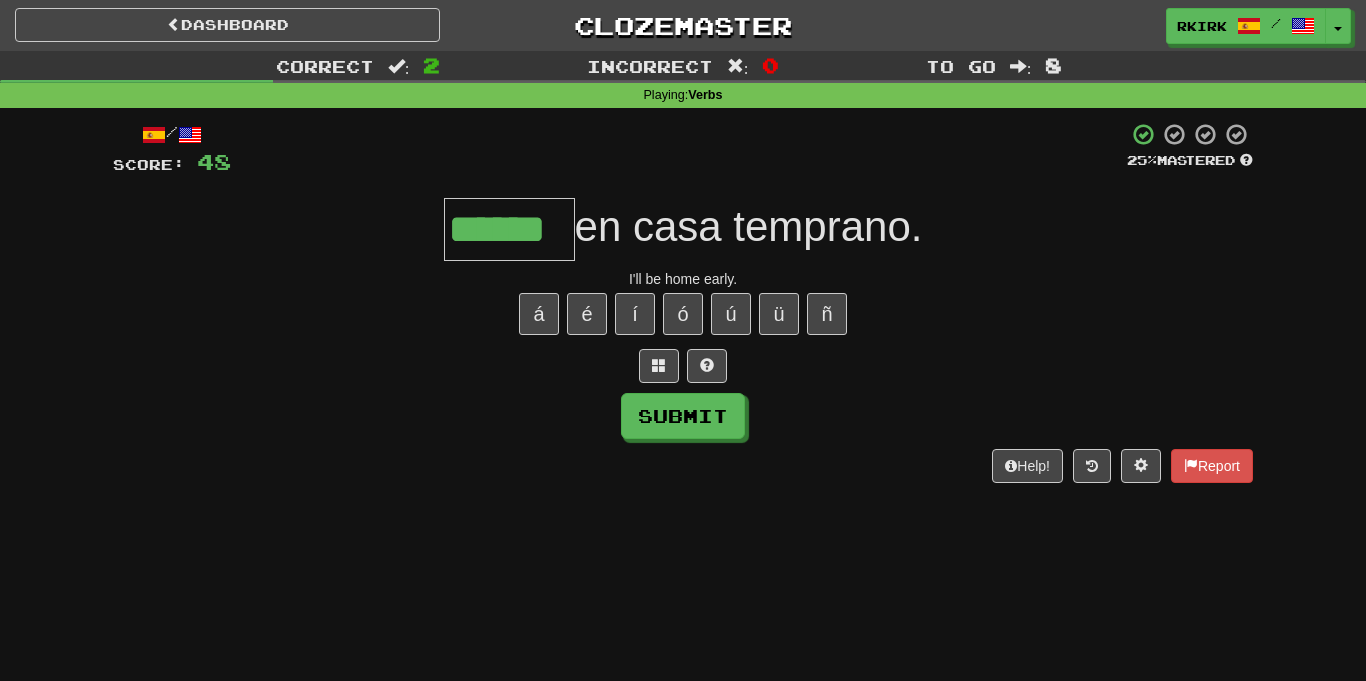 type on "******" 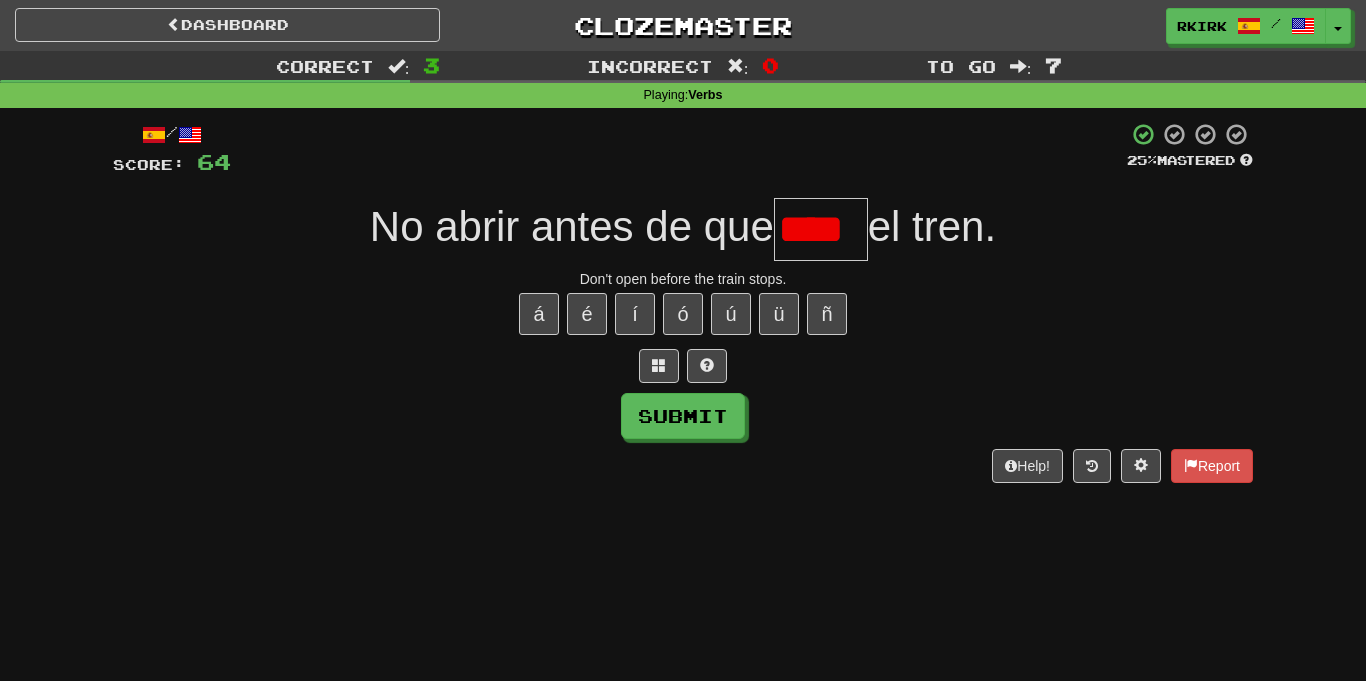 scroll, scrollTop: 0, scrollLeft: 0, axis: both 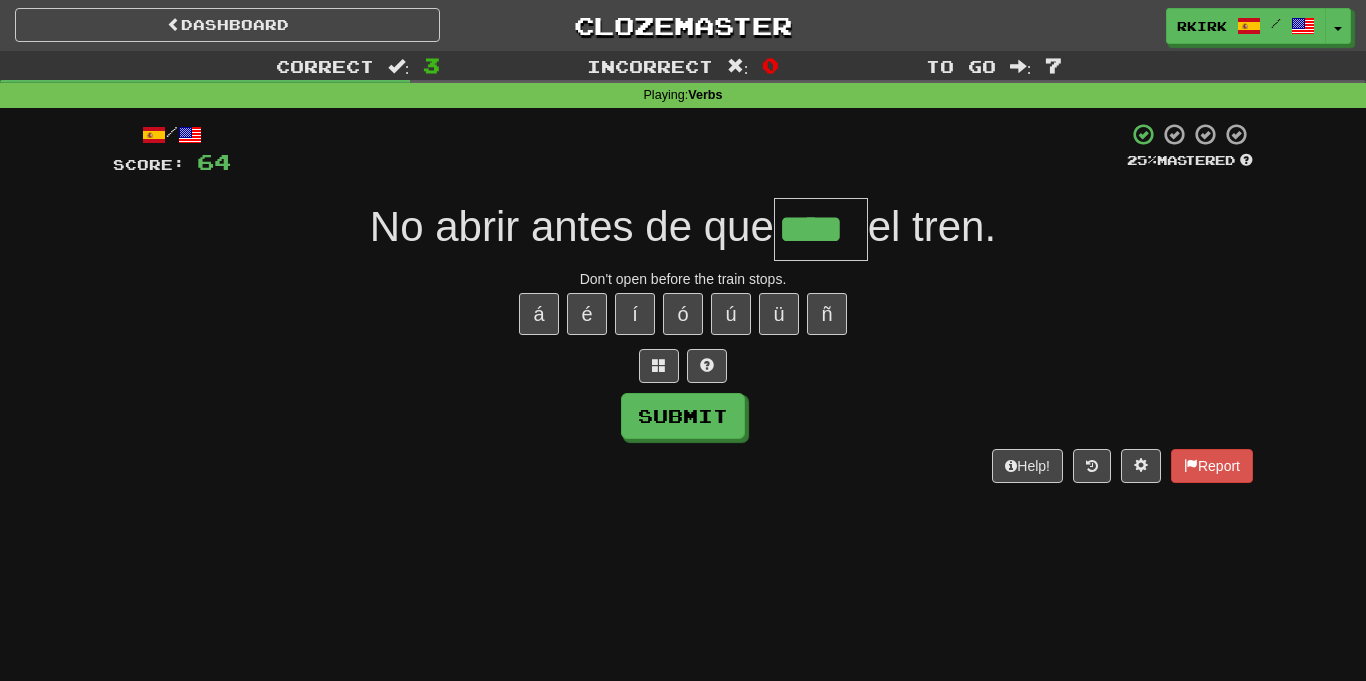 type on "****" 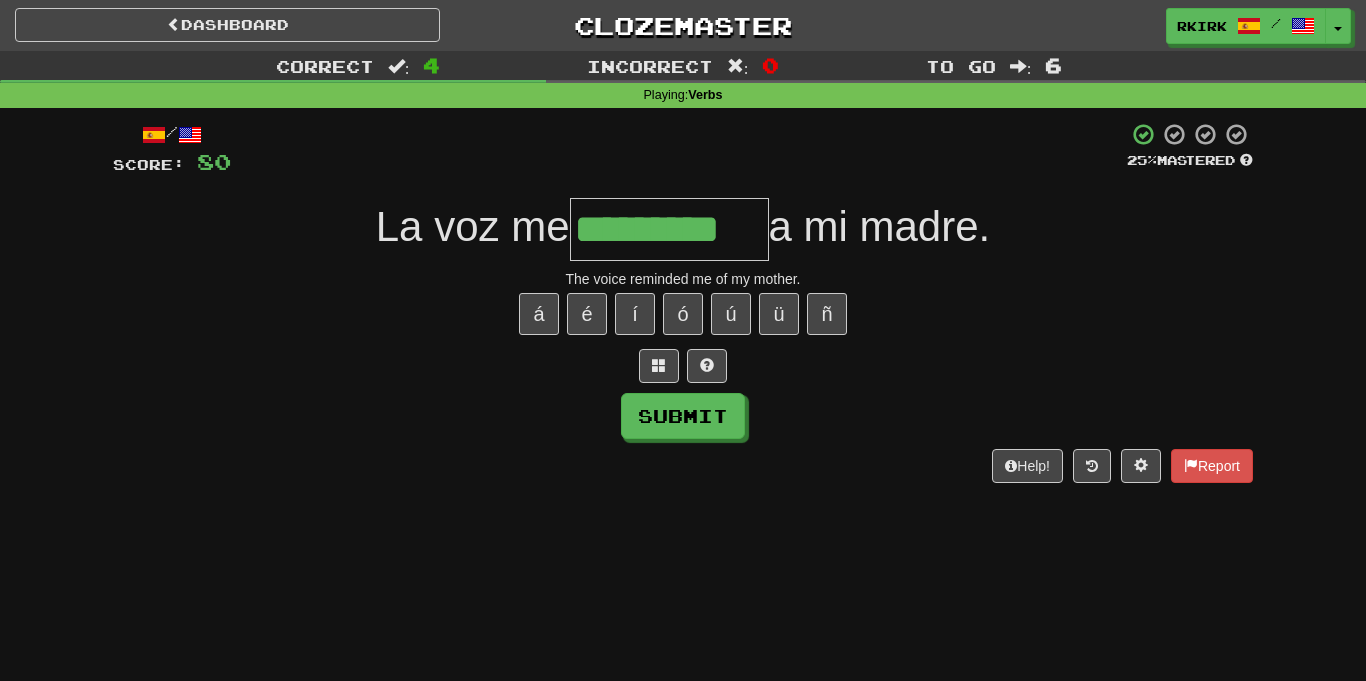 type on "*********" 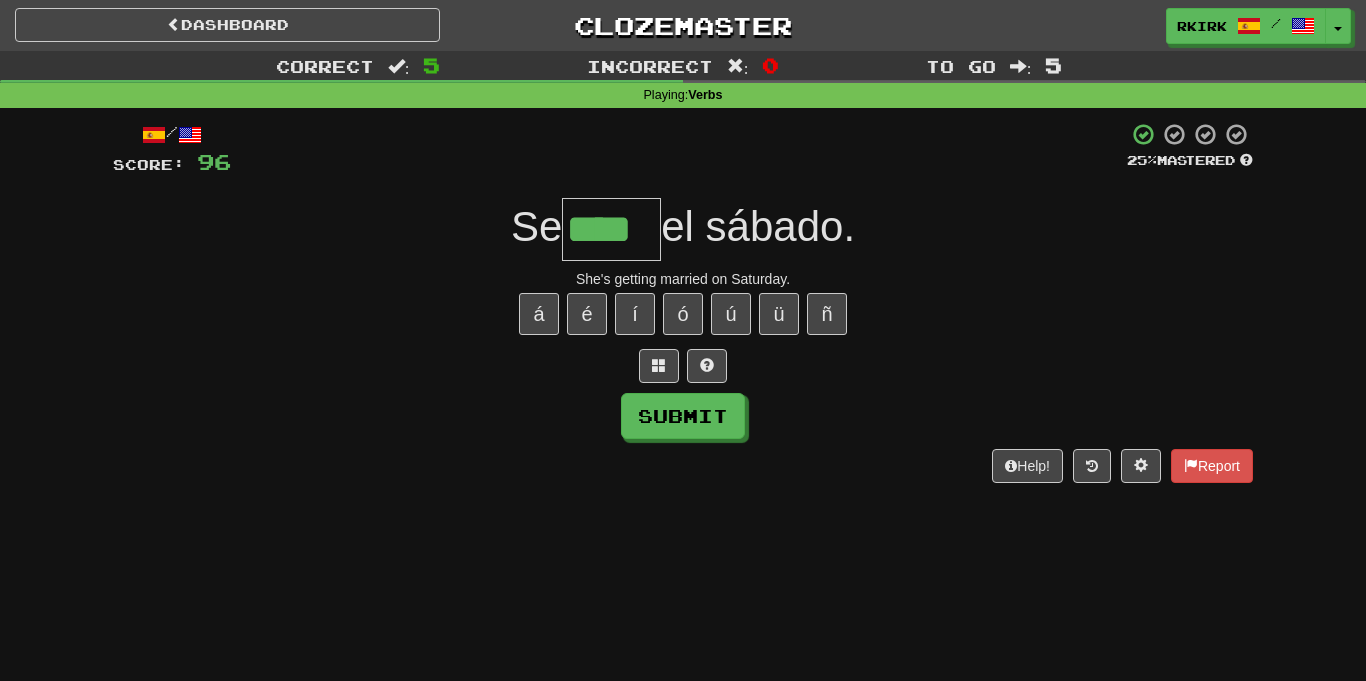 type on "****" 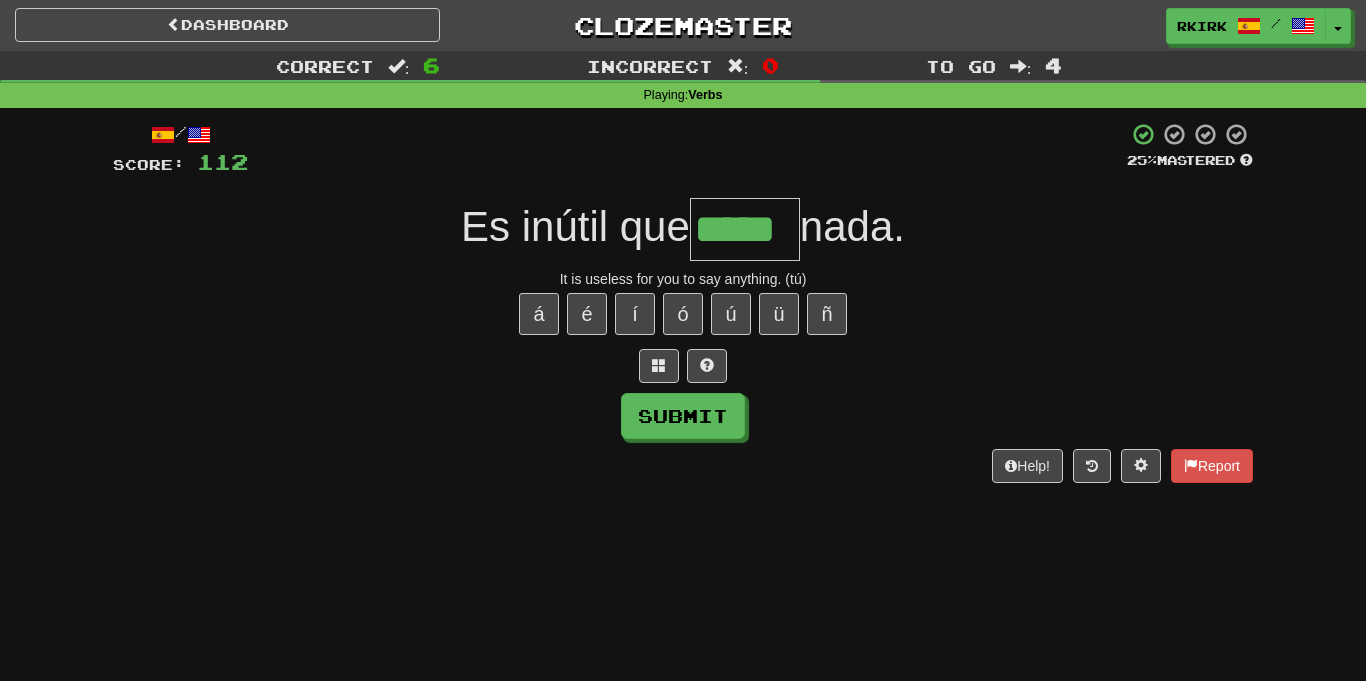 type on "*****" 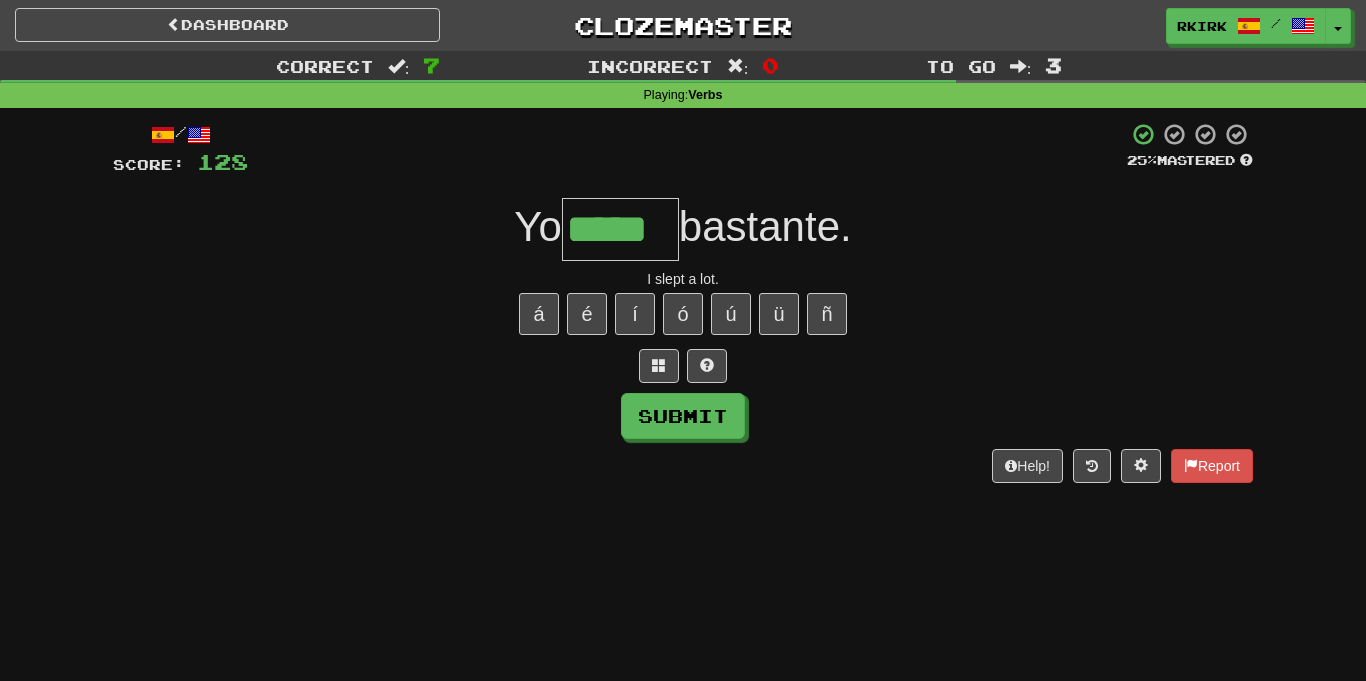 type on "*****" 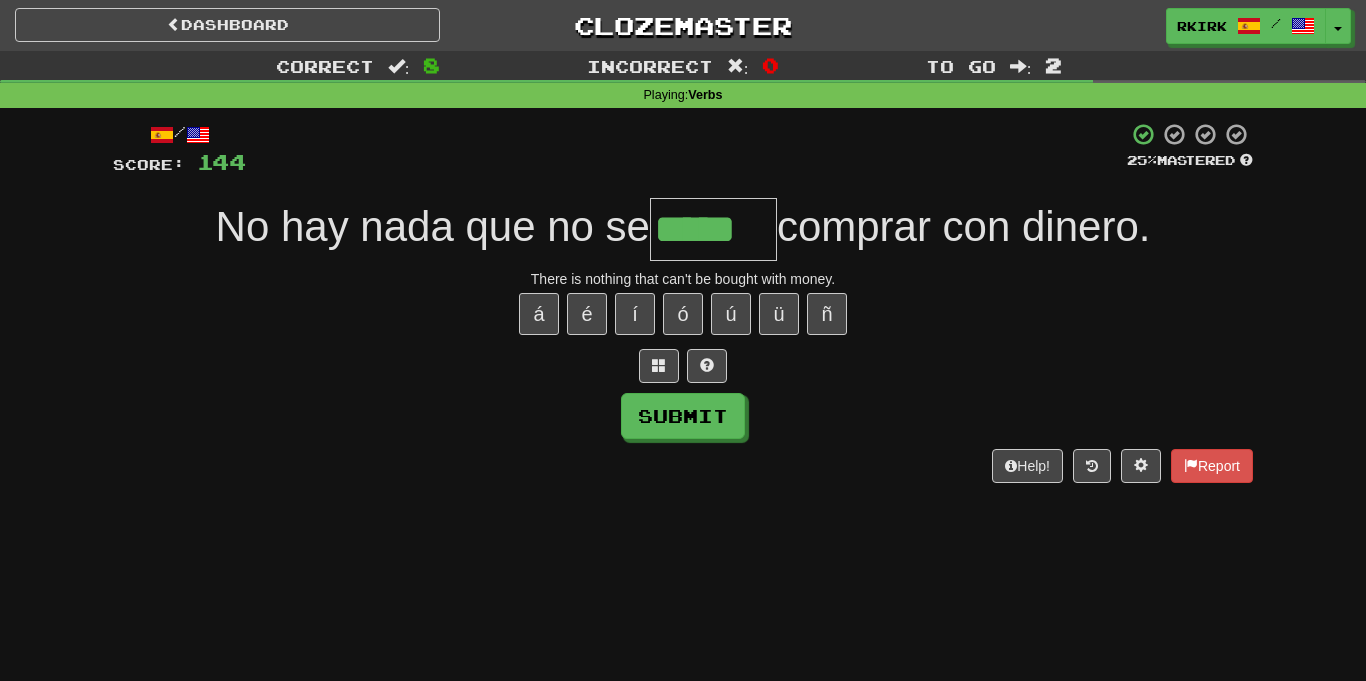 type on "*****" 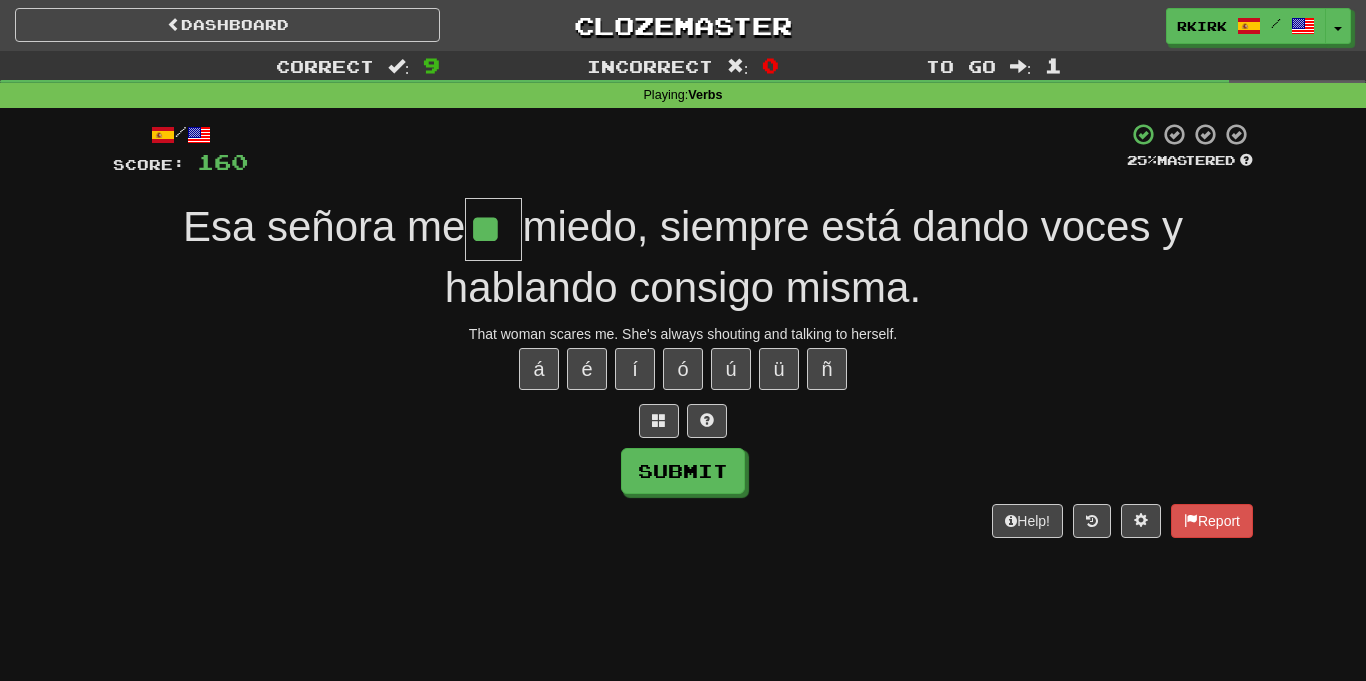 type on "**" 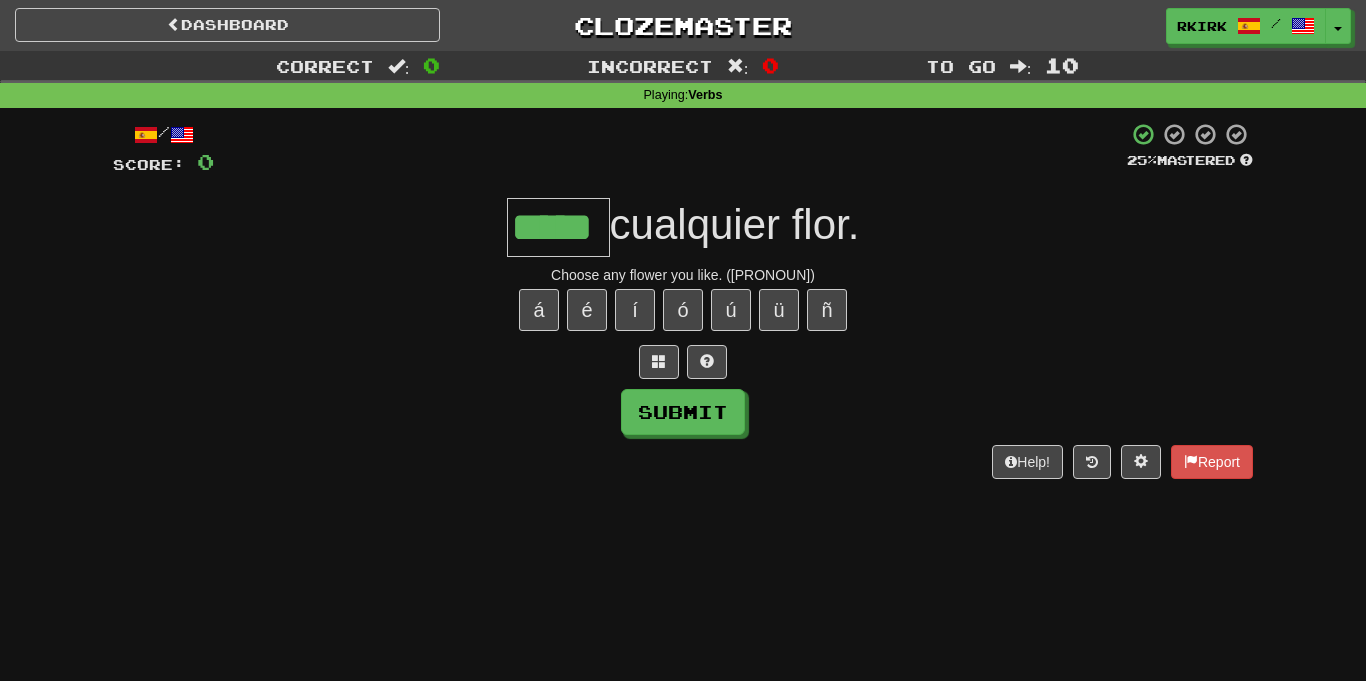 type on "*****" 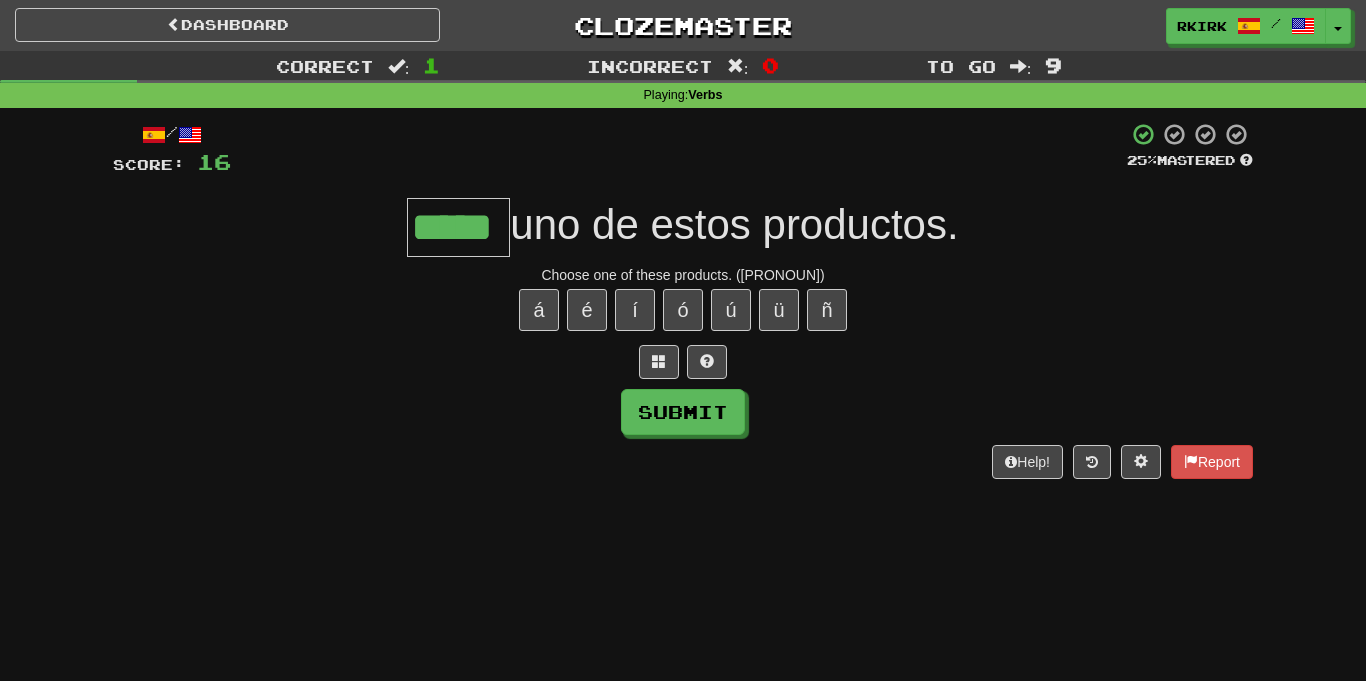 type on "*****" 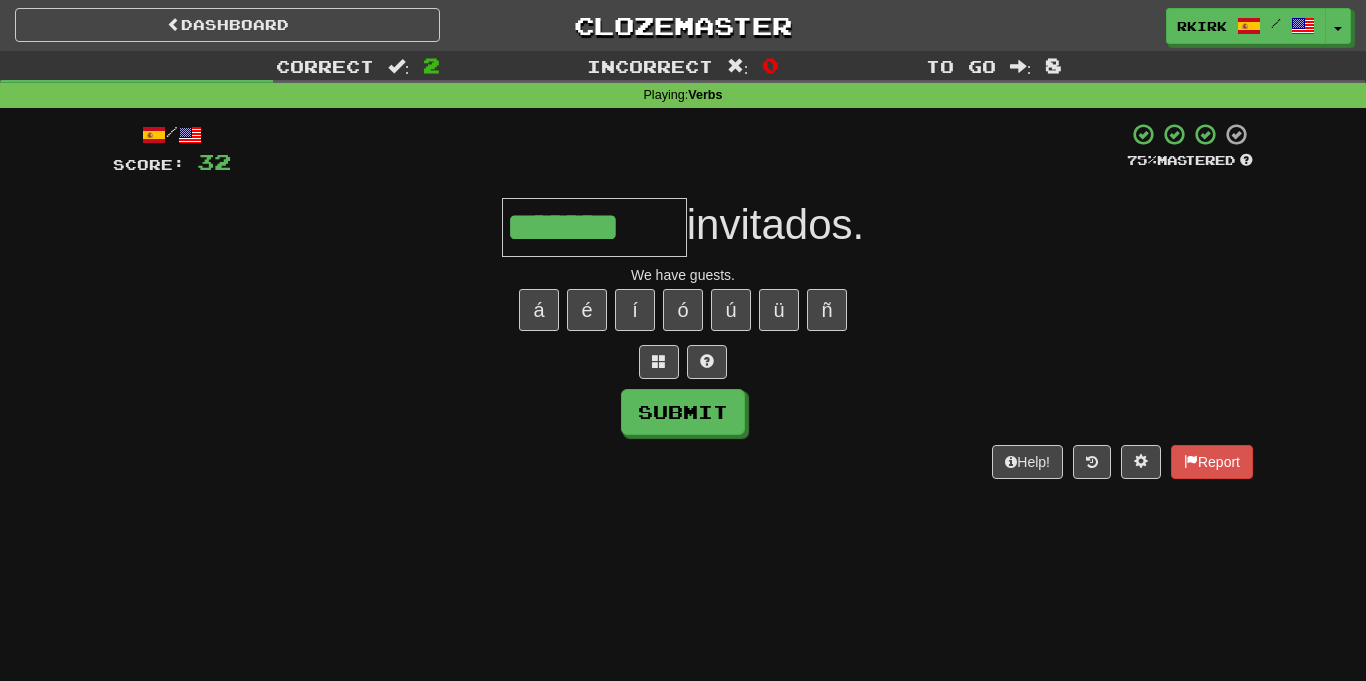 type on "*******" 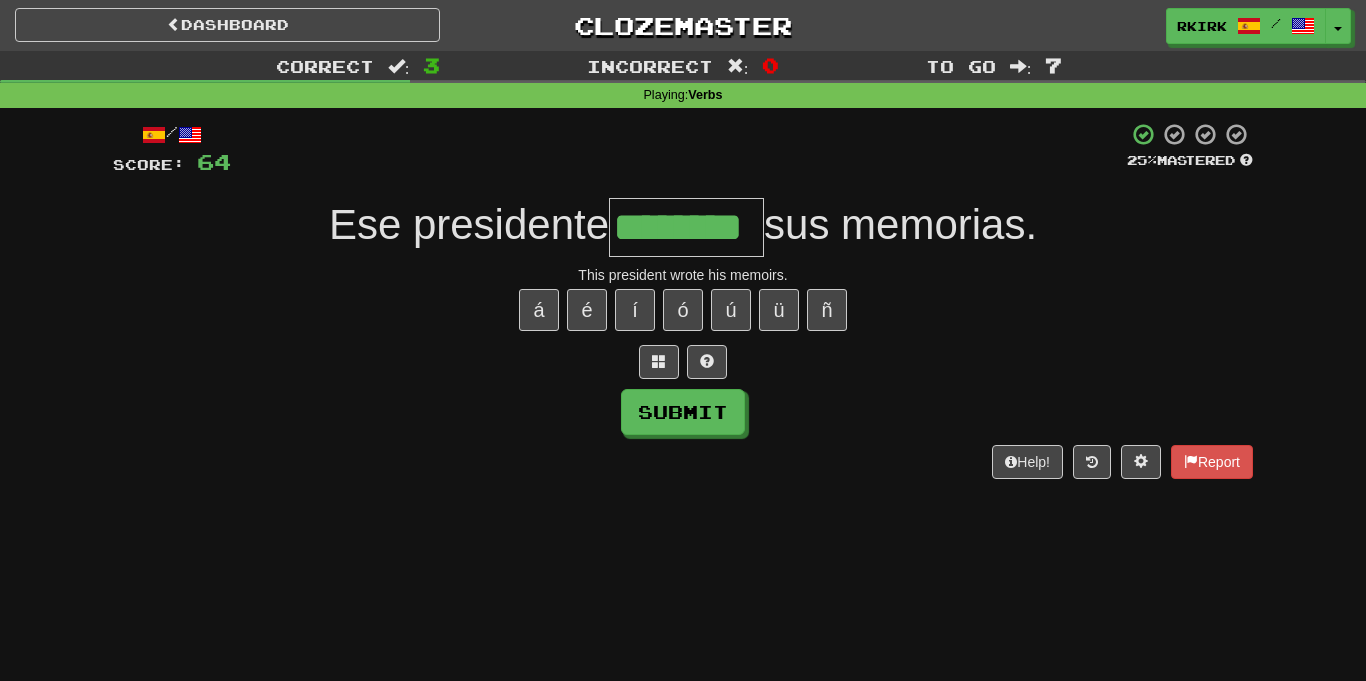 type on "********" 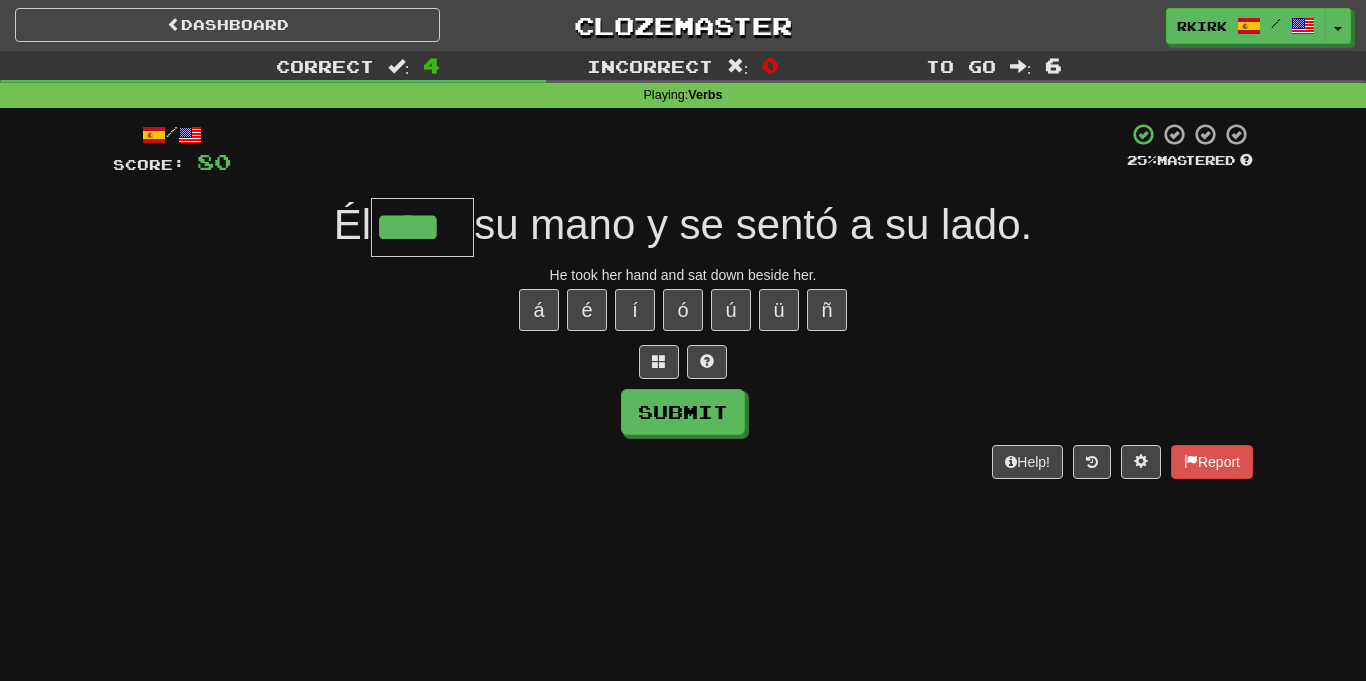 type on "****" 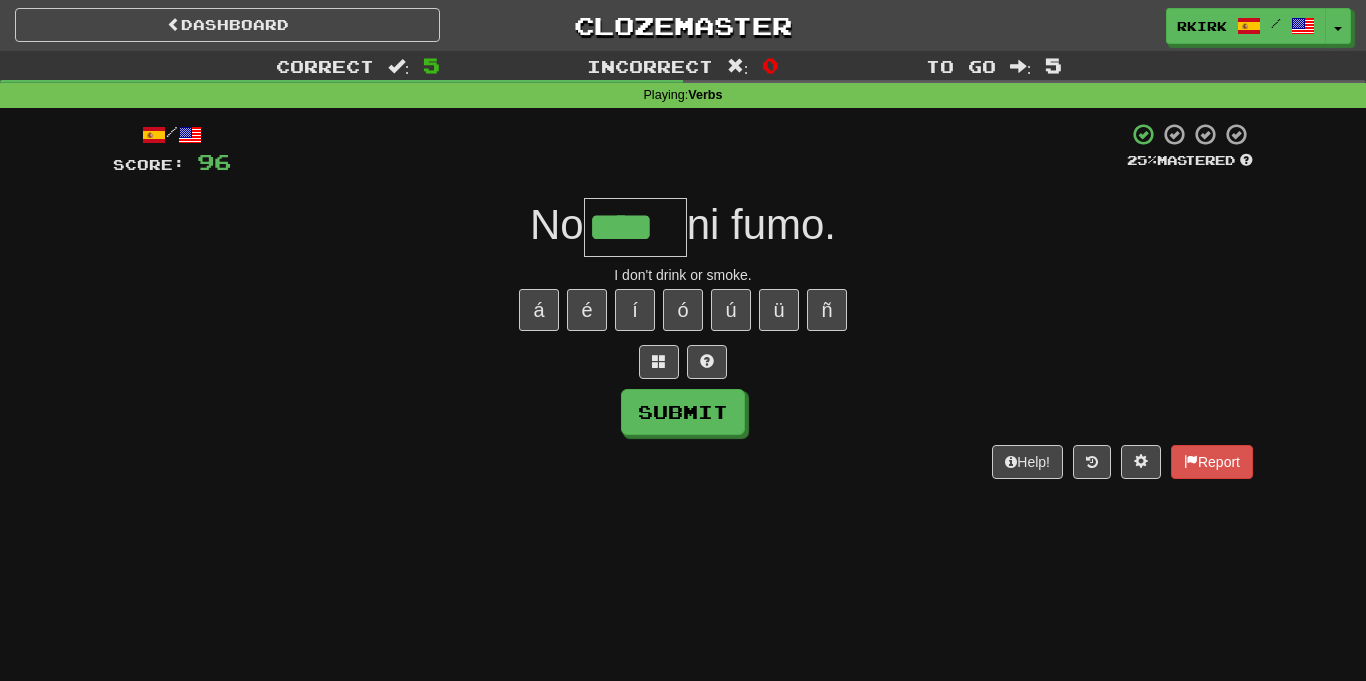 type on "****" 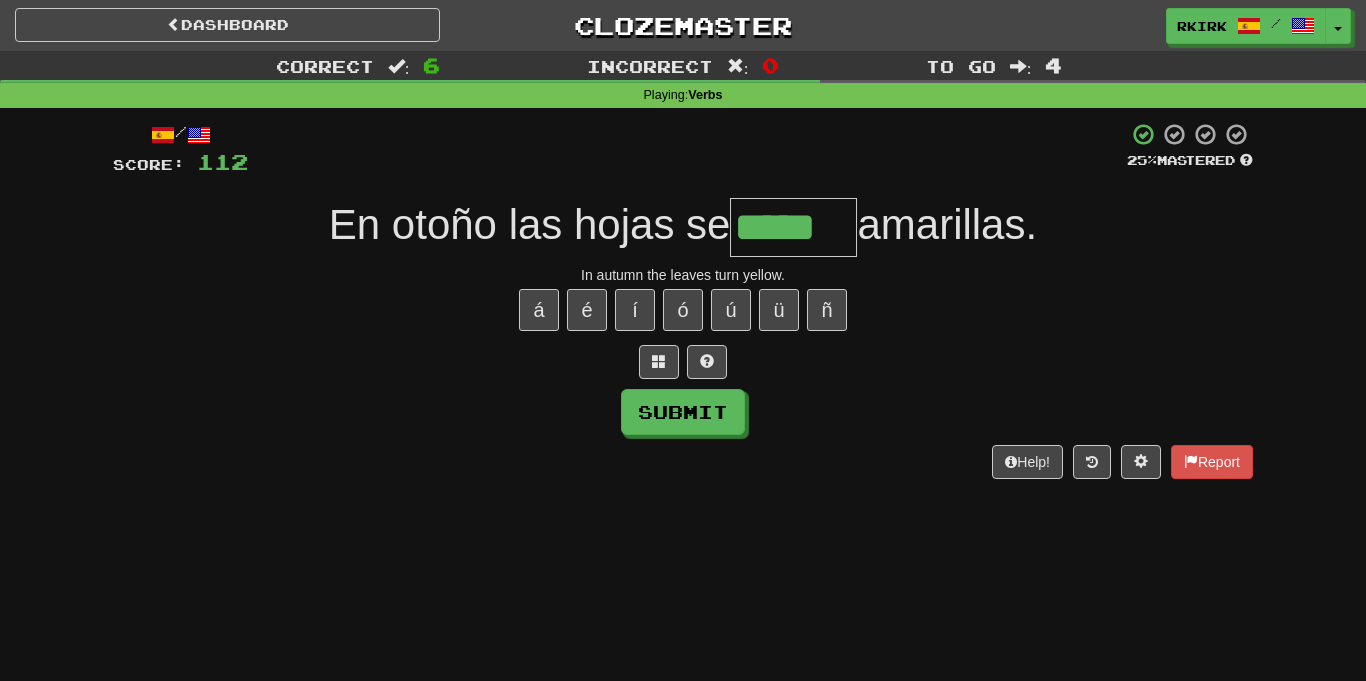 type on "*****" 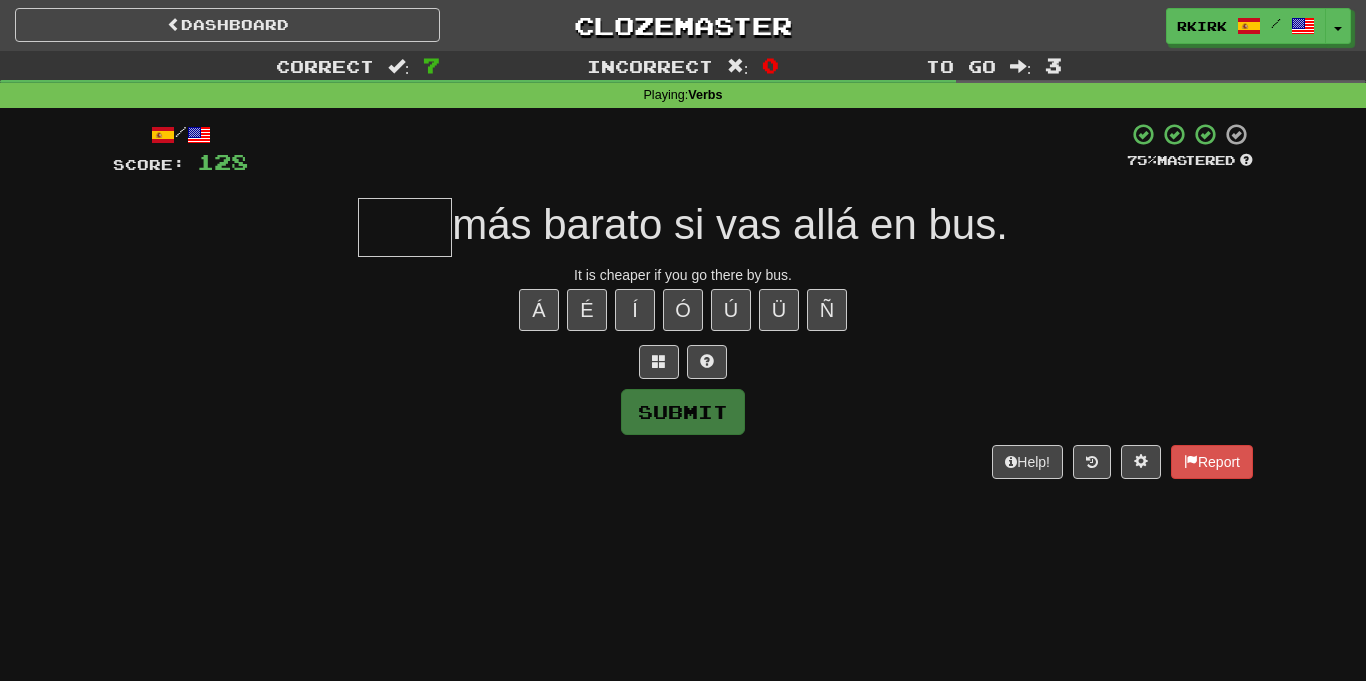 type on "*" 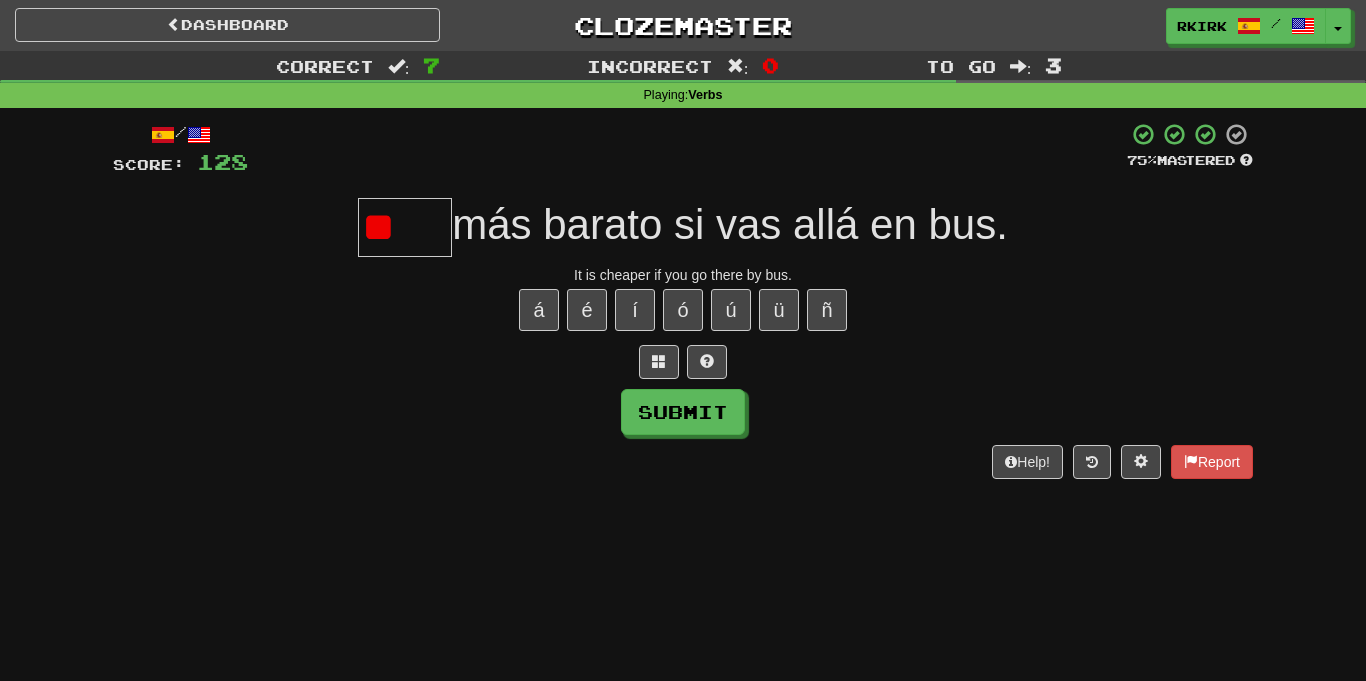 type on "*" 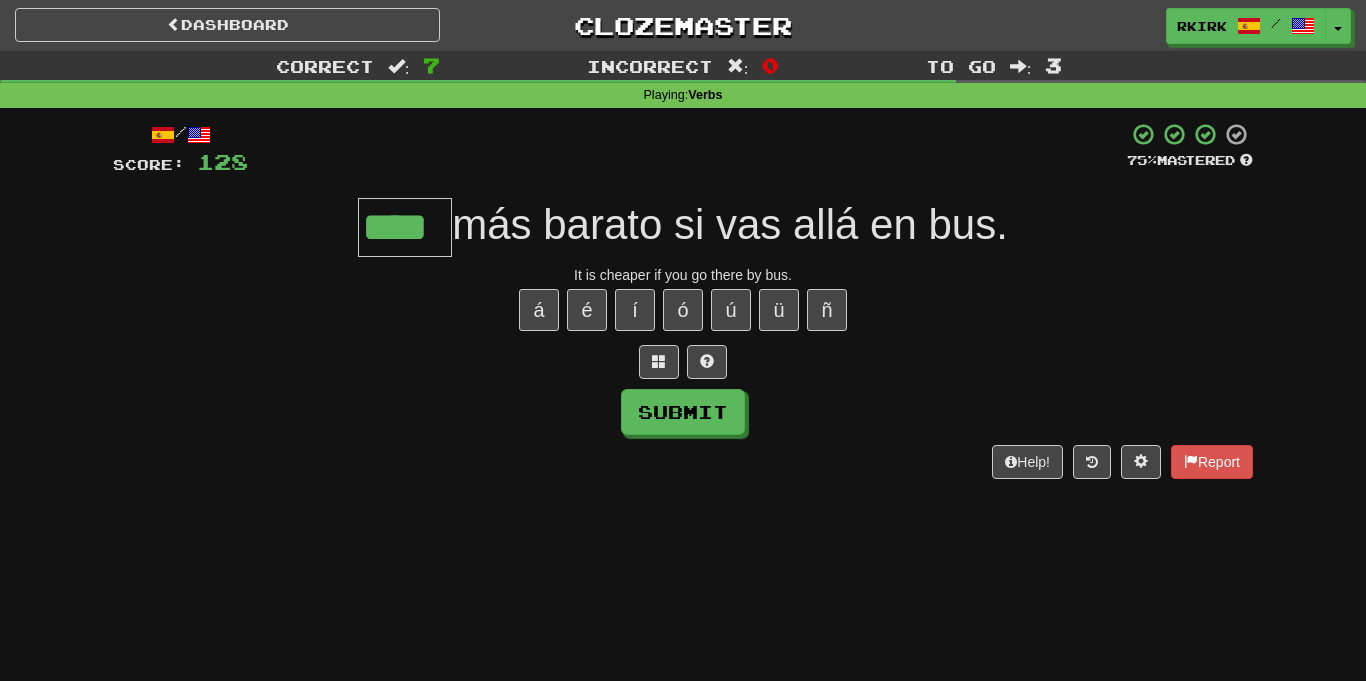 type on "****" 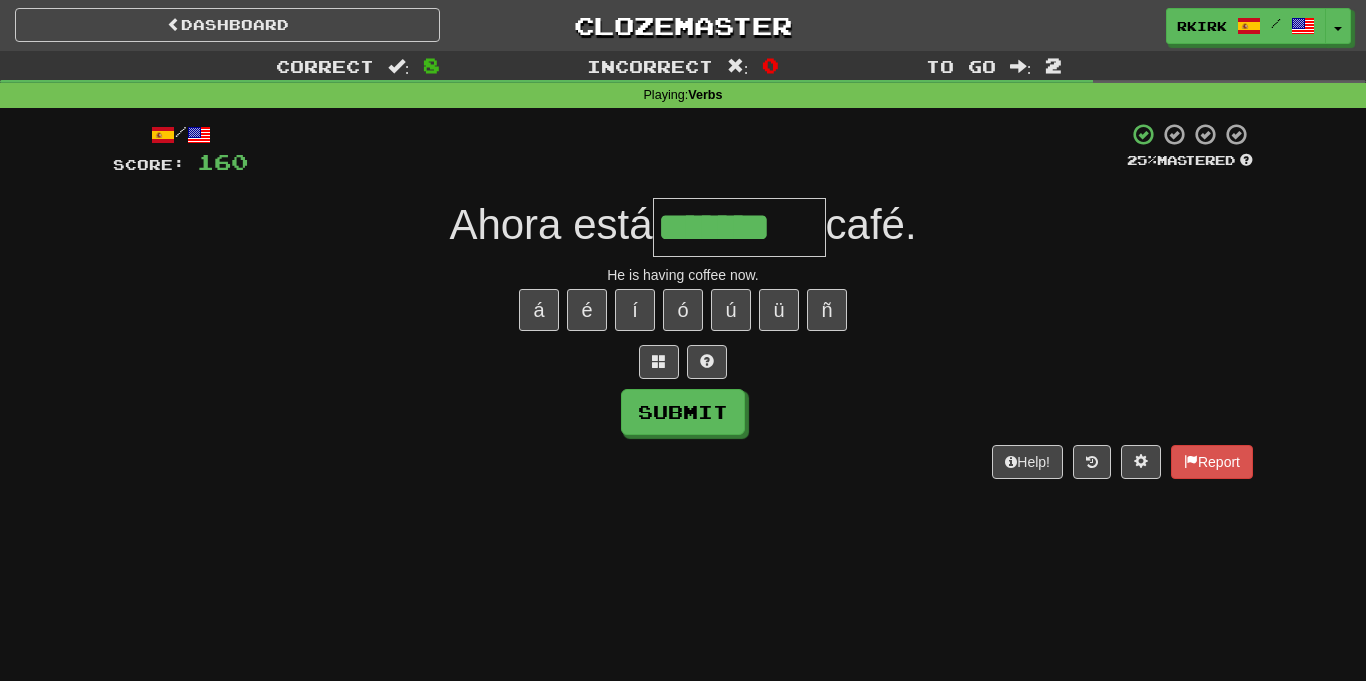 type on "*******" 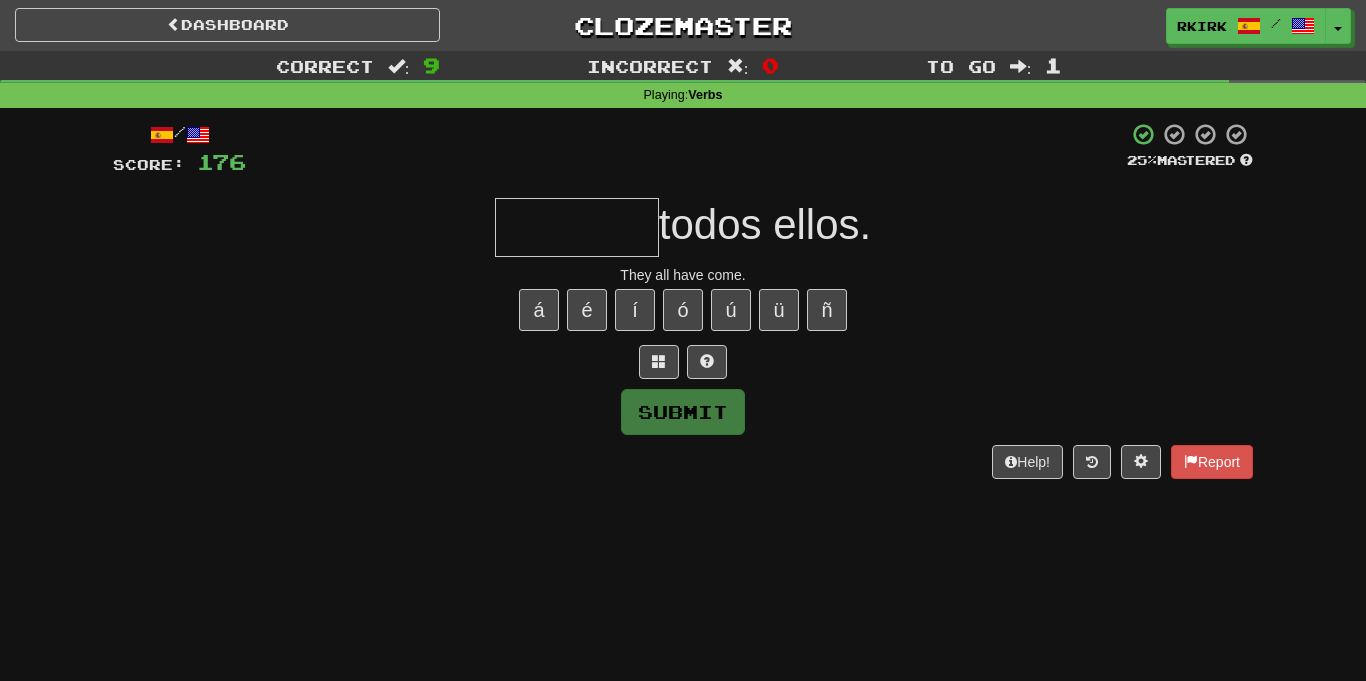 type on "*" 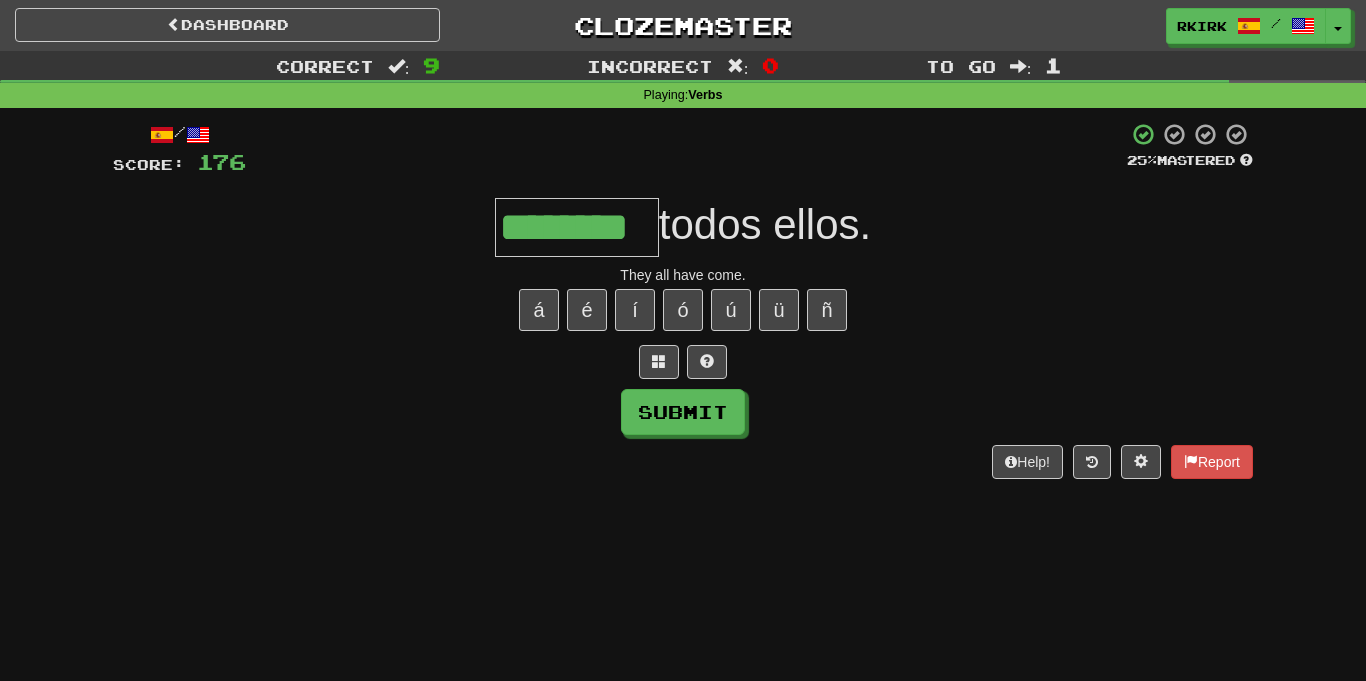 type on "********" 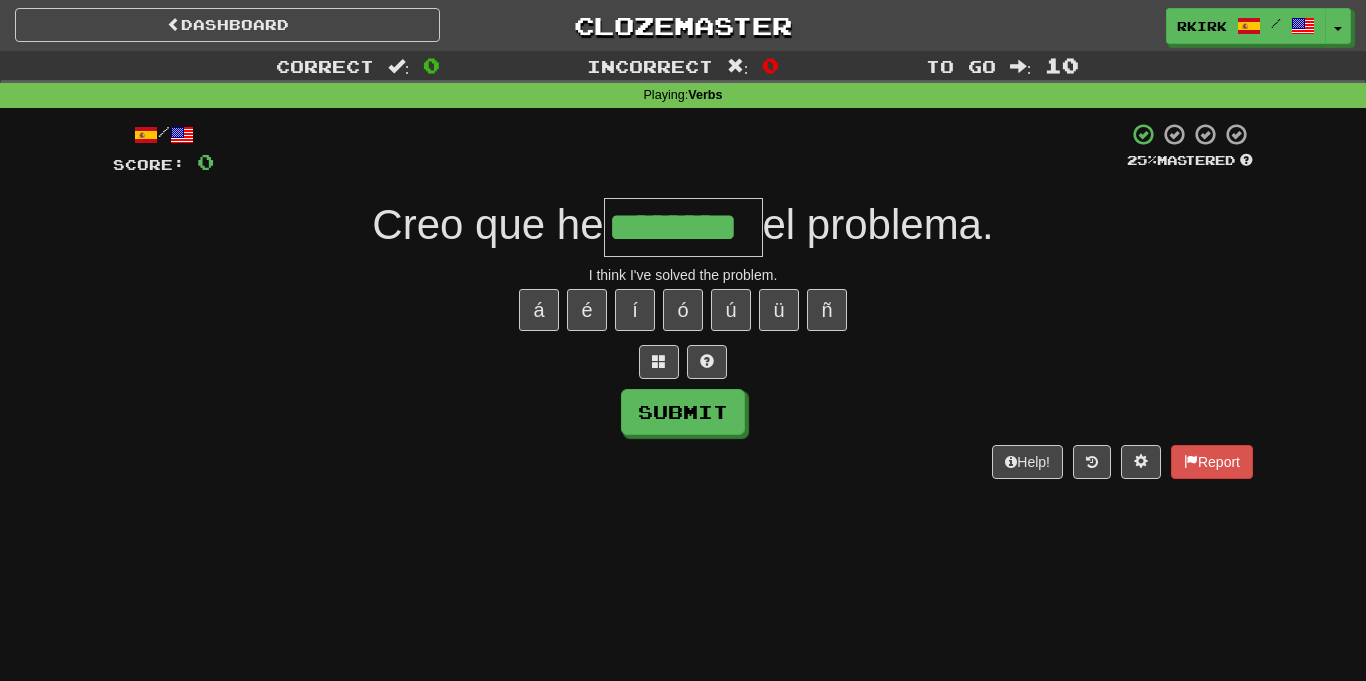 type on "********" 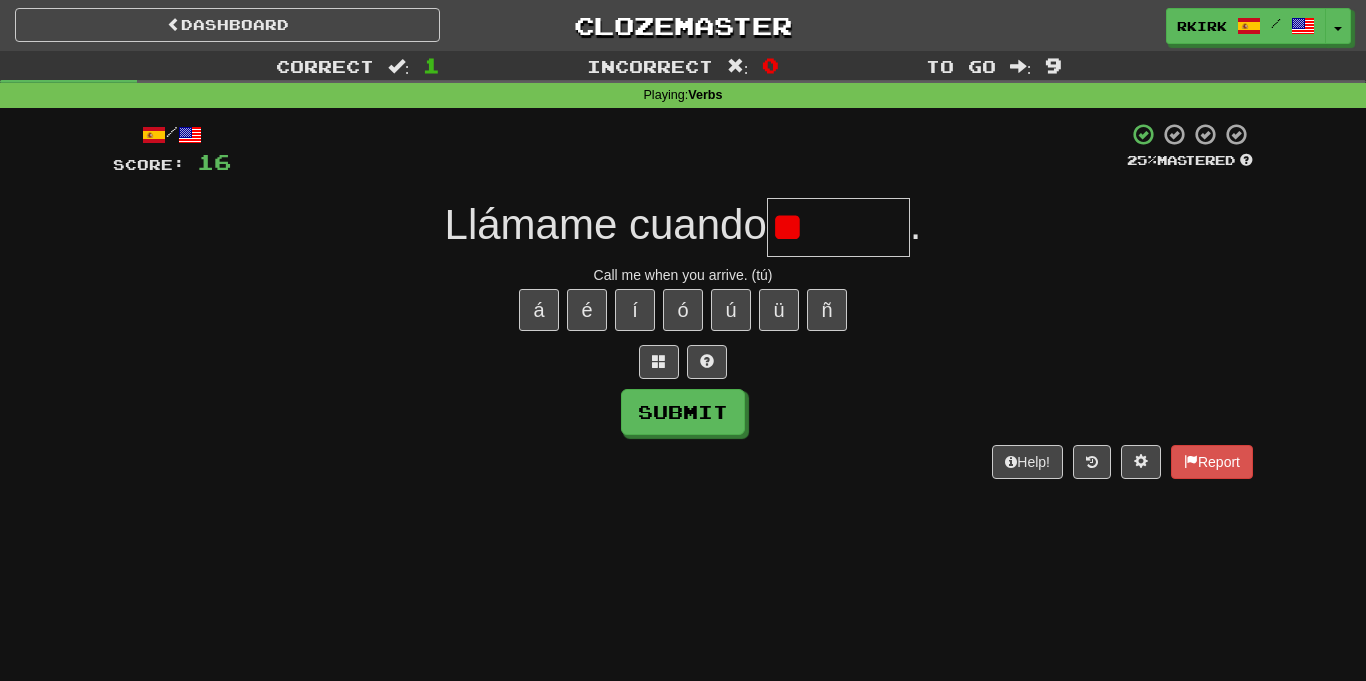 type on "*" 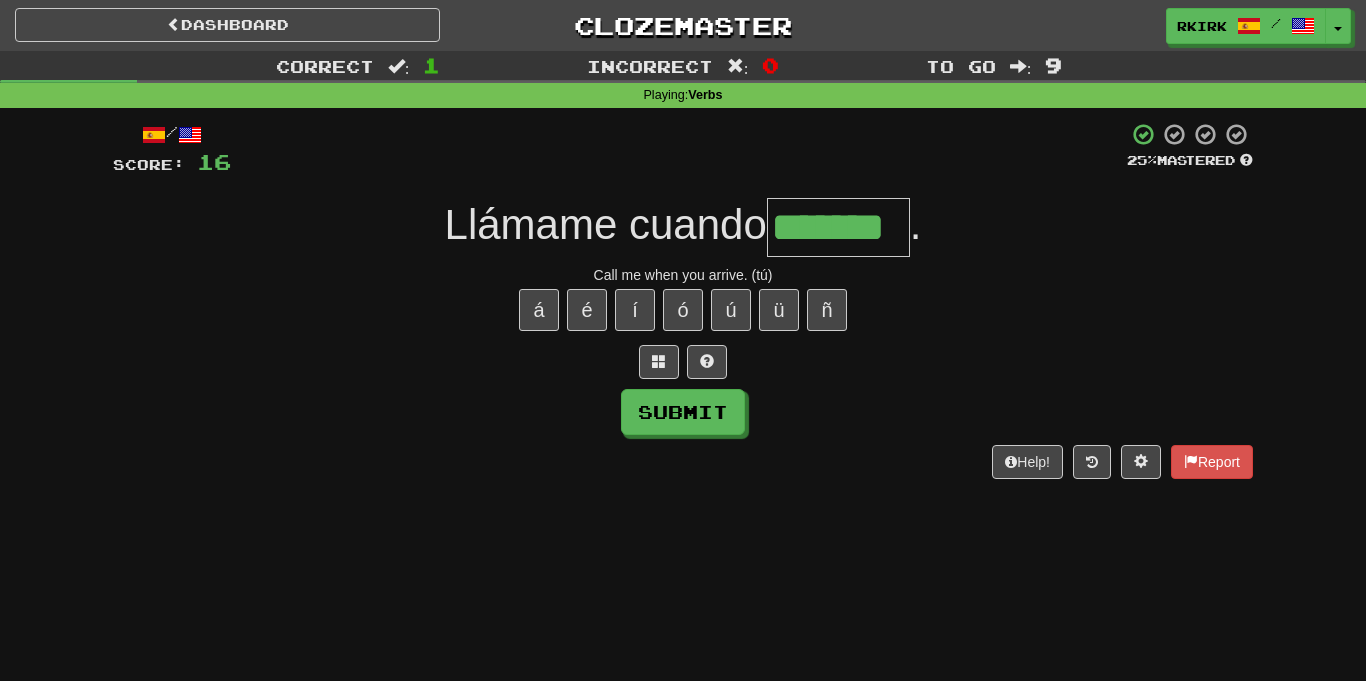 type on "*******" 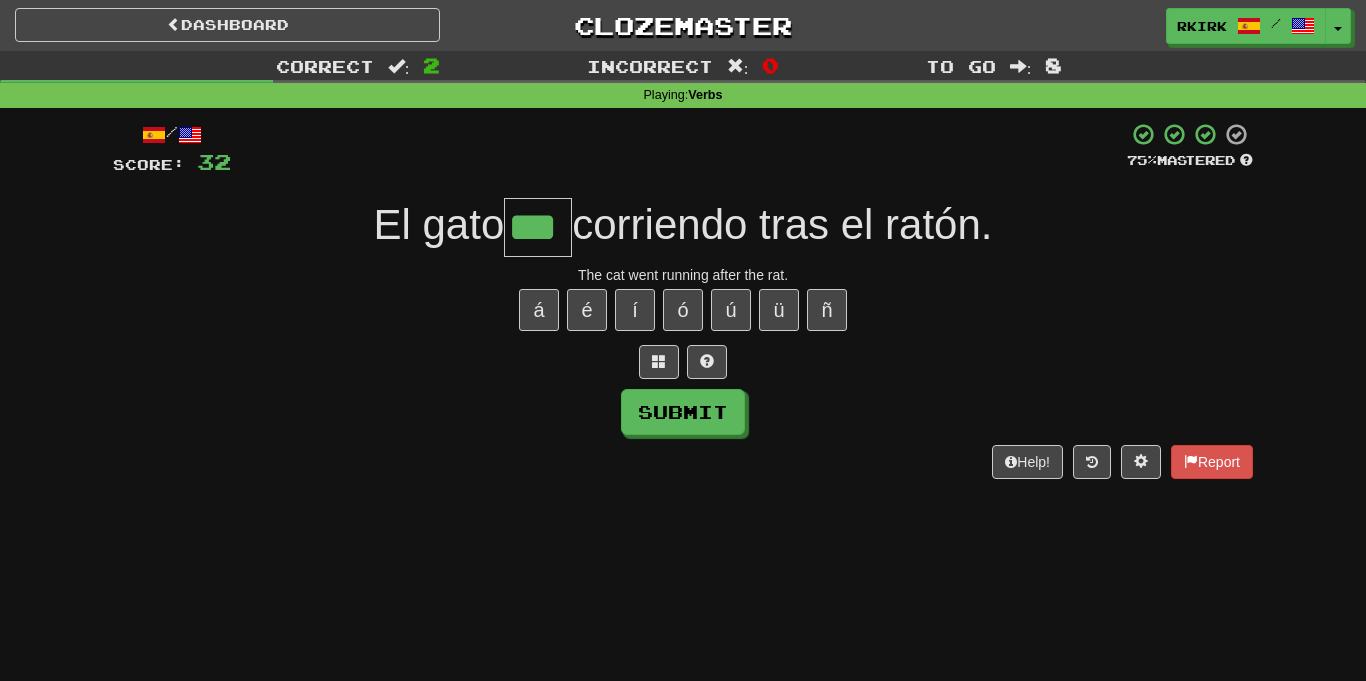 type on "***" 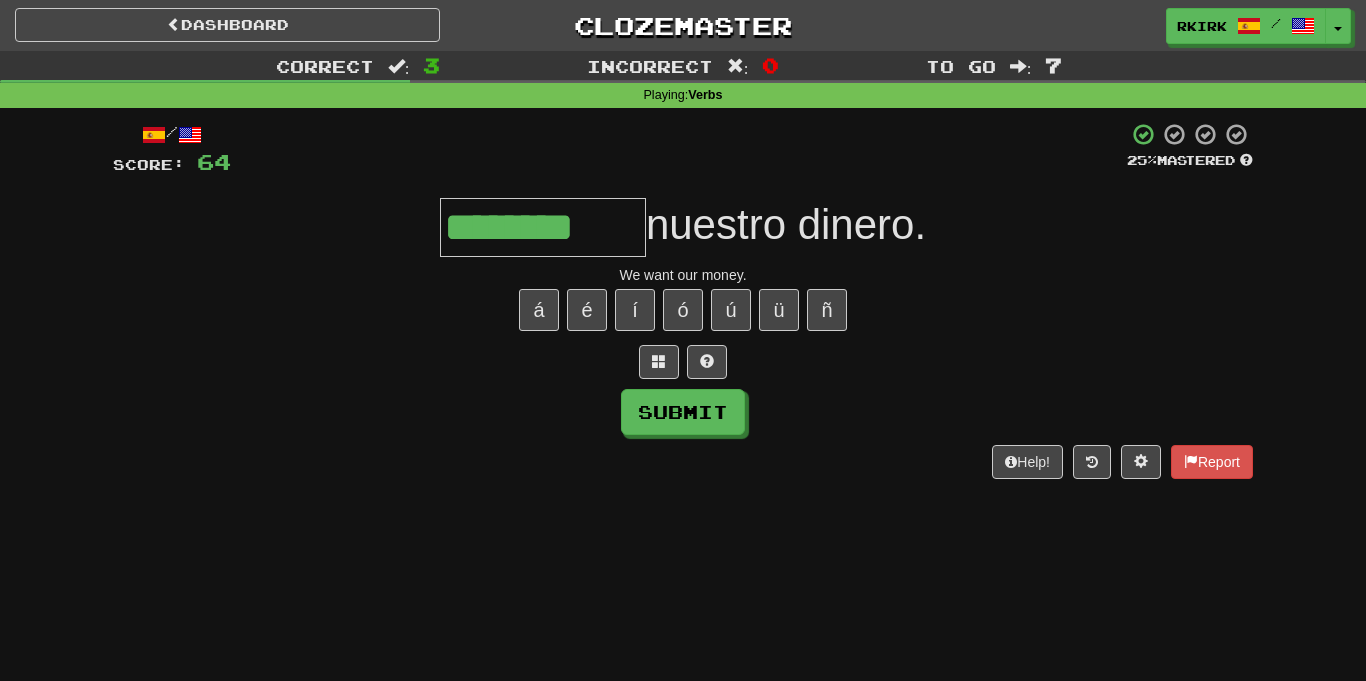 type on "********" 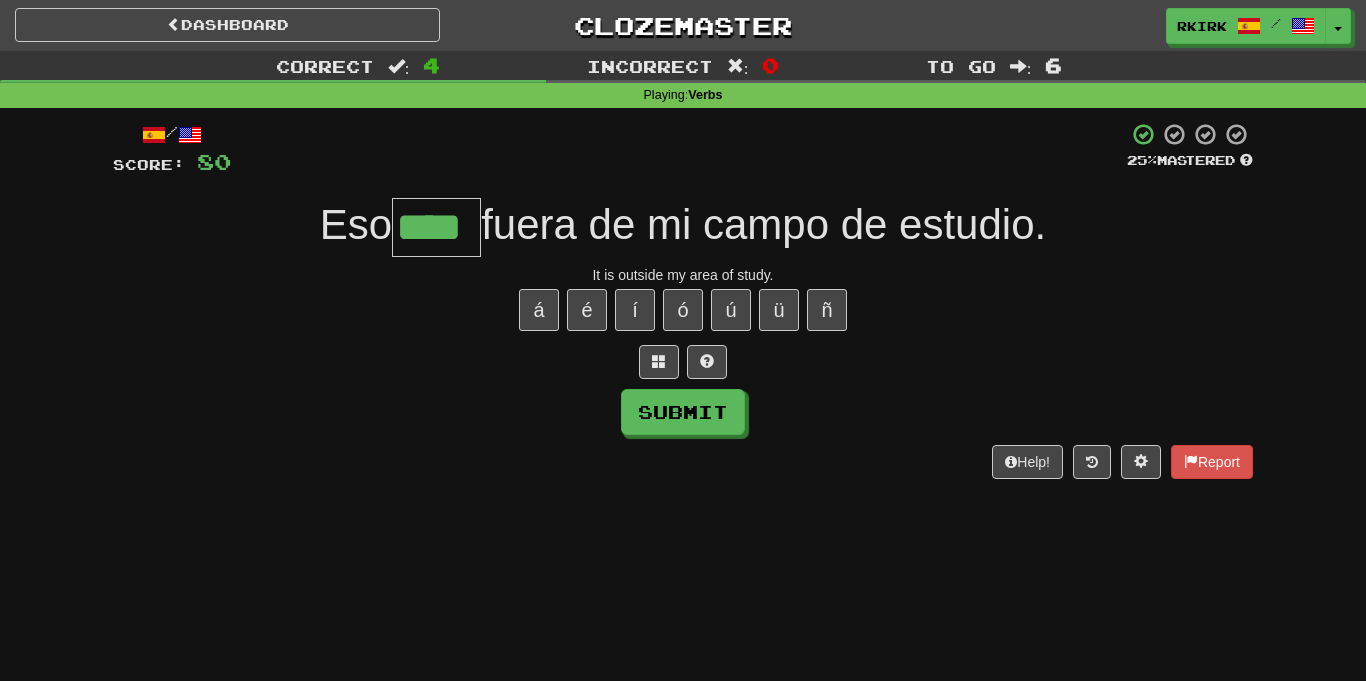 type on "****" 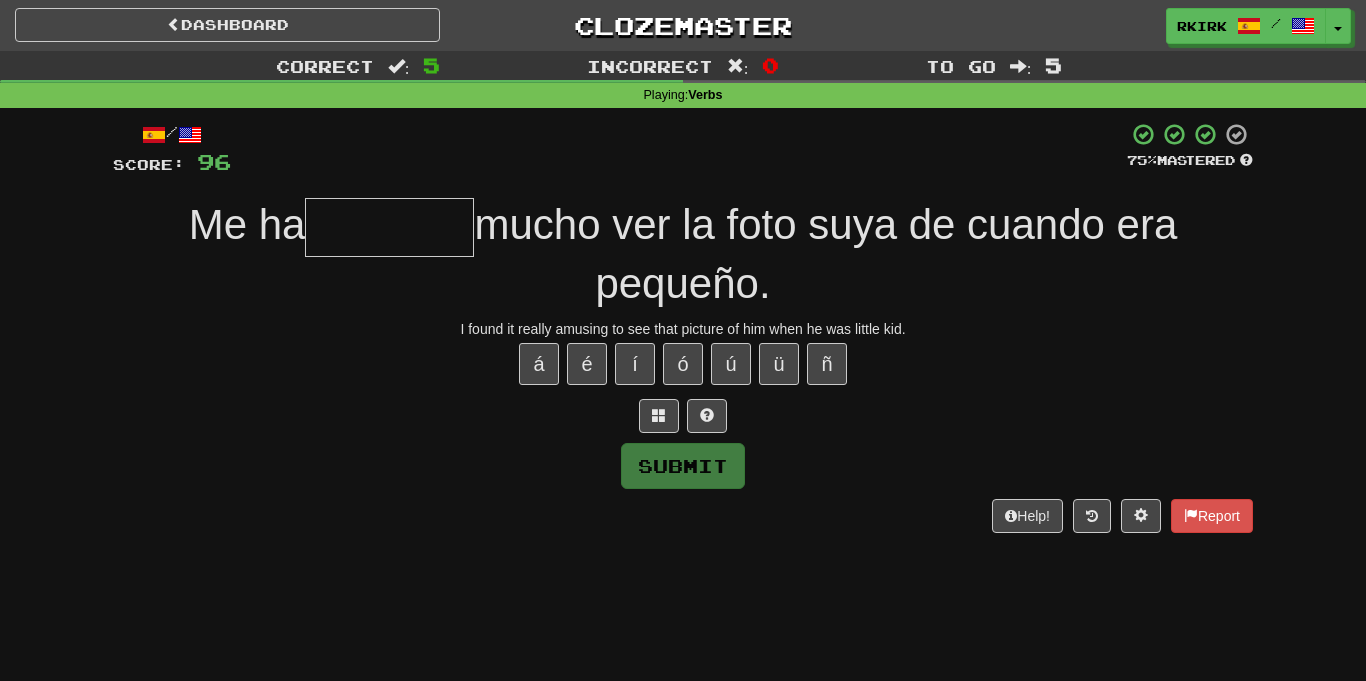 type on "*" 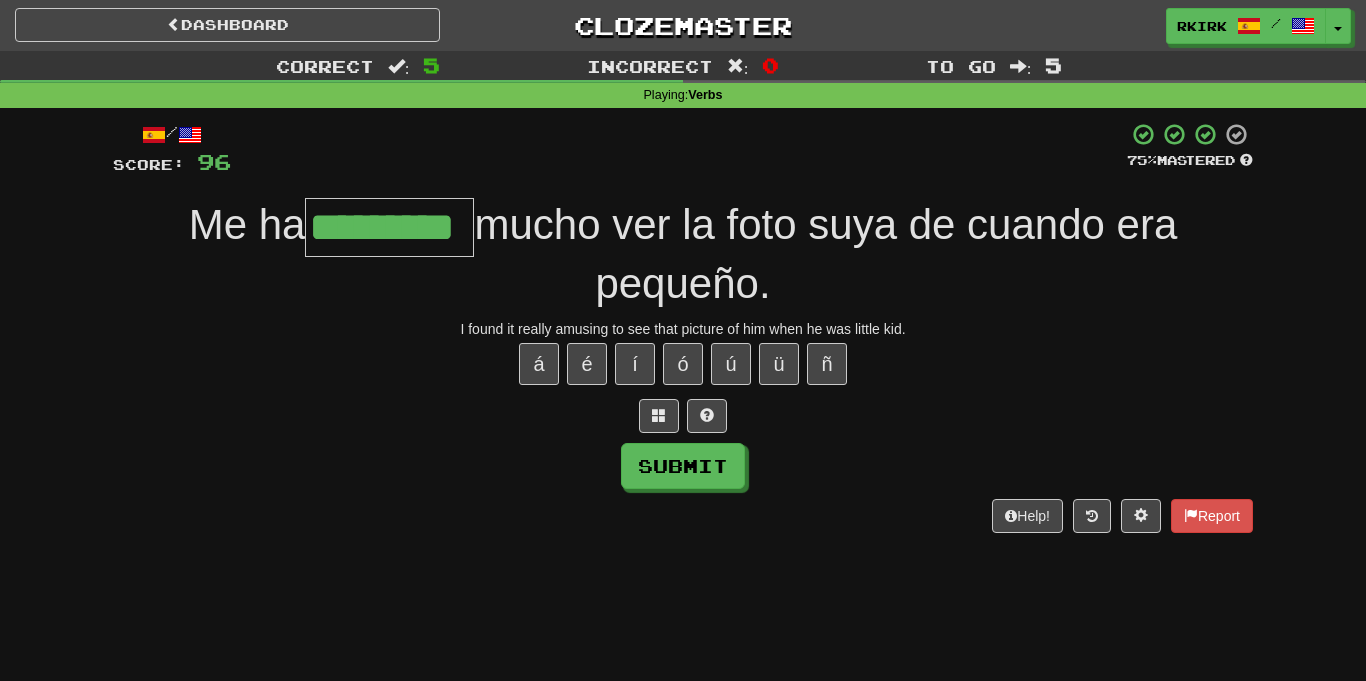 type on "*********" 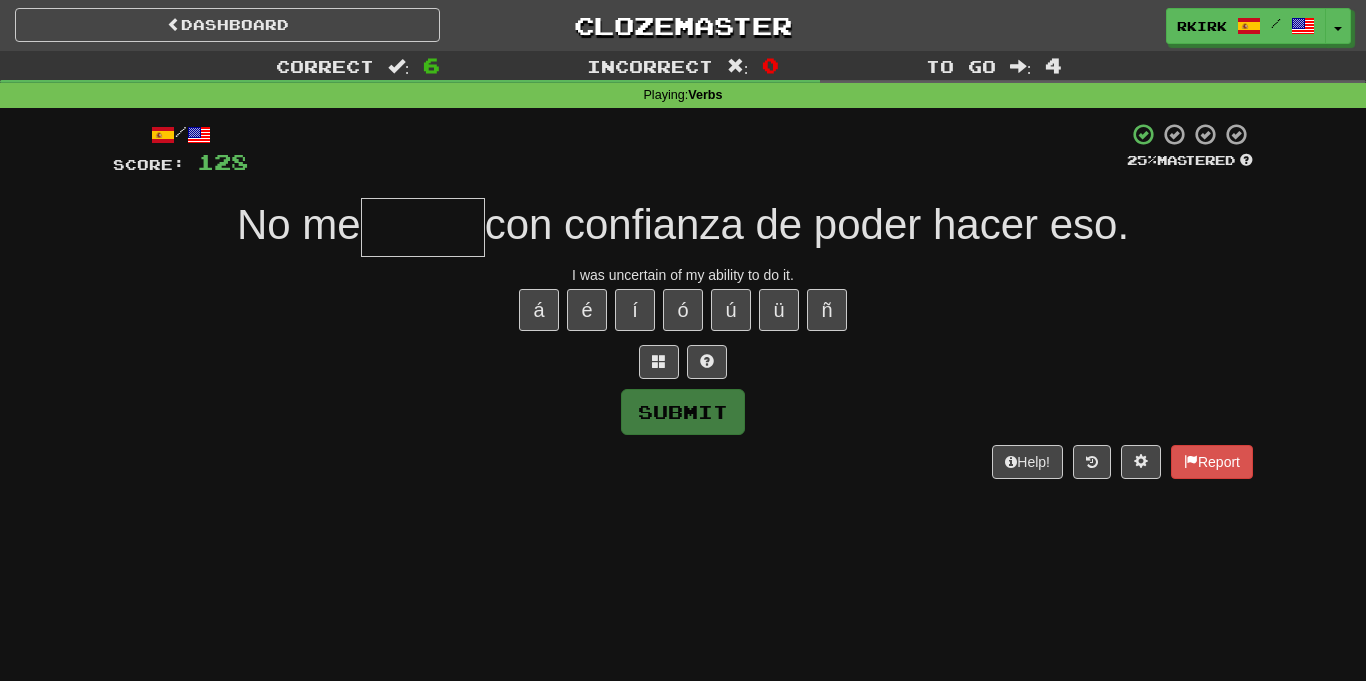 type on "*" 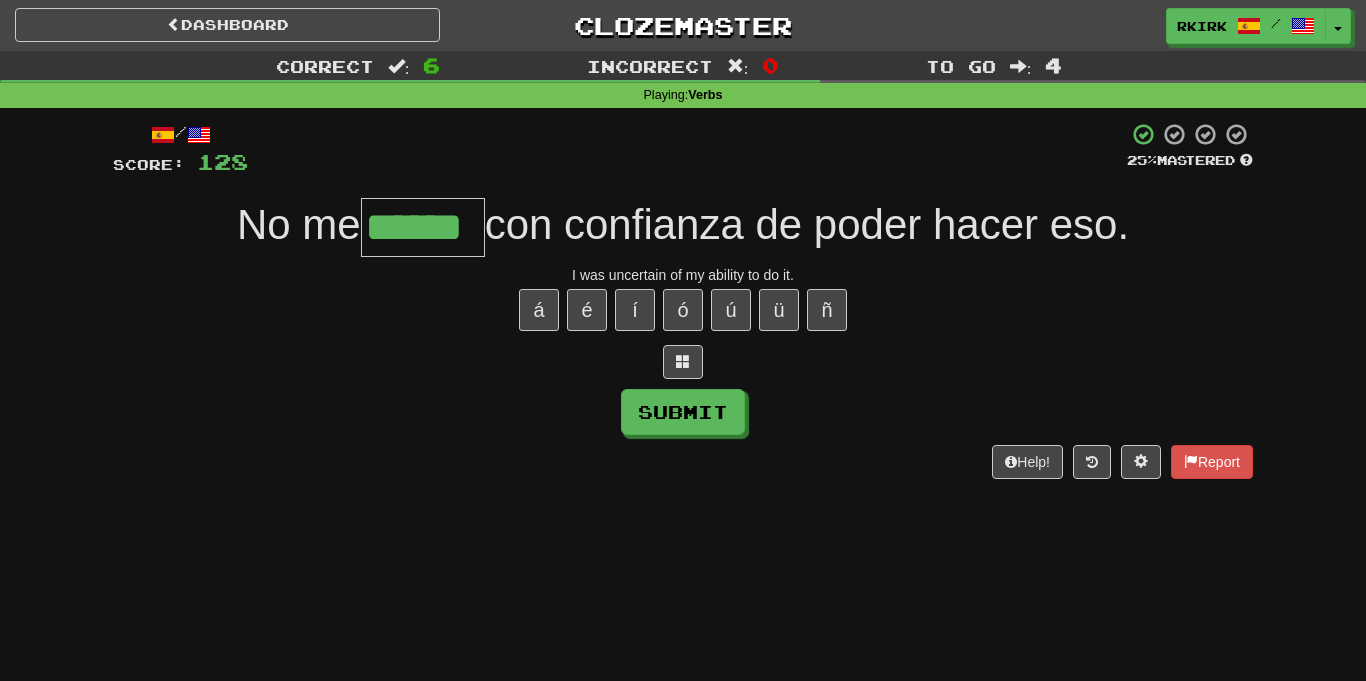 type on "******" 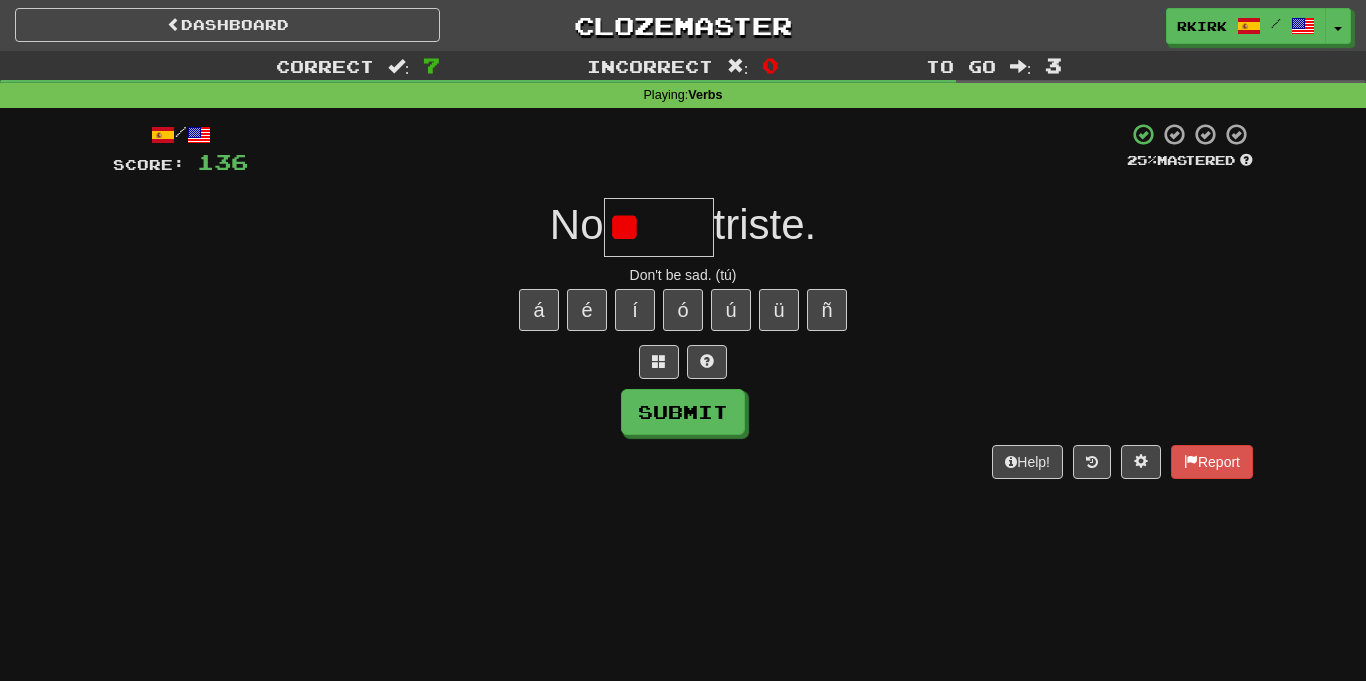 type on "*" 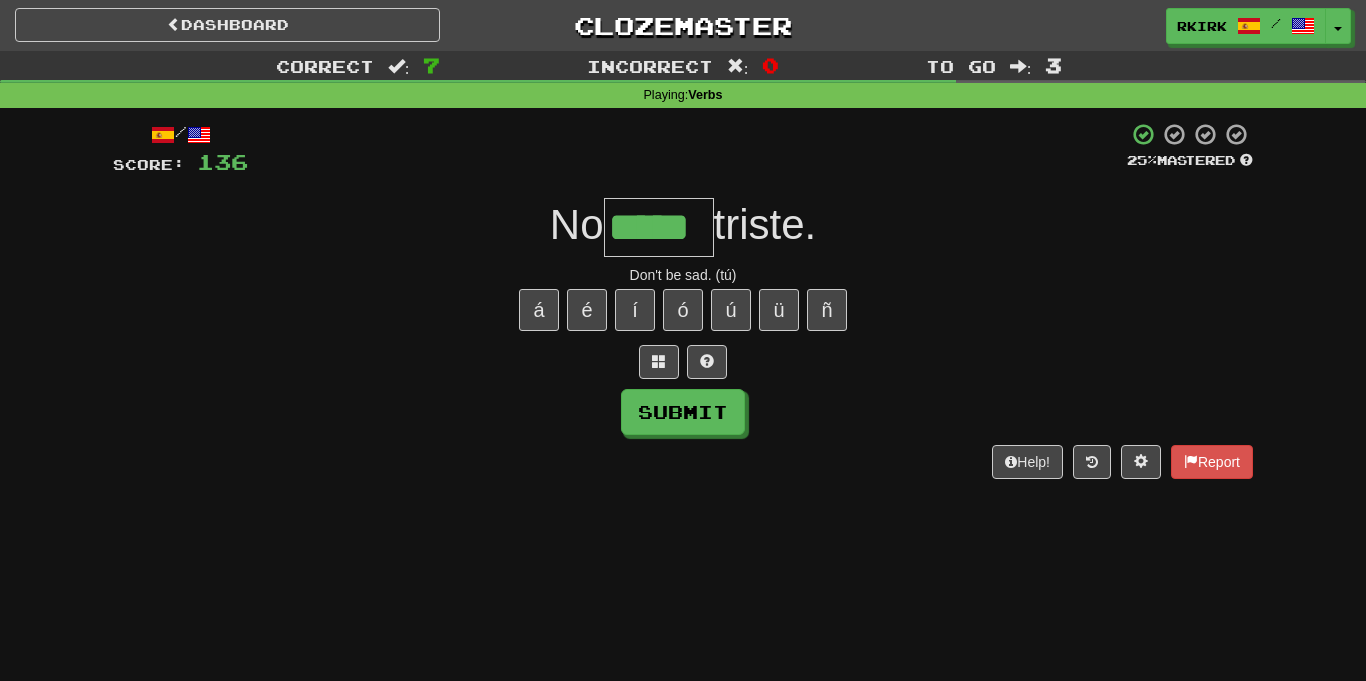 type on "*****" 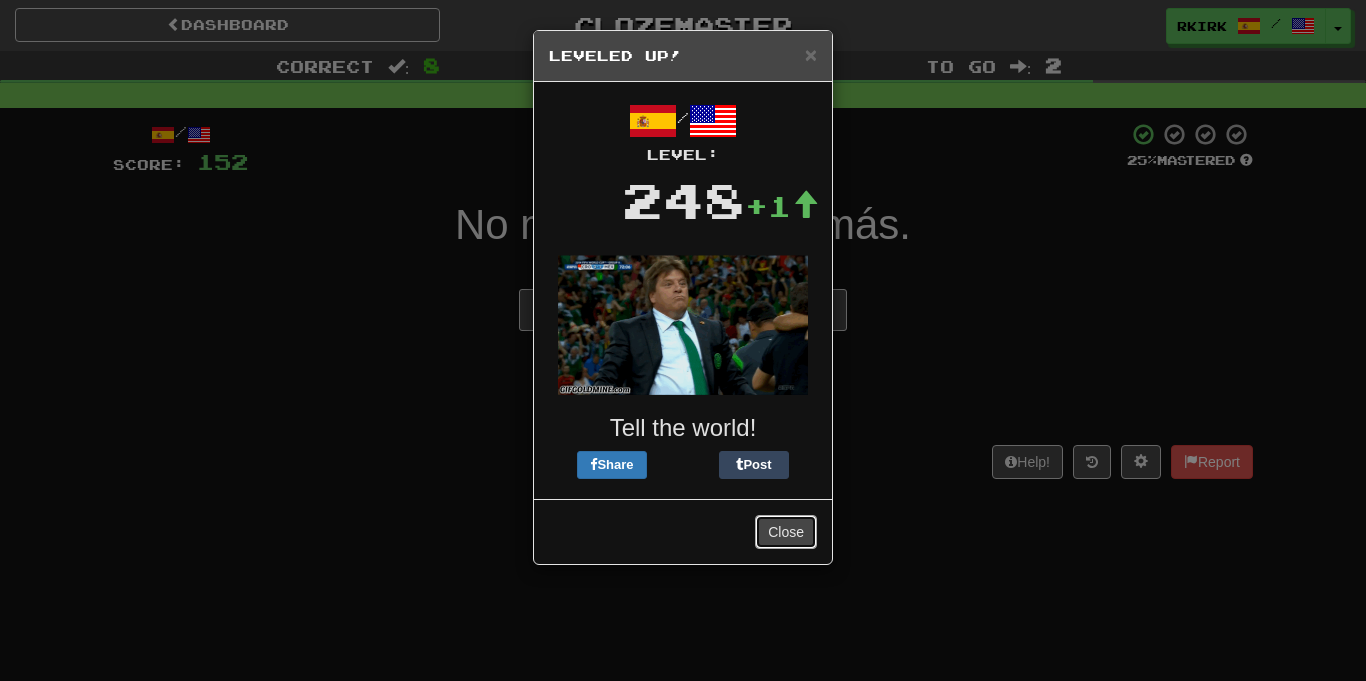 click on "Close" at bounding box center (786, 532) 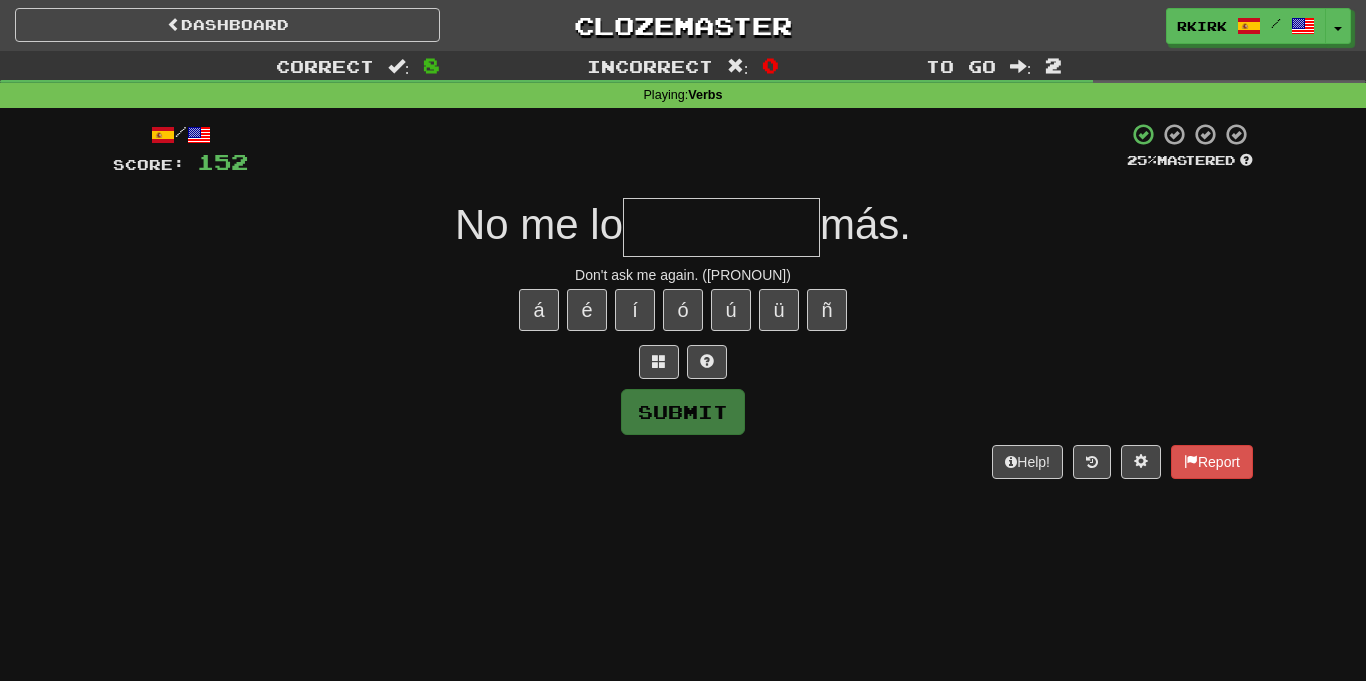 click on "/  Score:   152 25 %  Mastered No me lo   más. Don't ask me again. (tú) á é í ó ú ü ñ Submit  Help!  Report" at bounding box center [683, 300] 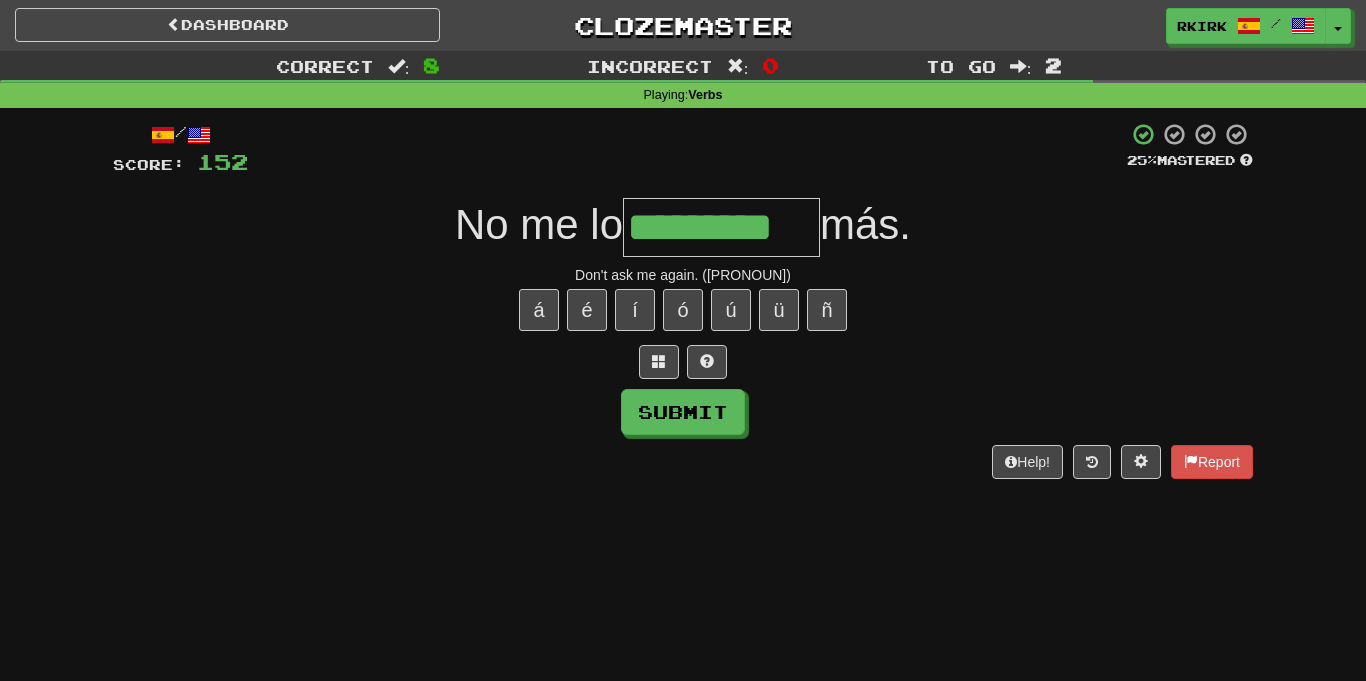 type on "*********" 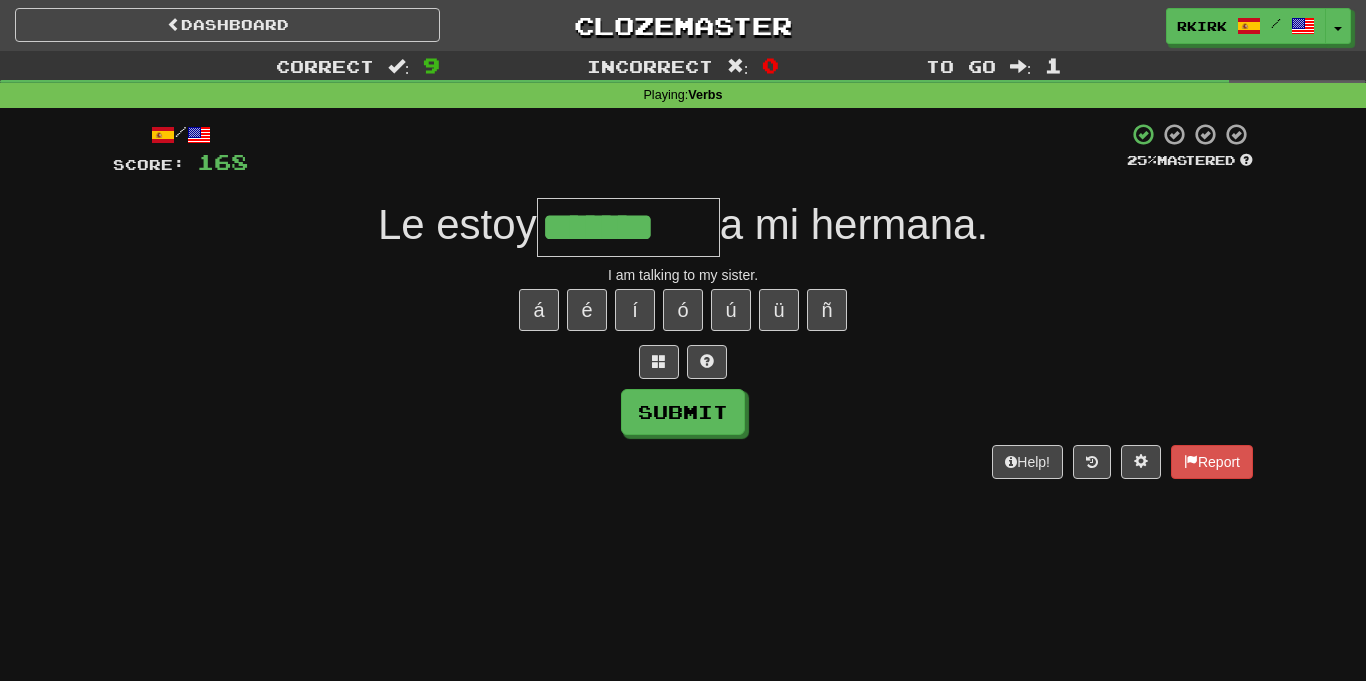 type on "********" 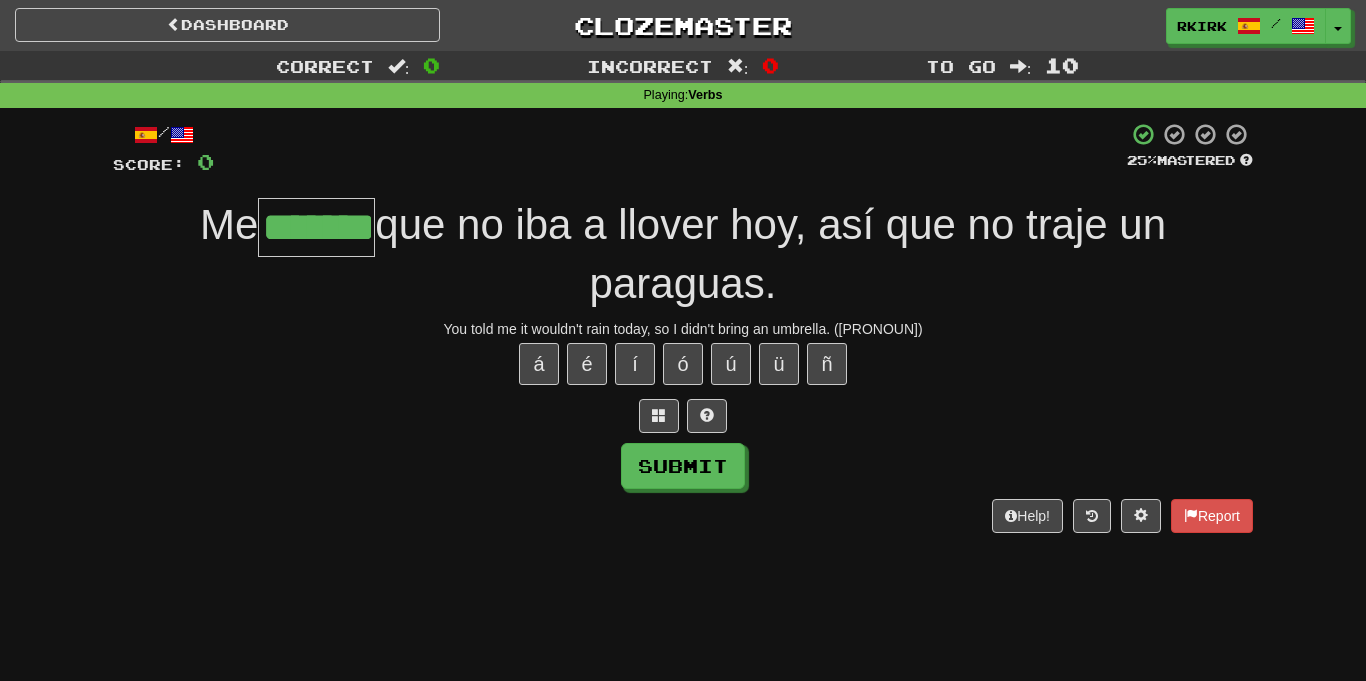 type on "*******" 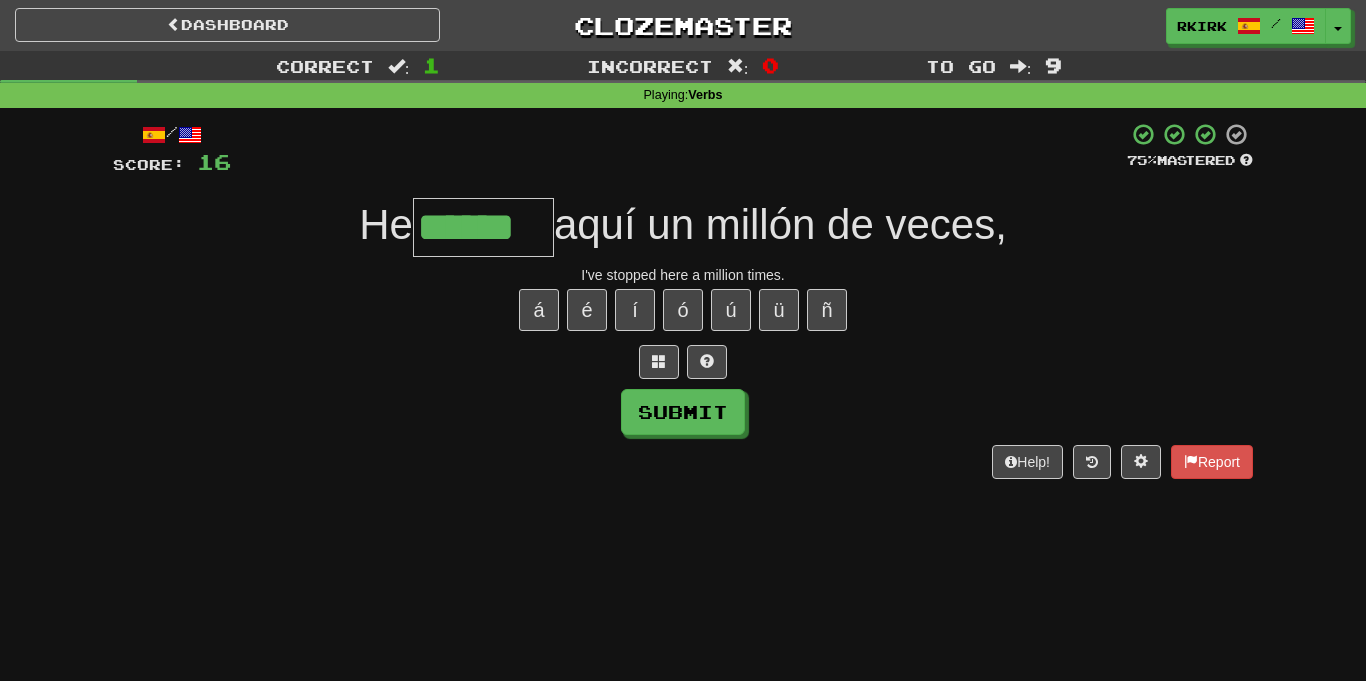 type on "******" 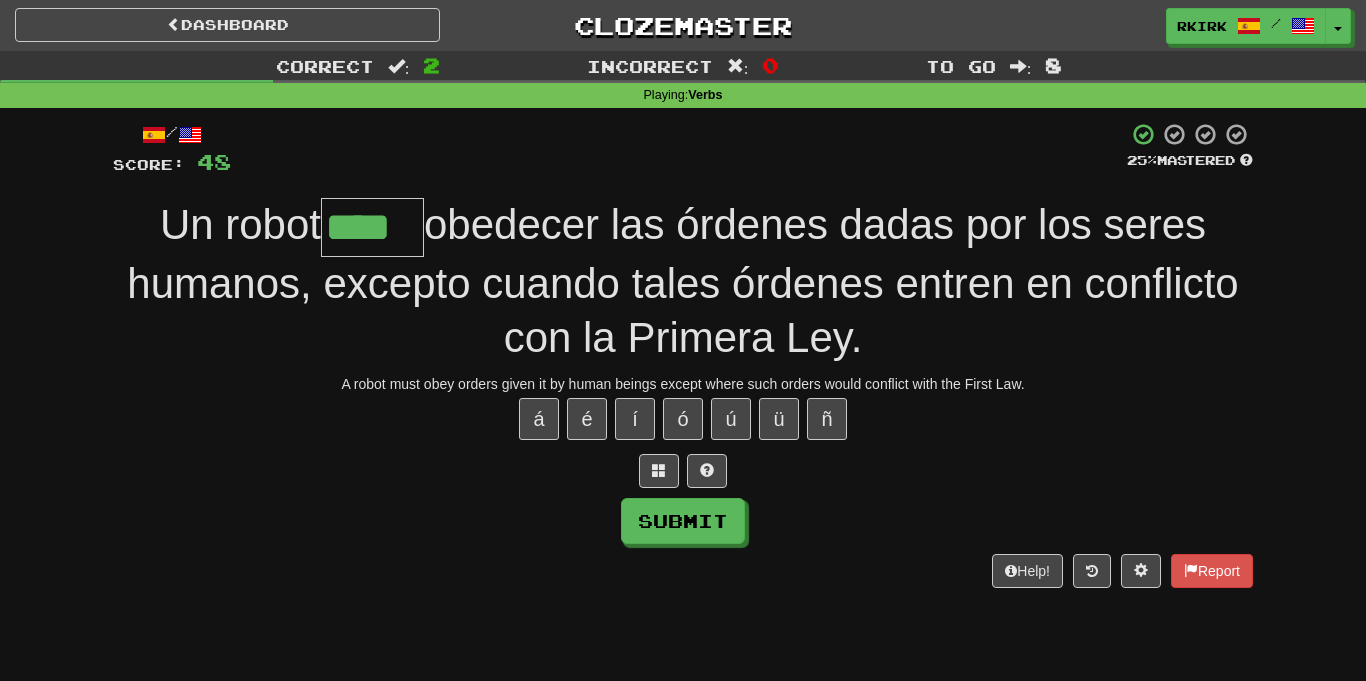 type on "****" 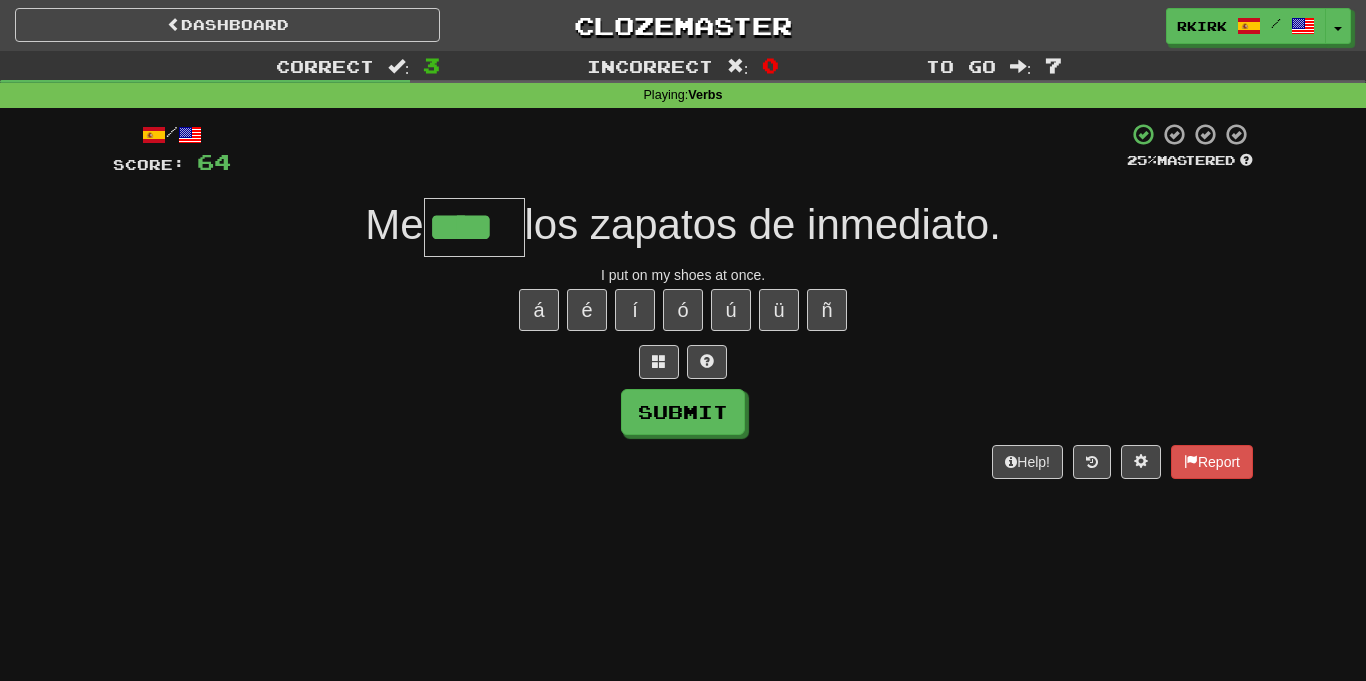 type on "****" 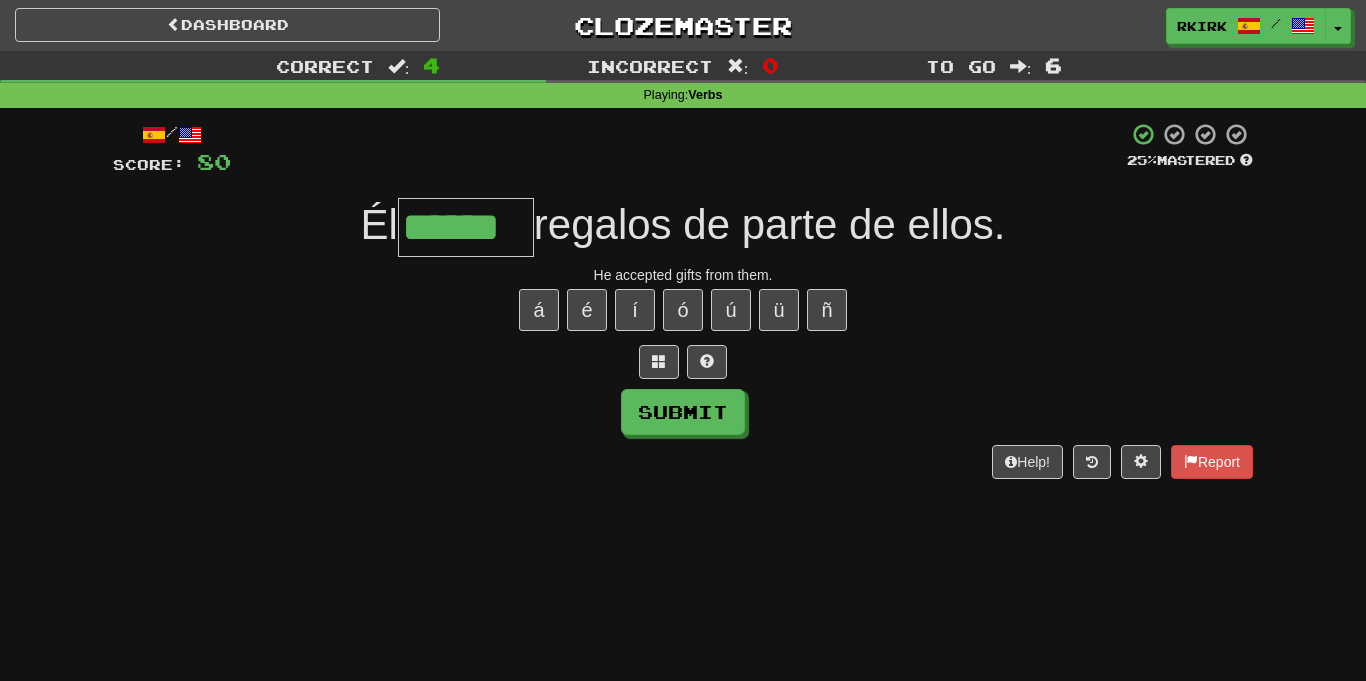 type on "******" 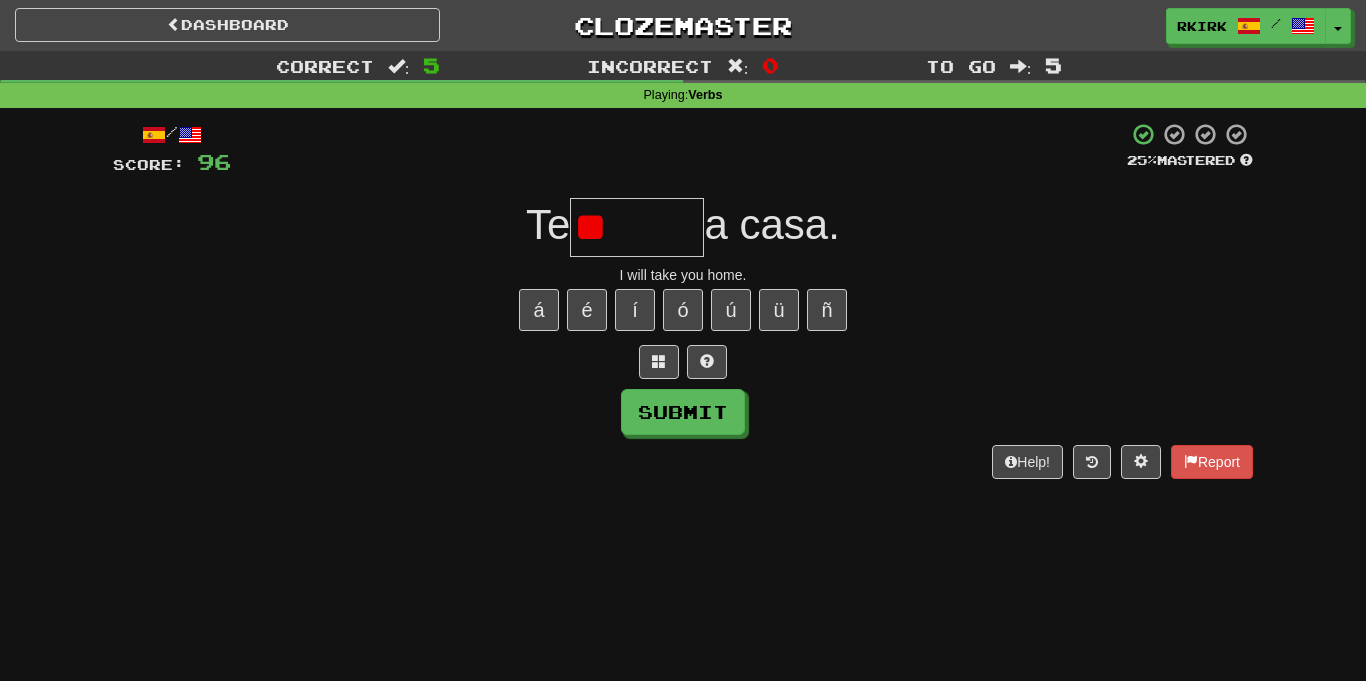type on "*" 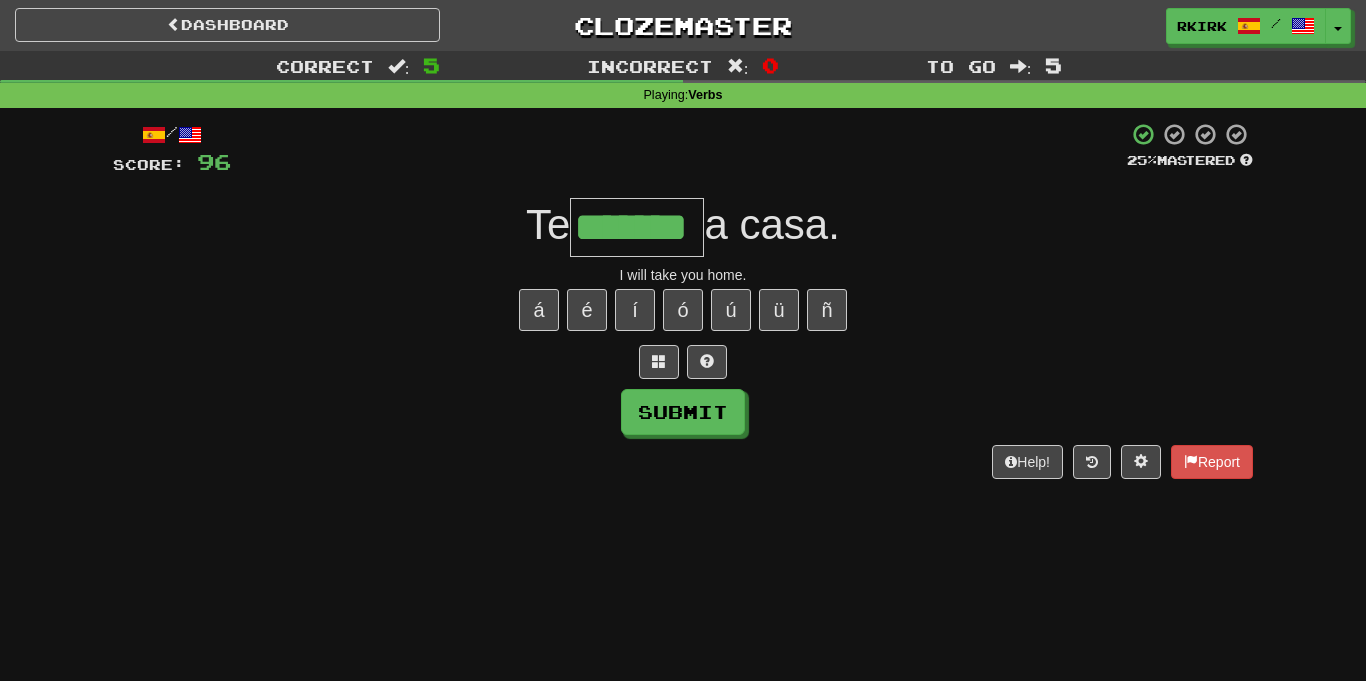 type on "*******" 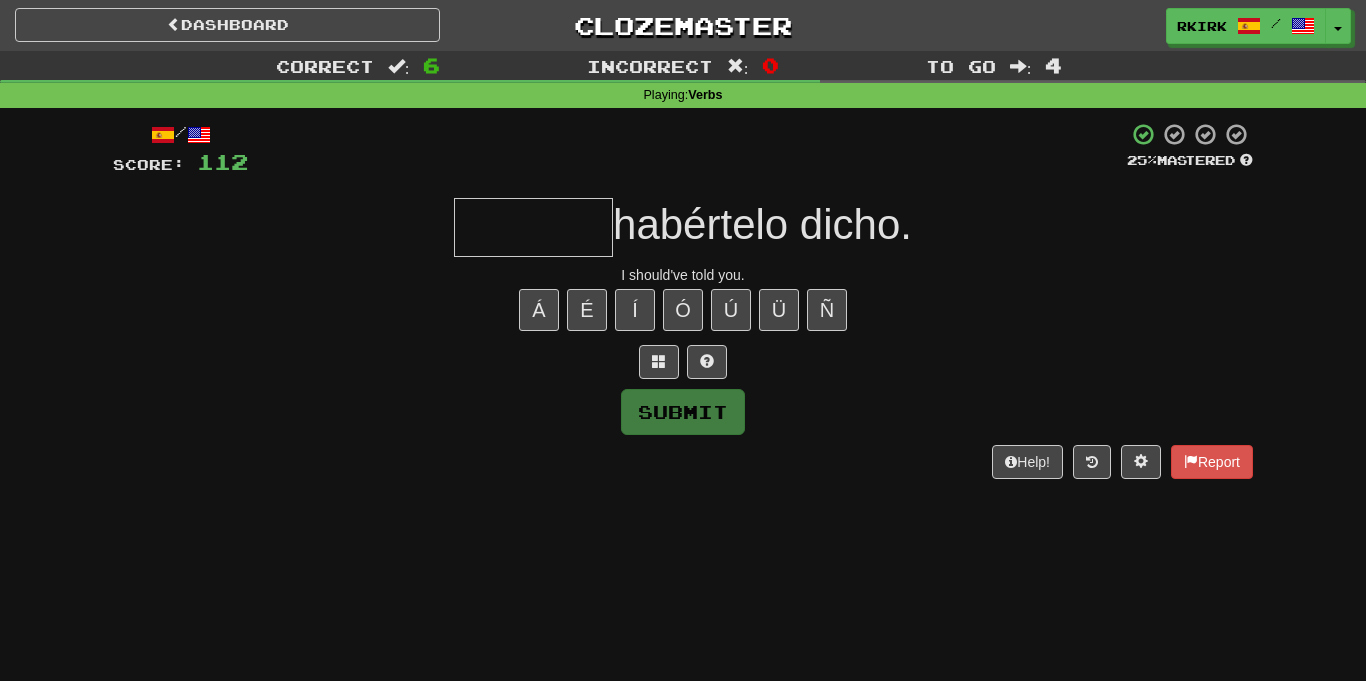 type on "*" 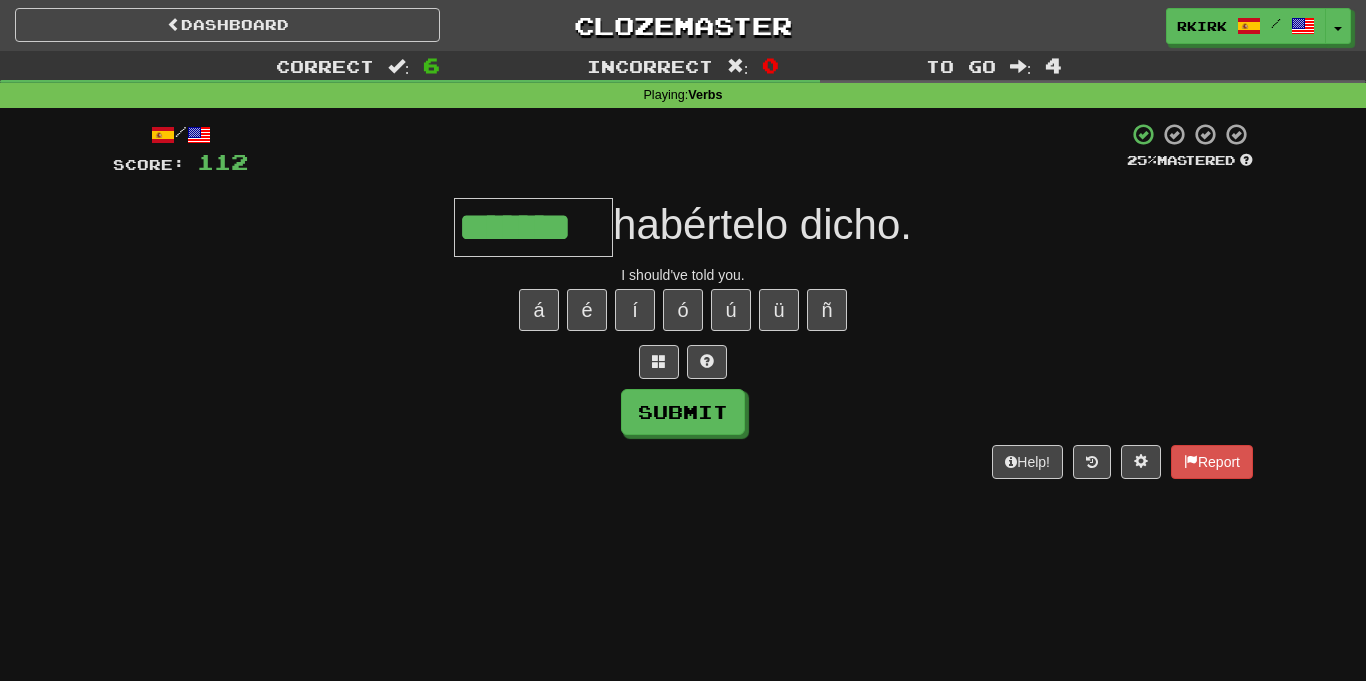 type on "*******" 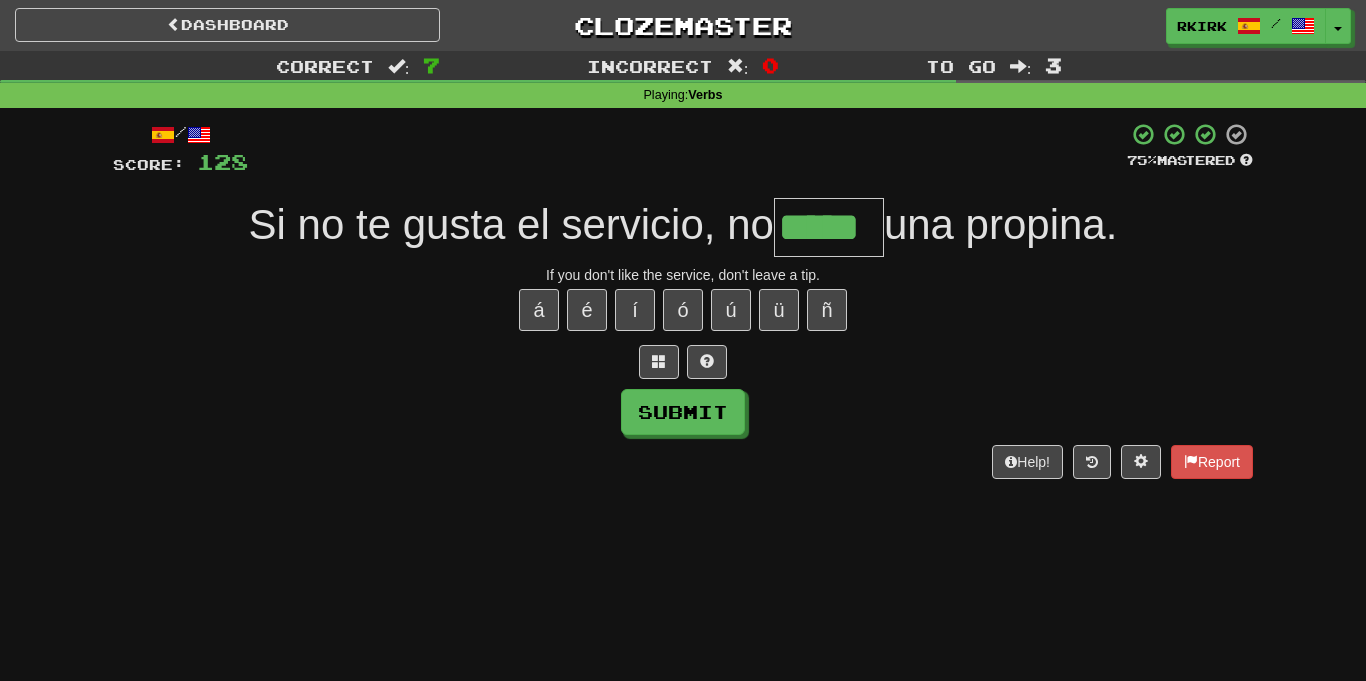 type on "*****" 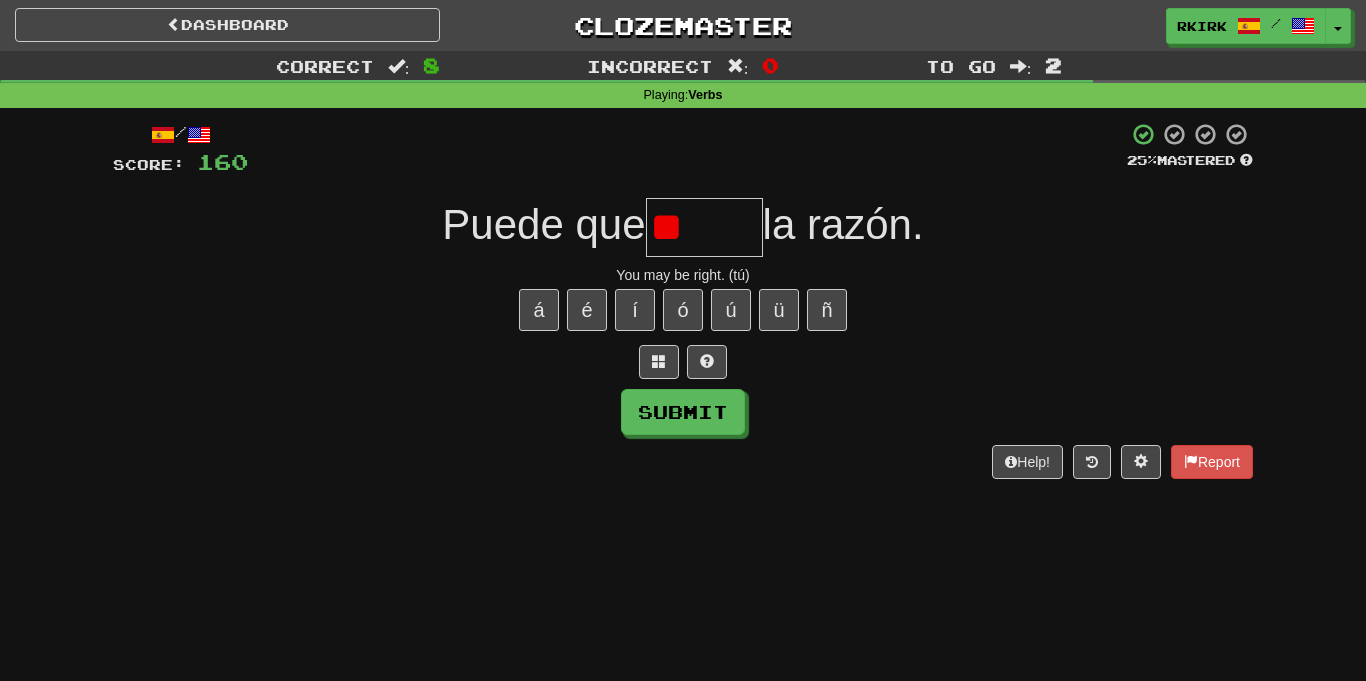 type on "*" 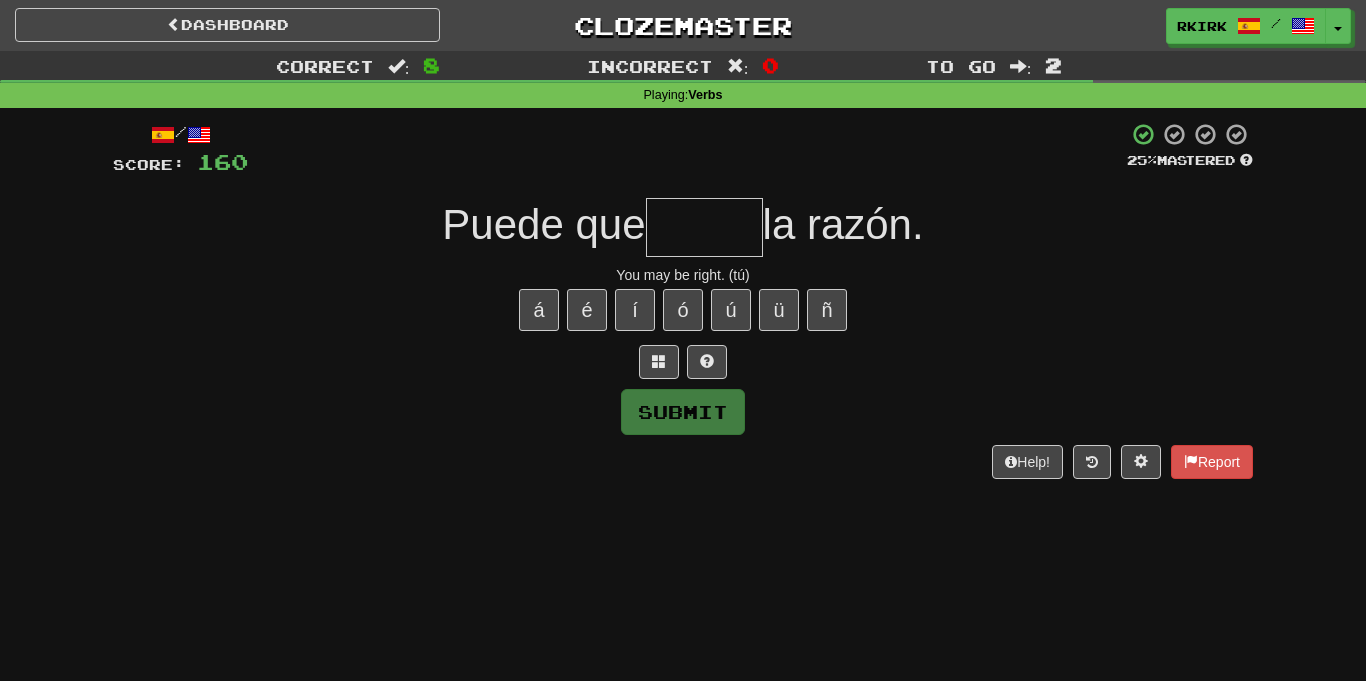 type on "*" 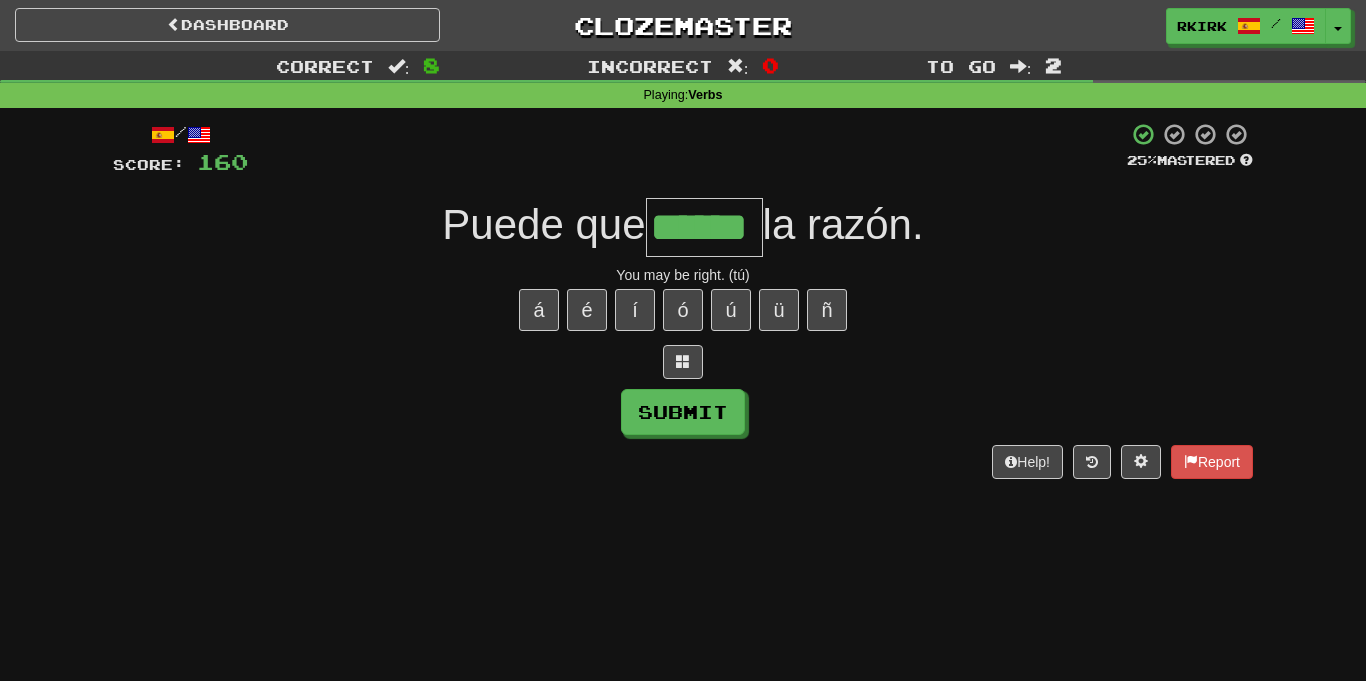 type on "******" 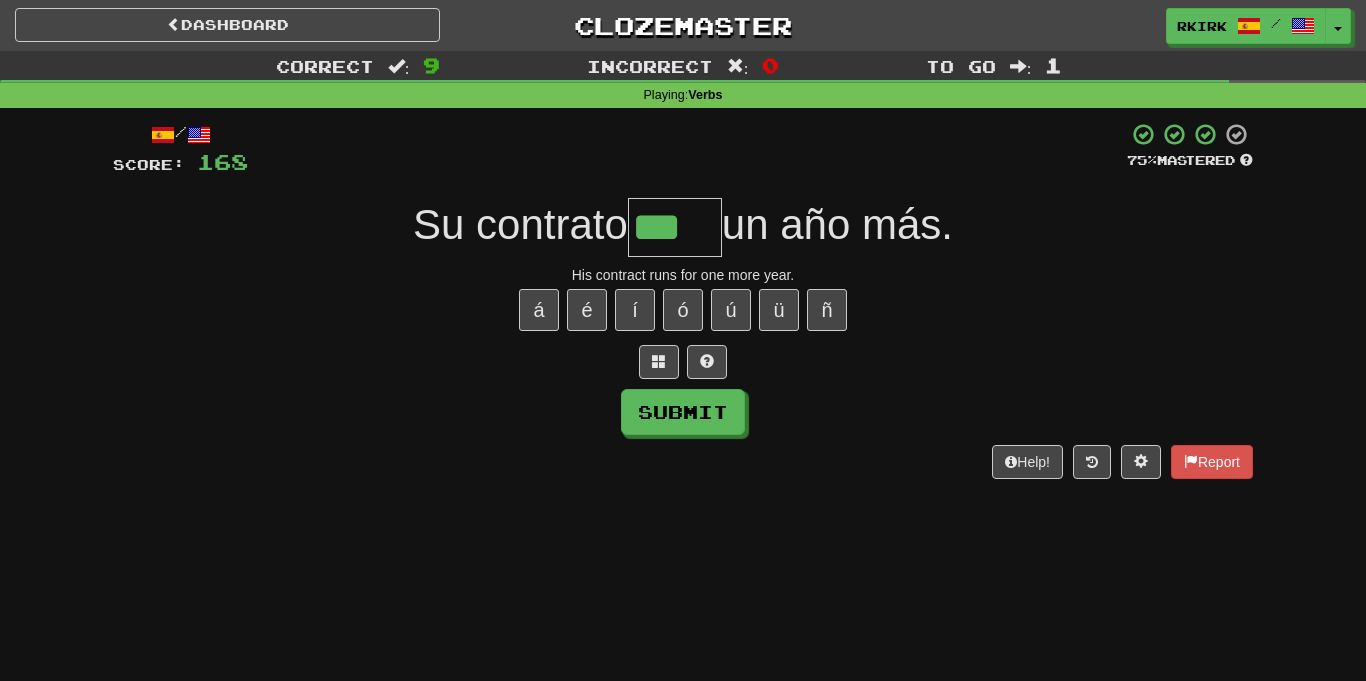type on "****" 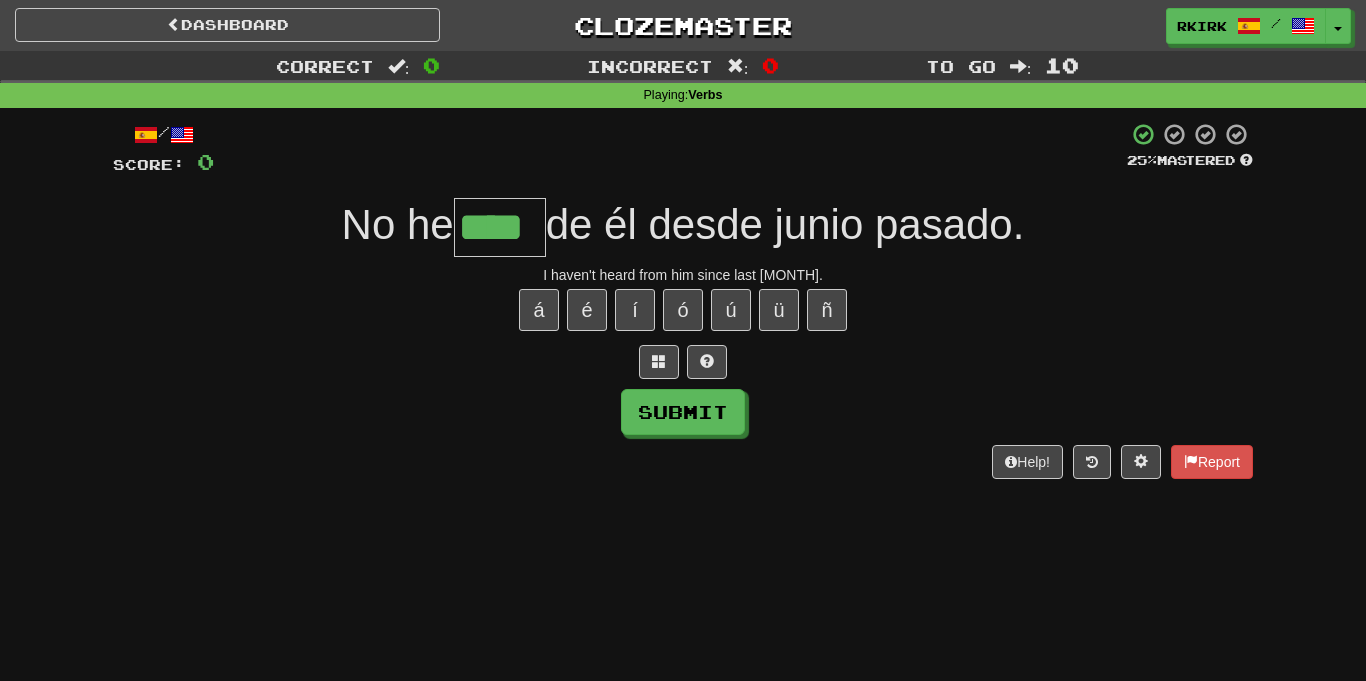 type on "****" 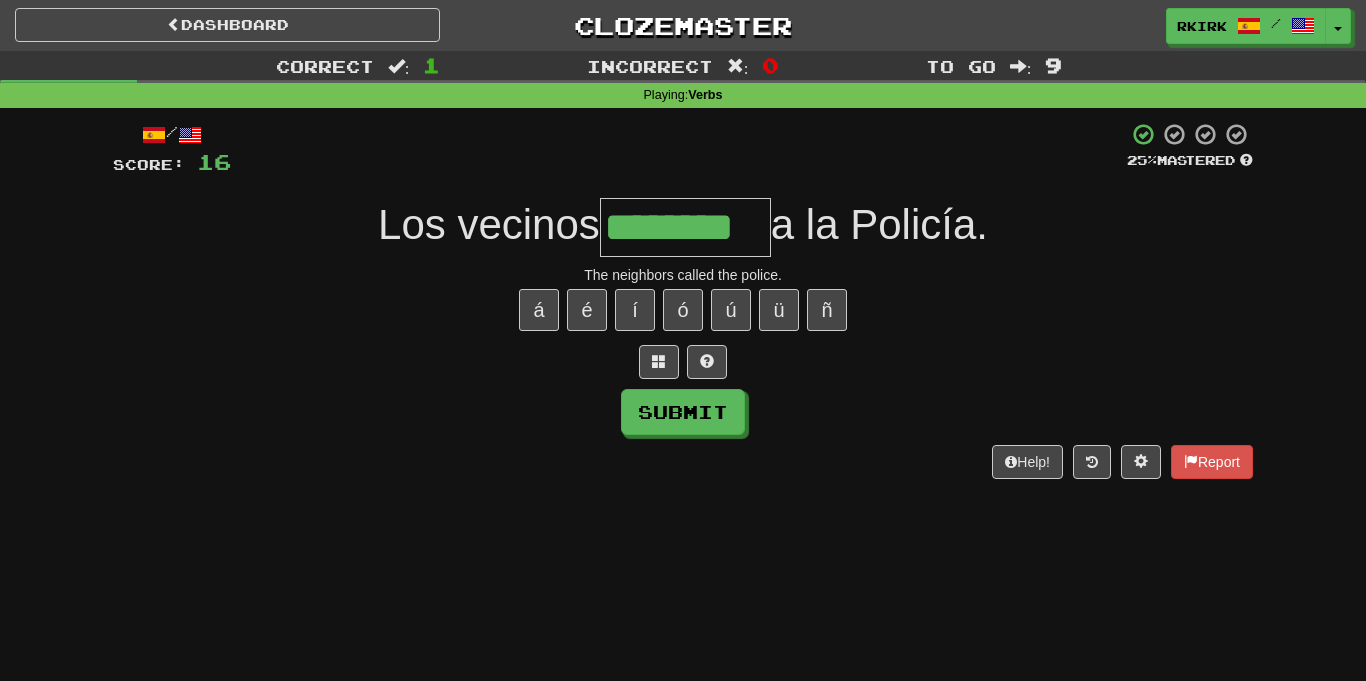 type on "********" 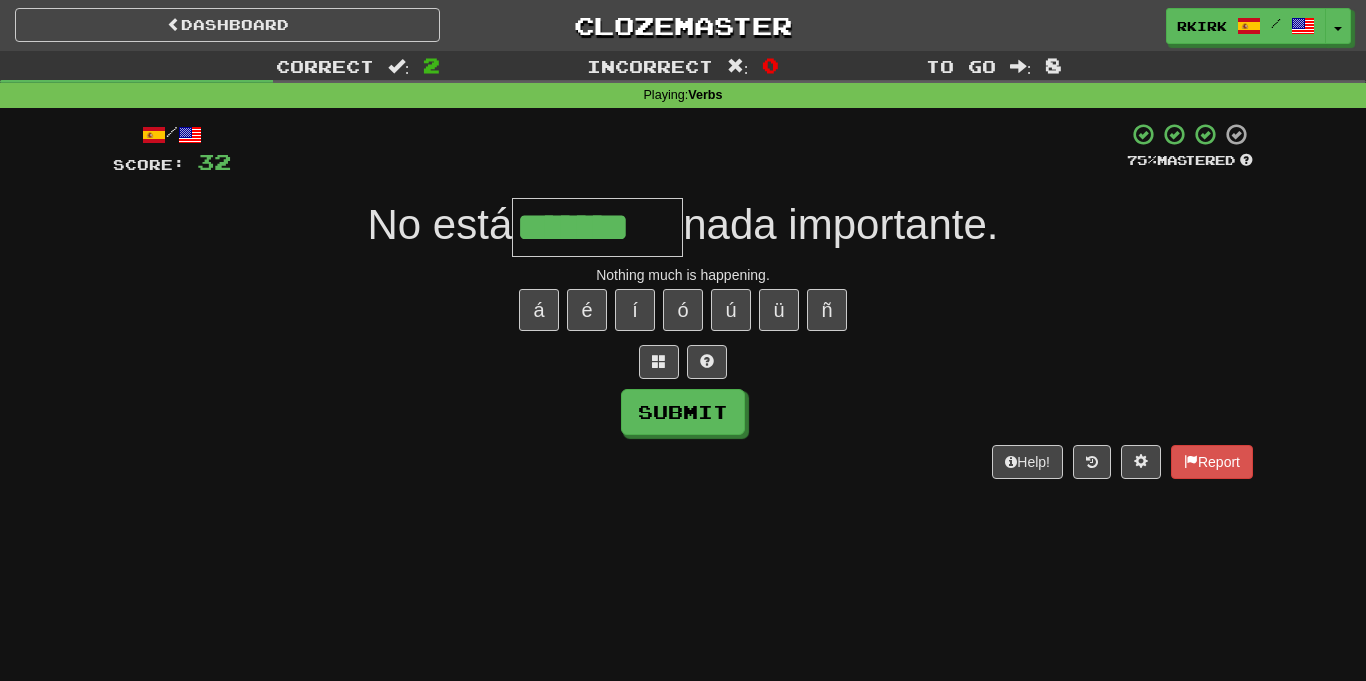 type on "*******" 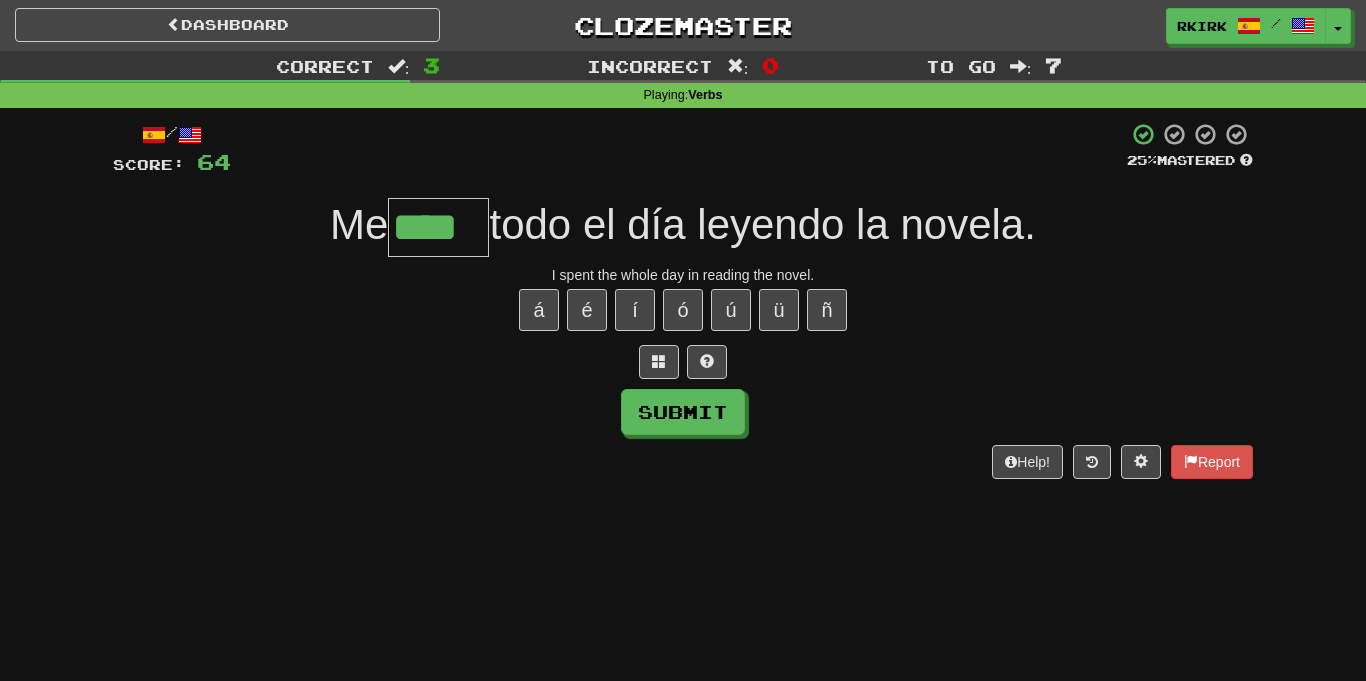 type on "****" 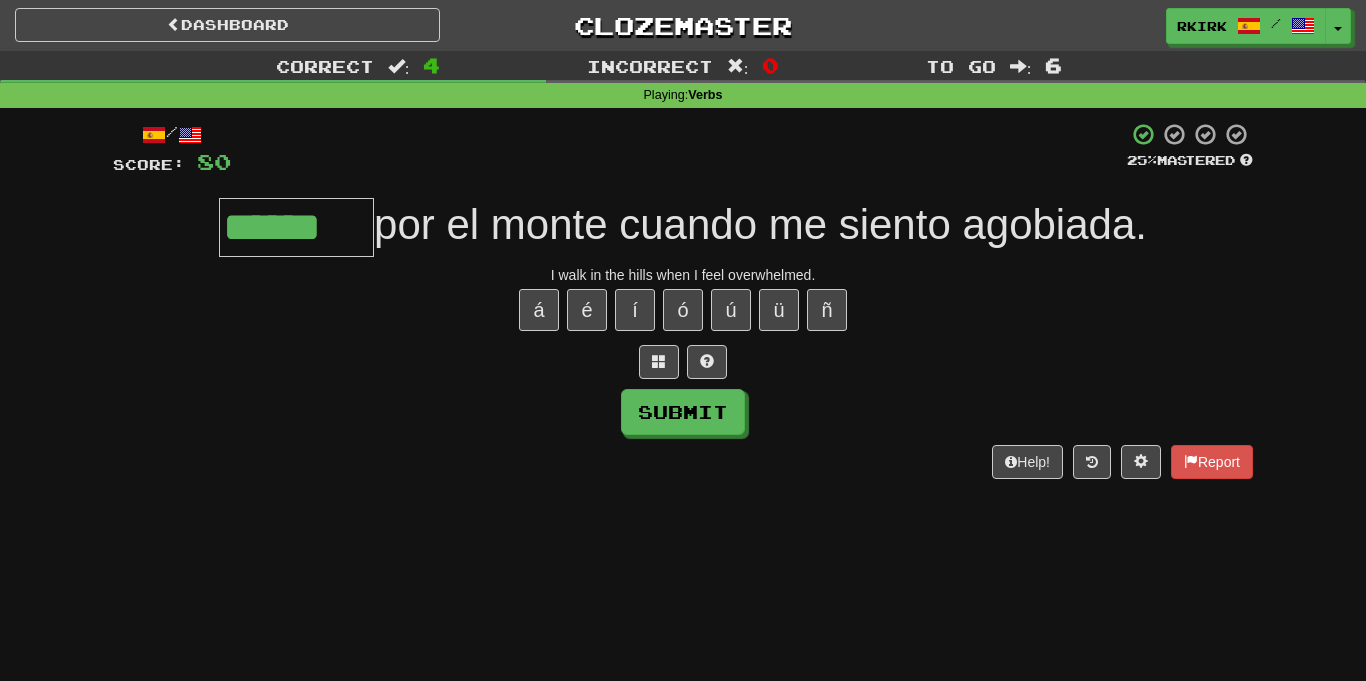 type on "******" 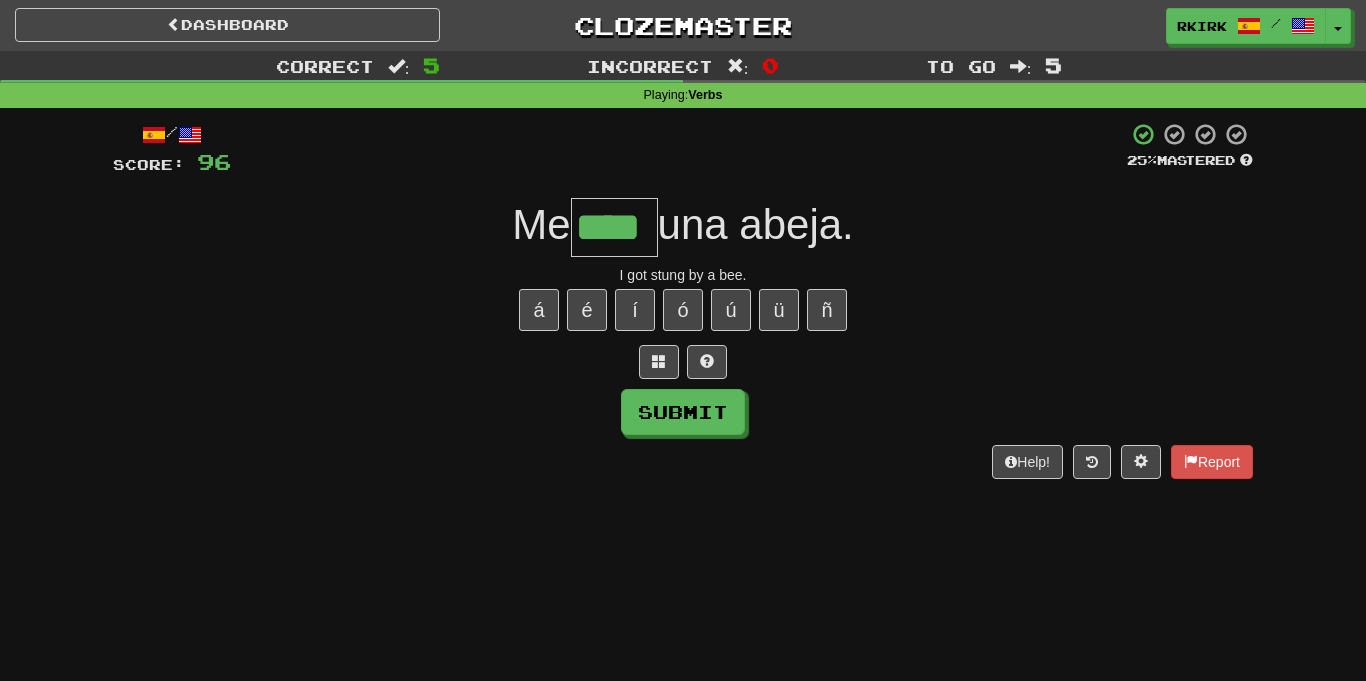 type on "****" 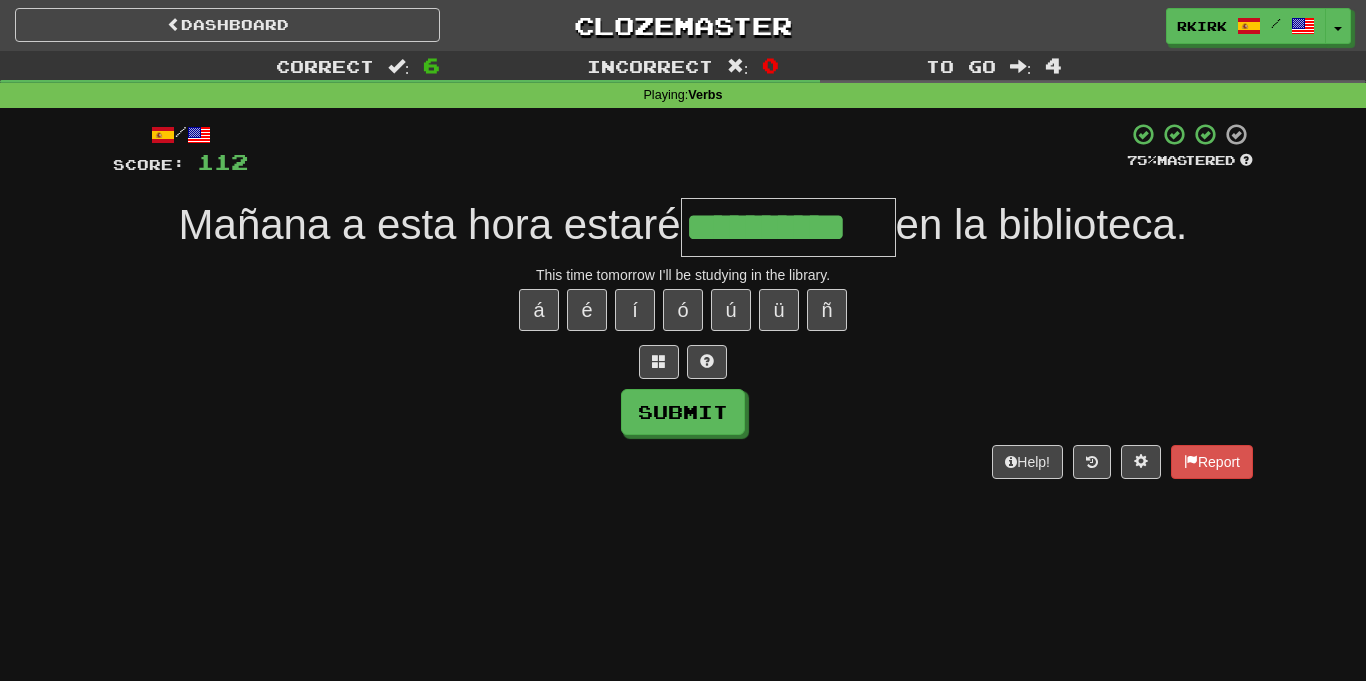 type on "**********" 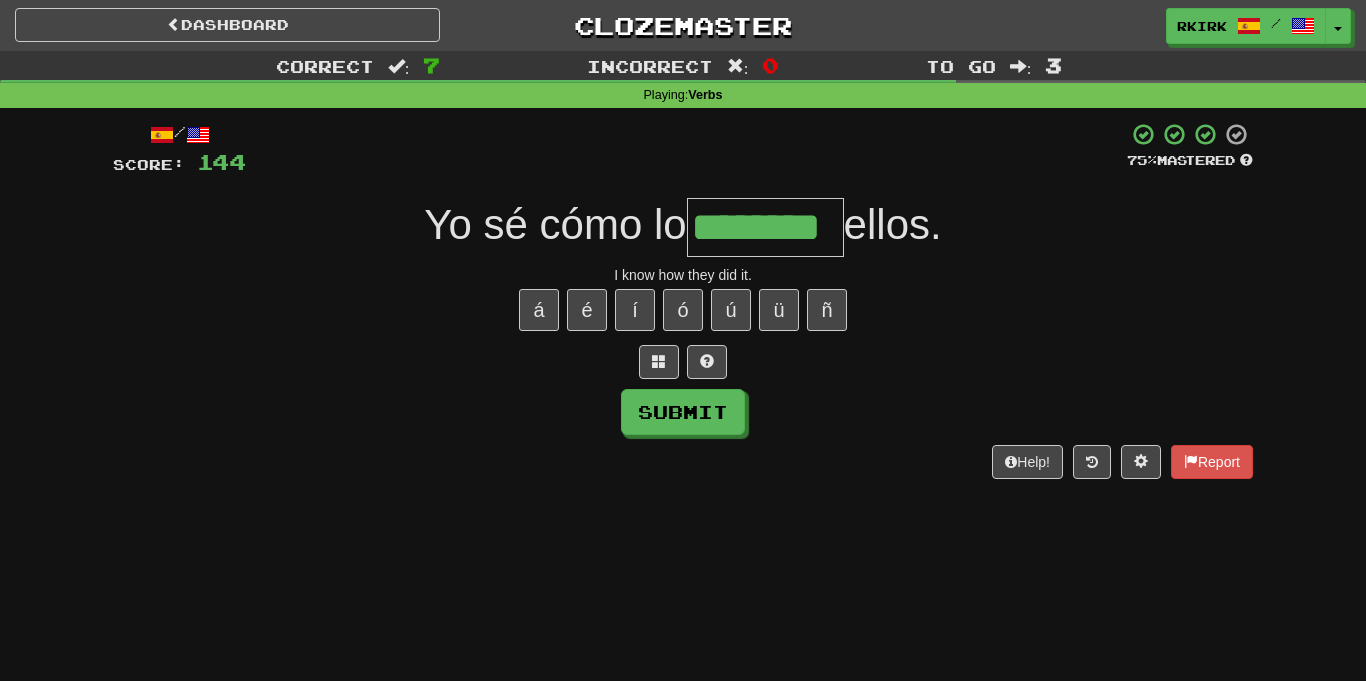type on "********" 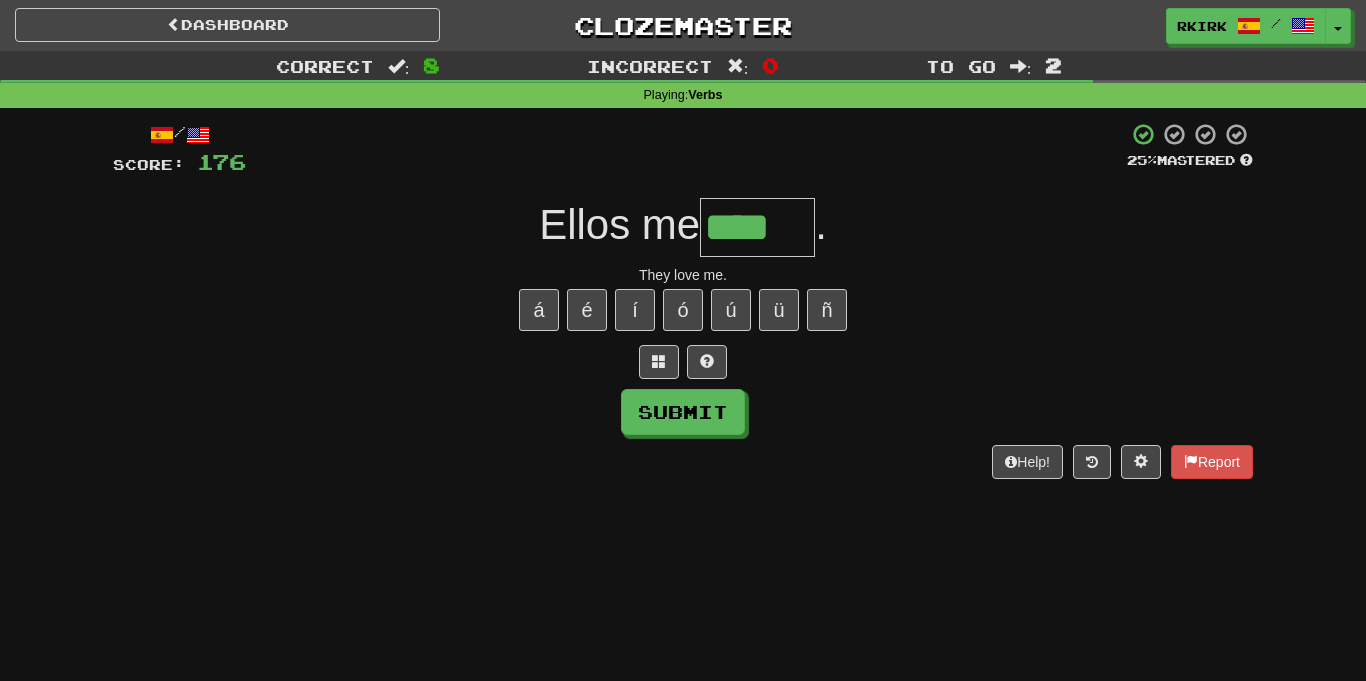 type on "****" 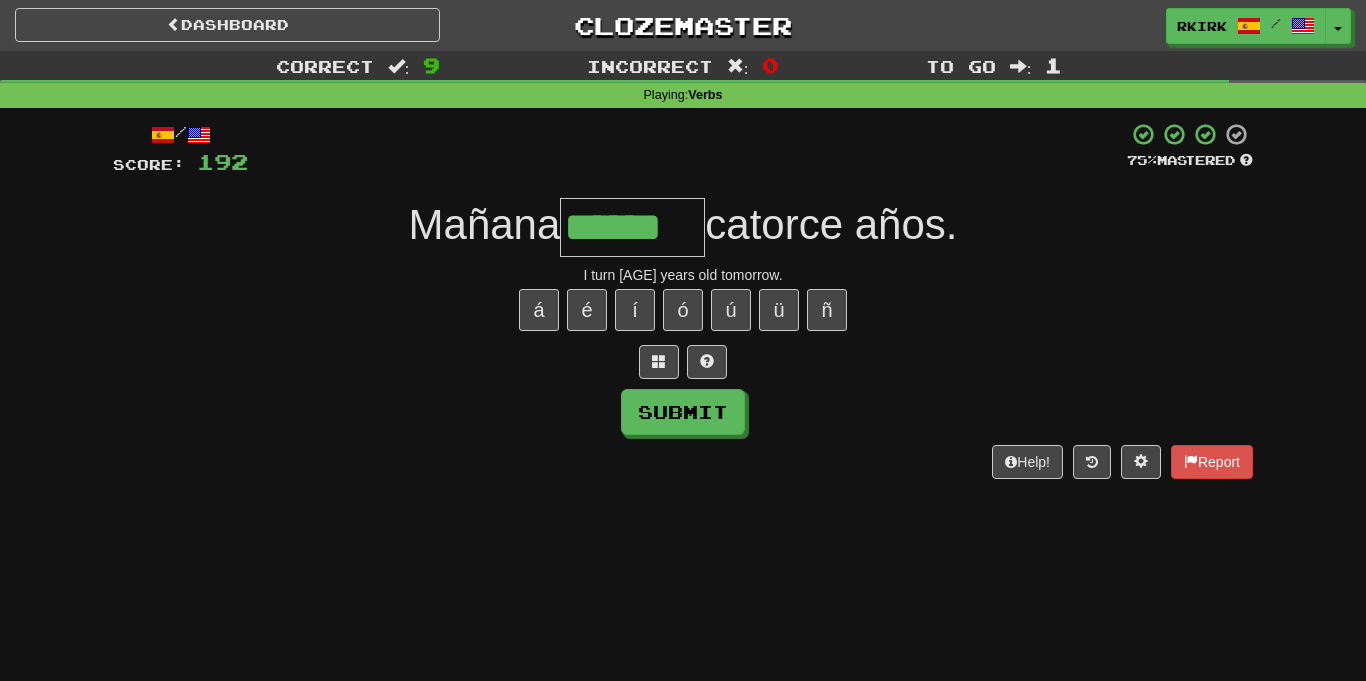 type on "******" 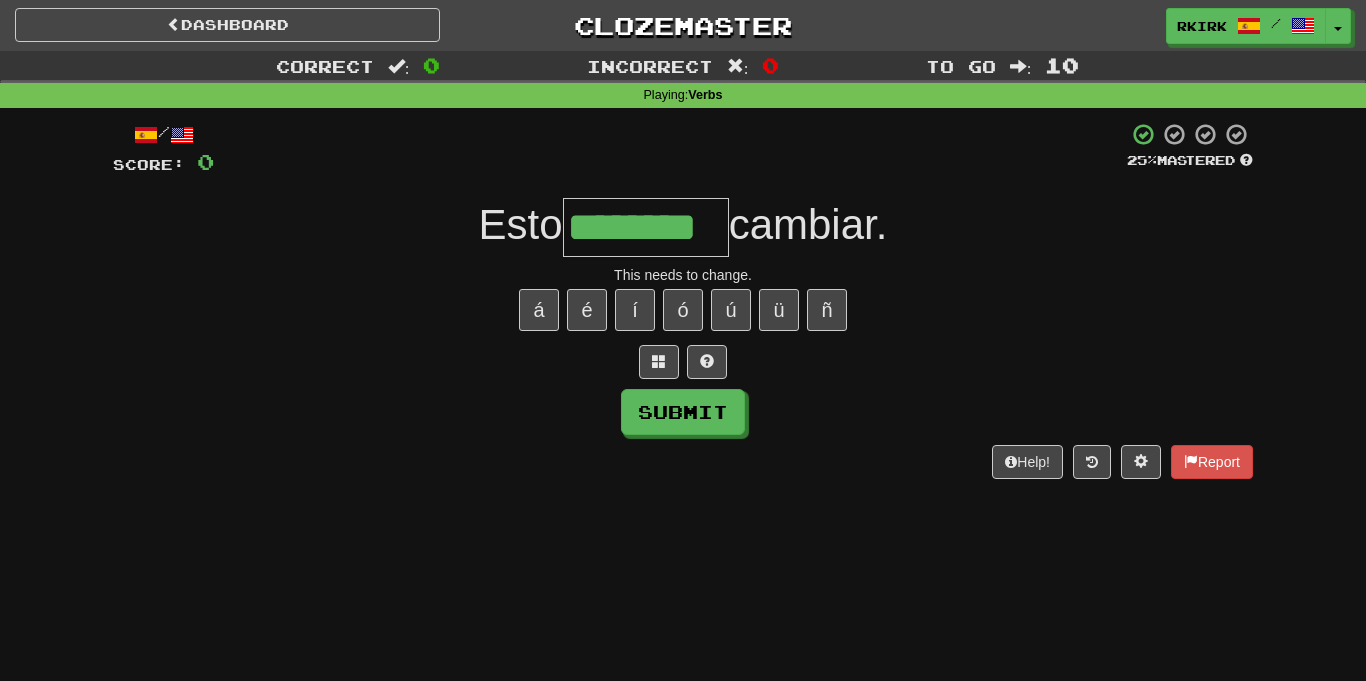 type on "********" 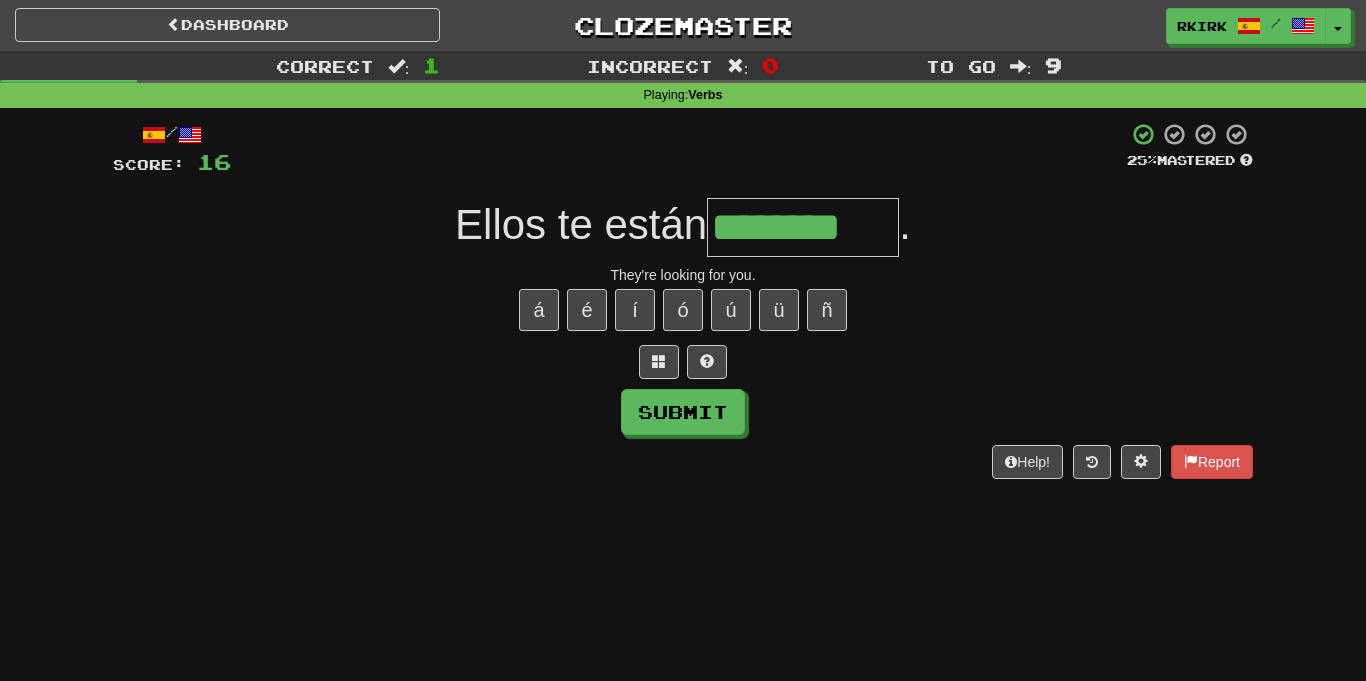 type on "********" 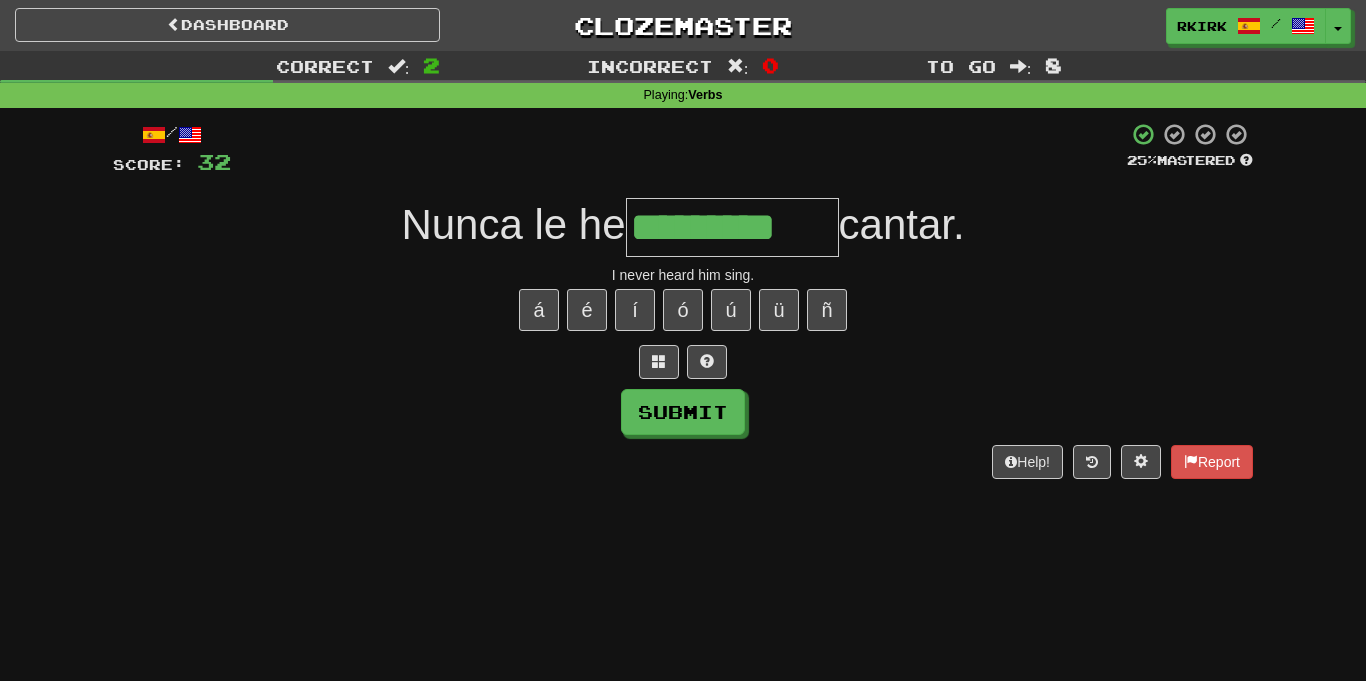 type on "*********" 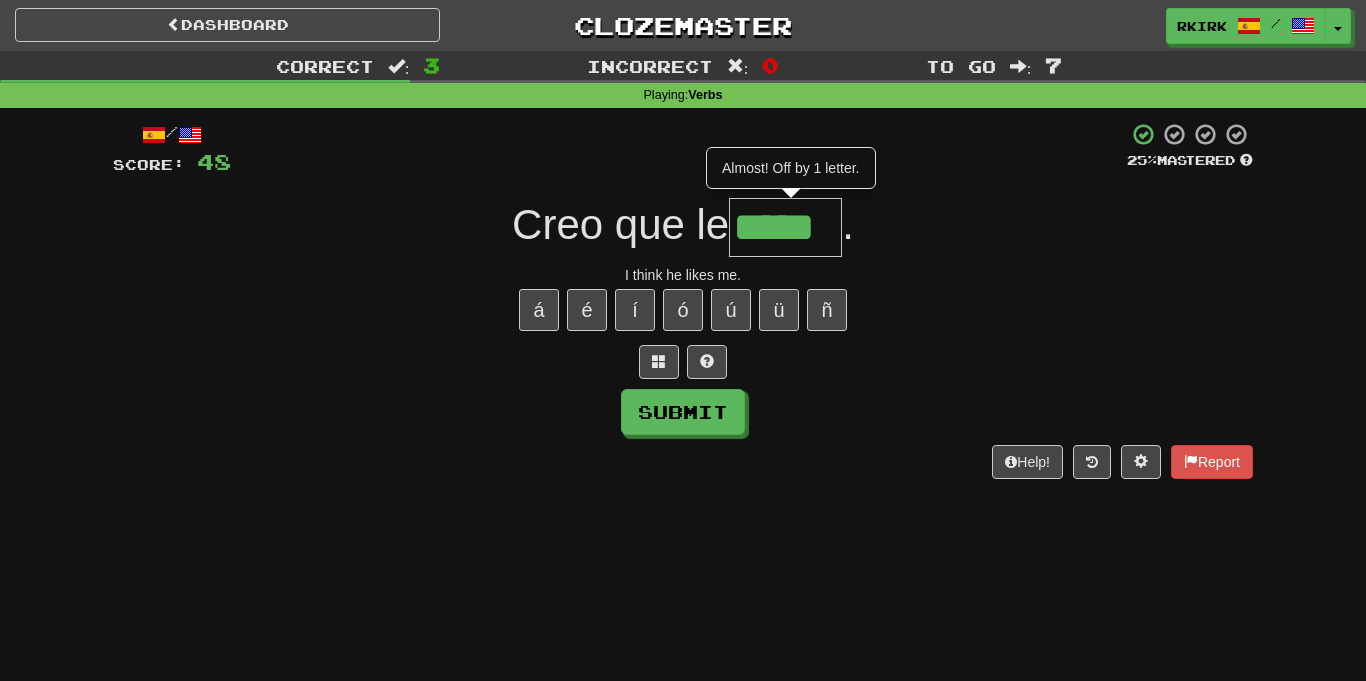 type on "*****" 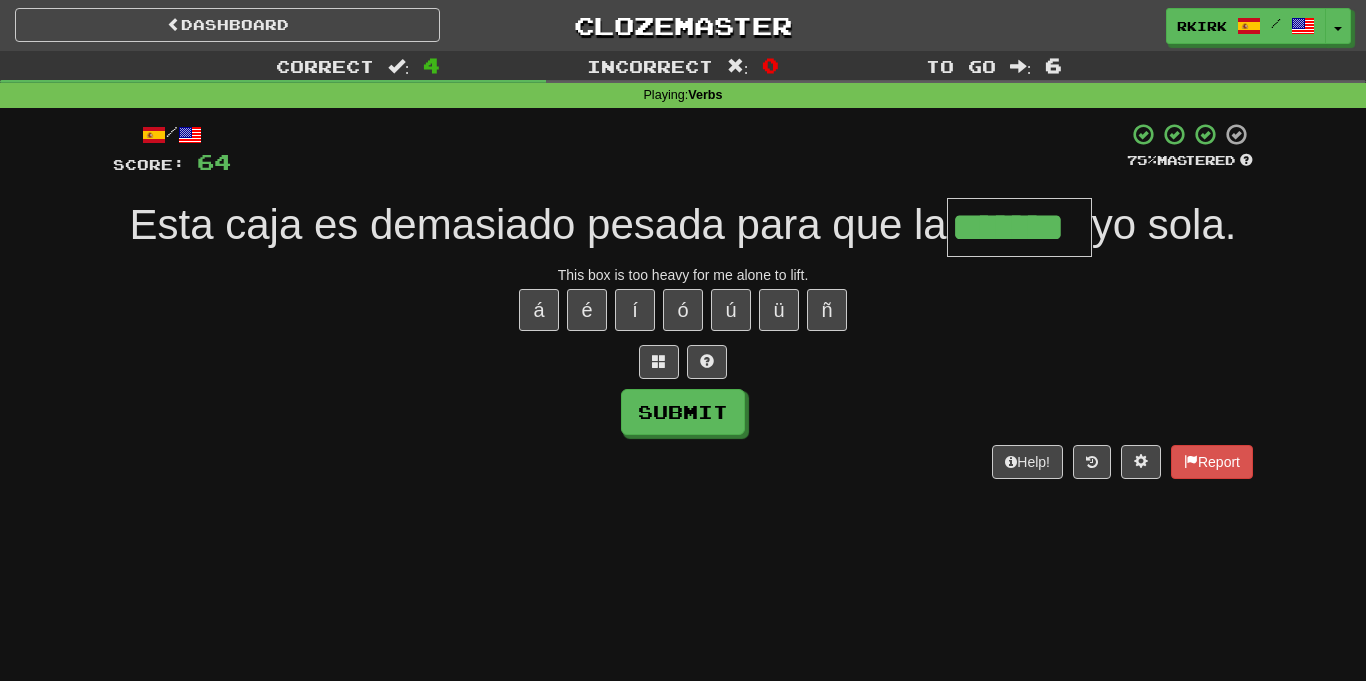 type on "*******" 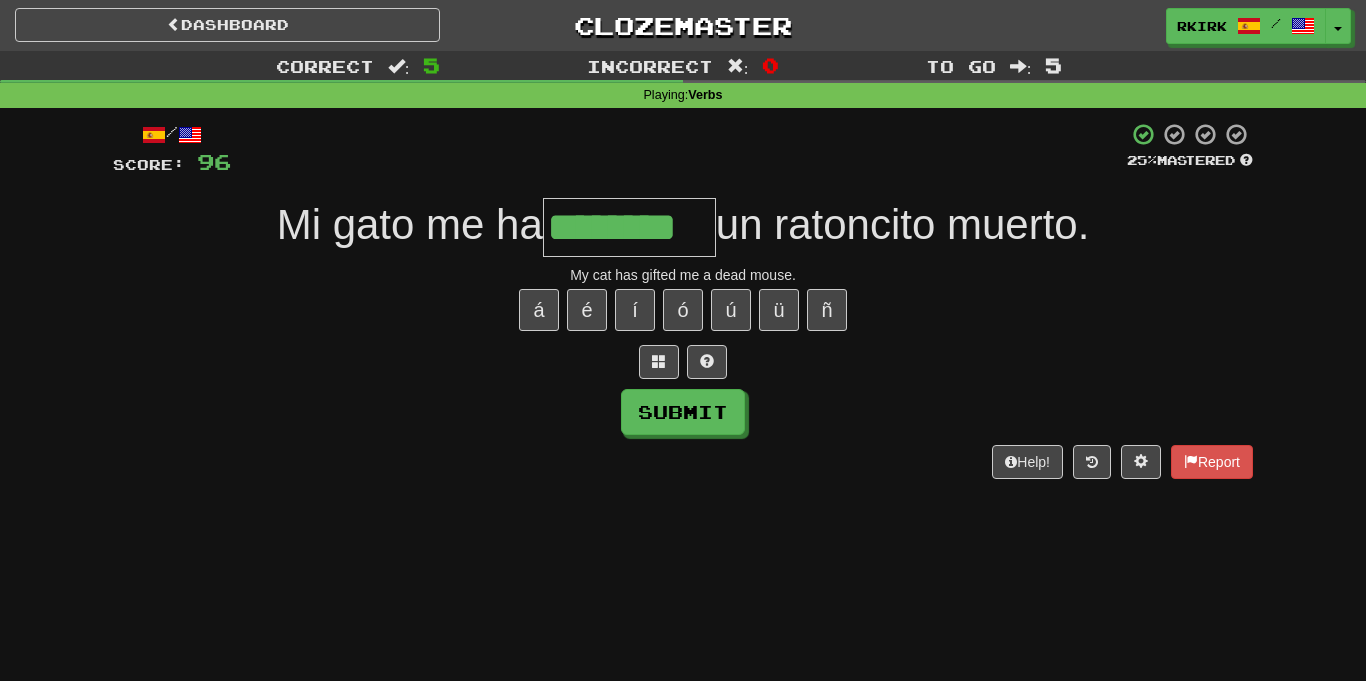 type on "********" 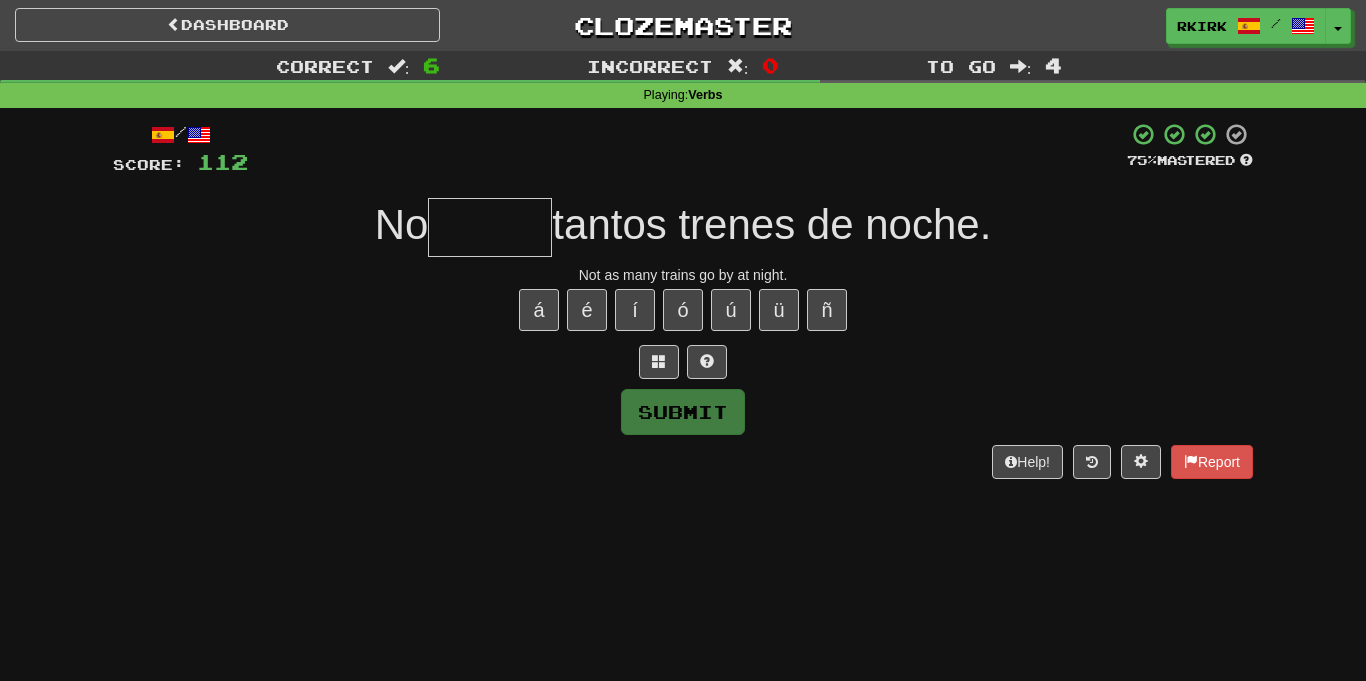 type on "*" 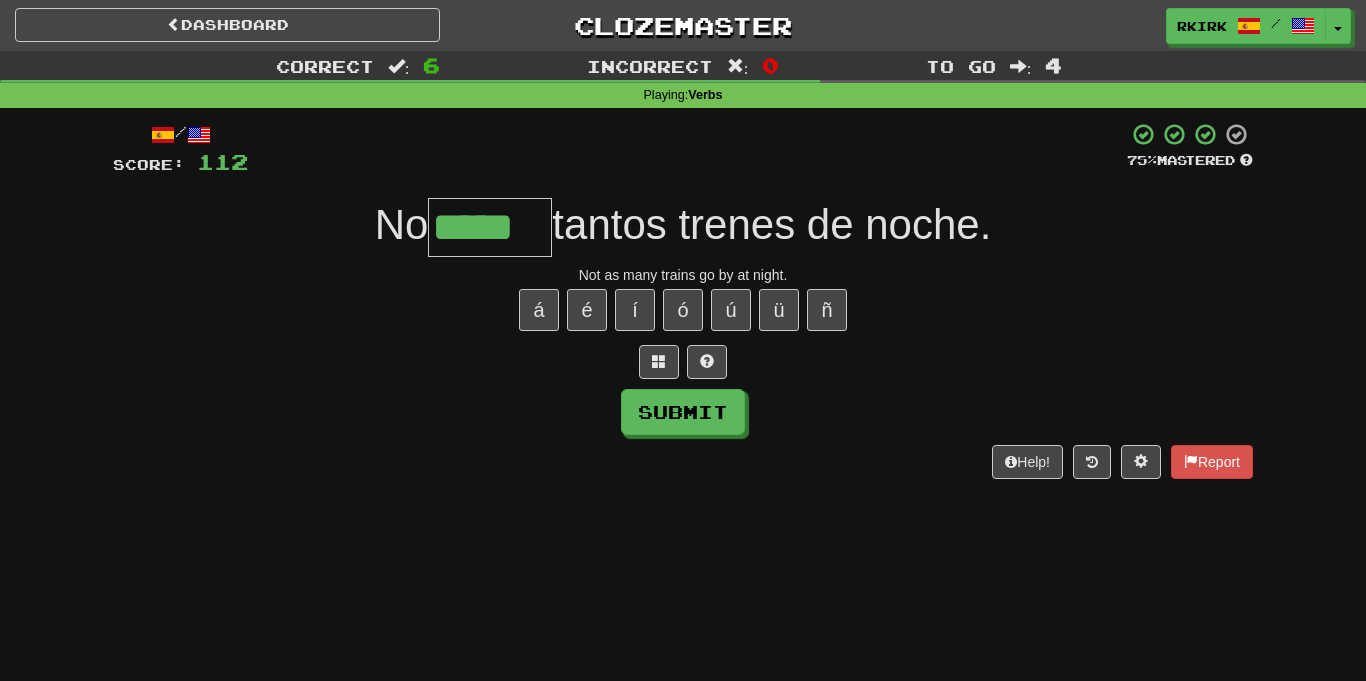 type on "*****" 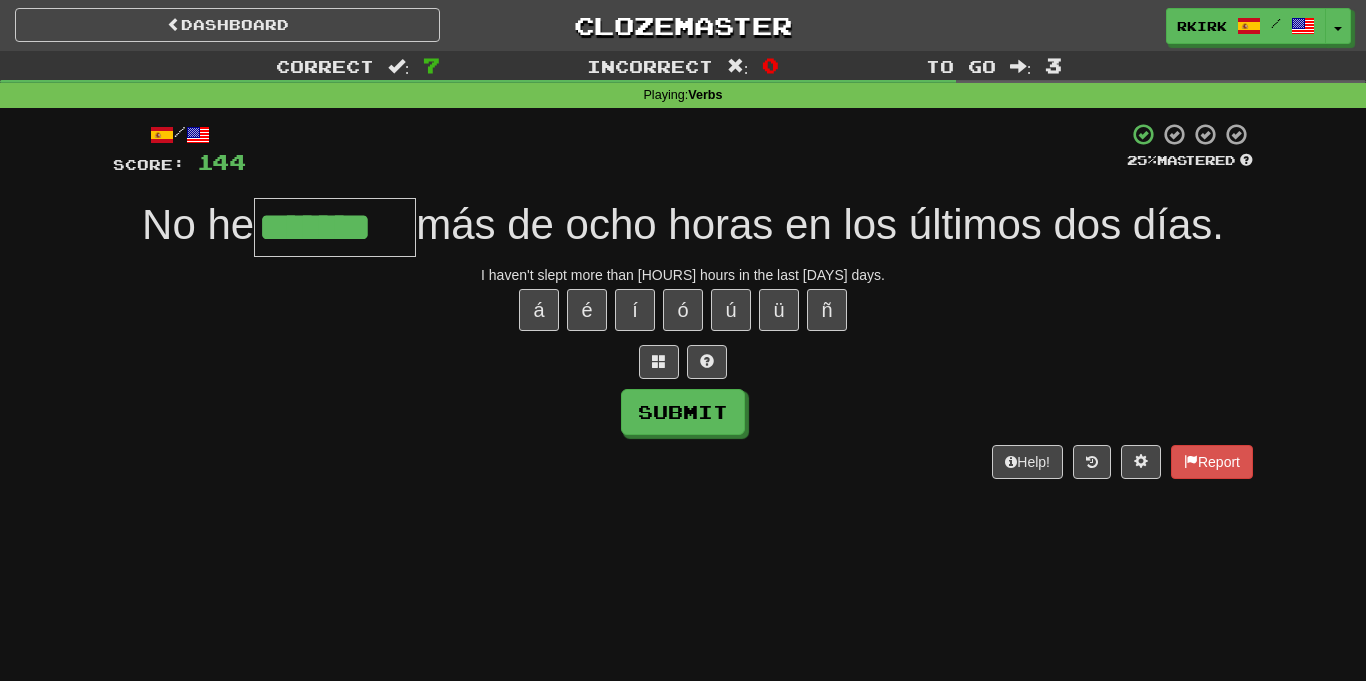 type on "*******" 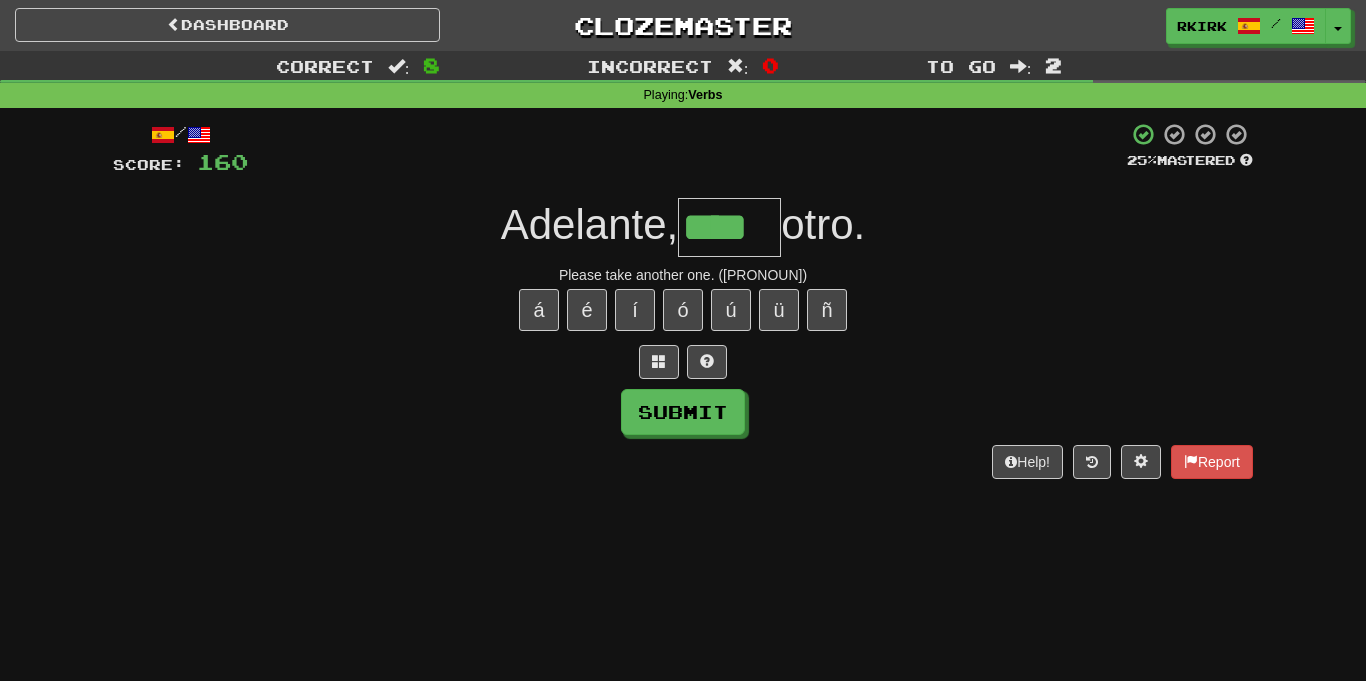 type on "****" 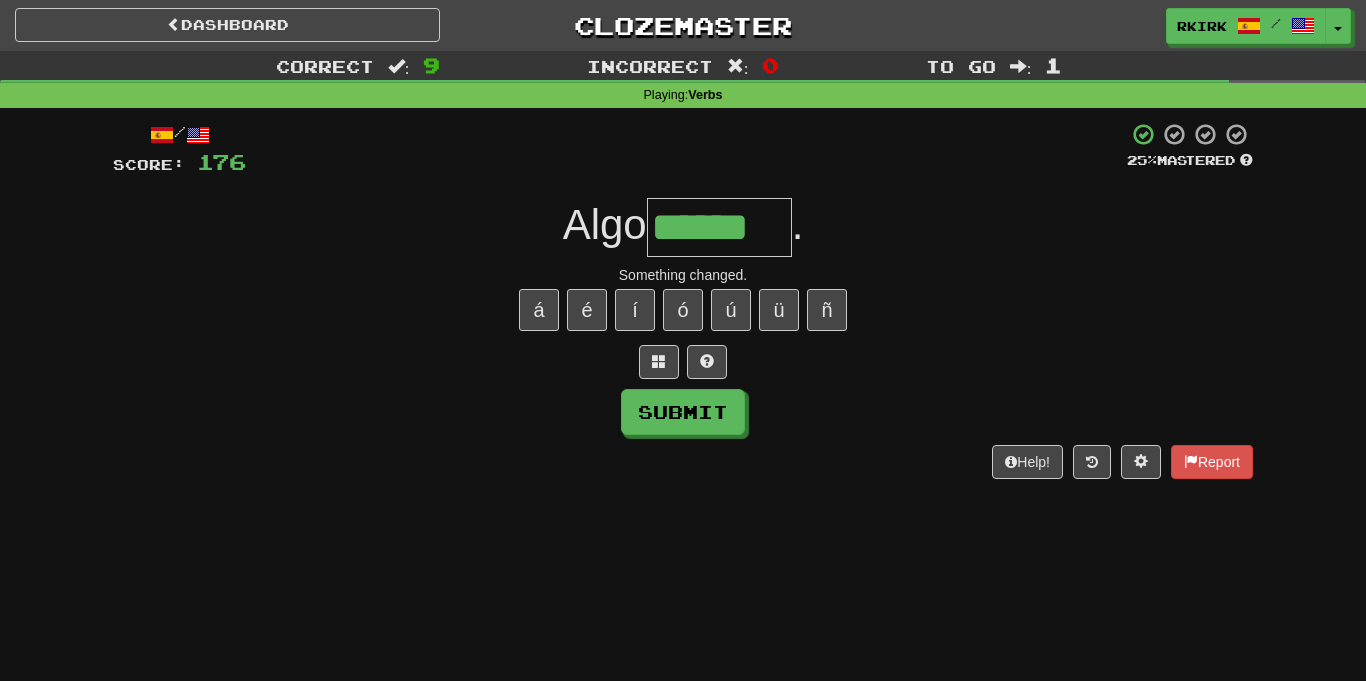 type on "******" 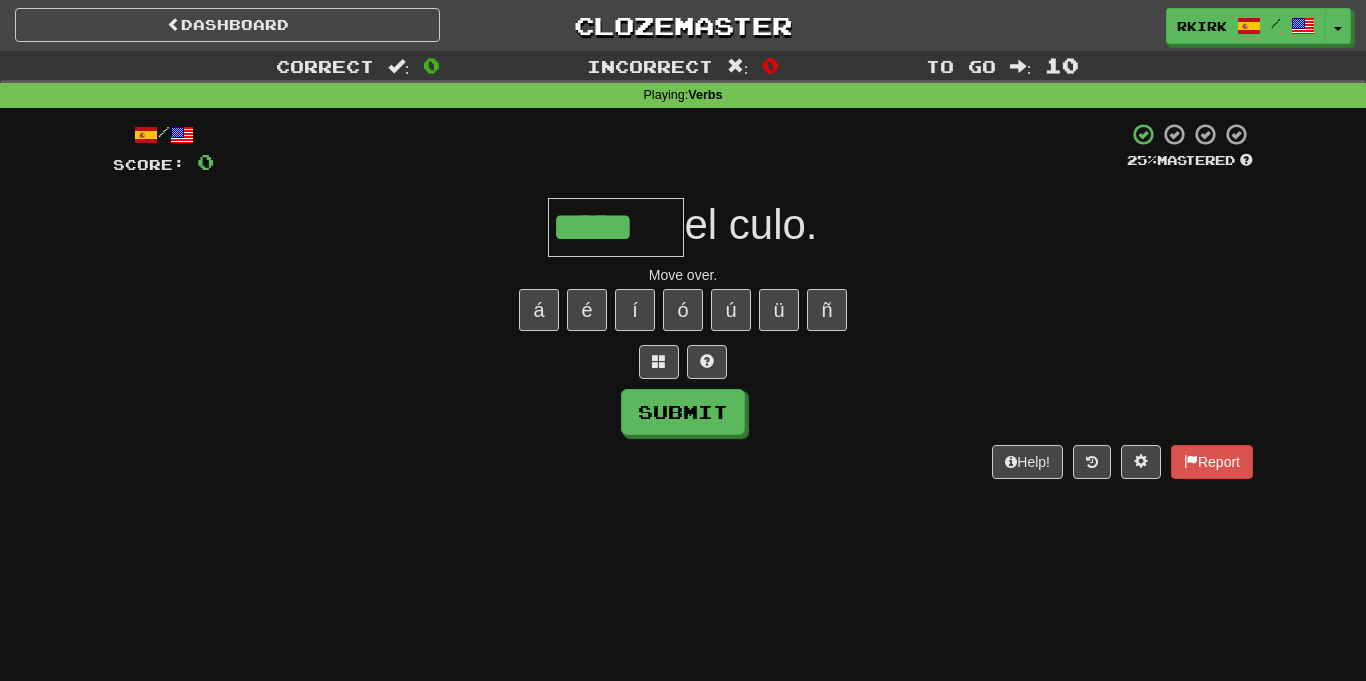 type on "*****" 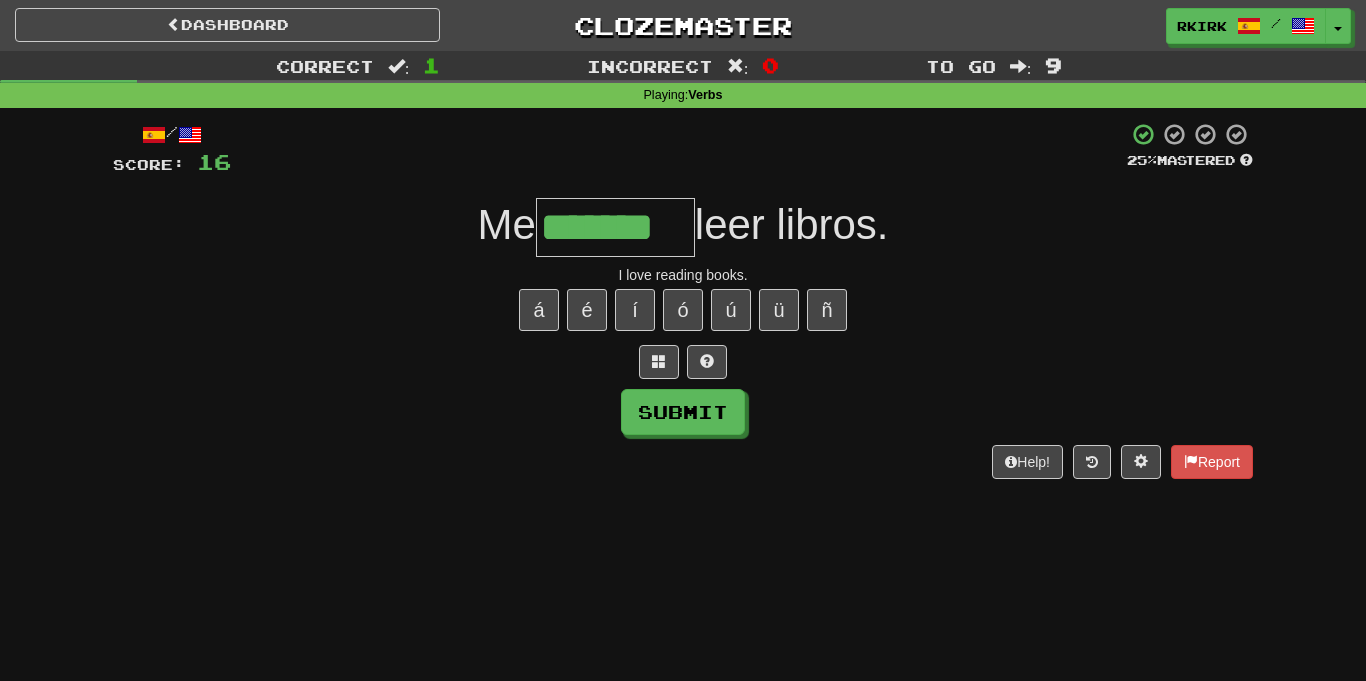 type on "*******" 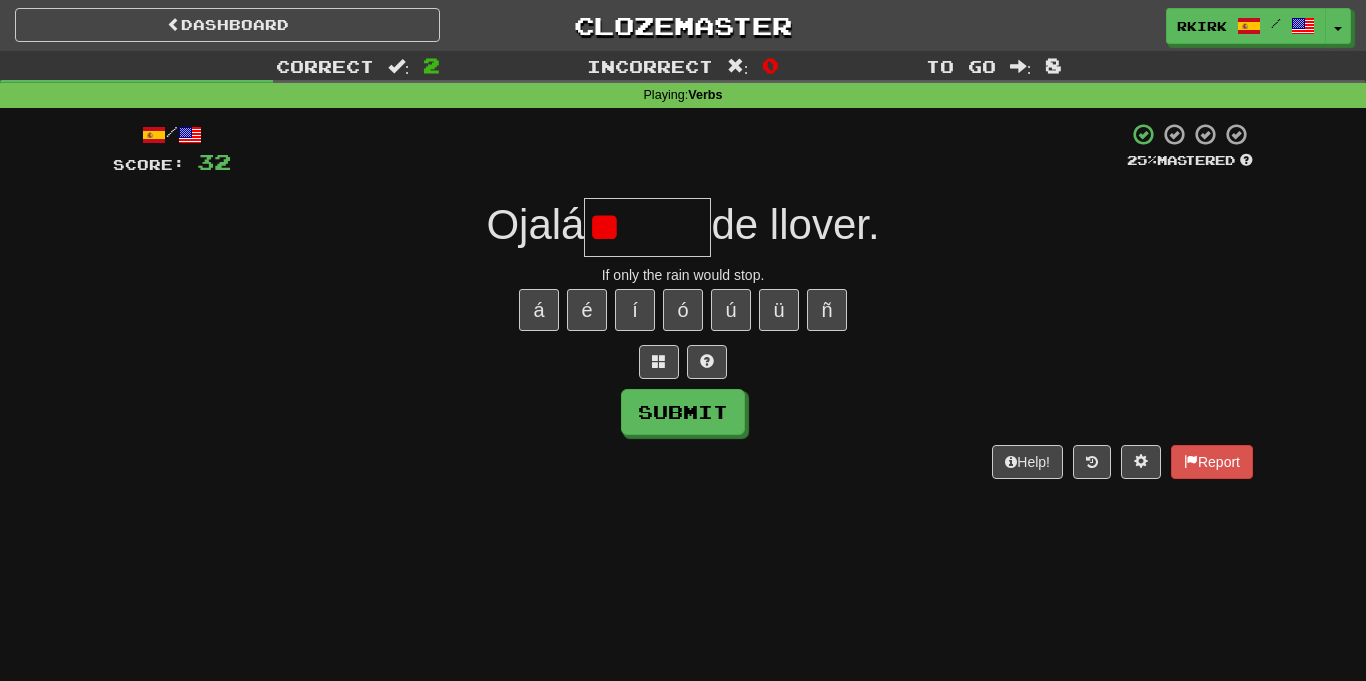 type on "*" 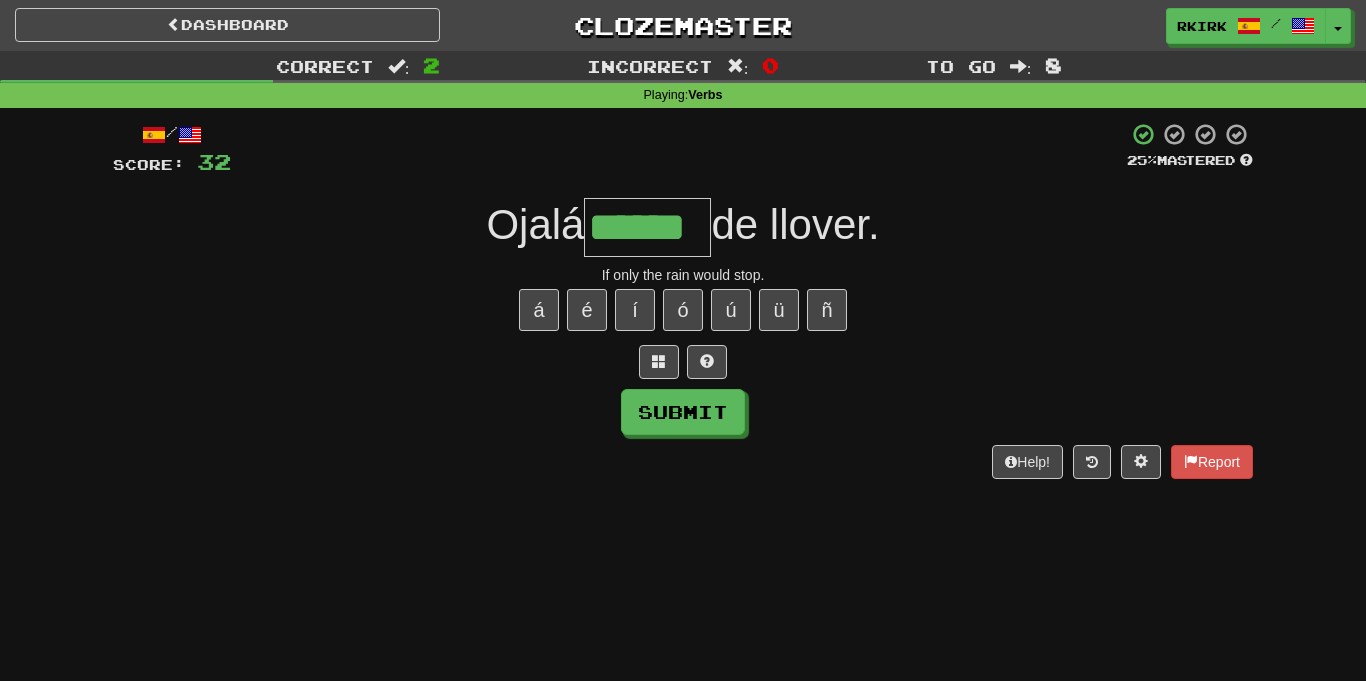 type on "******" 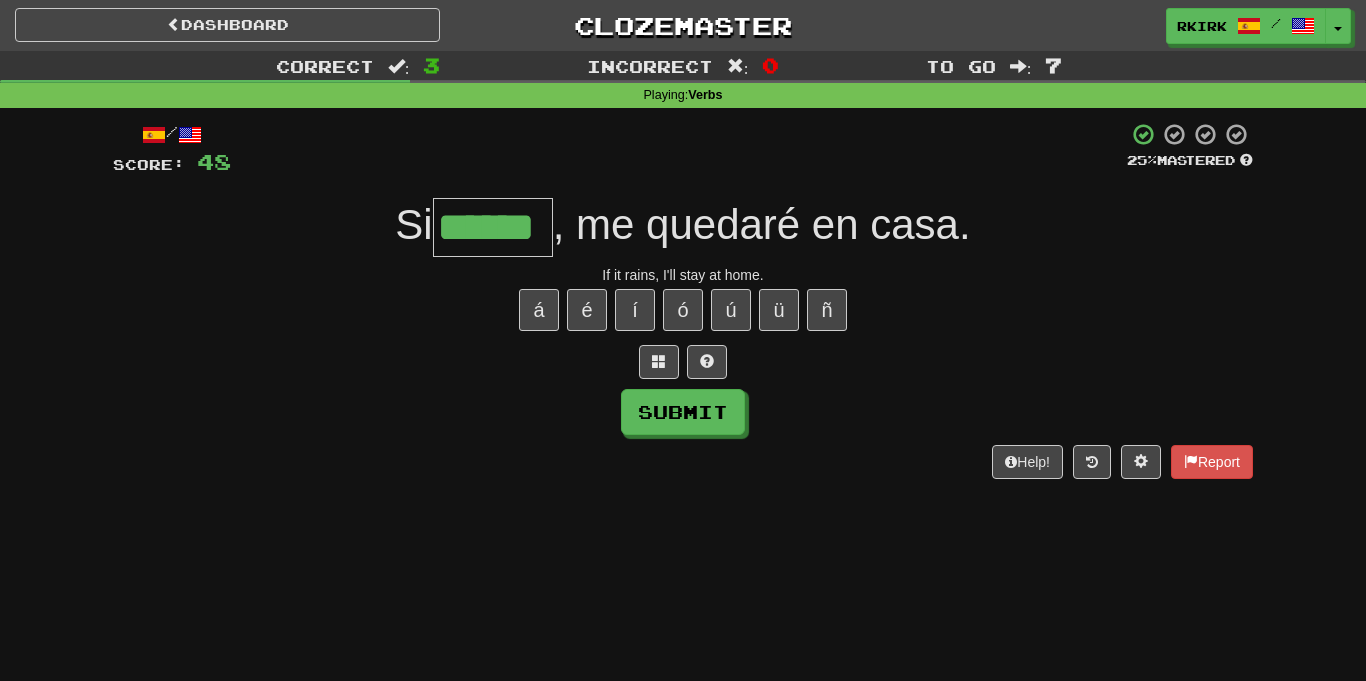 type on "******" 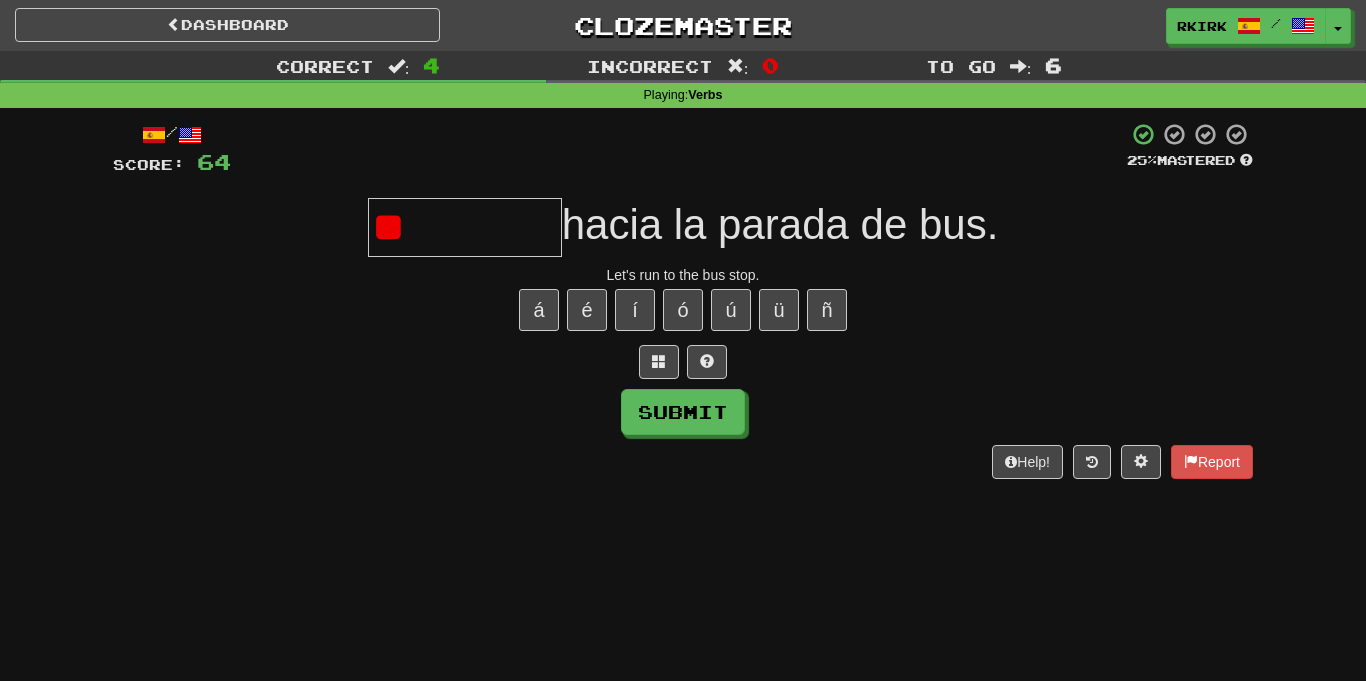 type on "*" 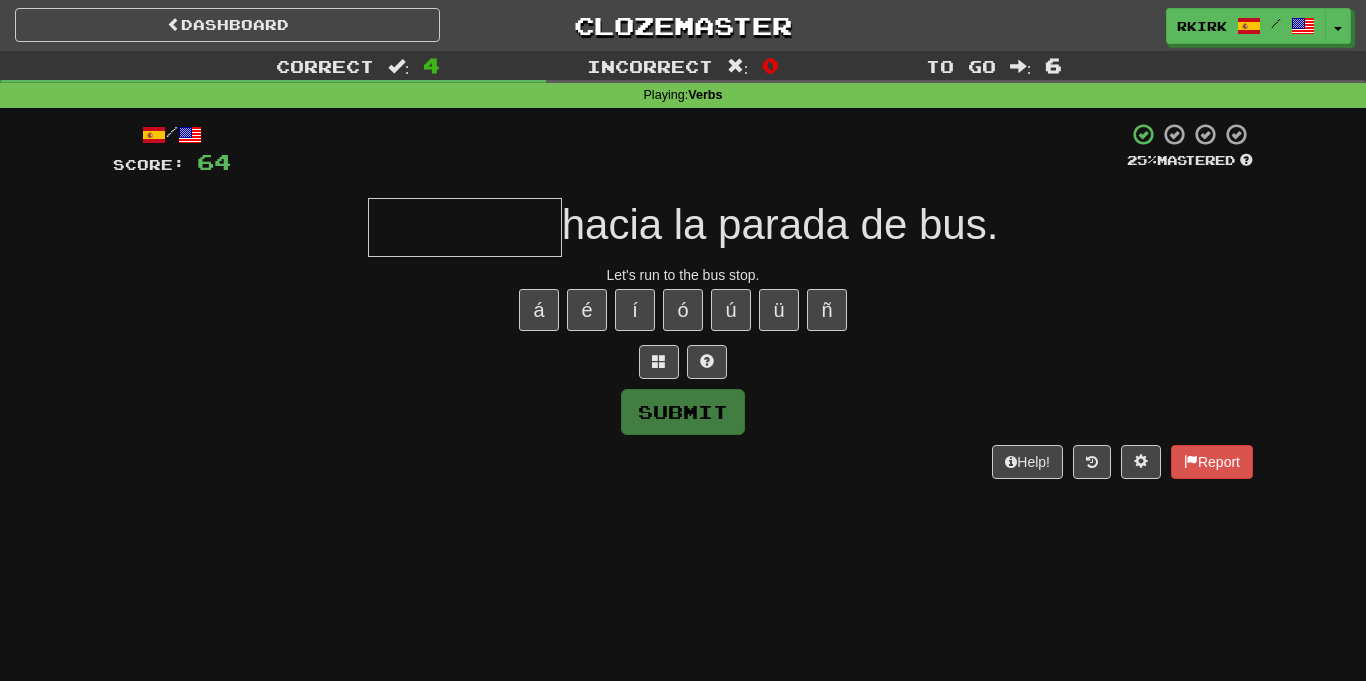 type on "*" 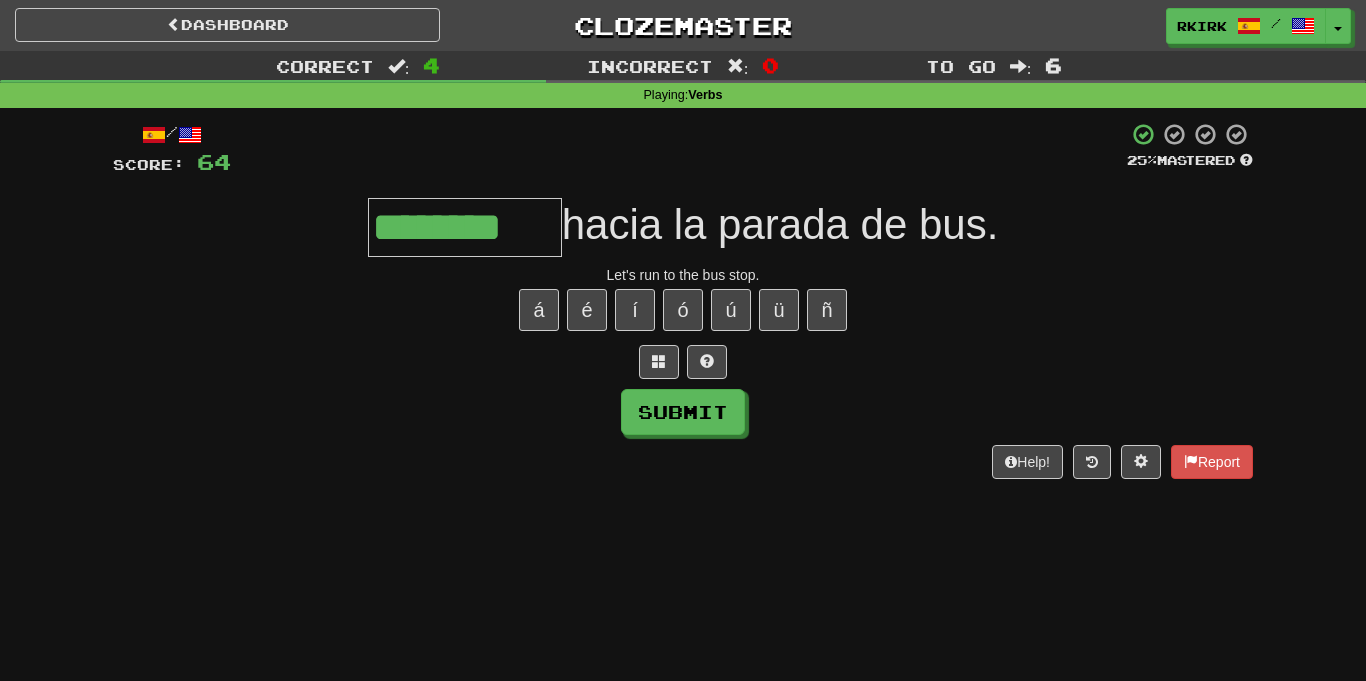 type on "********" 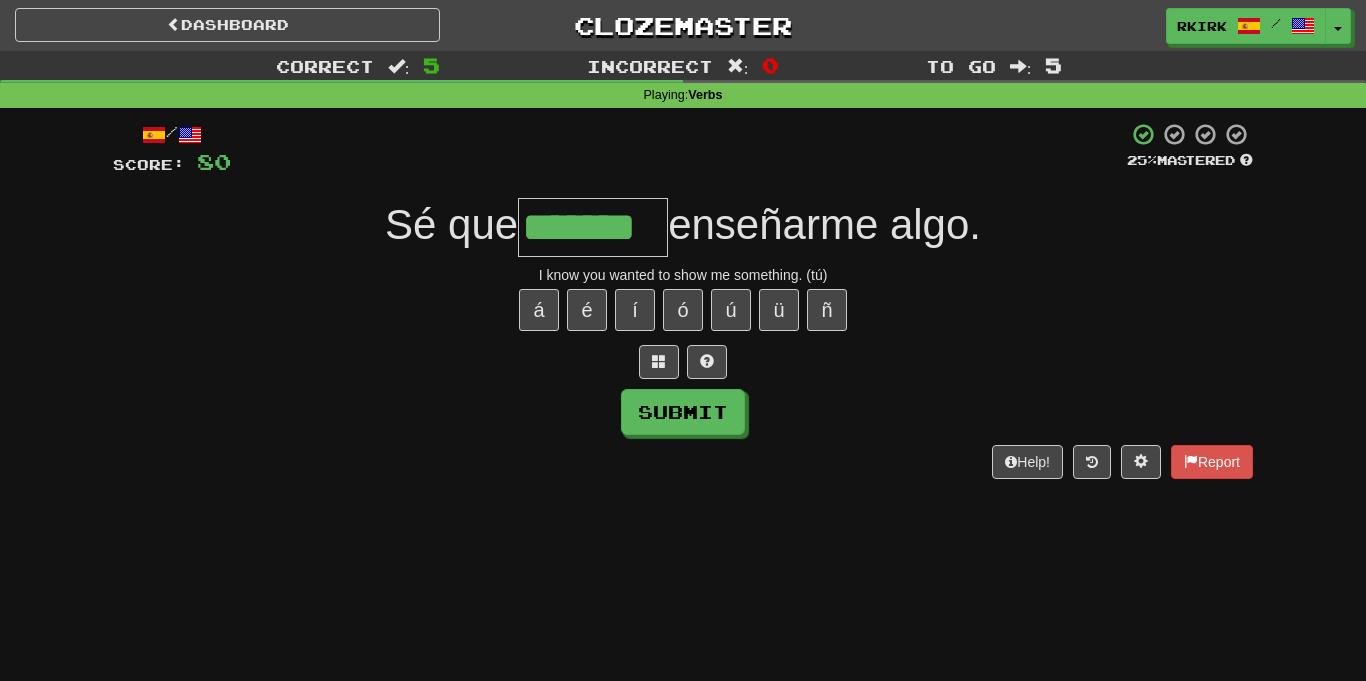 type on "*******" 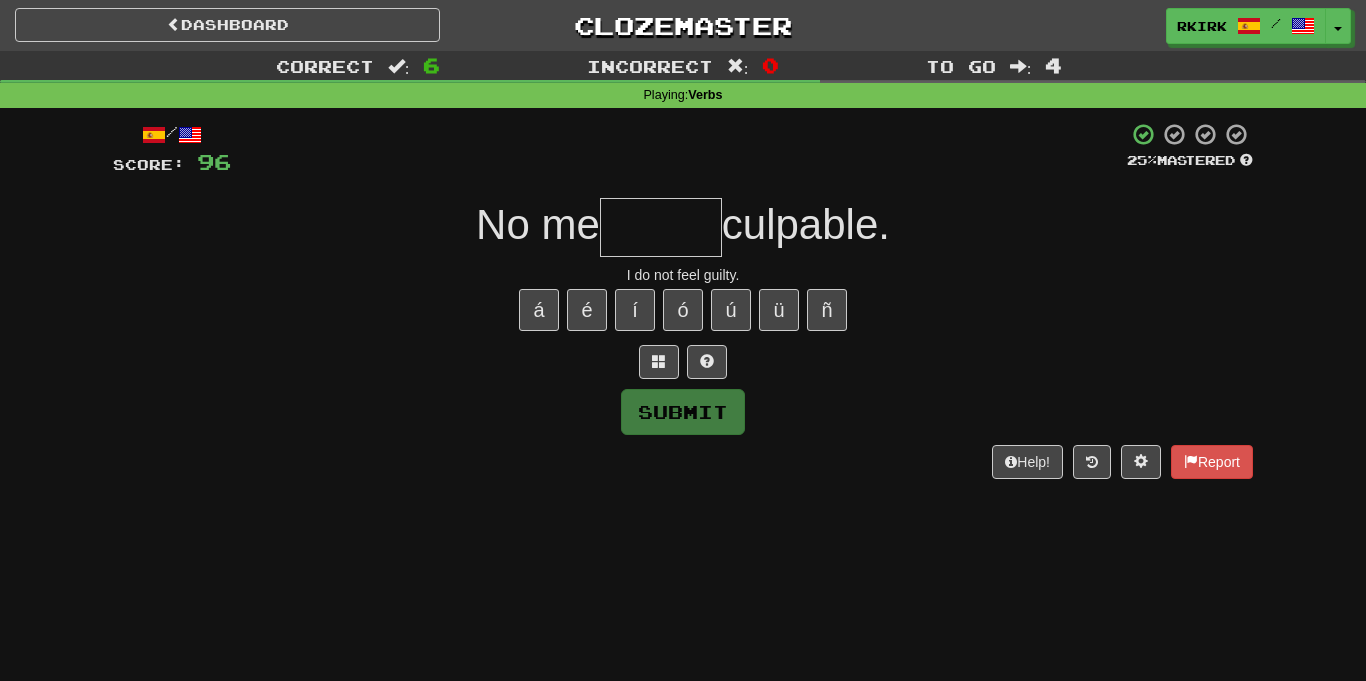 type on "*" 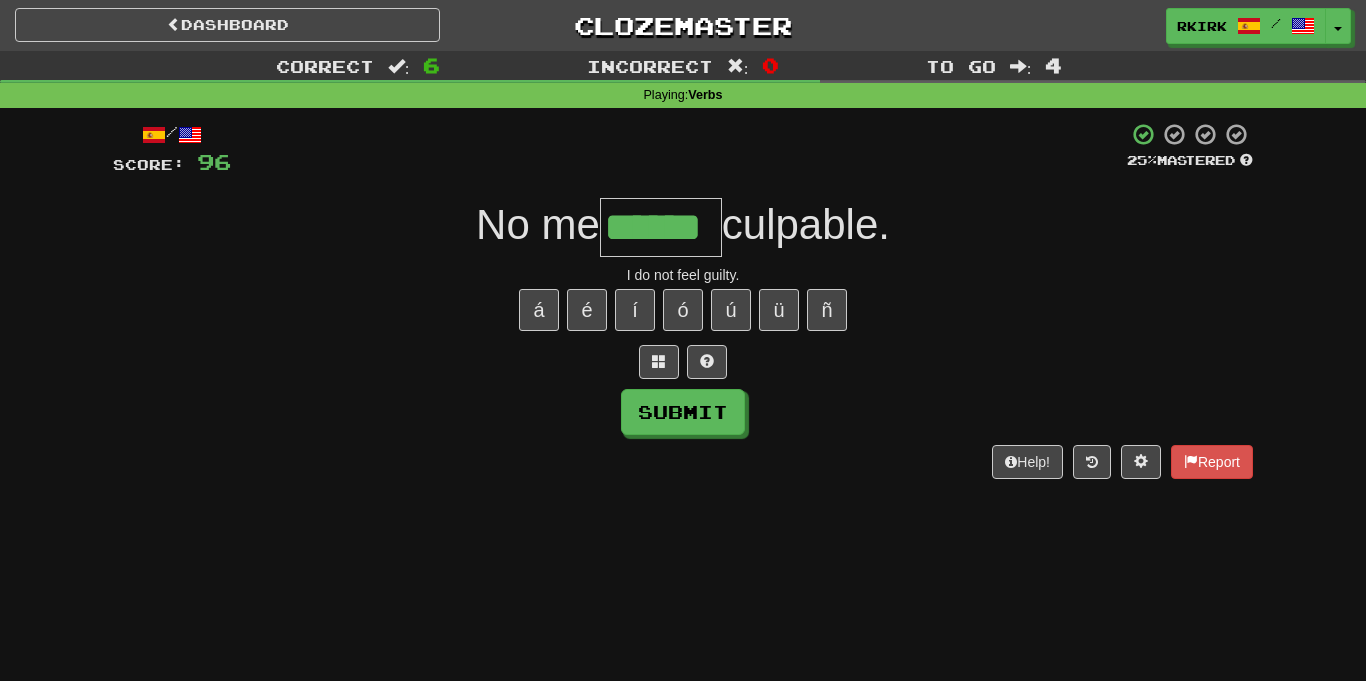 type on "******" 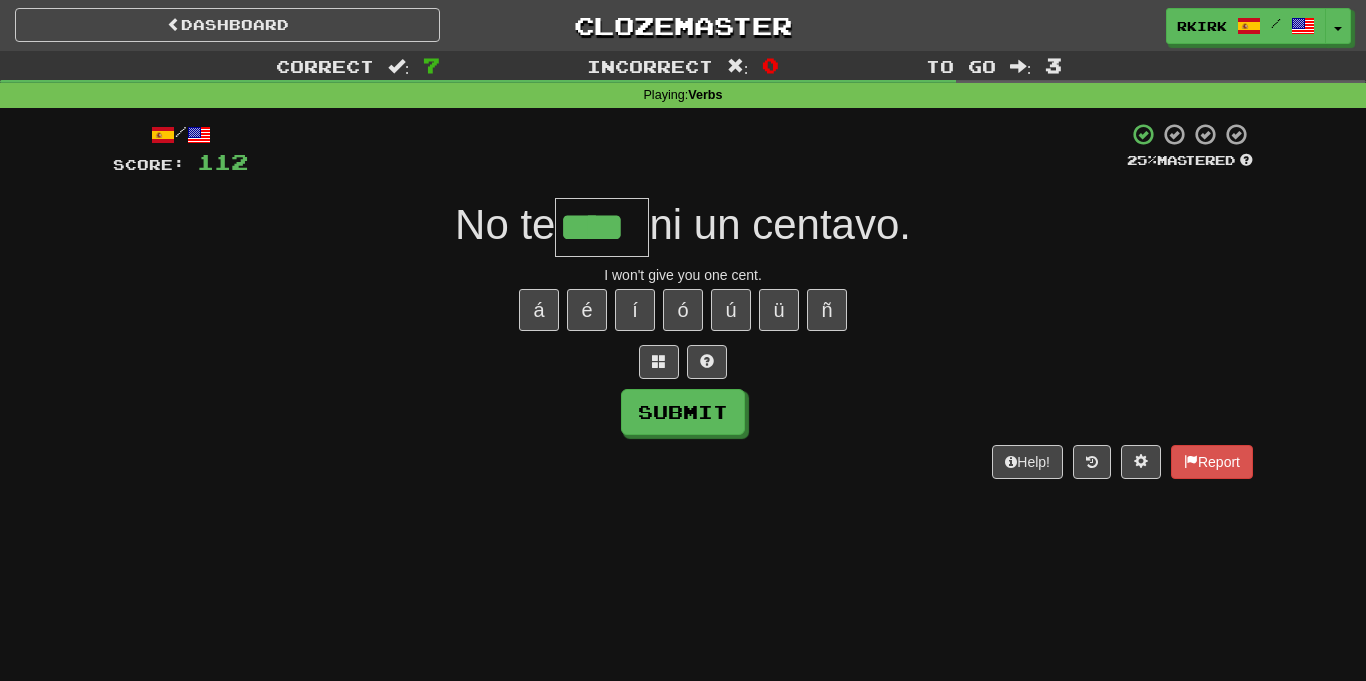 type on "****" 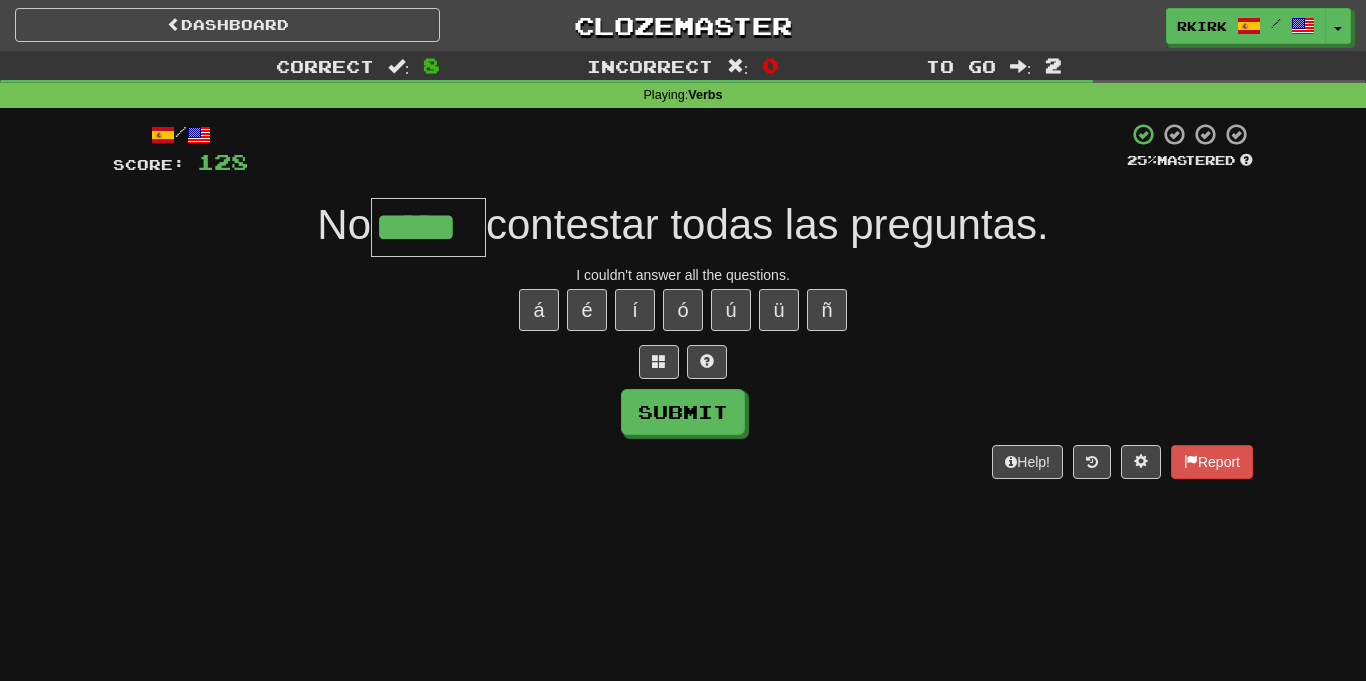 type on "*****" 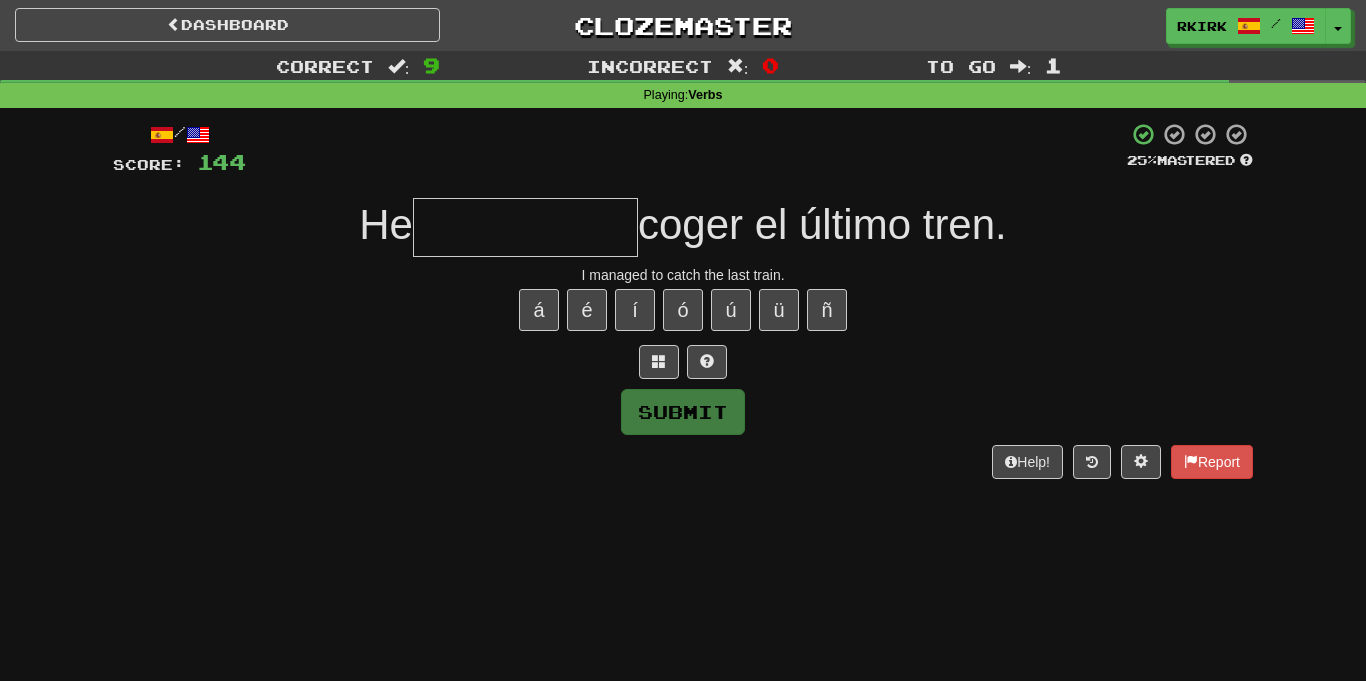 type on "*" 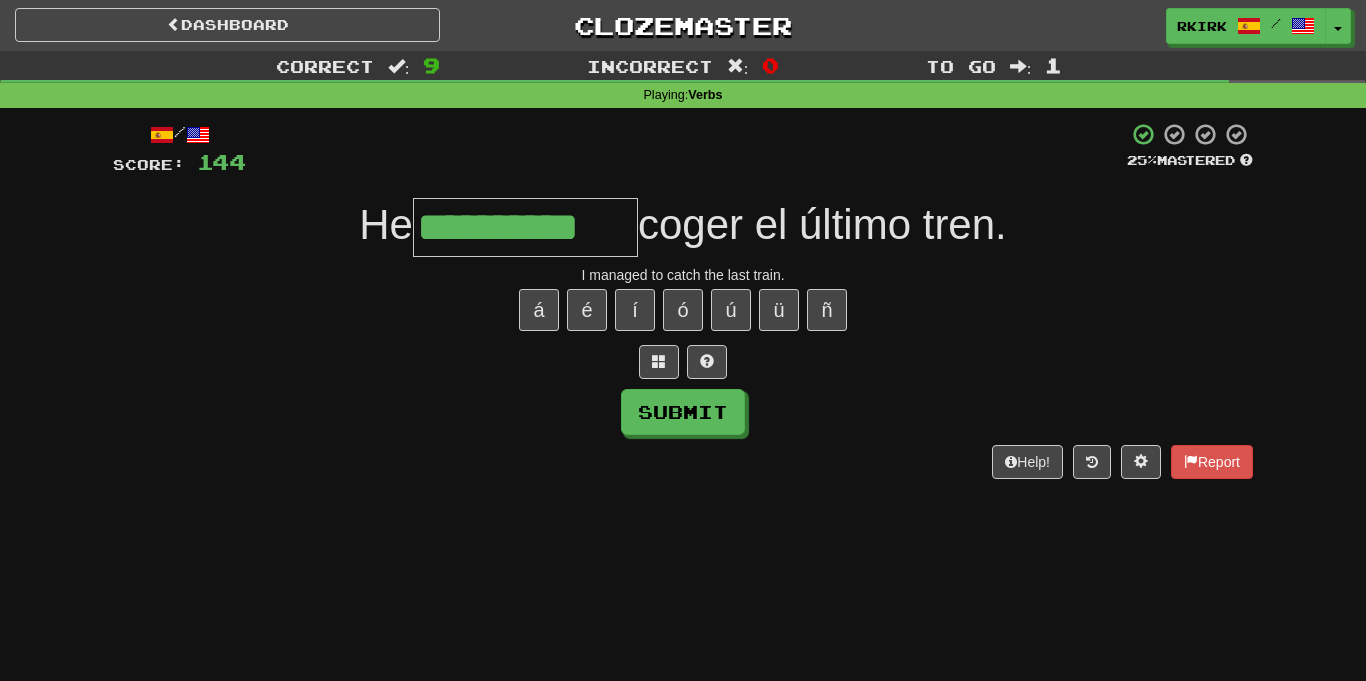 type on "**********" 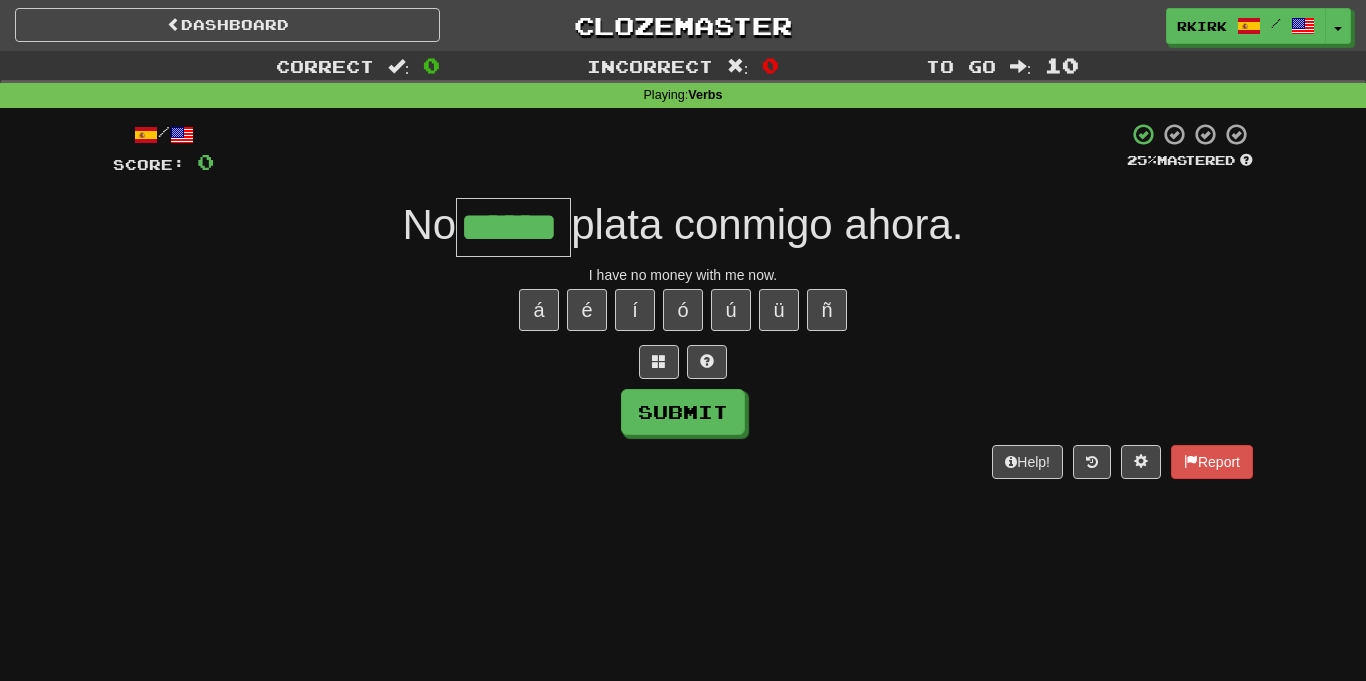 type on "******" 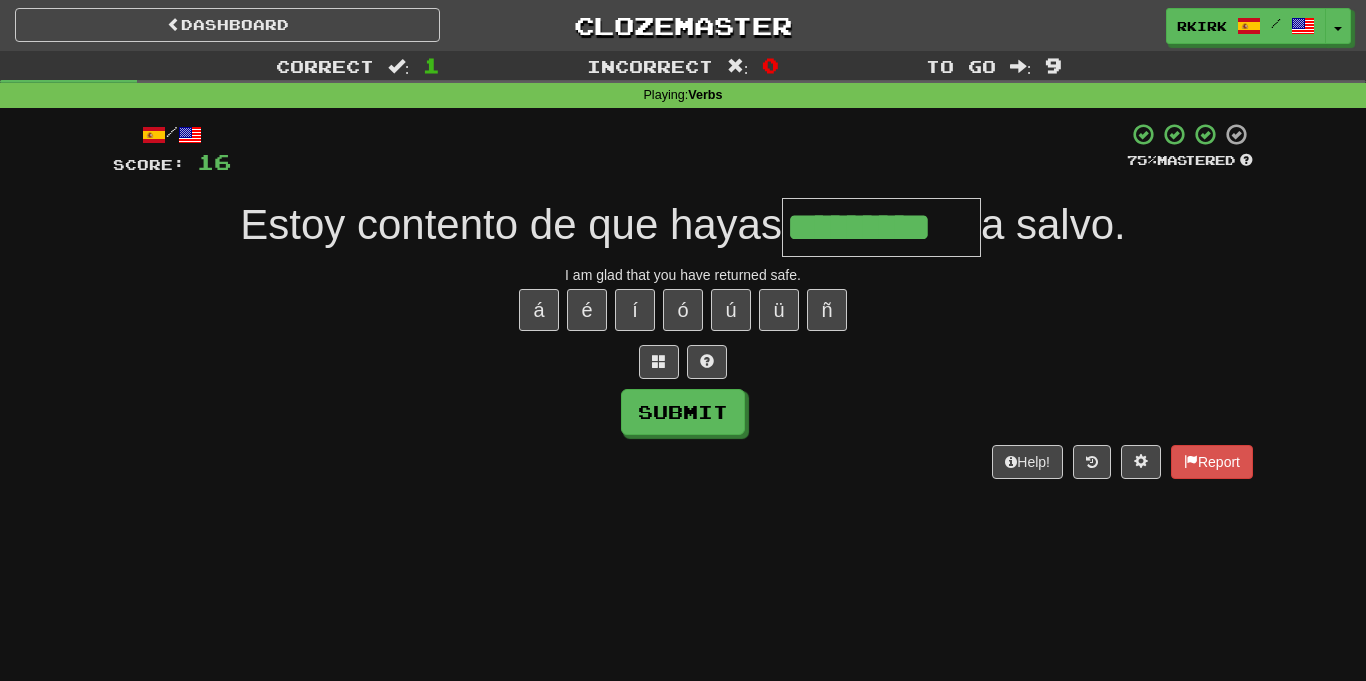 type on "*********" 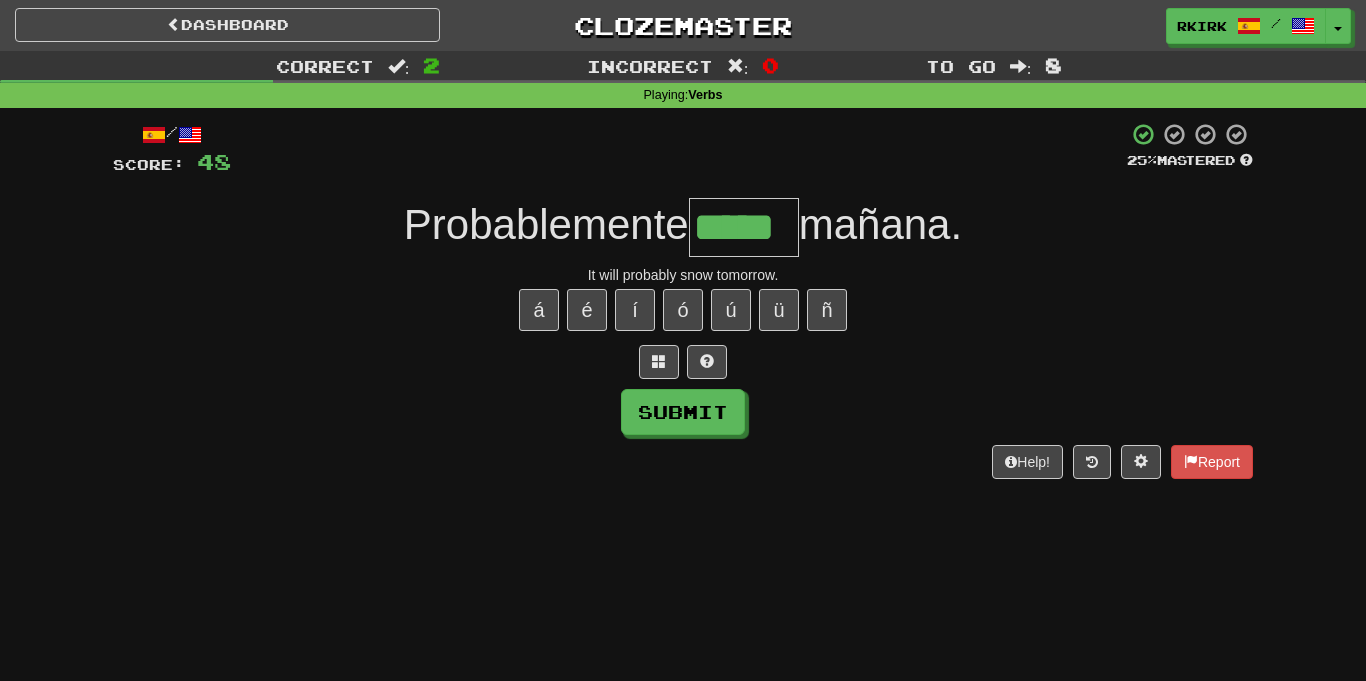 type on "*****" 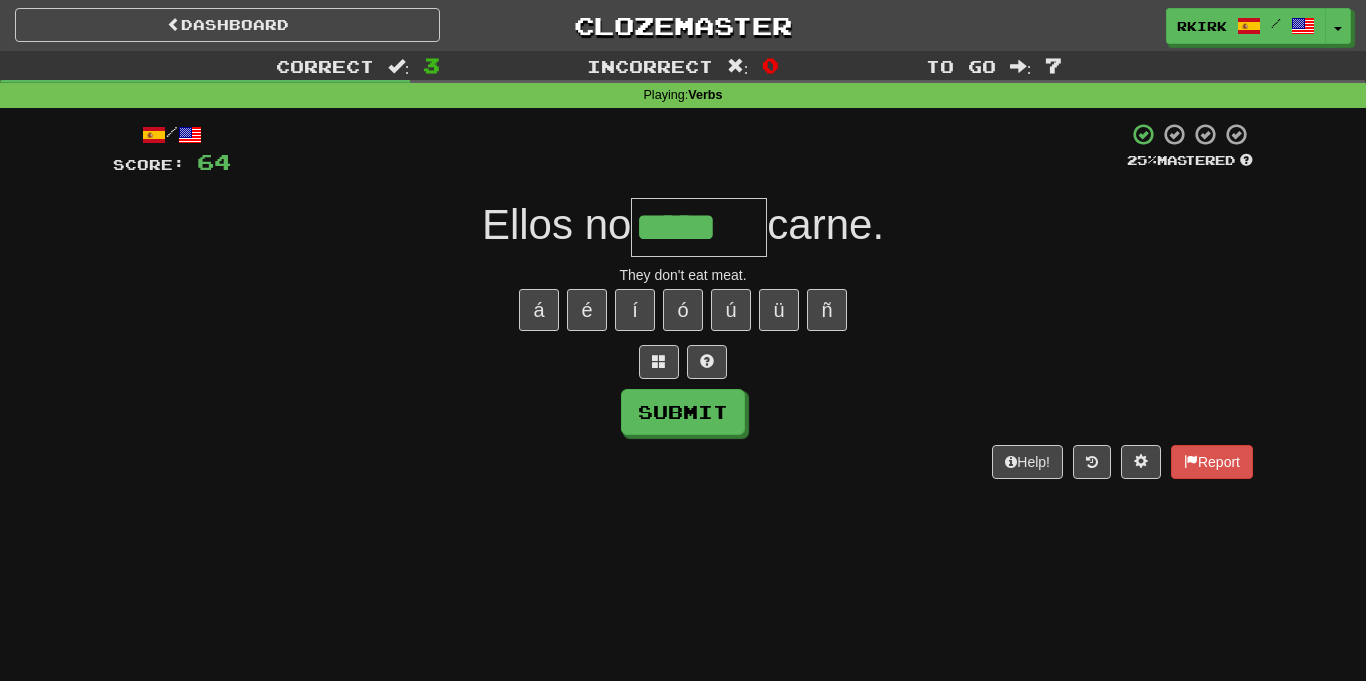 type on "*****" 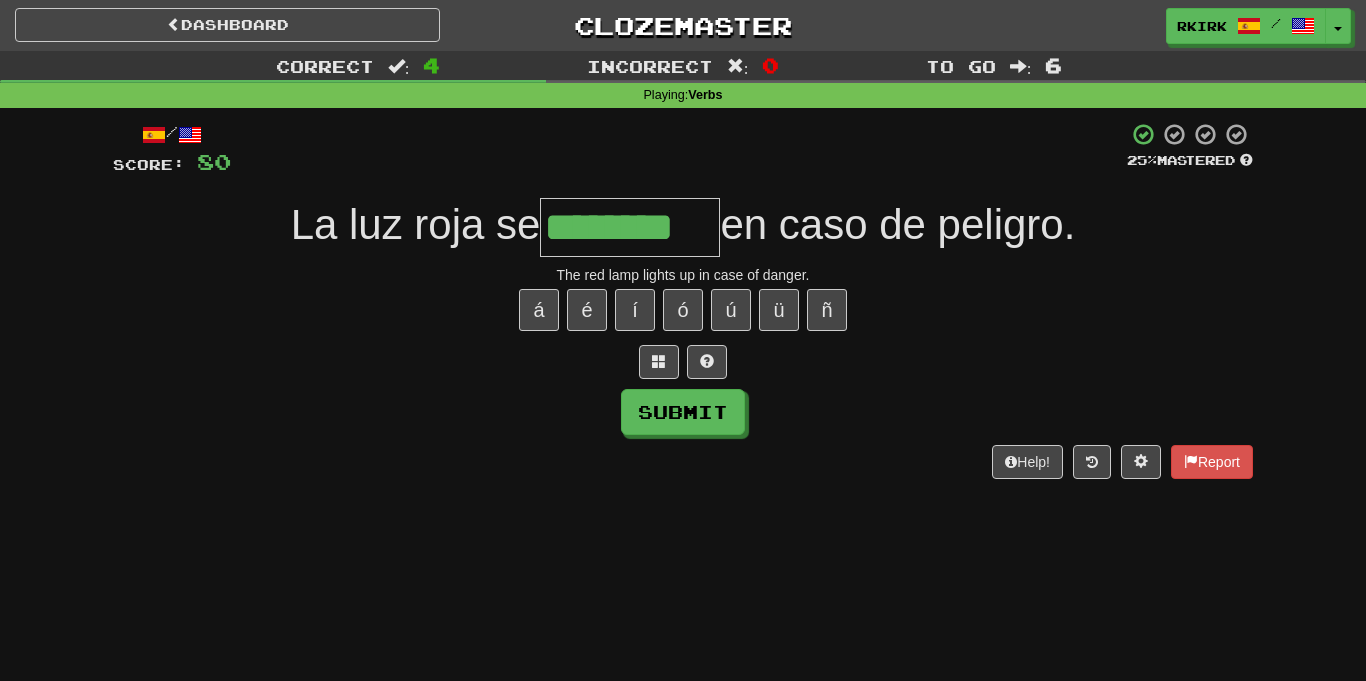 type on "********" 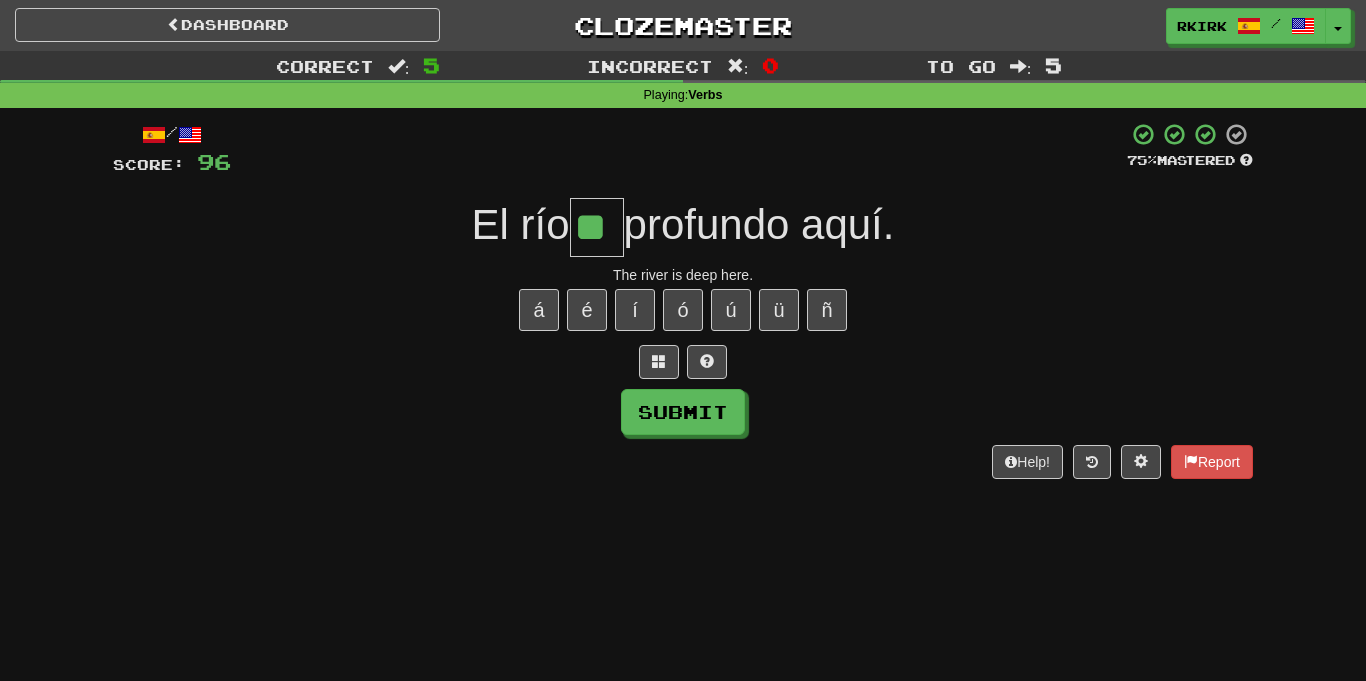 type on "**" 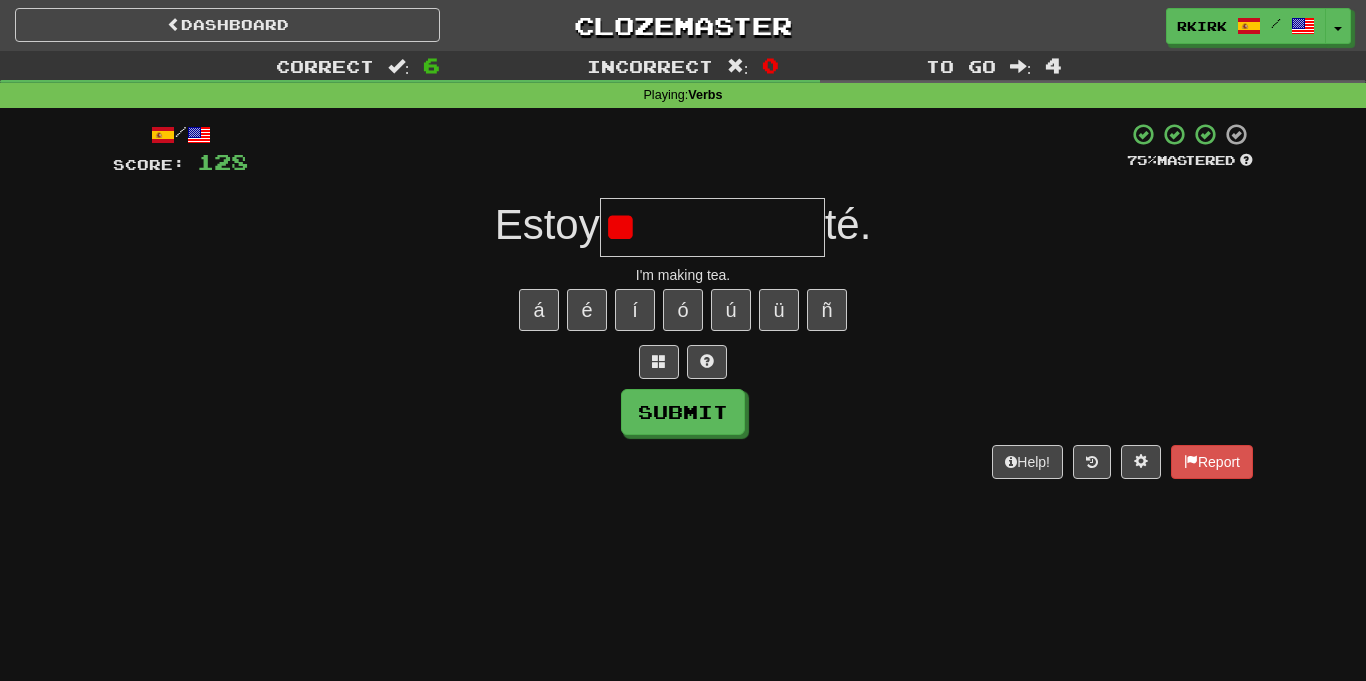 type on "*" 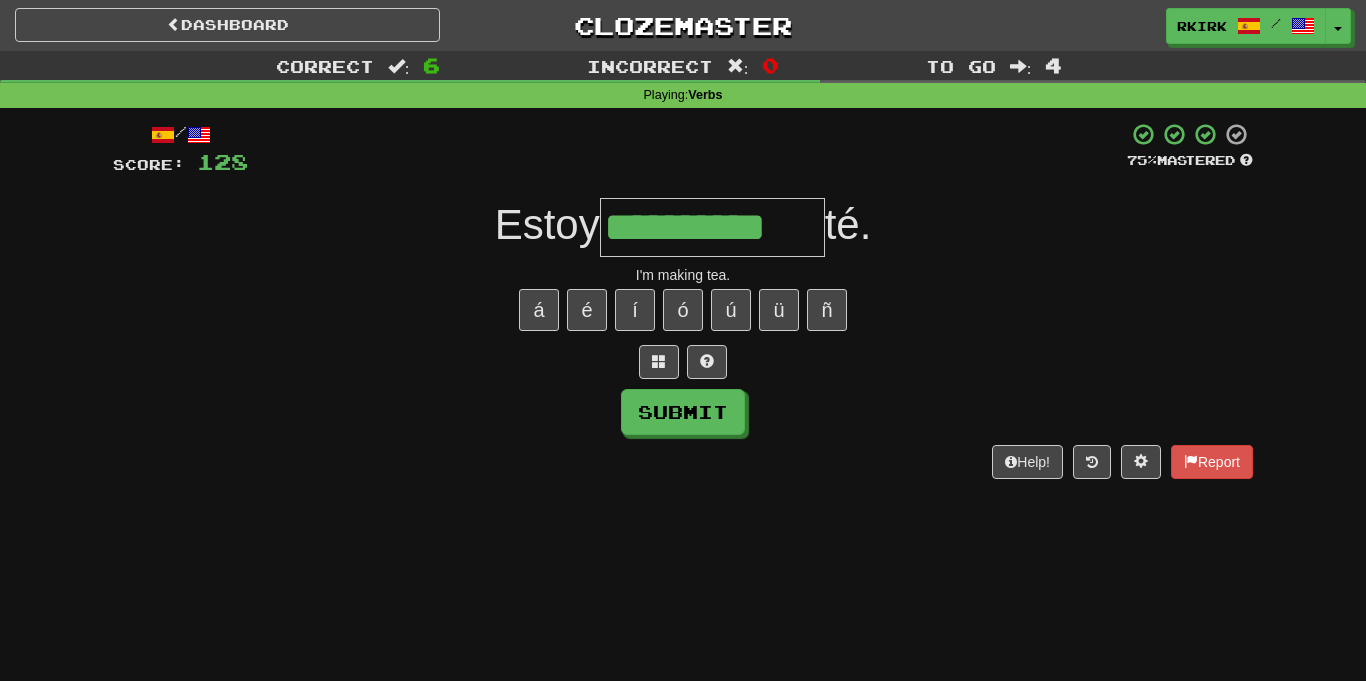 type on "**********" 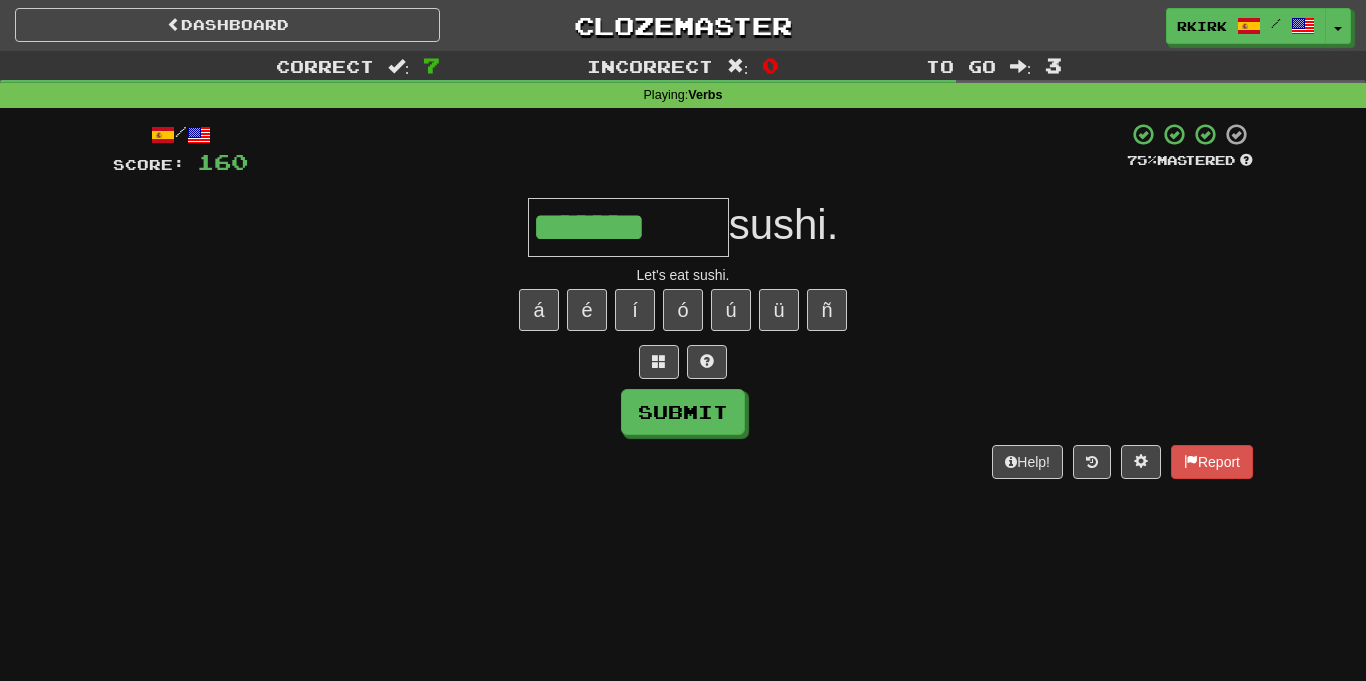 type on "*******" 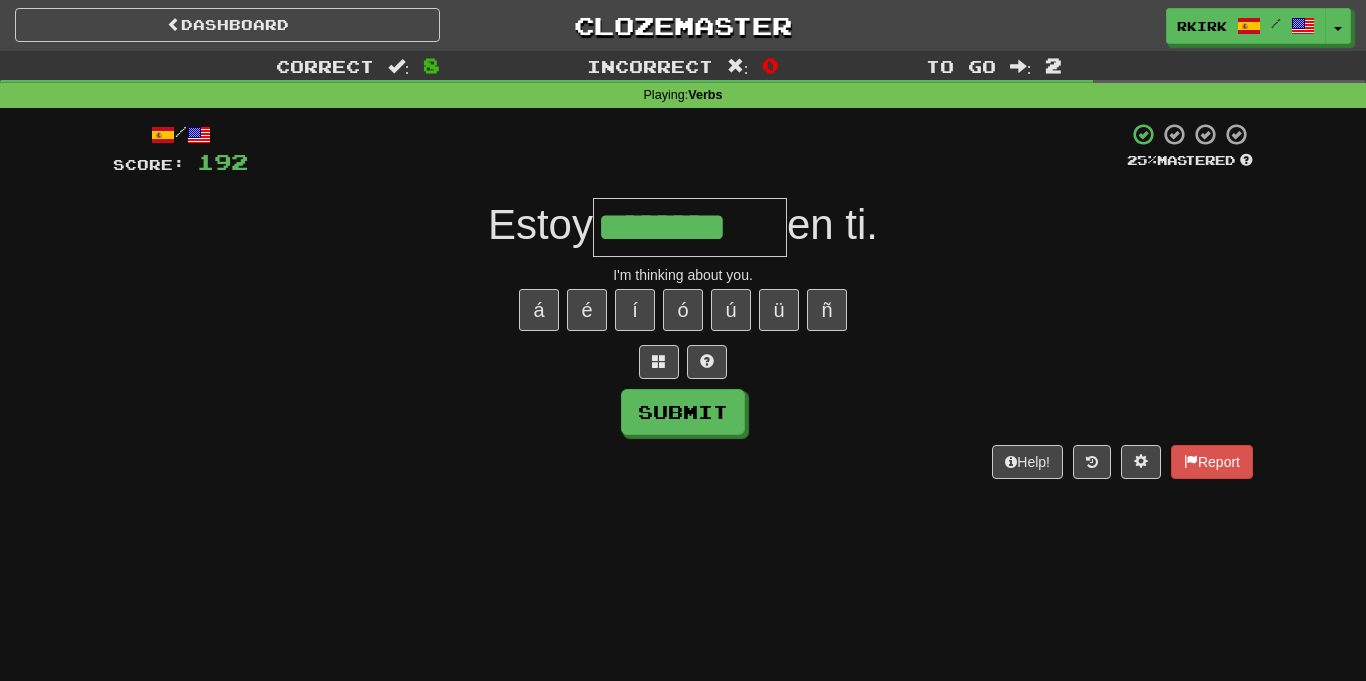 type on "********" 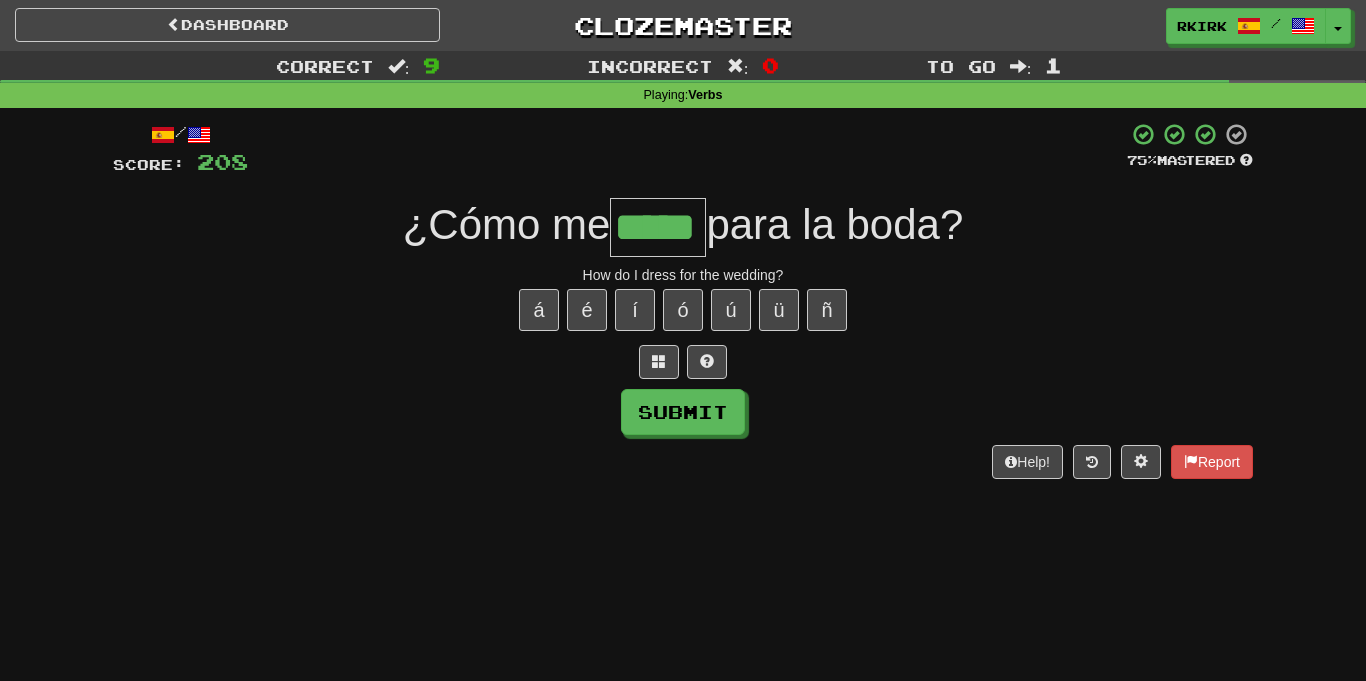 type on "*****" 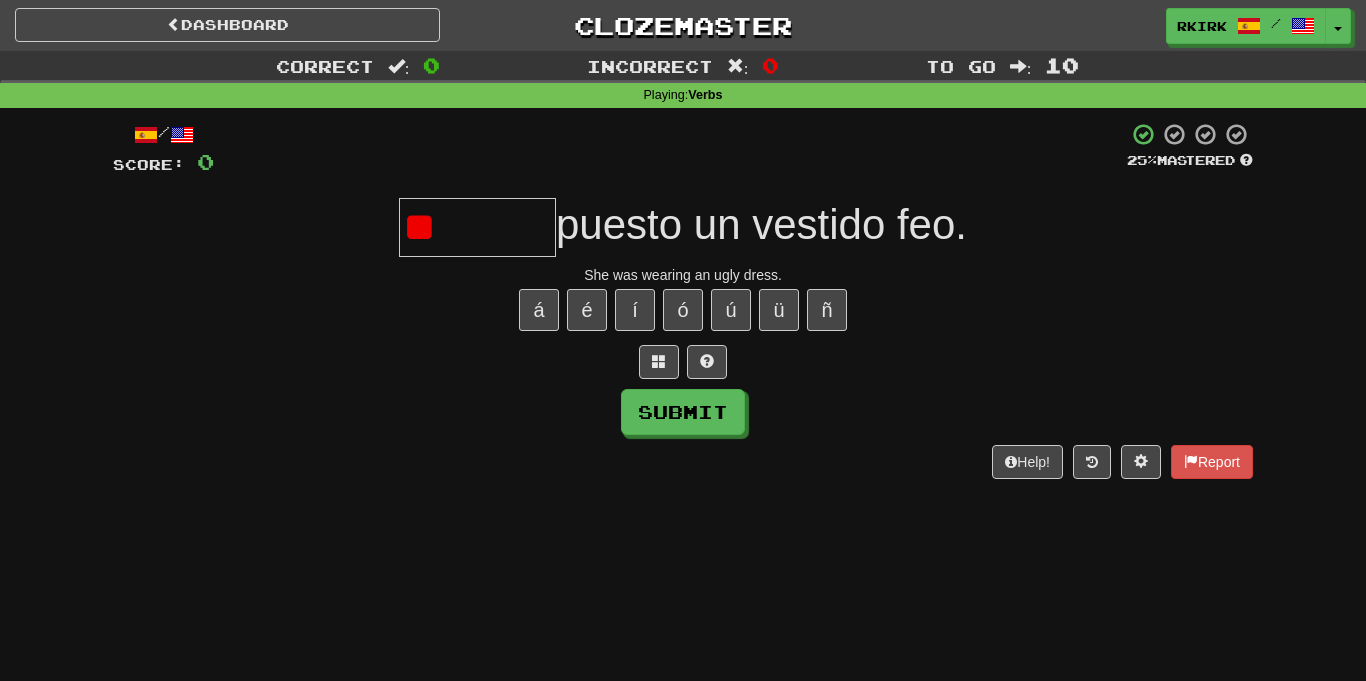 type on "*" 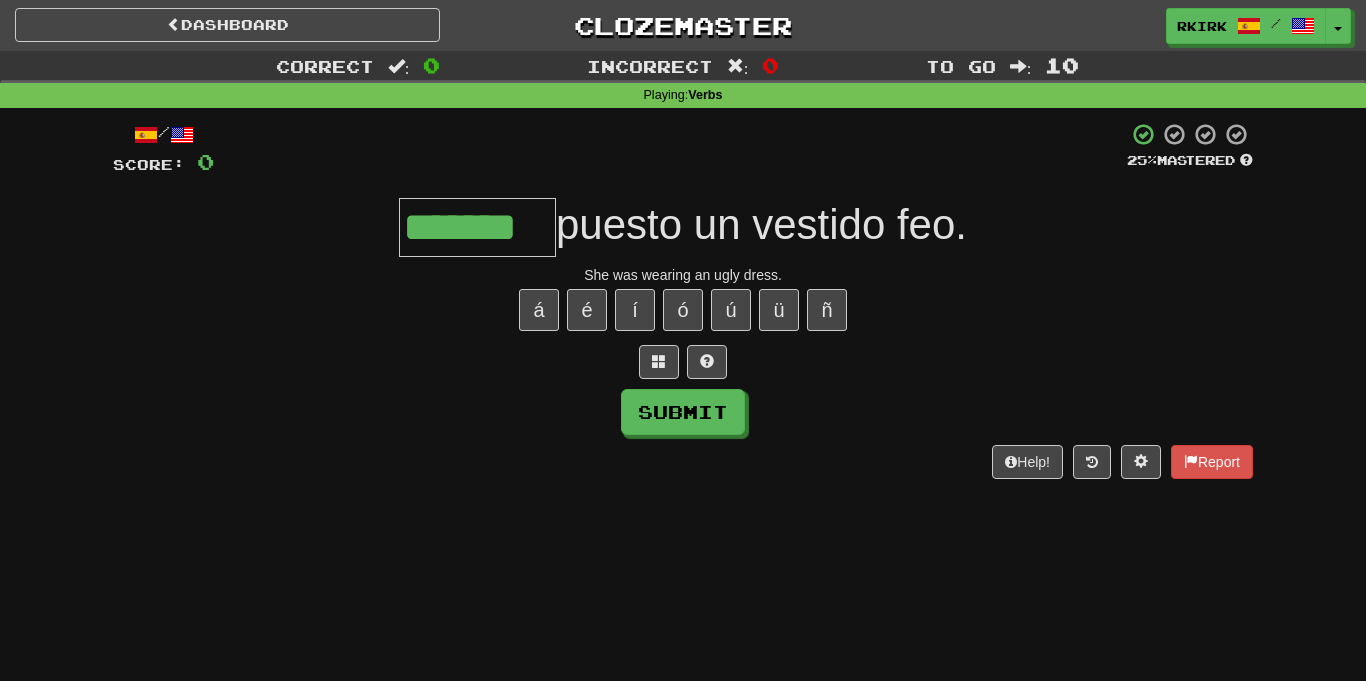 type on "*******" 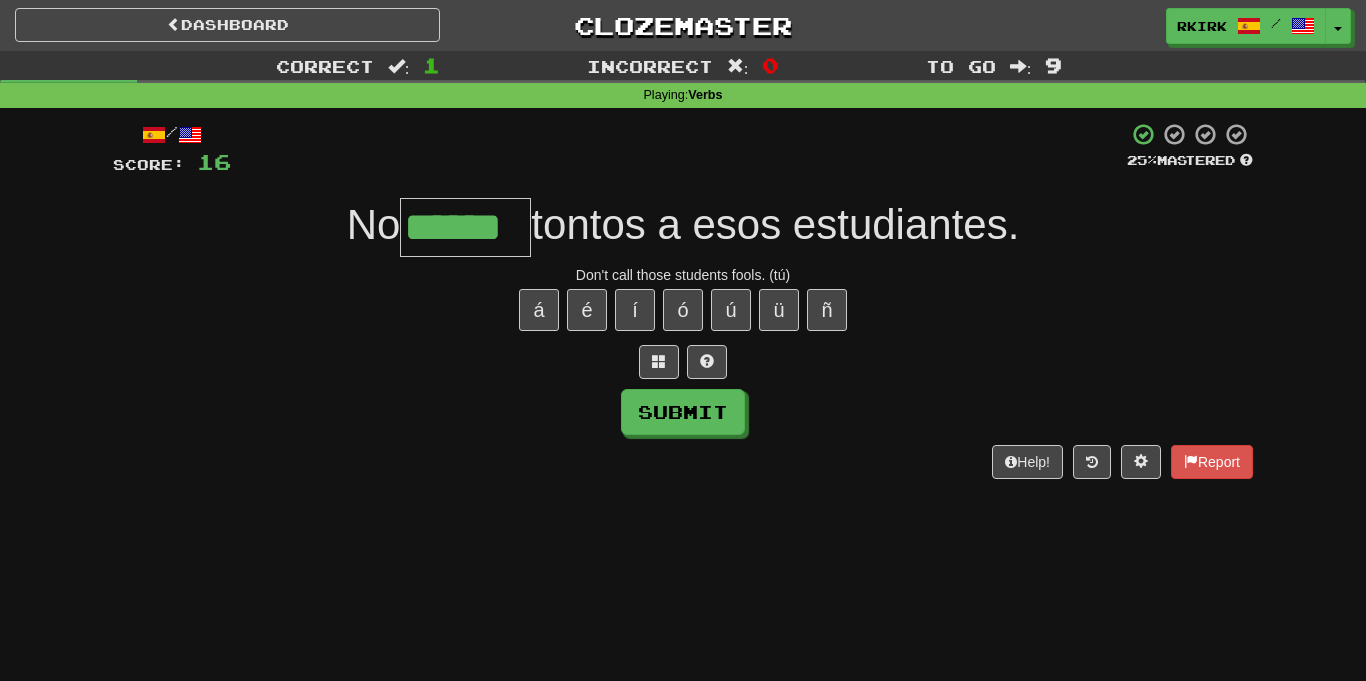 type on "******" 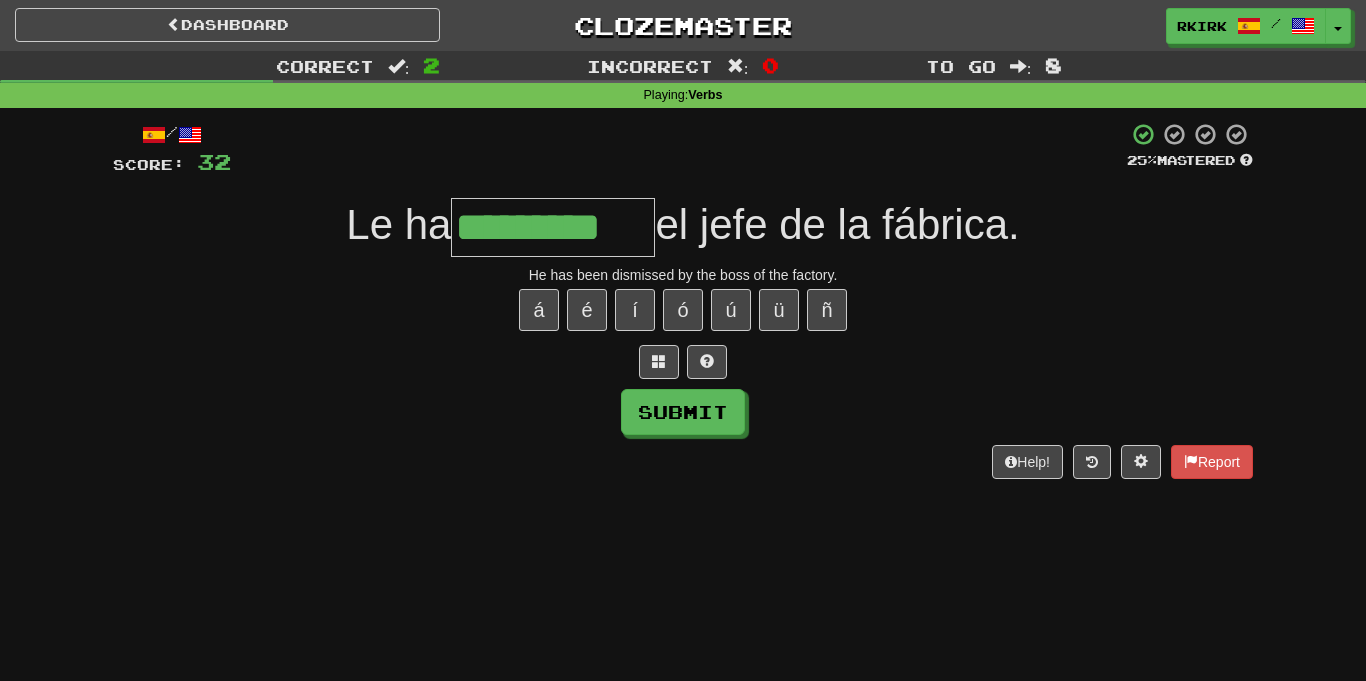 type on "*********" 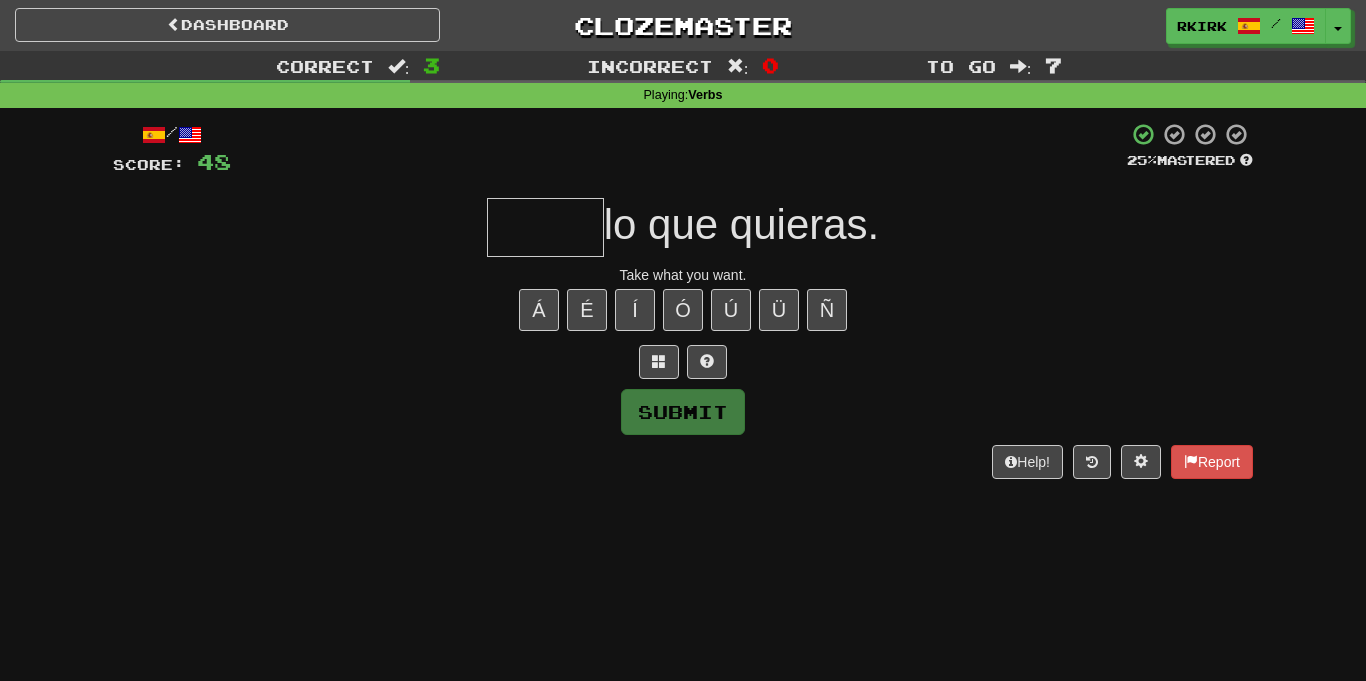 type on "*" 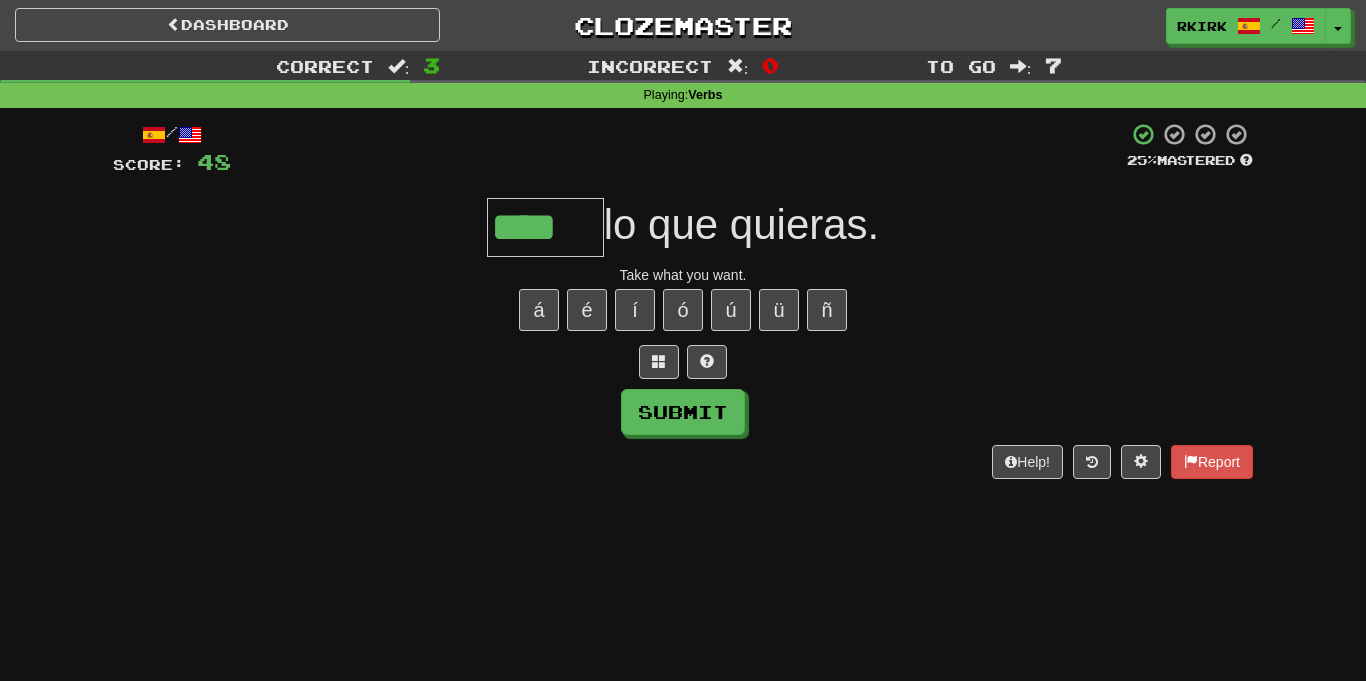 type on "****" 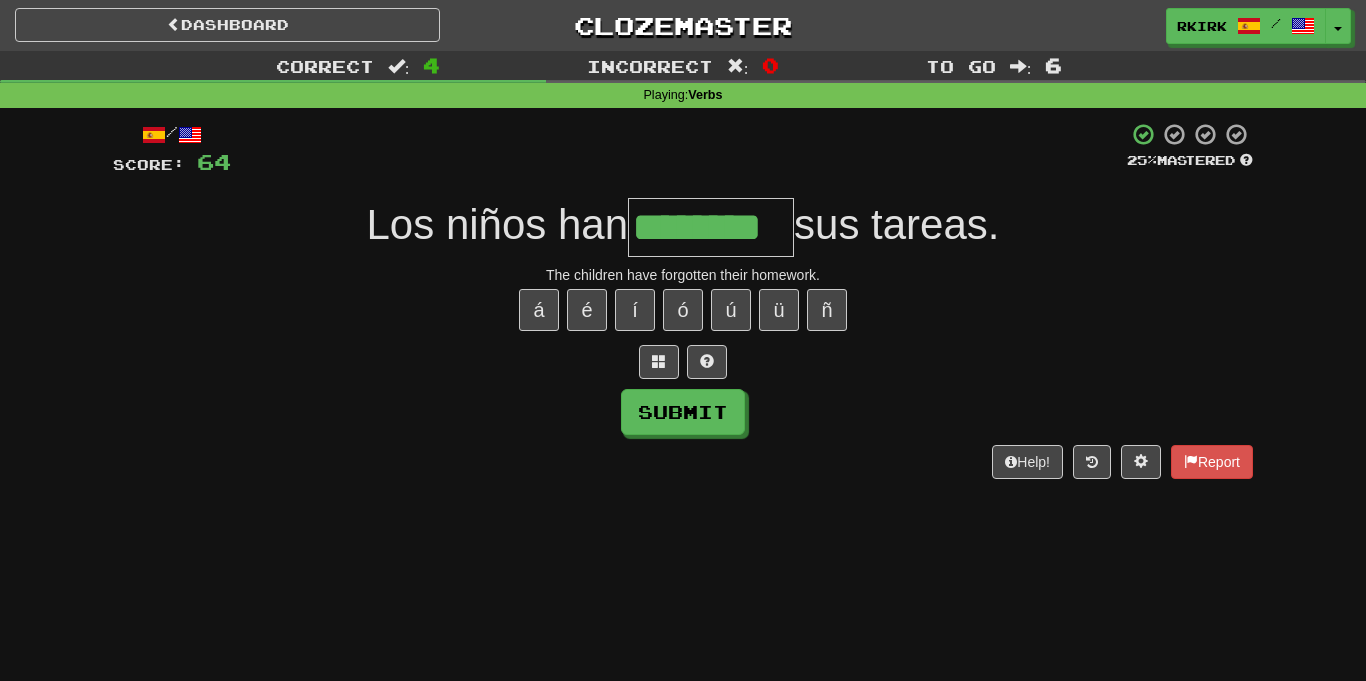 type on "********" 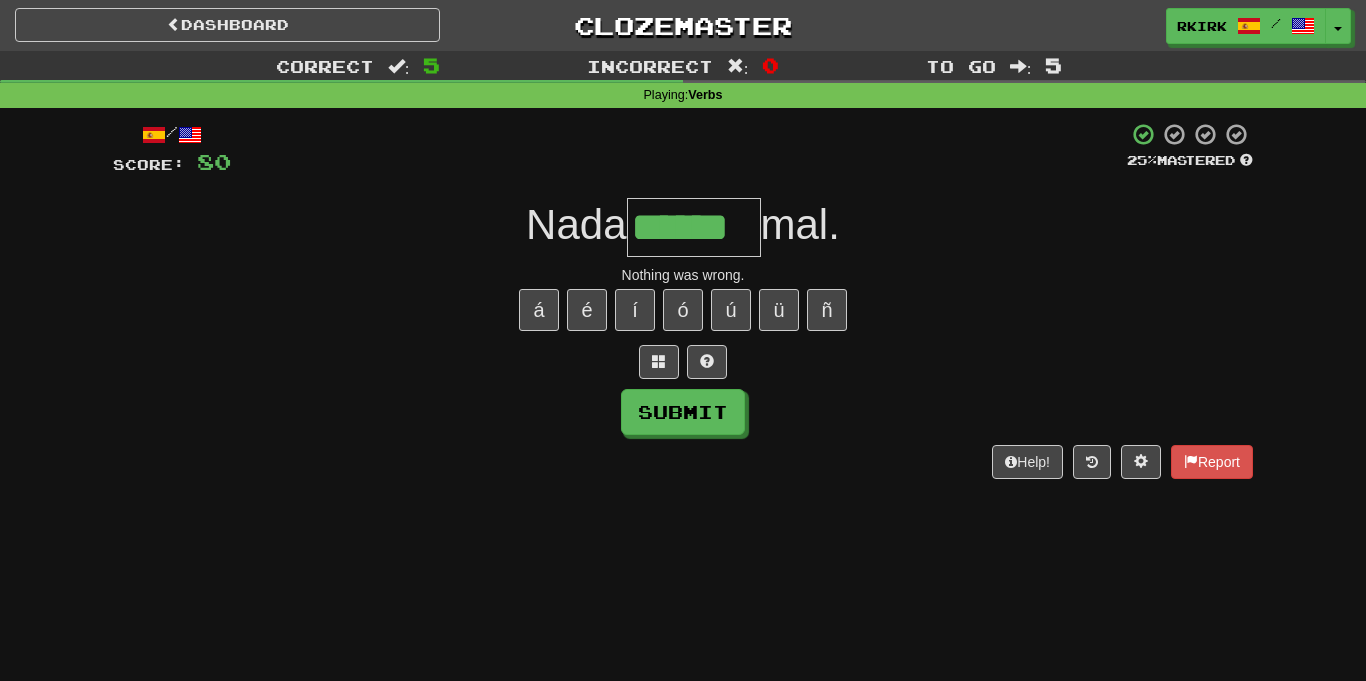 type on "******" 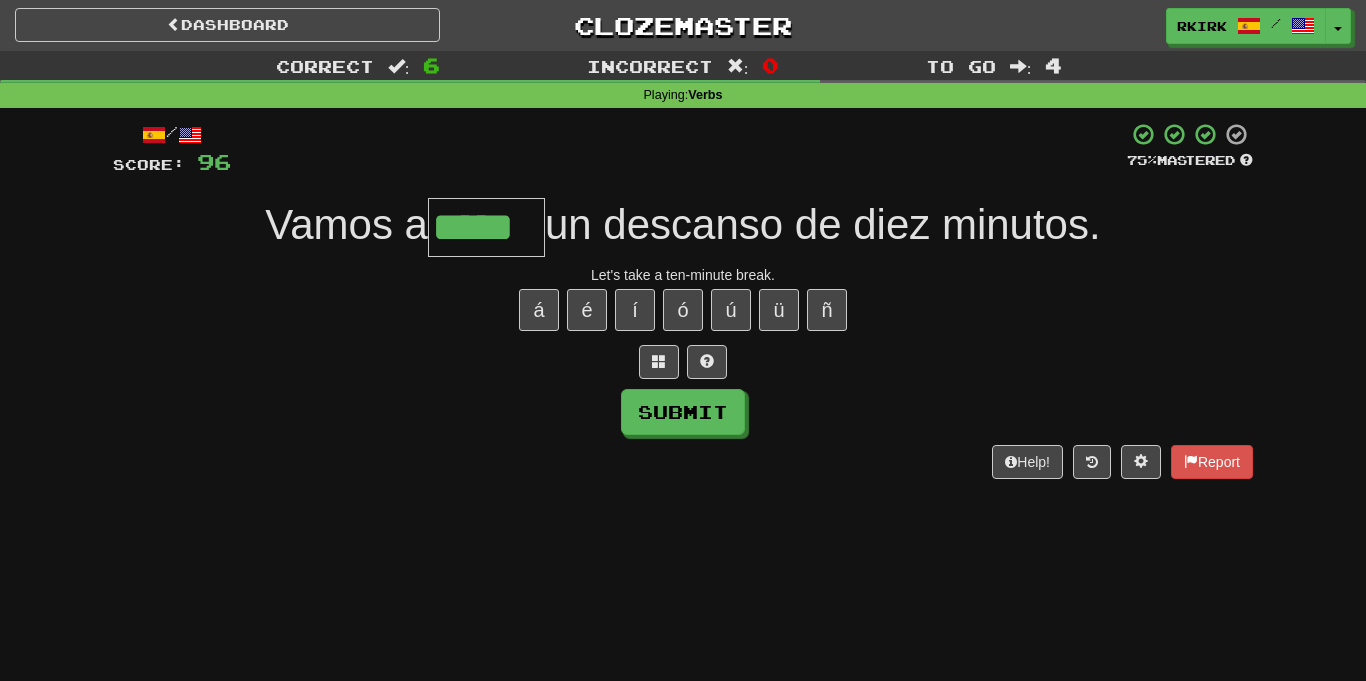 type on "*****" 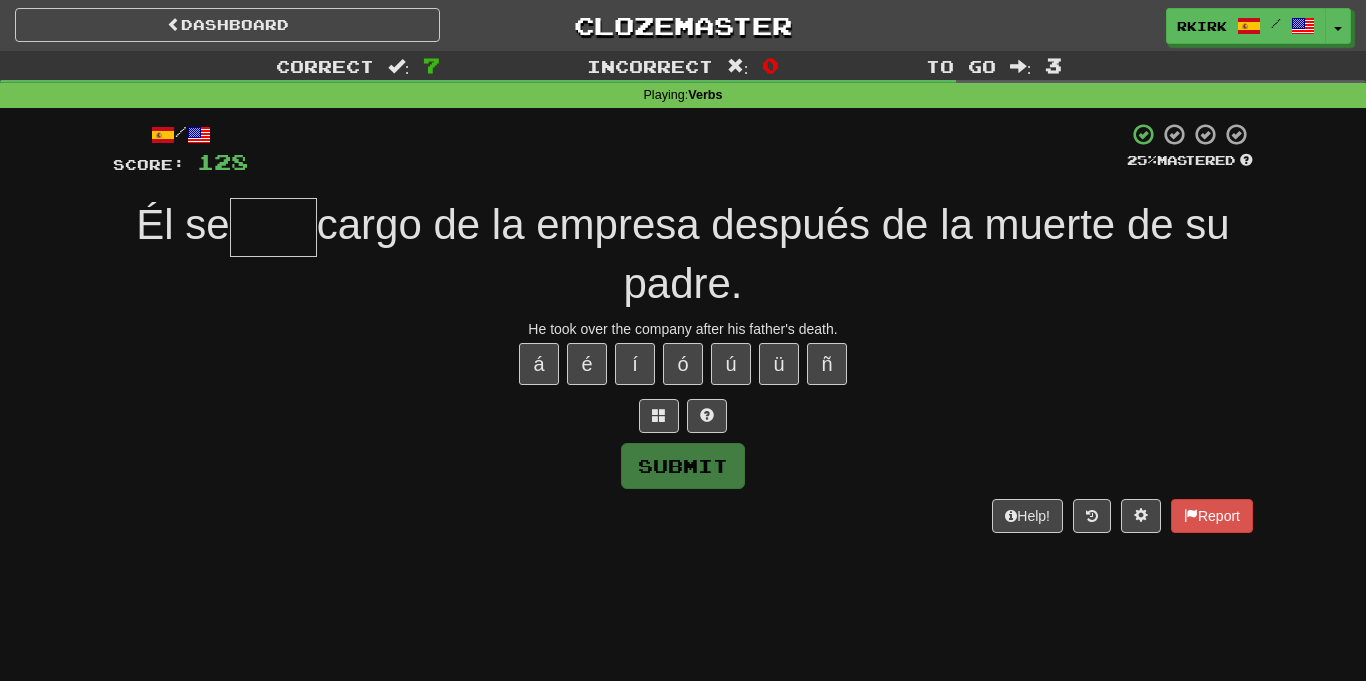 type on "*" 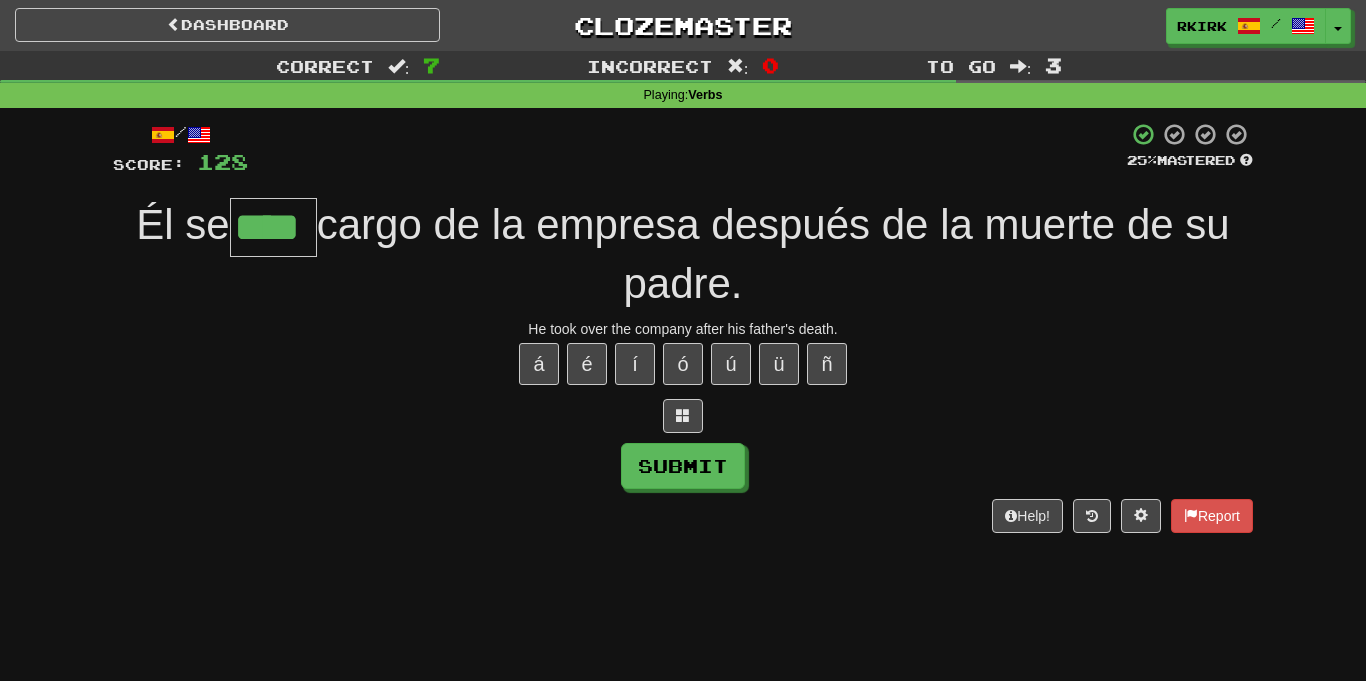type on "****" 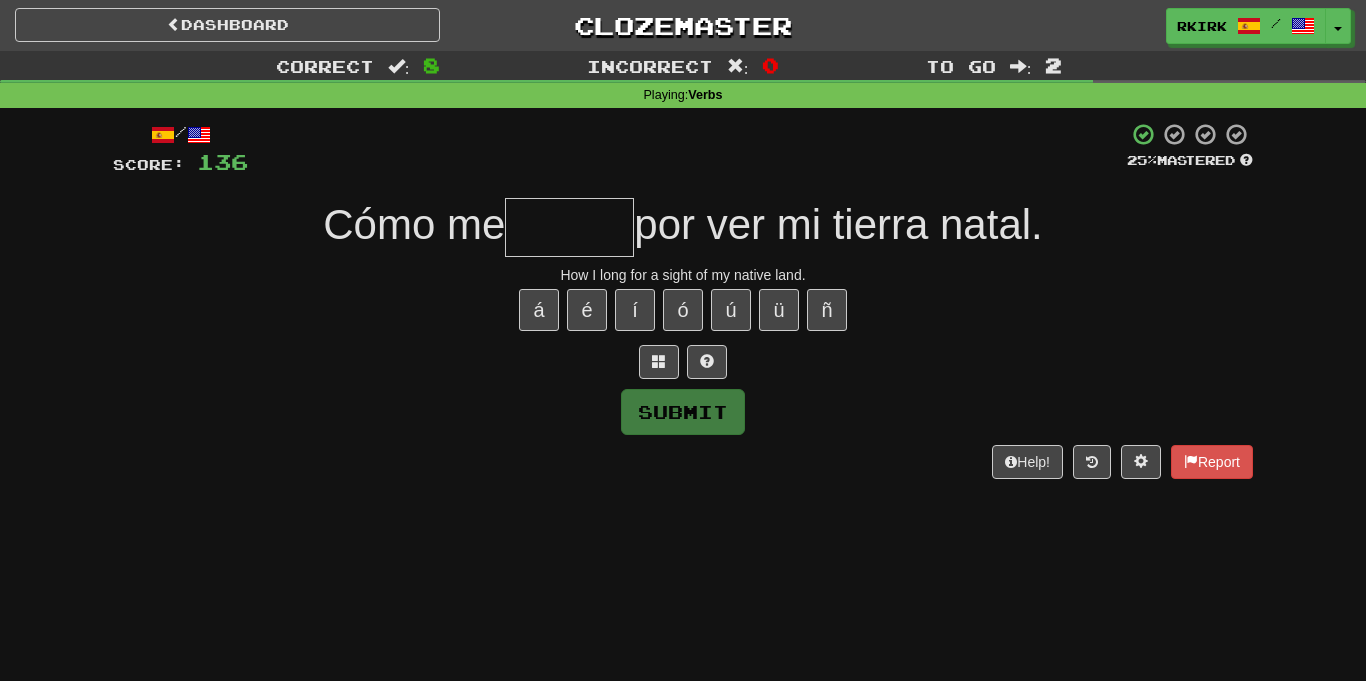 type on "*" 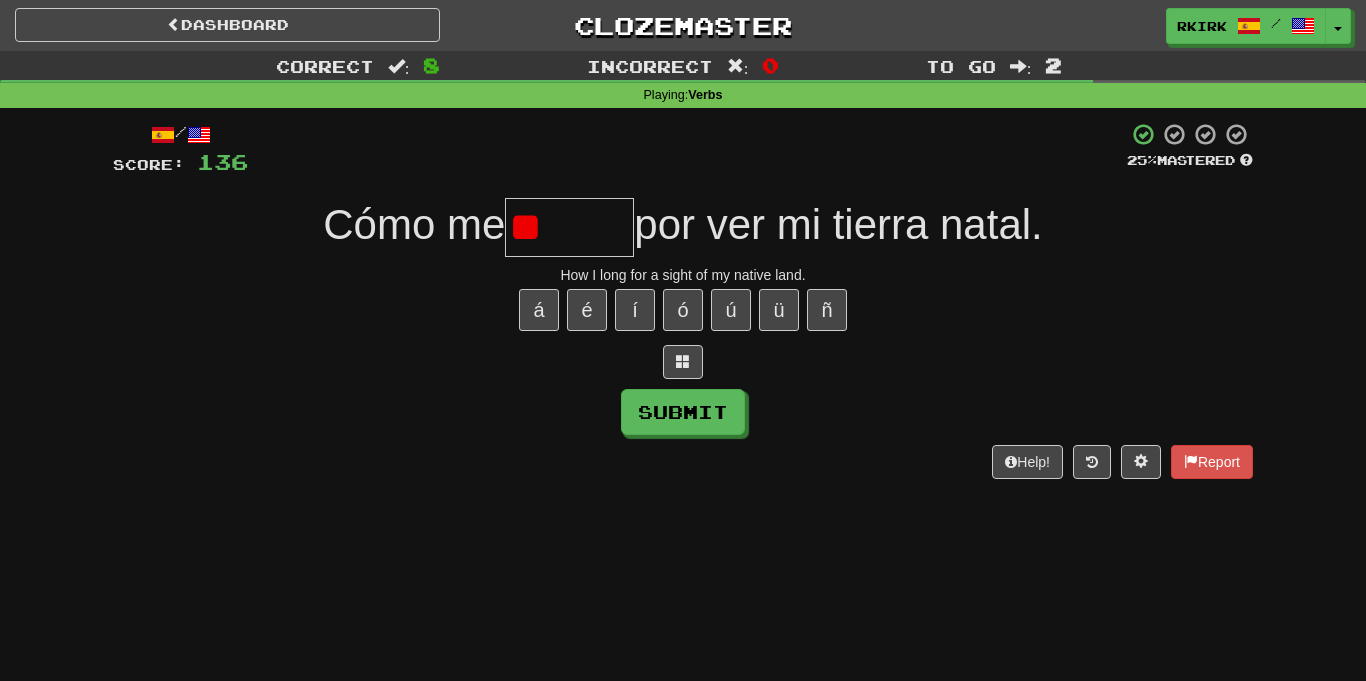 type on "*" 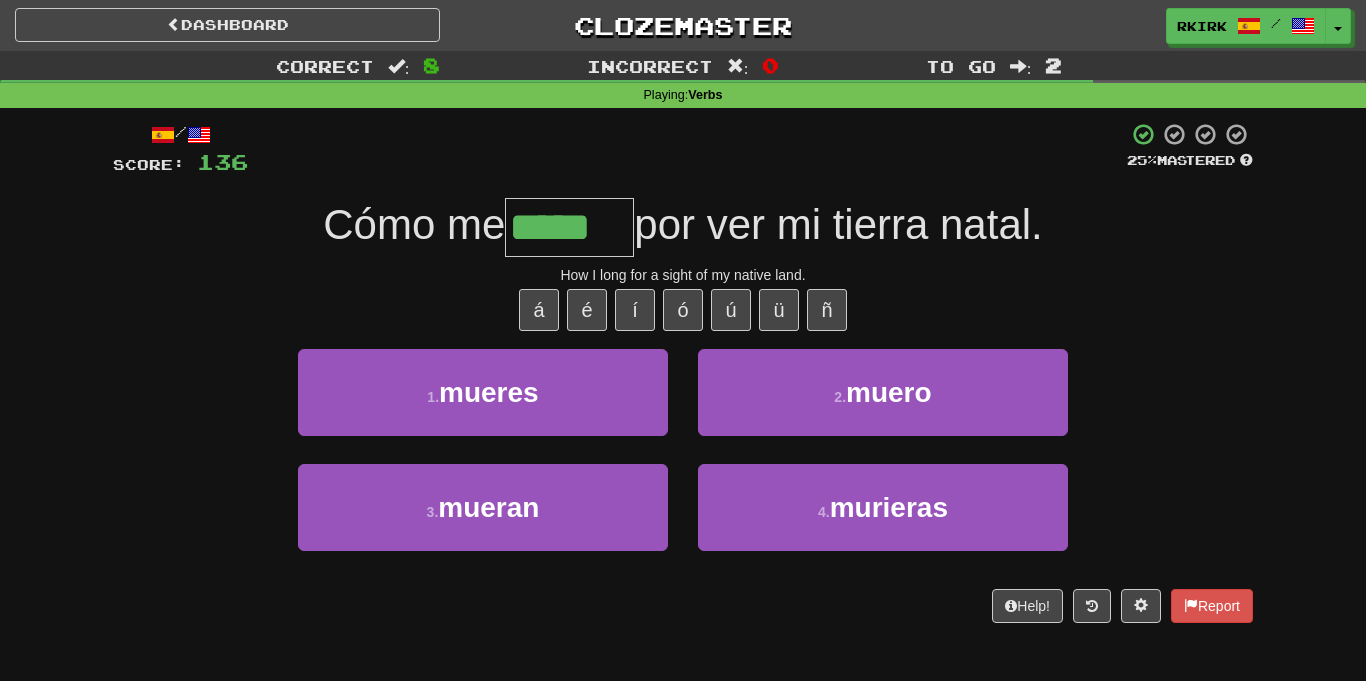 type on "*****" 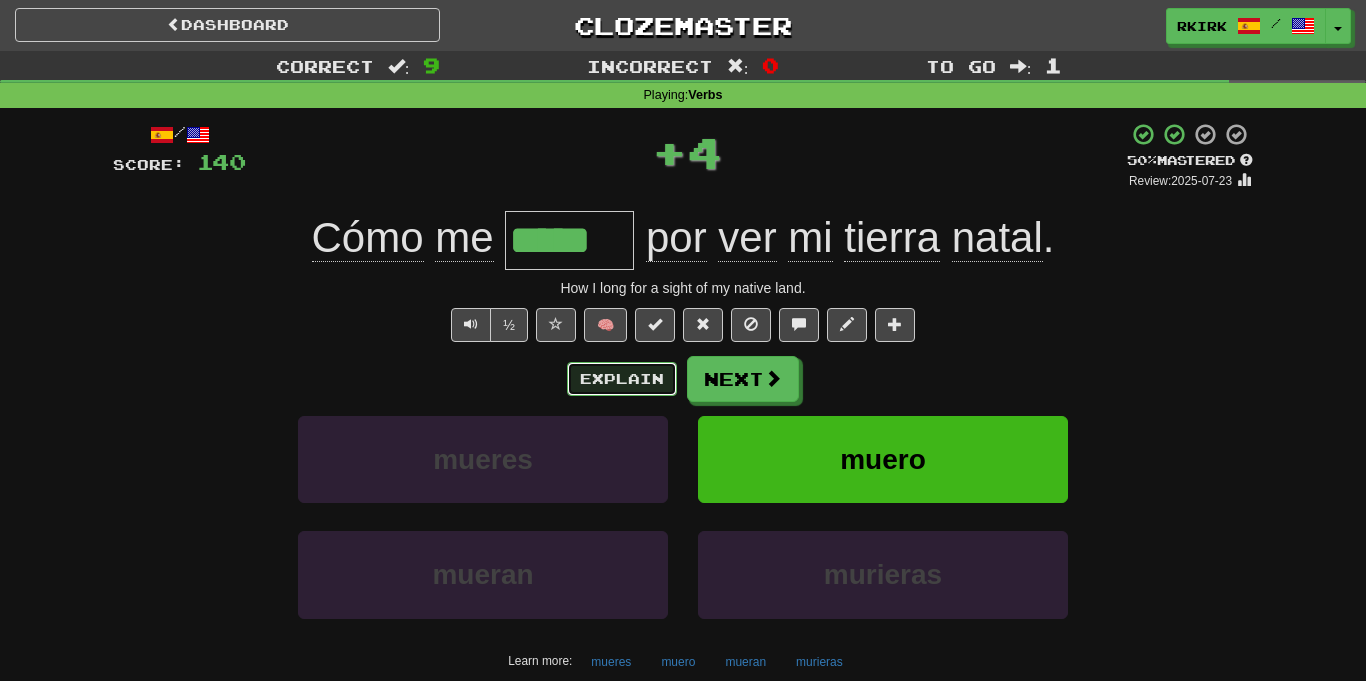 click on "Explain" at bounding box center (622, 379) 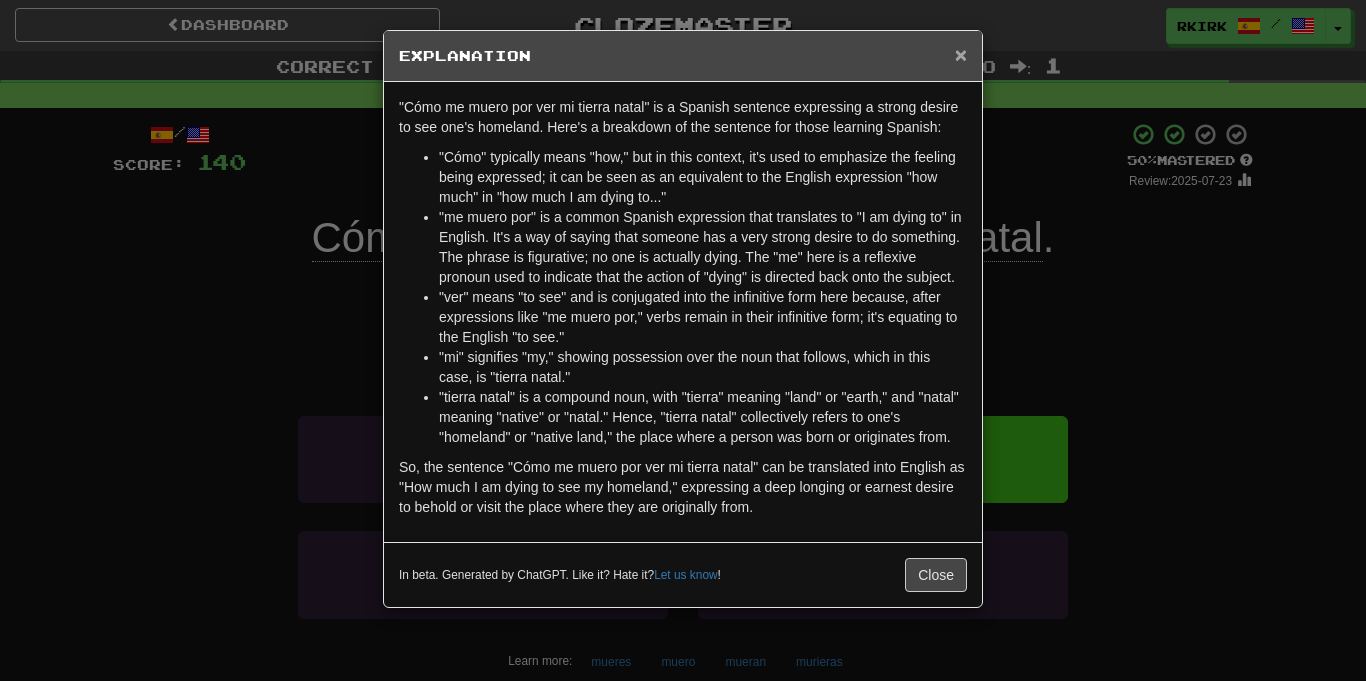 click on "×" at bounding box center (961, 54) 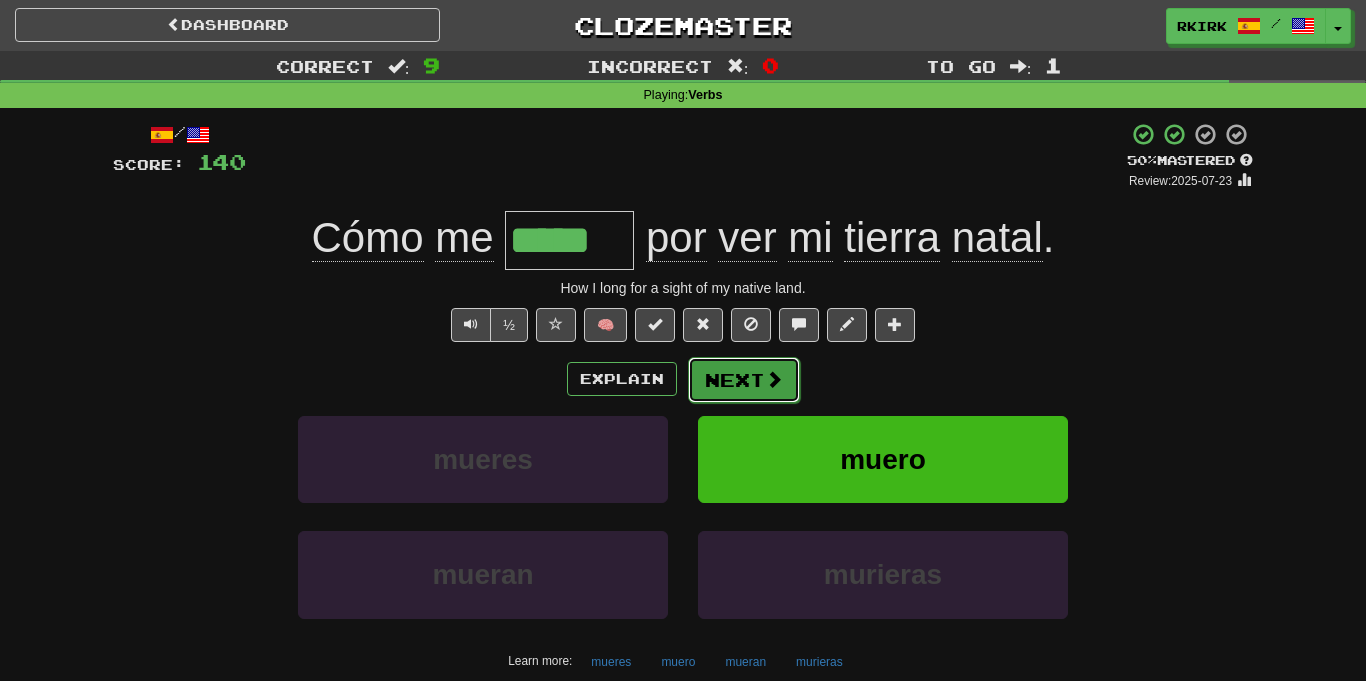click on "Next" at bounding box center [744, 380] 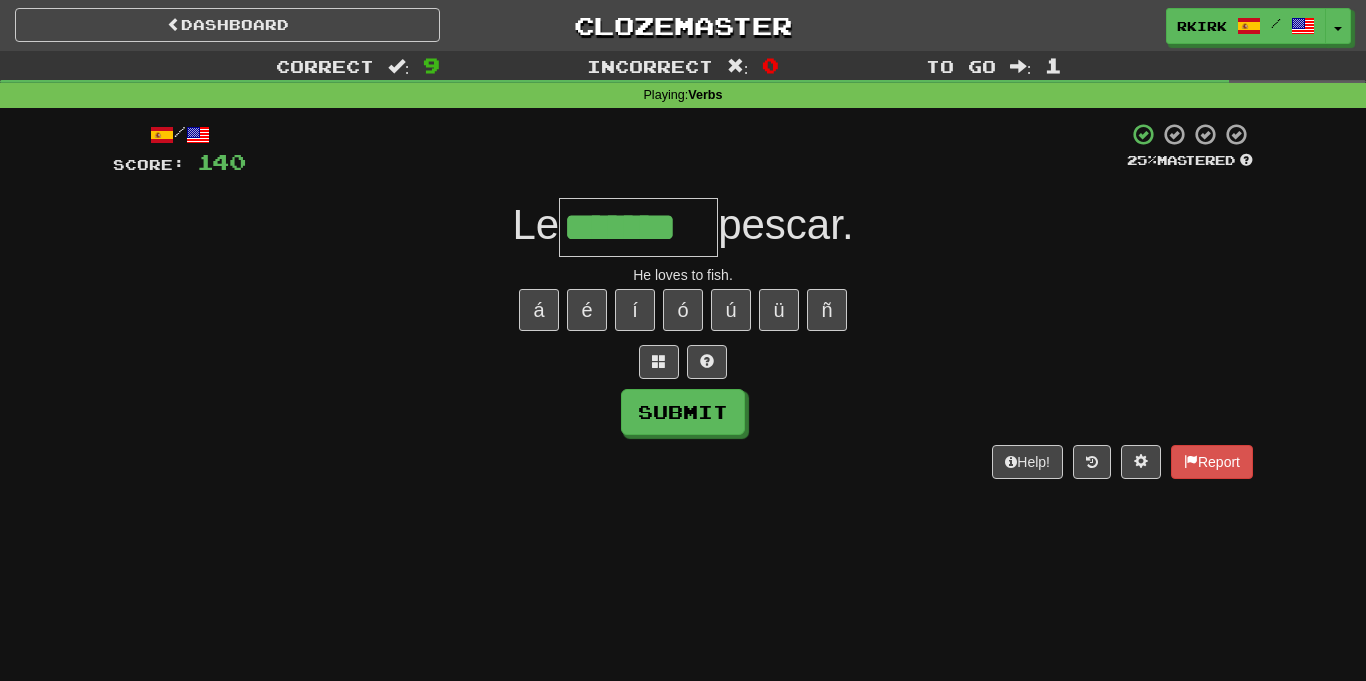 type on "*******" 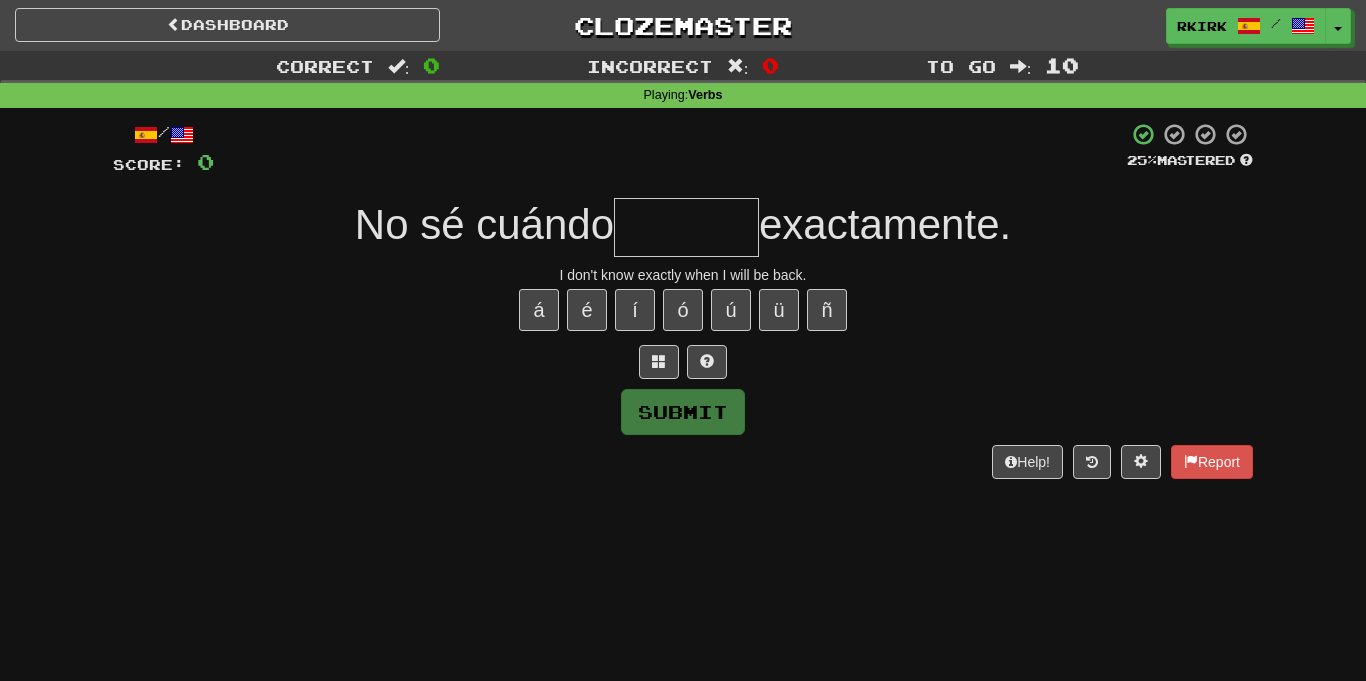 type on "*" 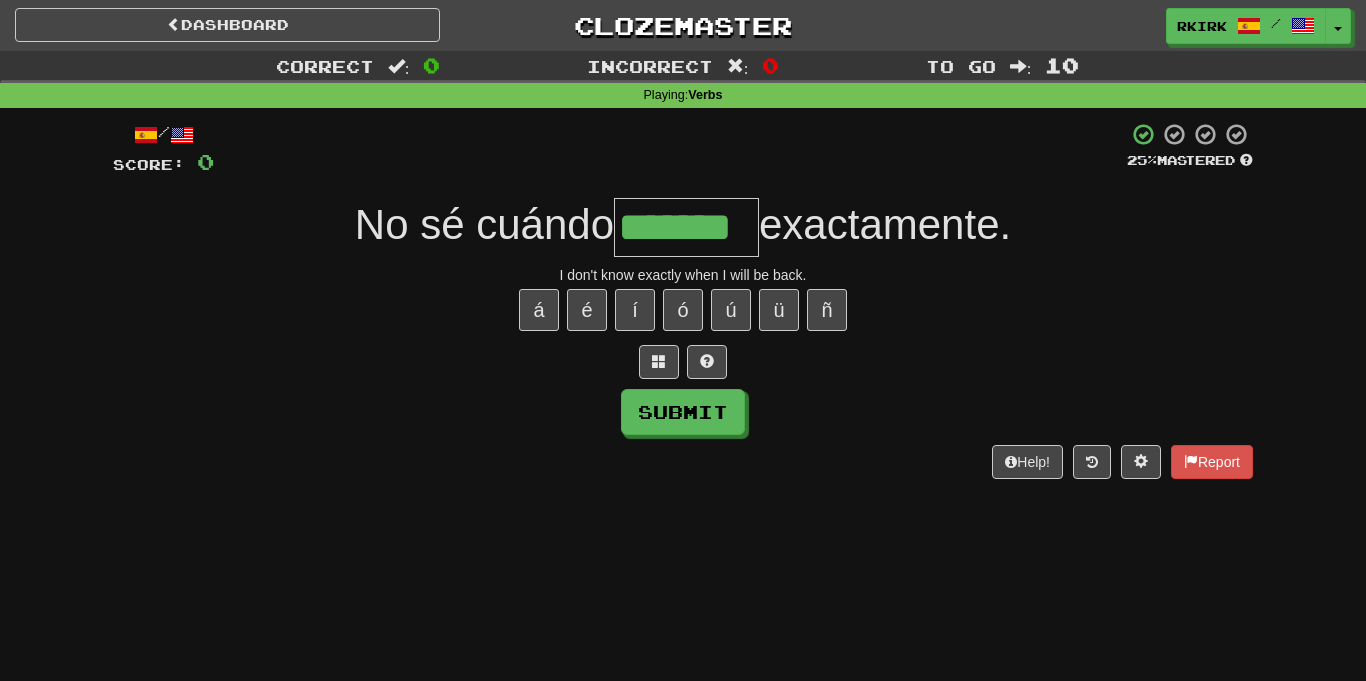 type on "*******" 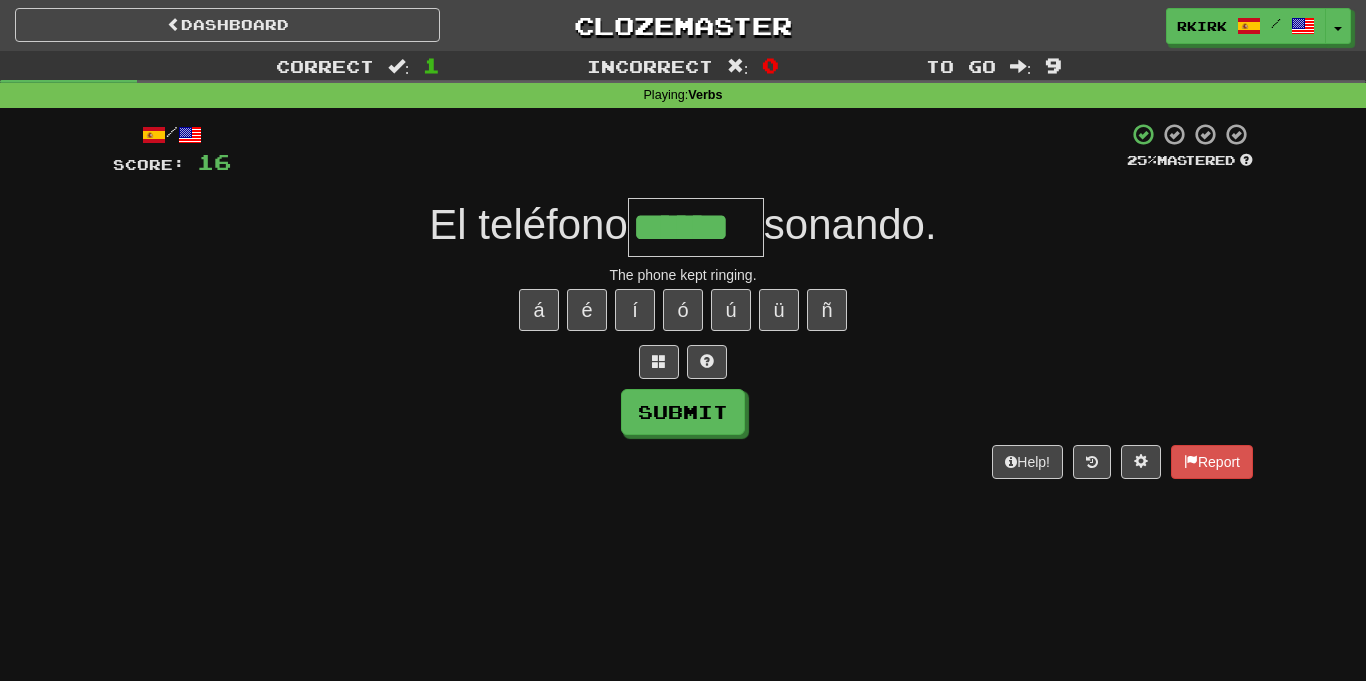 type on "******" 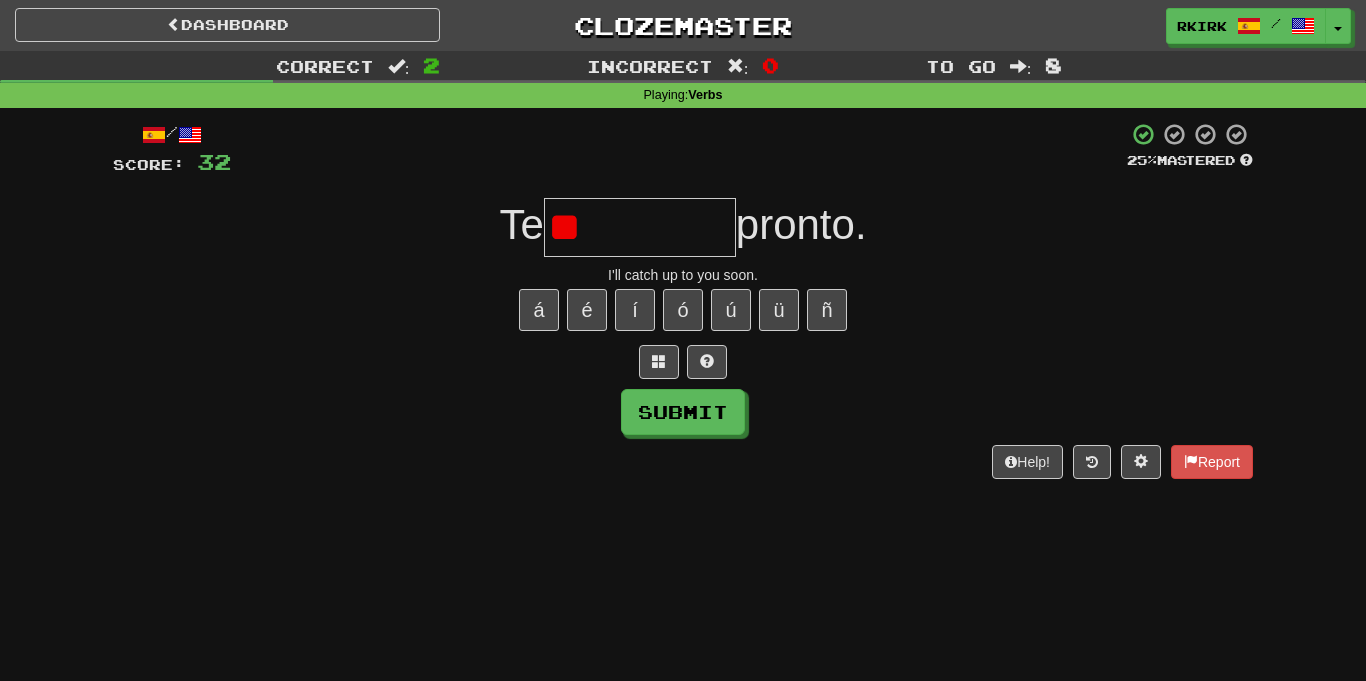 type on "*" 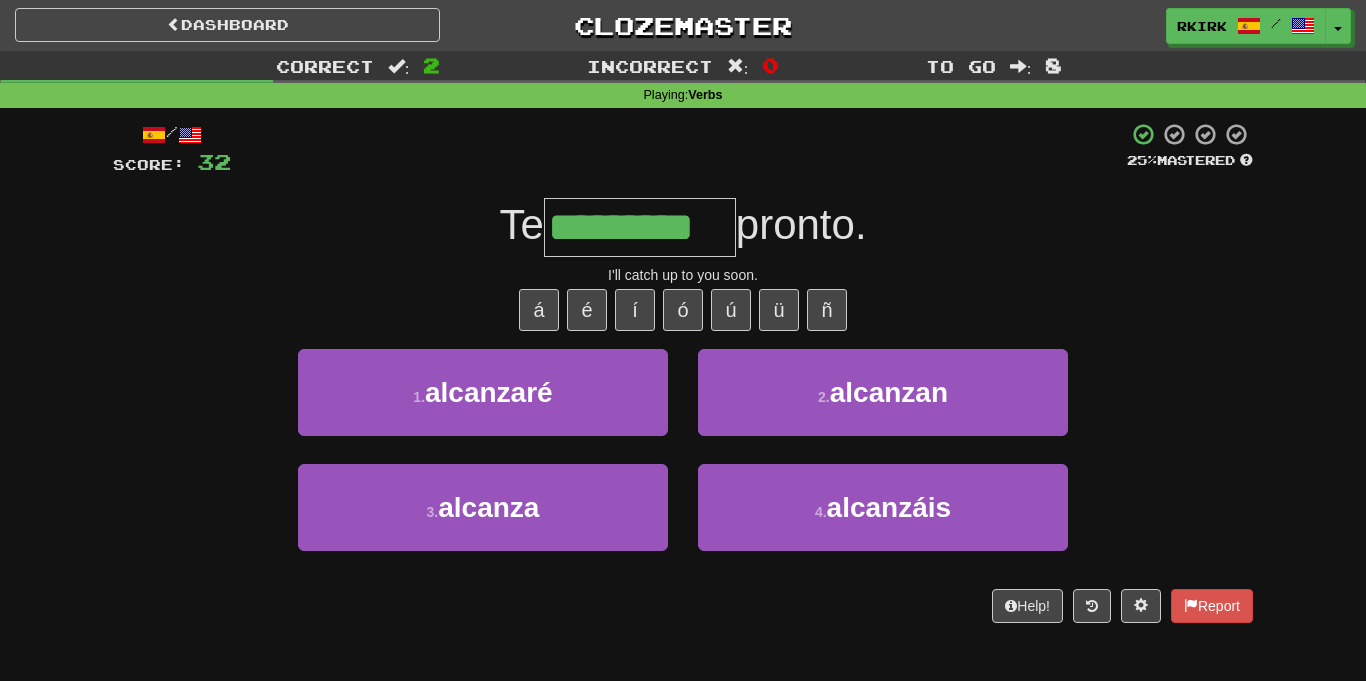type on "*********" 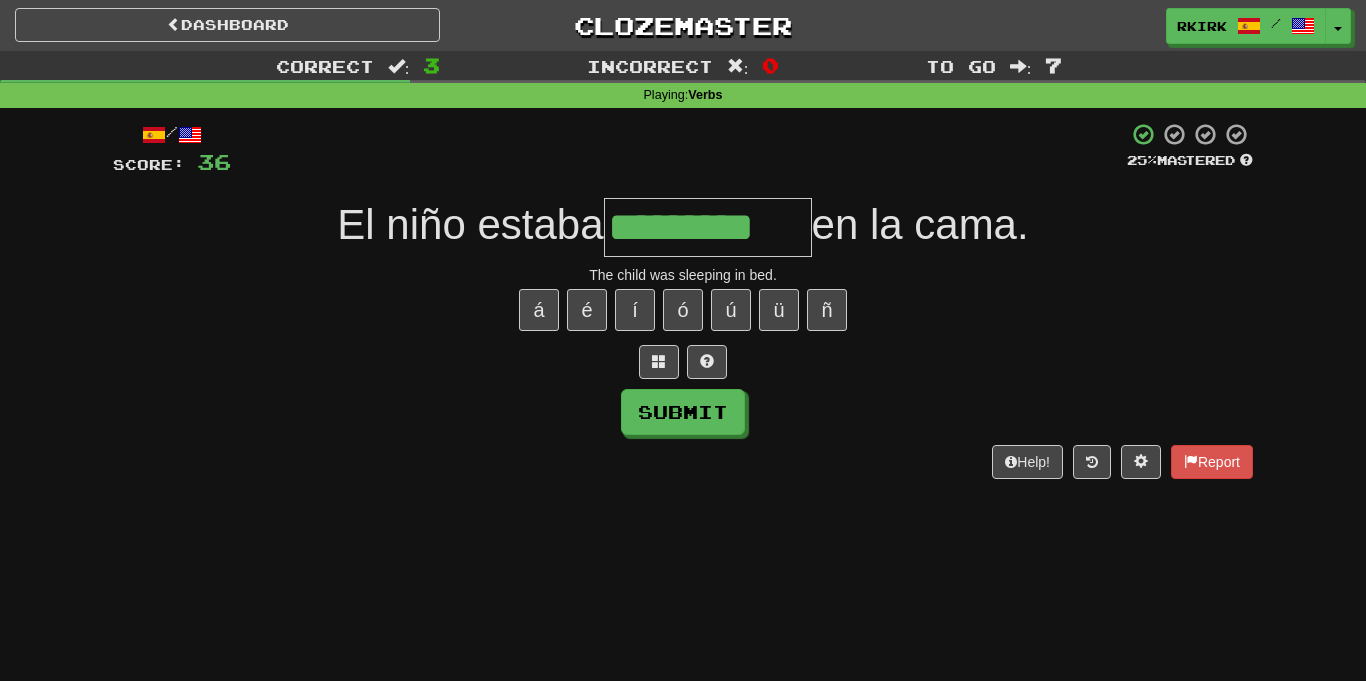 type on "*********" 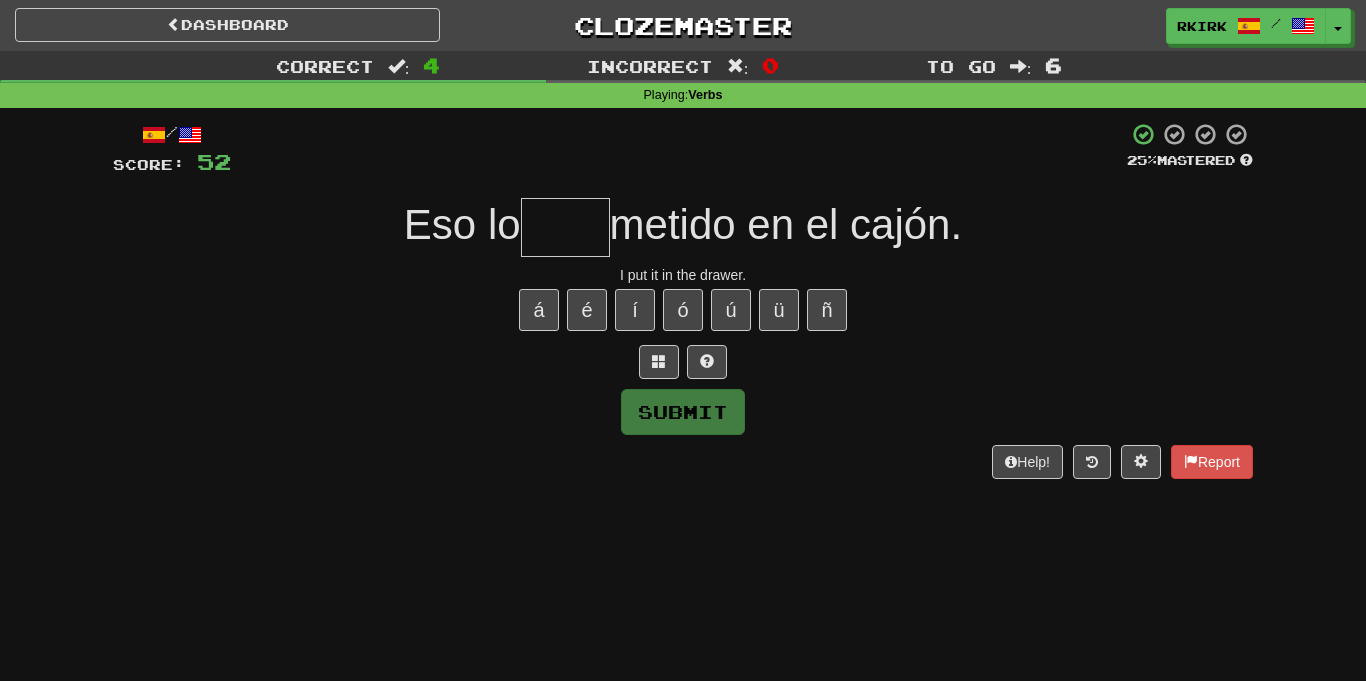 type on "*" 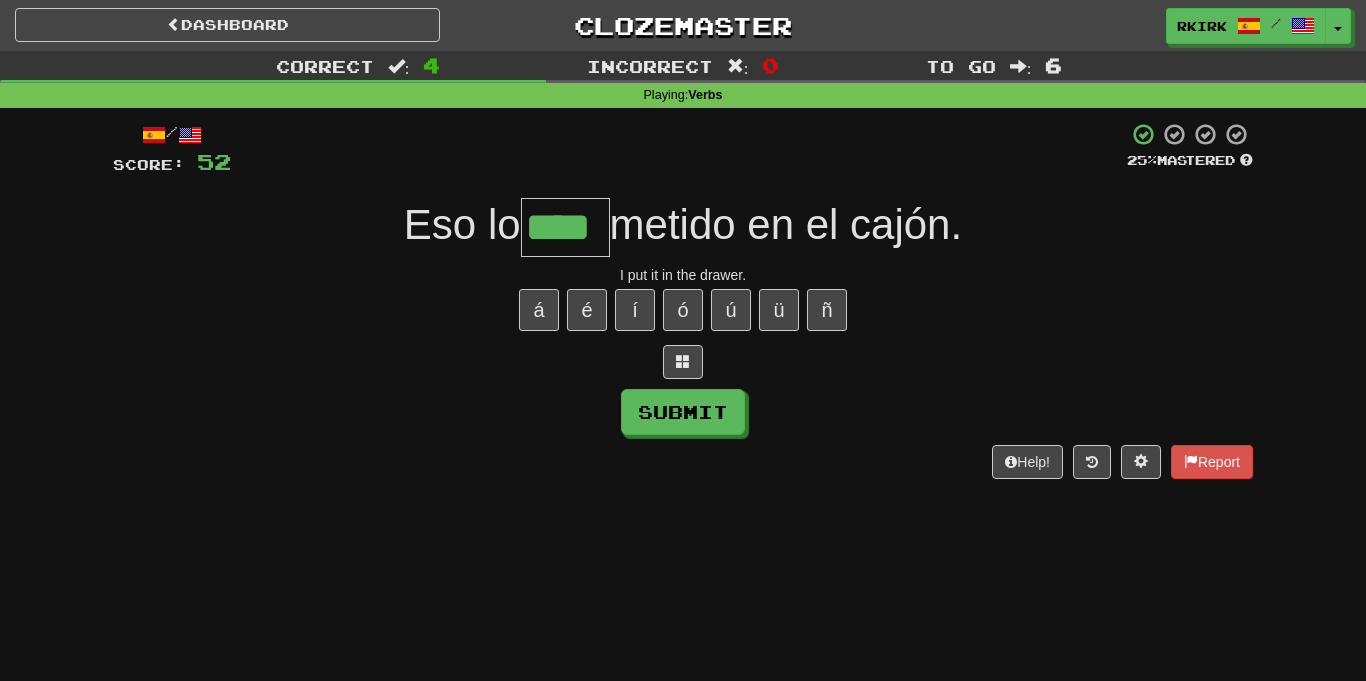 type on "****" 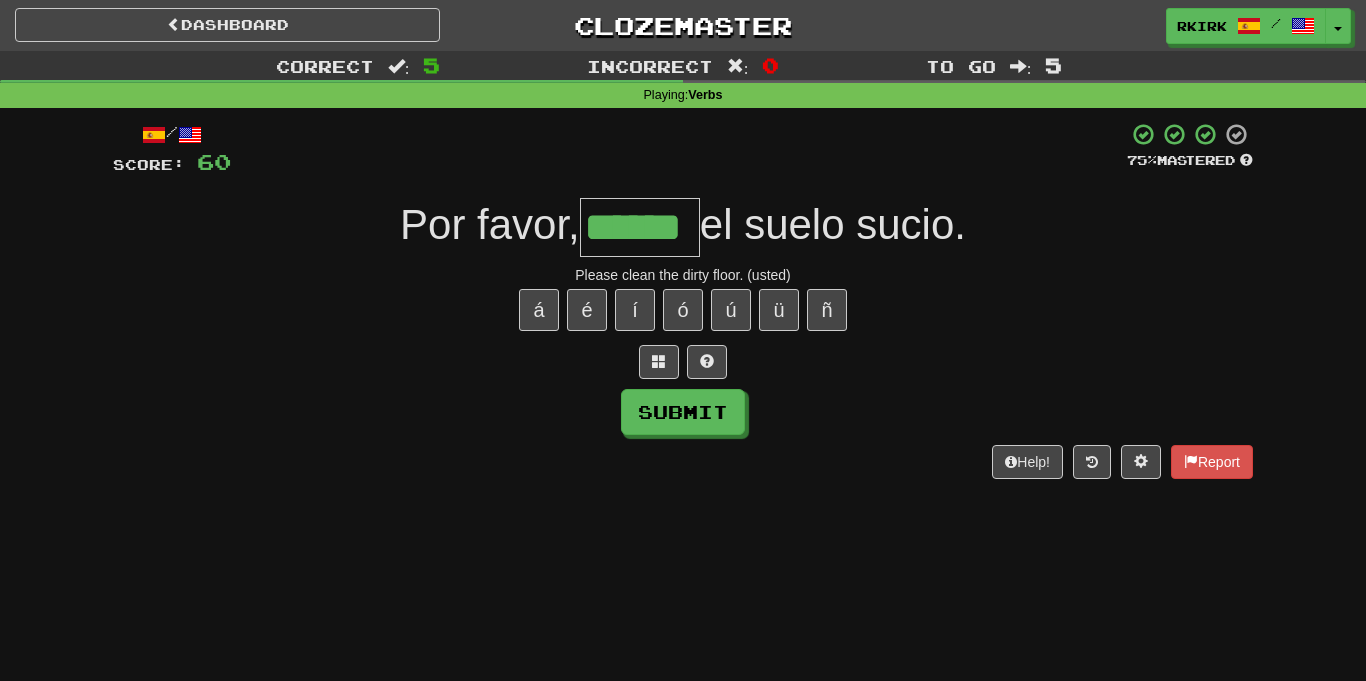 type on "******" 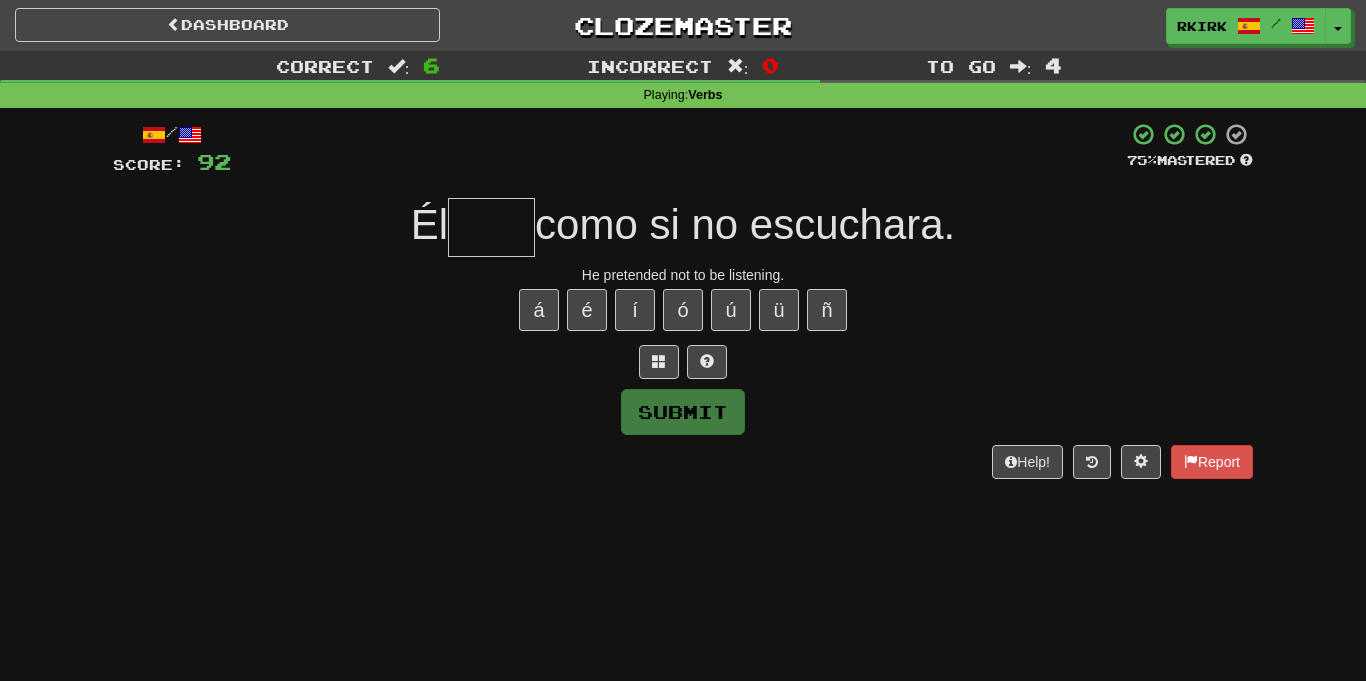 type on "*" 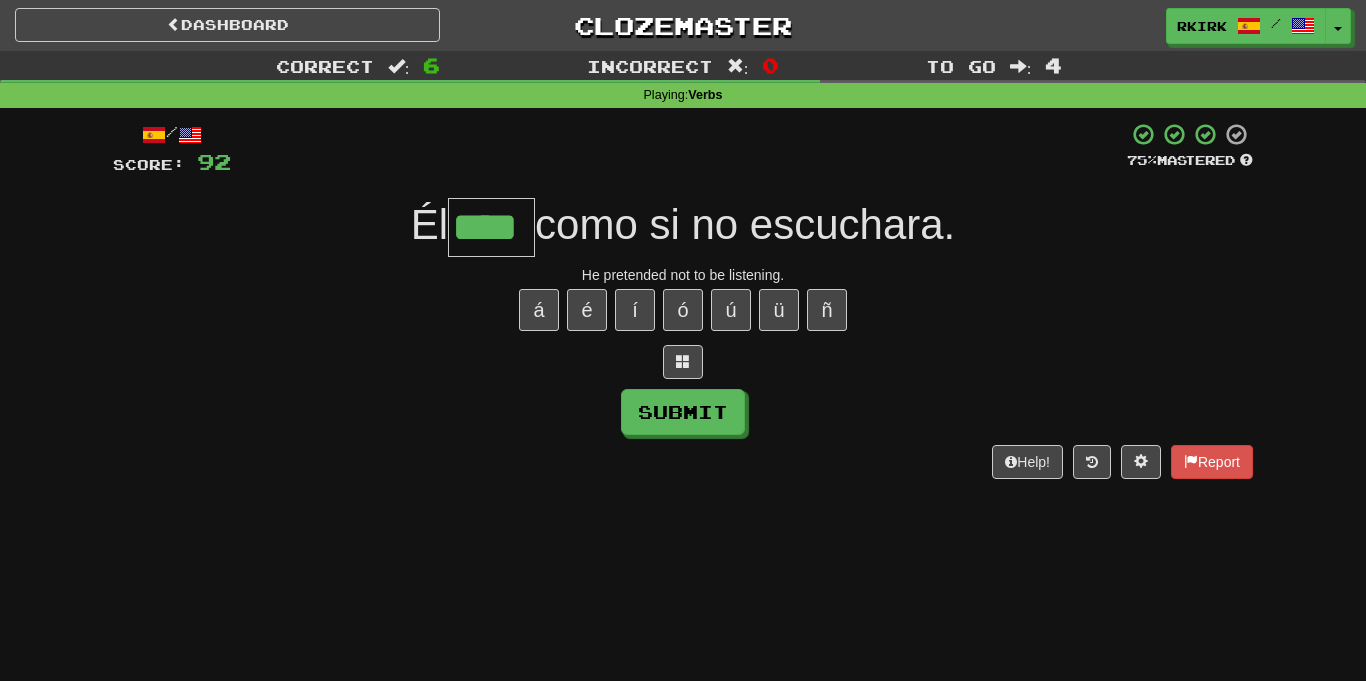 type on "****" 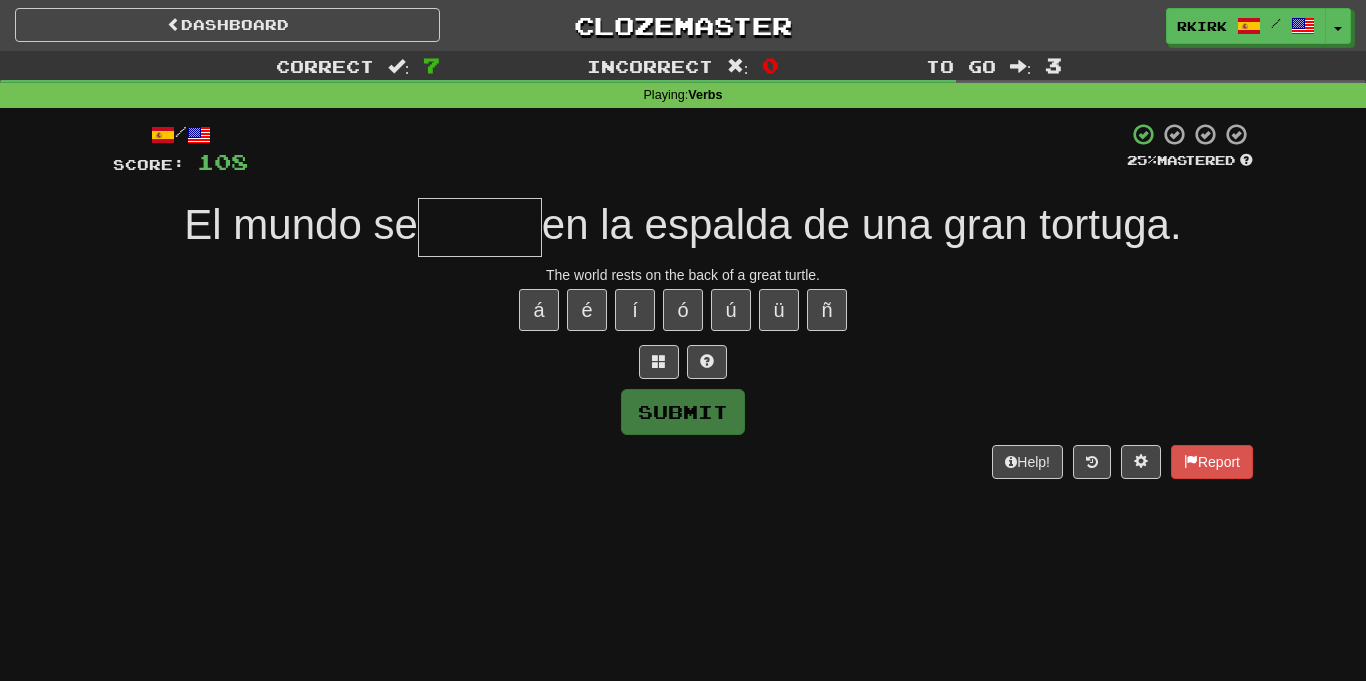 type on "*" 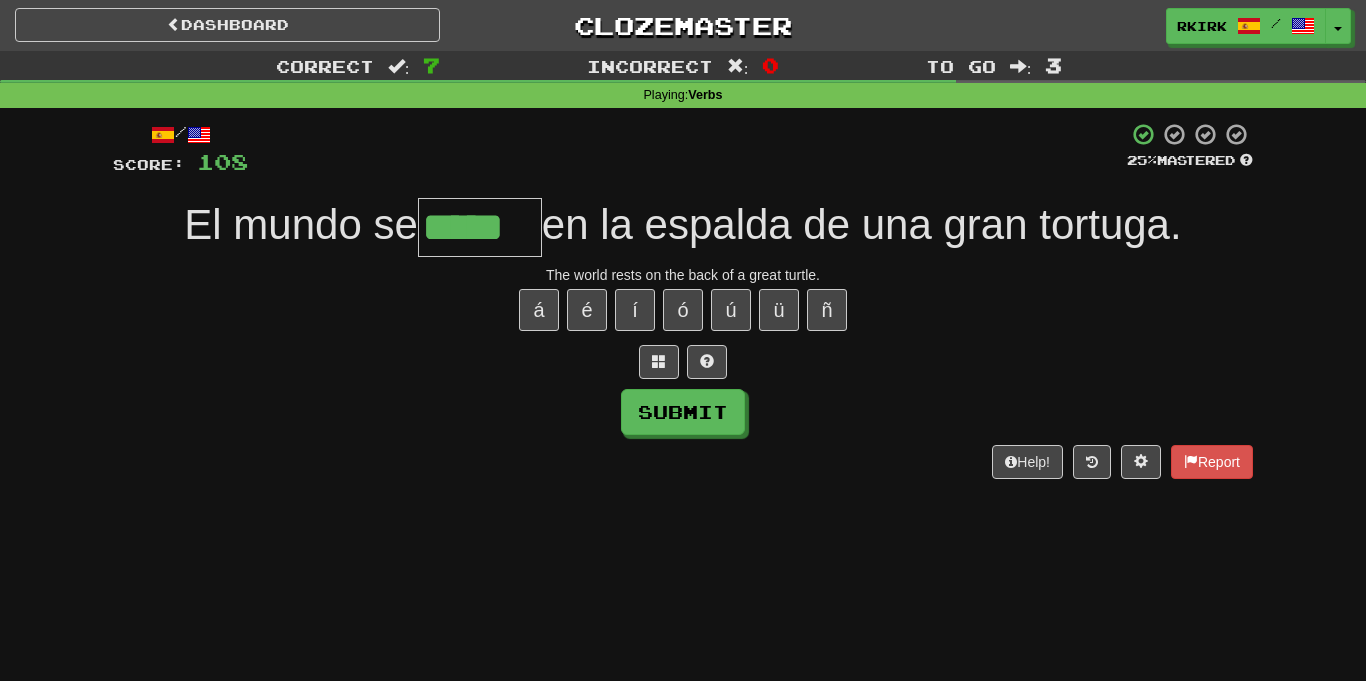 type on "*****" 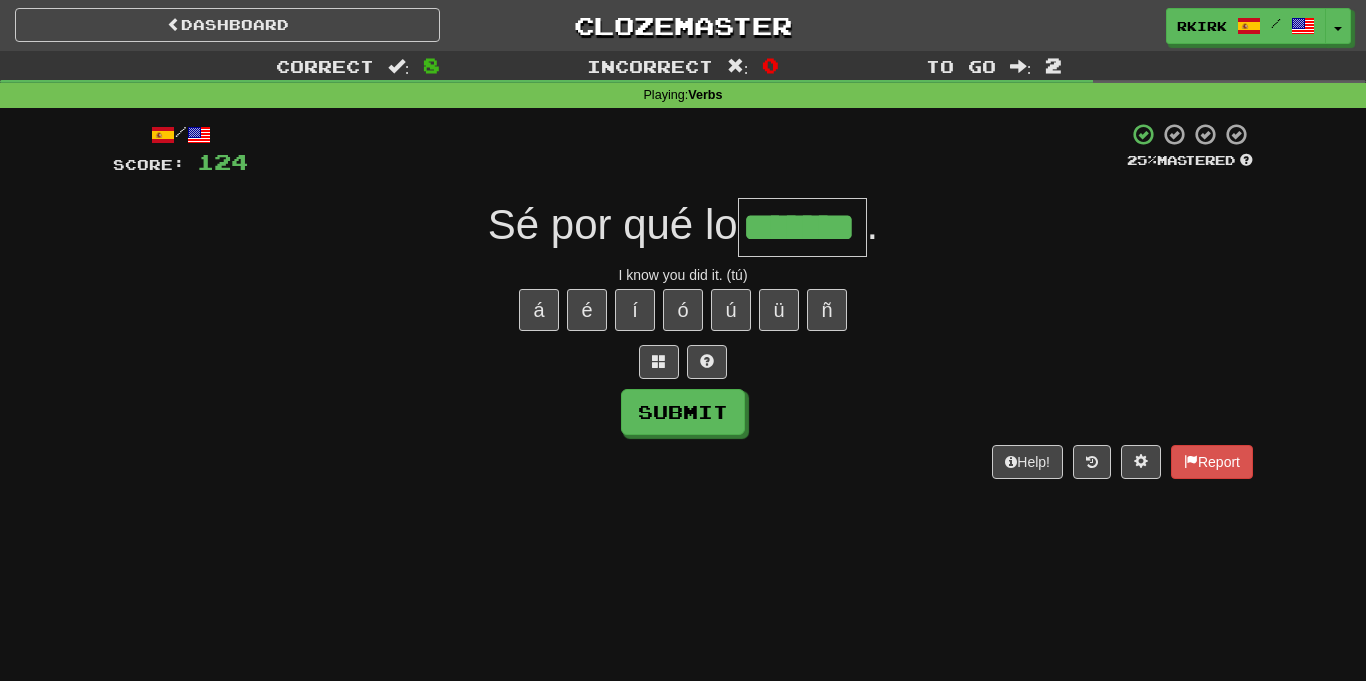 type on "*******" 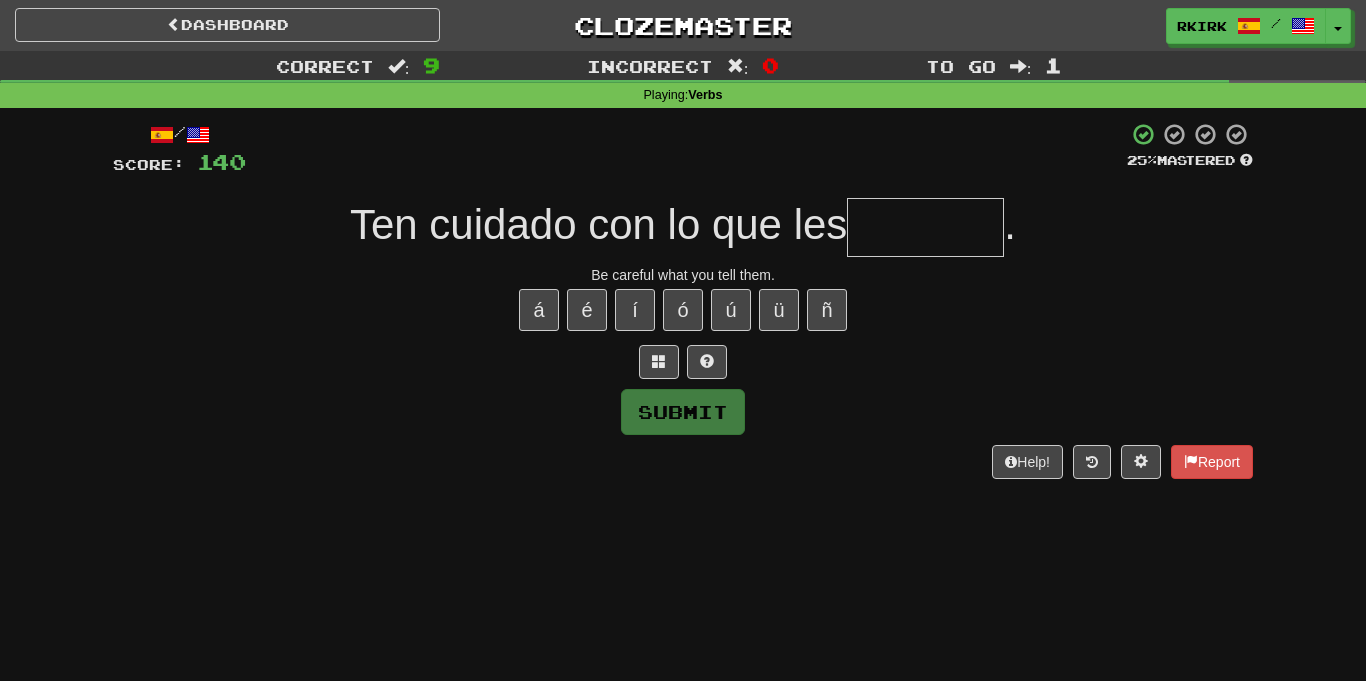 type on "*" 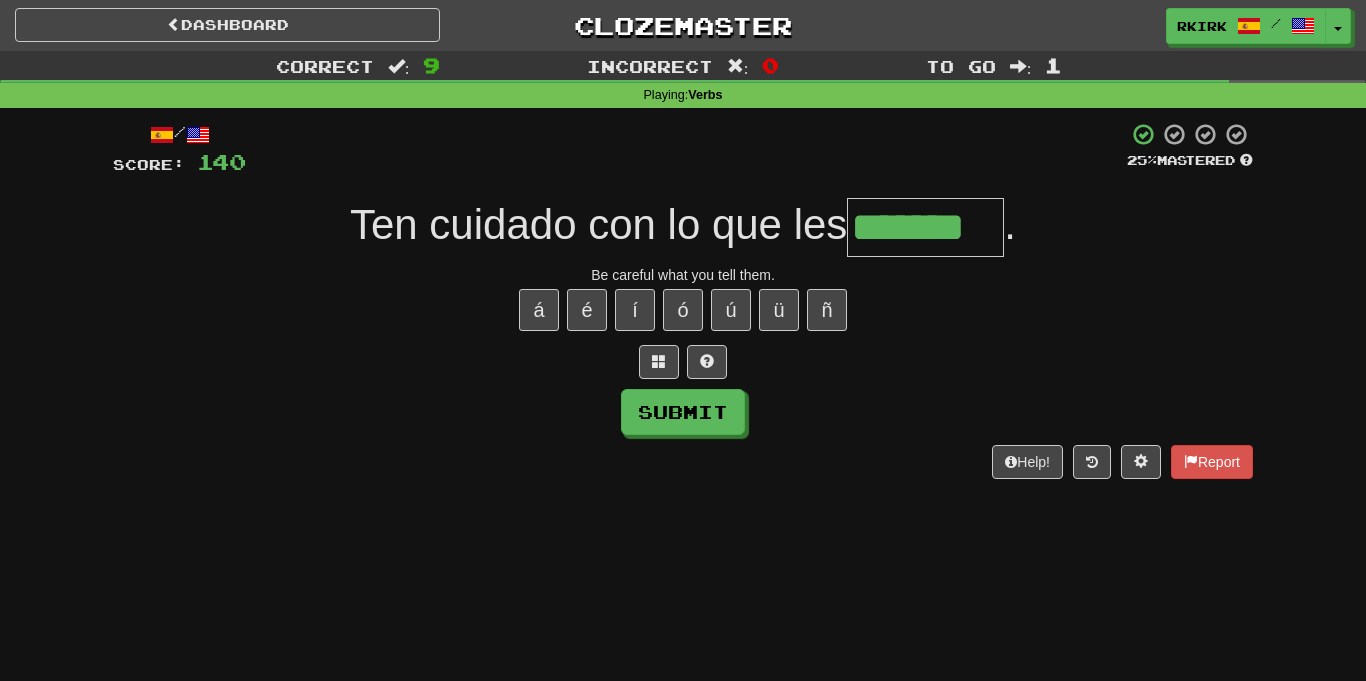 type on "*******" 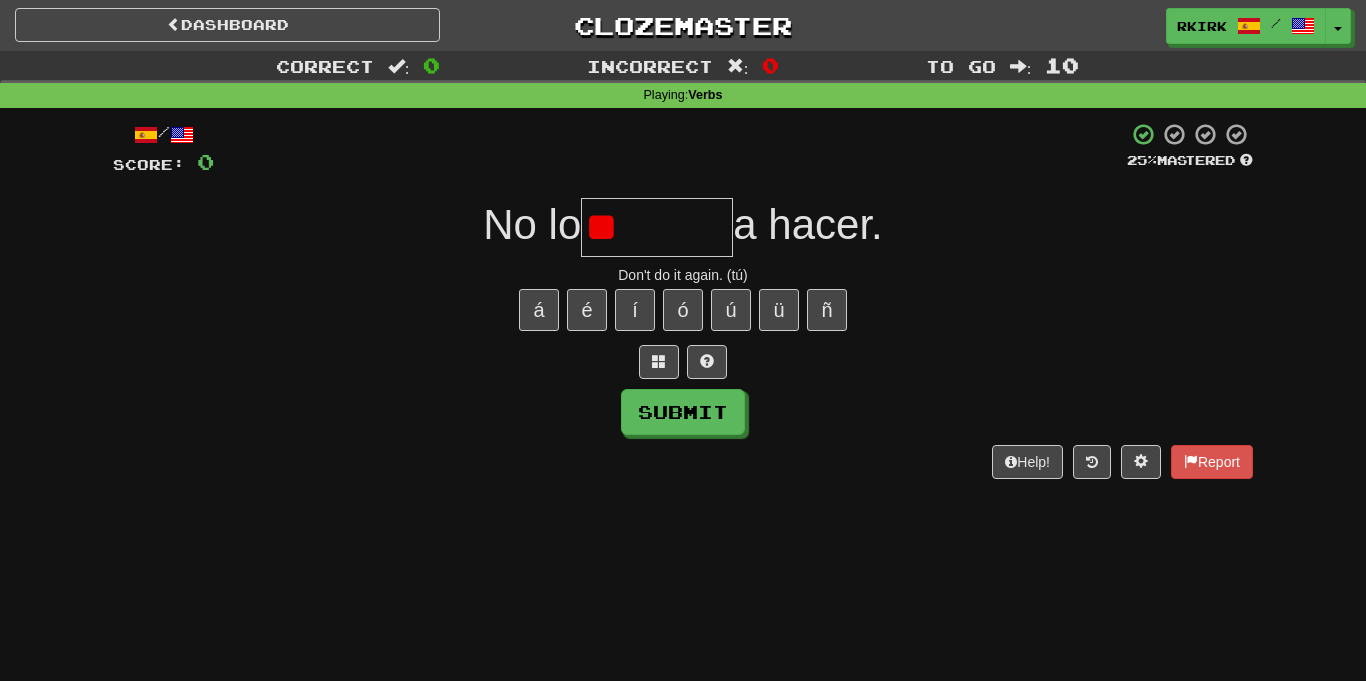 type on "*" 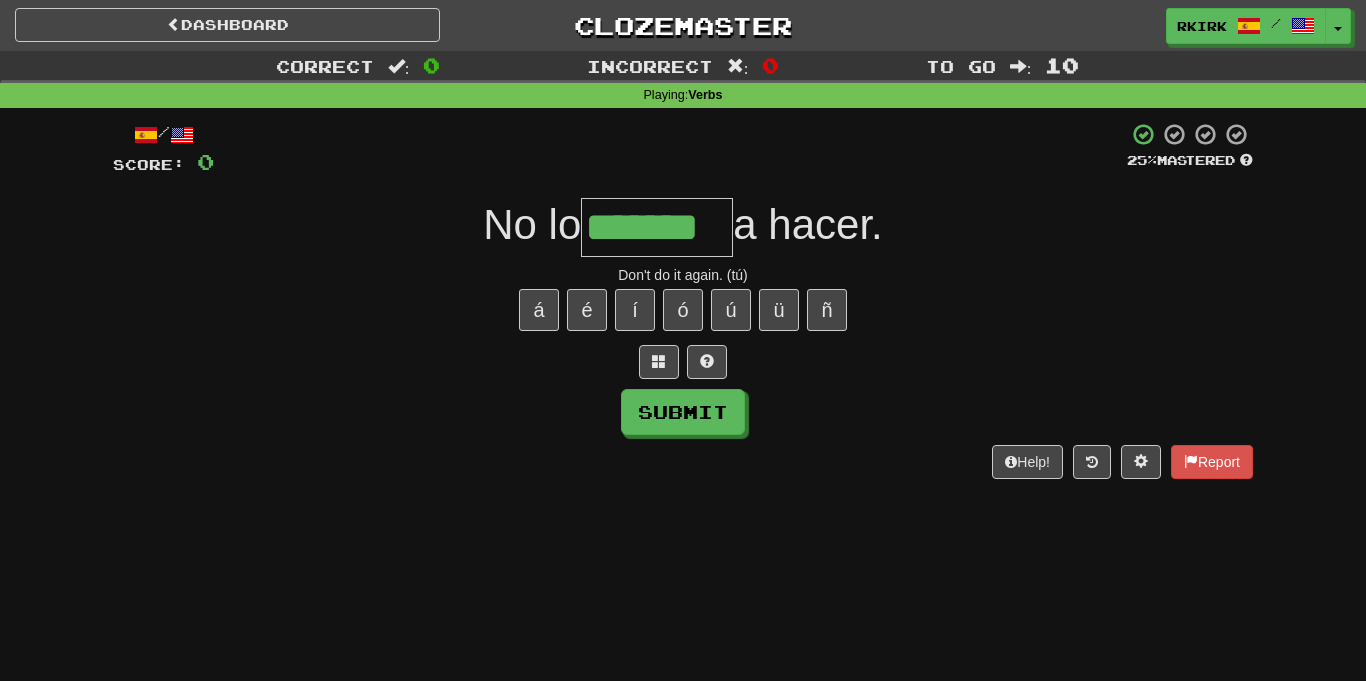 type on "*******" 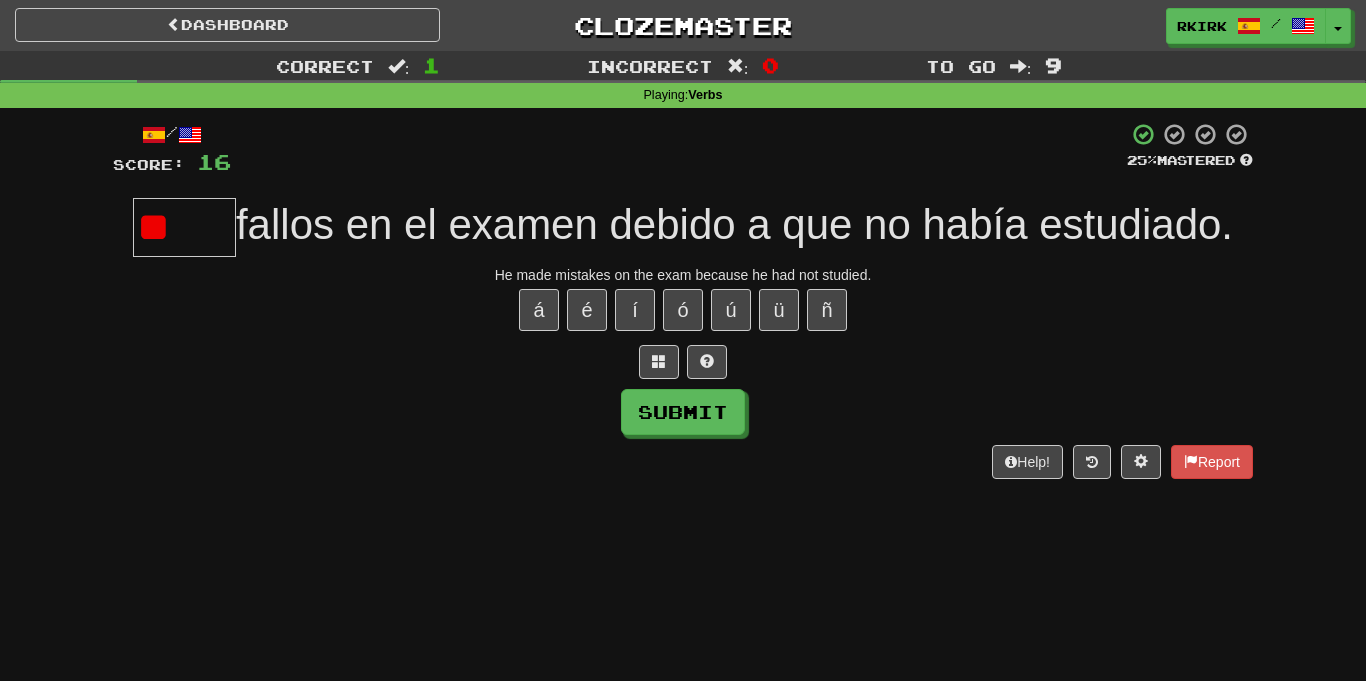 type on "*" 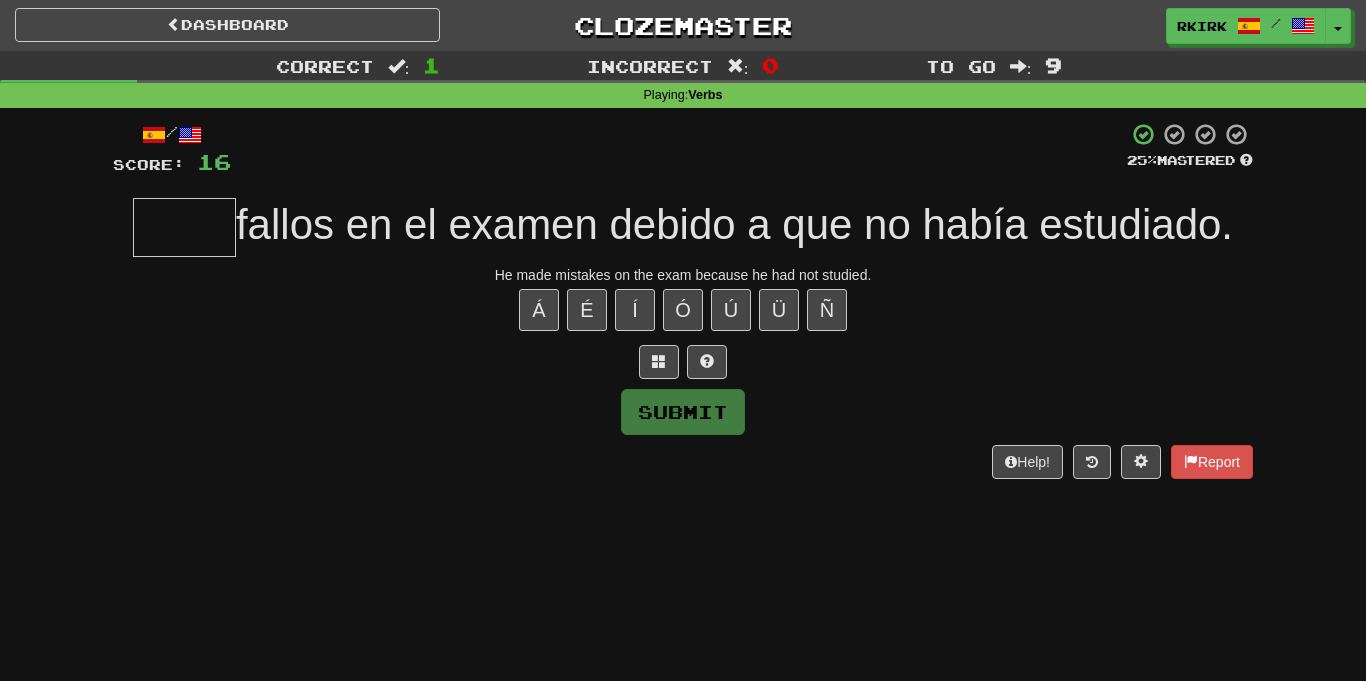 type on "*" 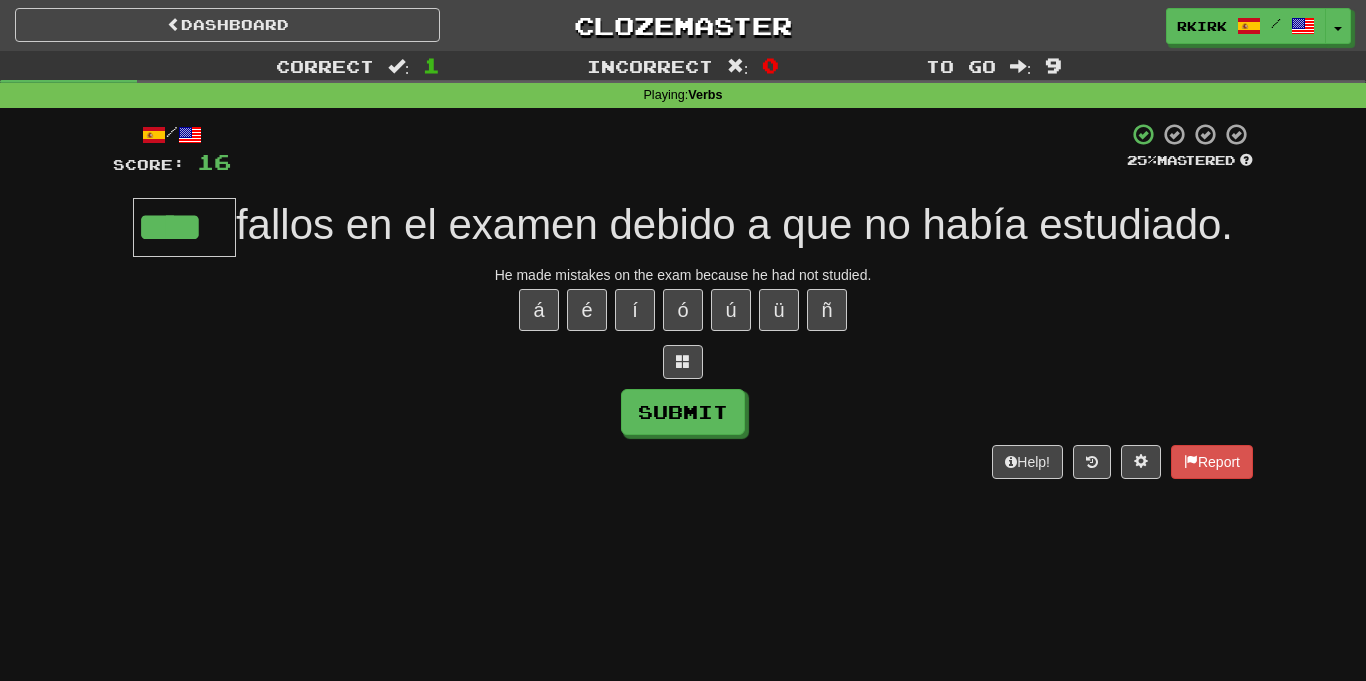 type on "****" 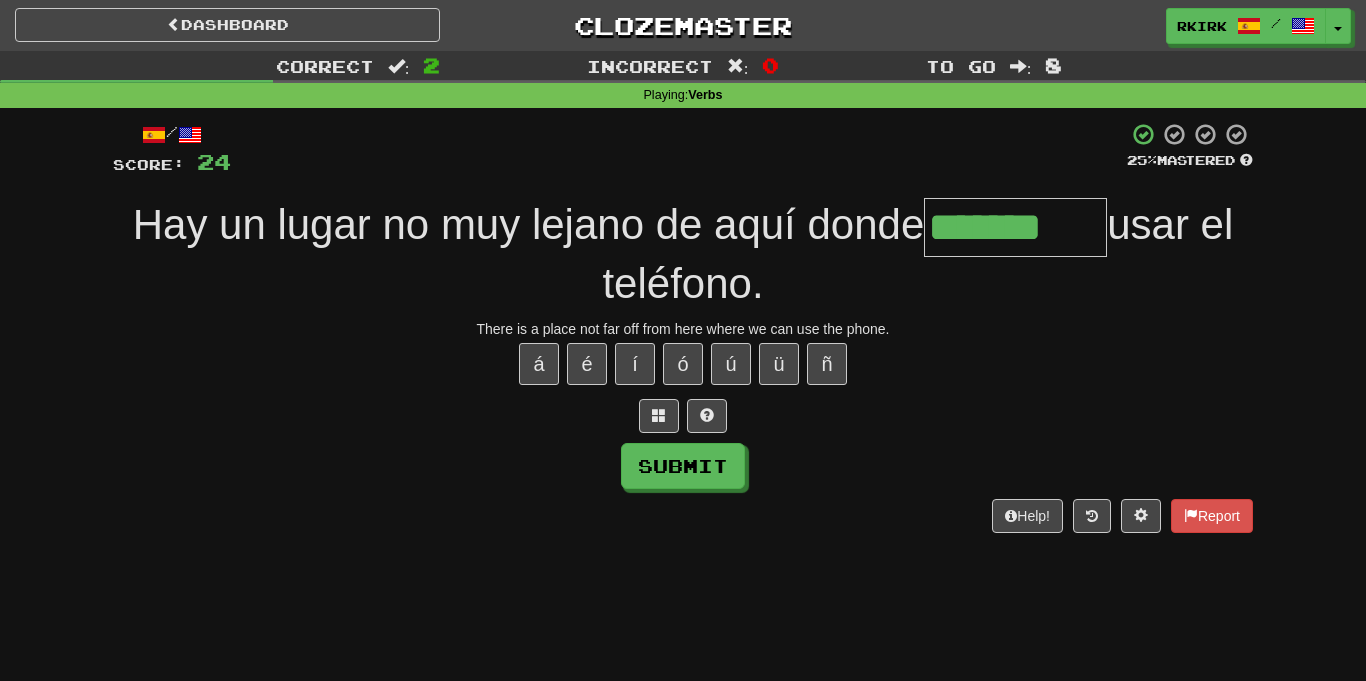 type on "*******" 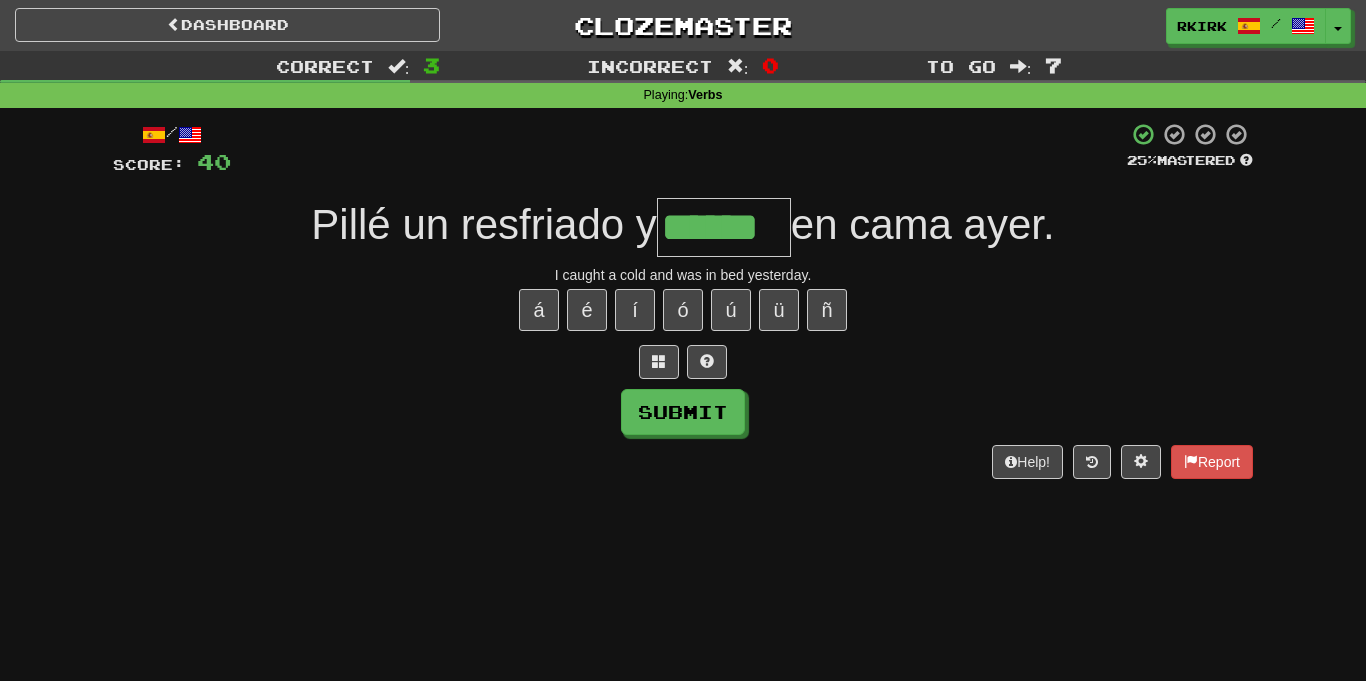 type on "******" 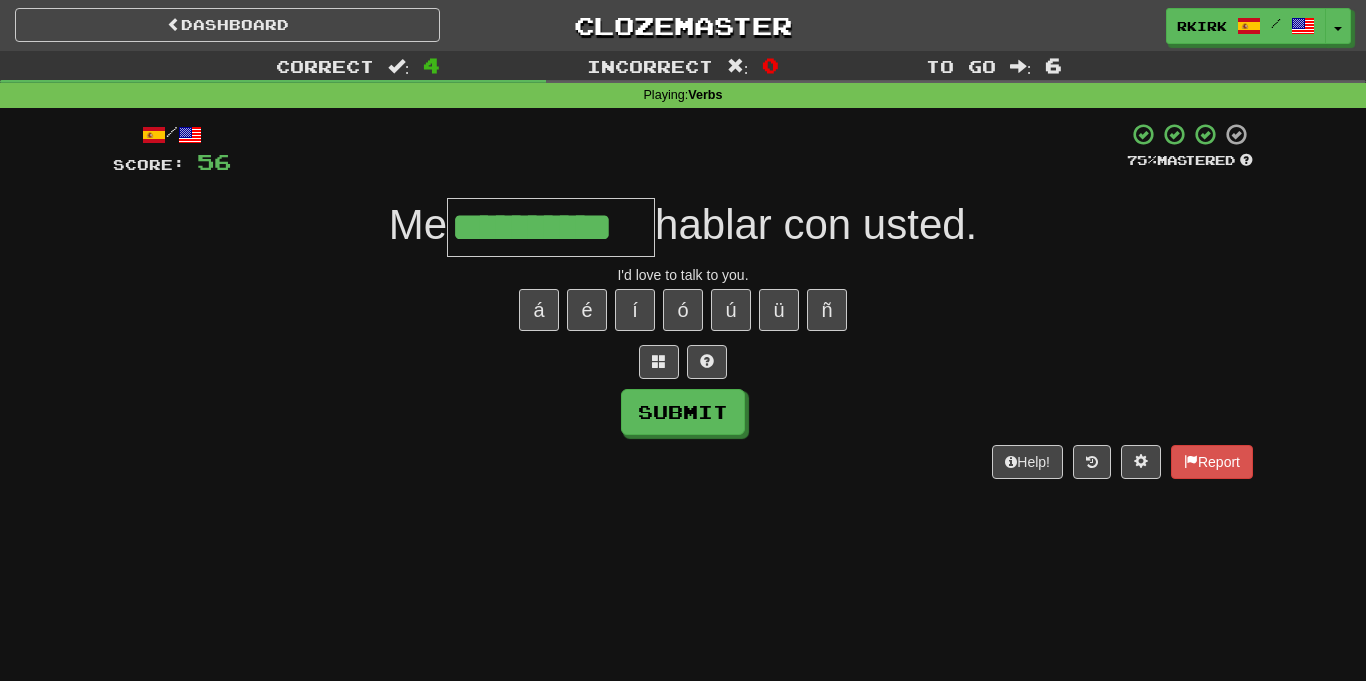 type on "**********" 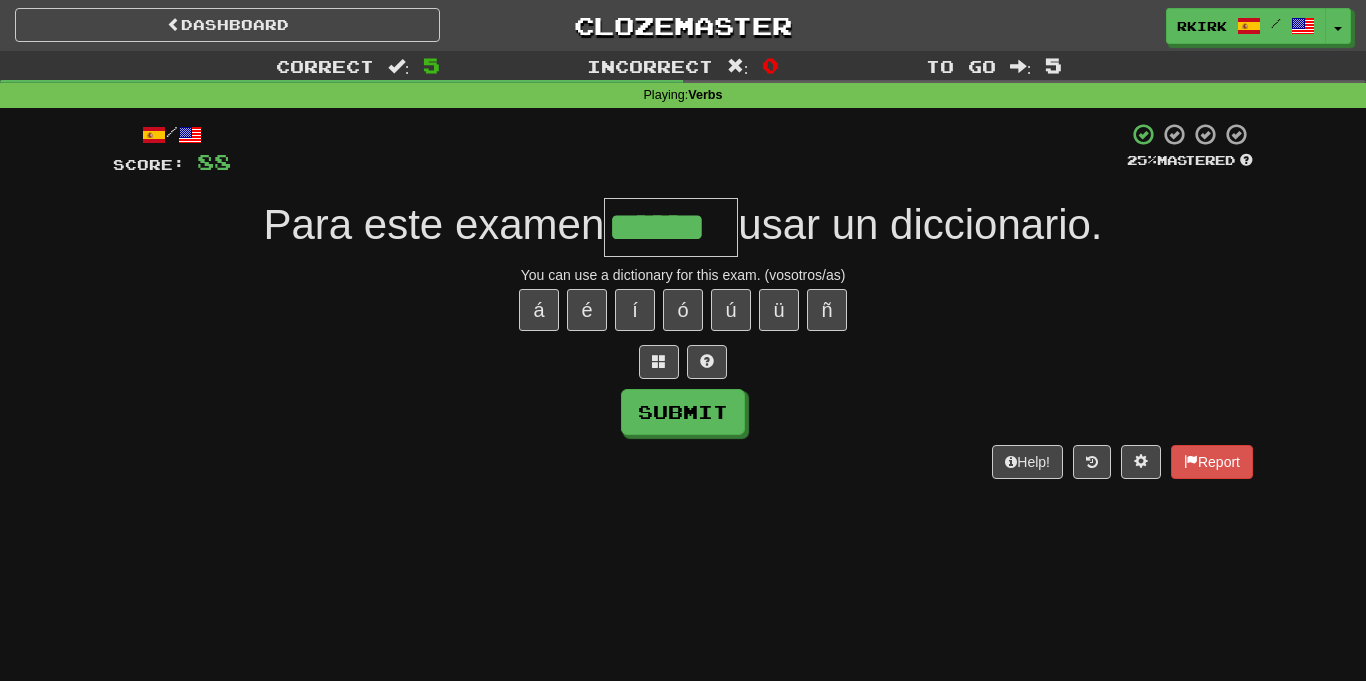 type on "******" 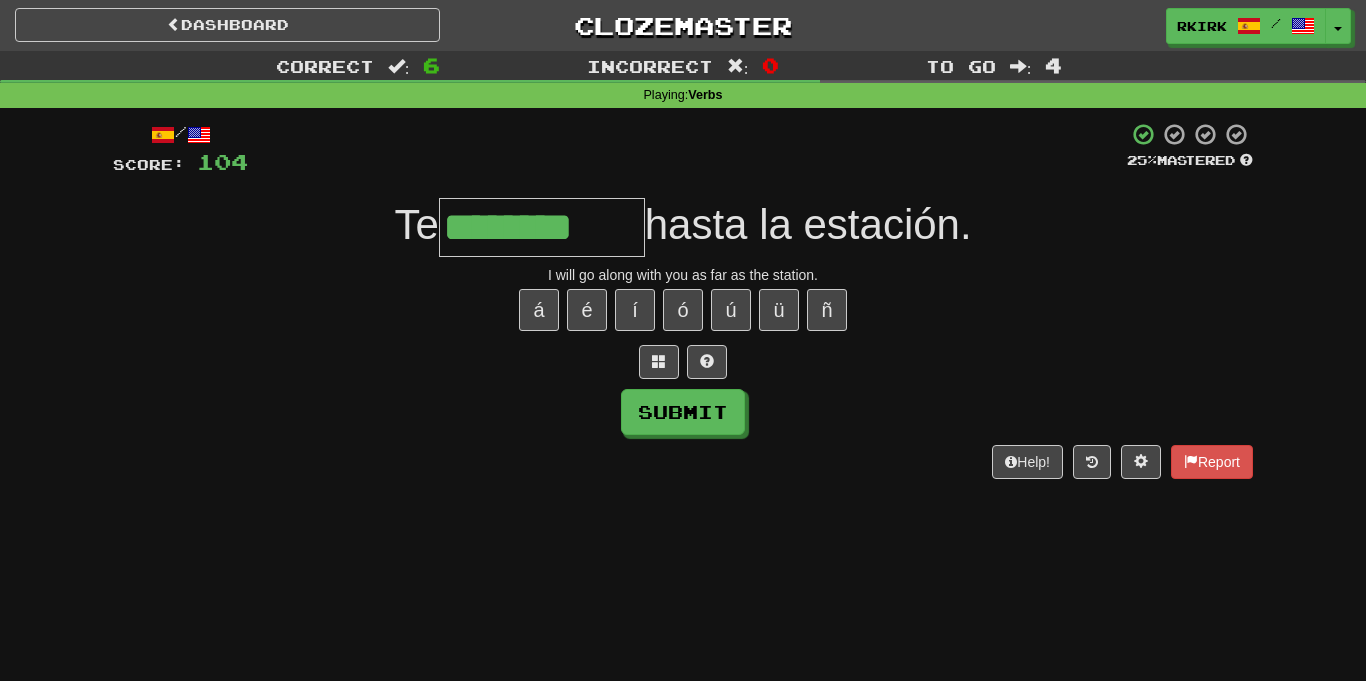 type on "********" 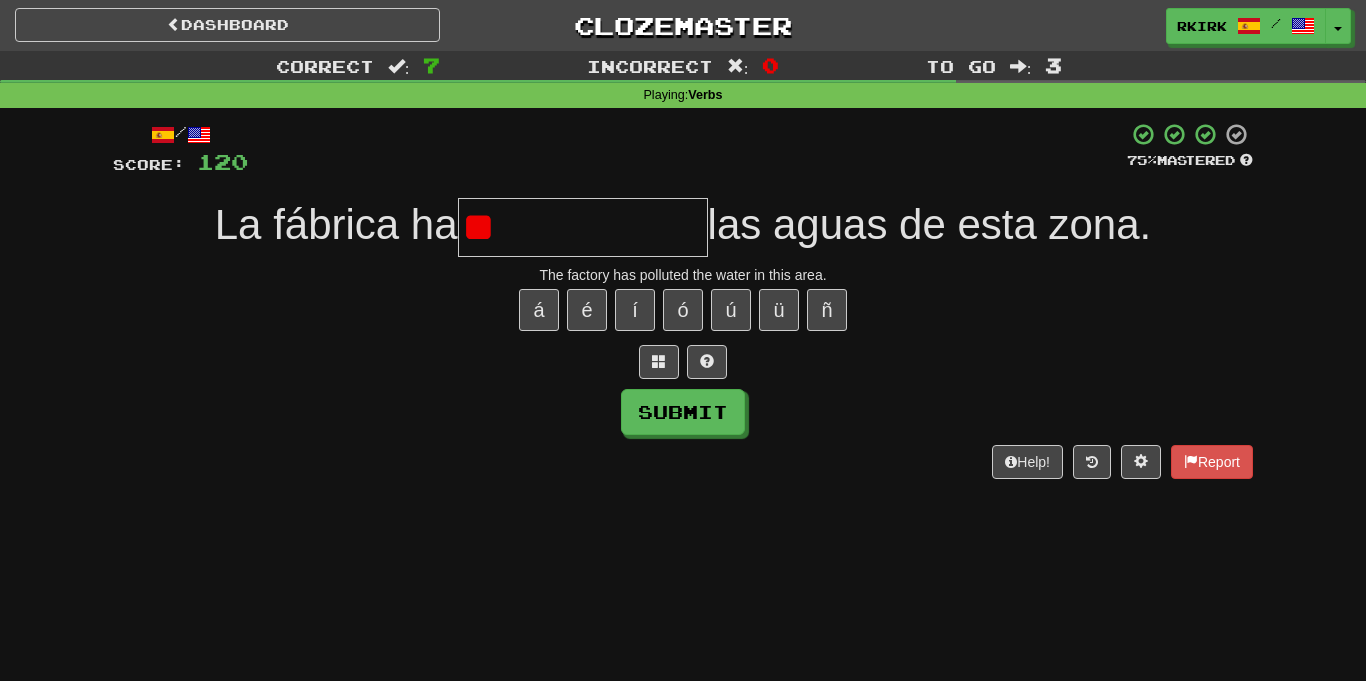 type on "*" 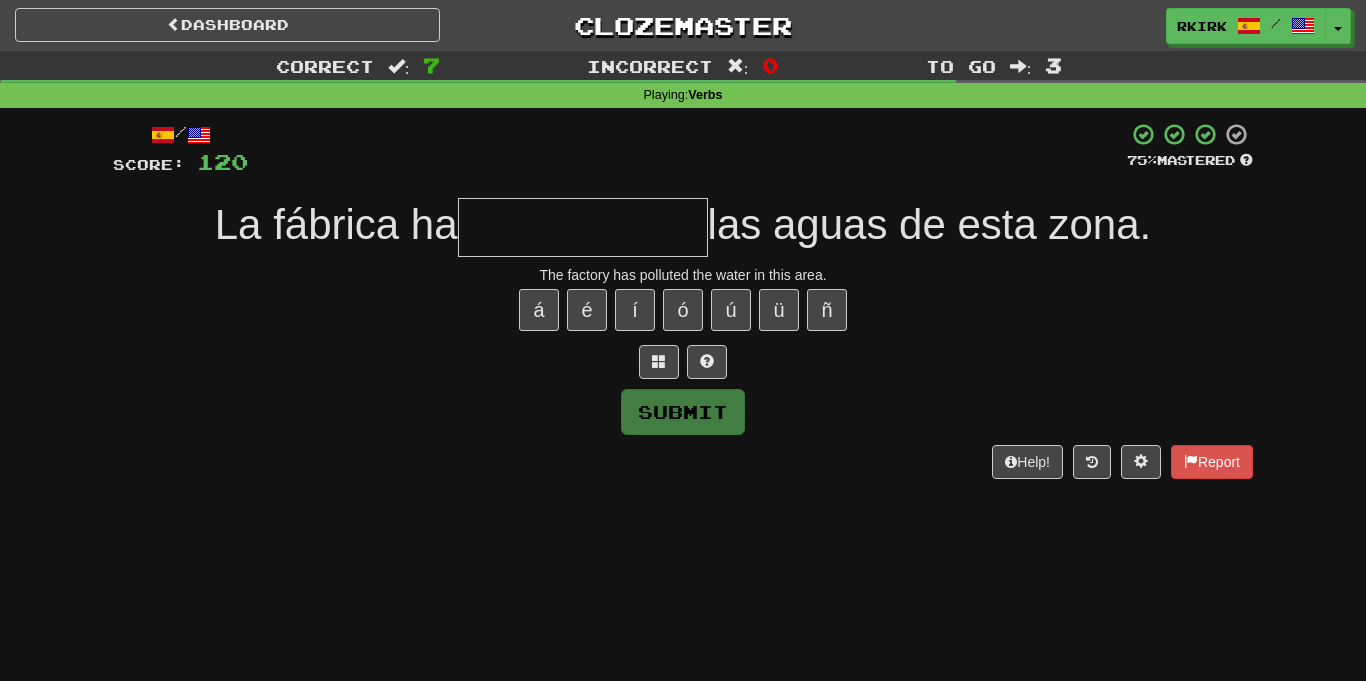 type on "*" 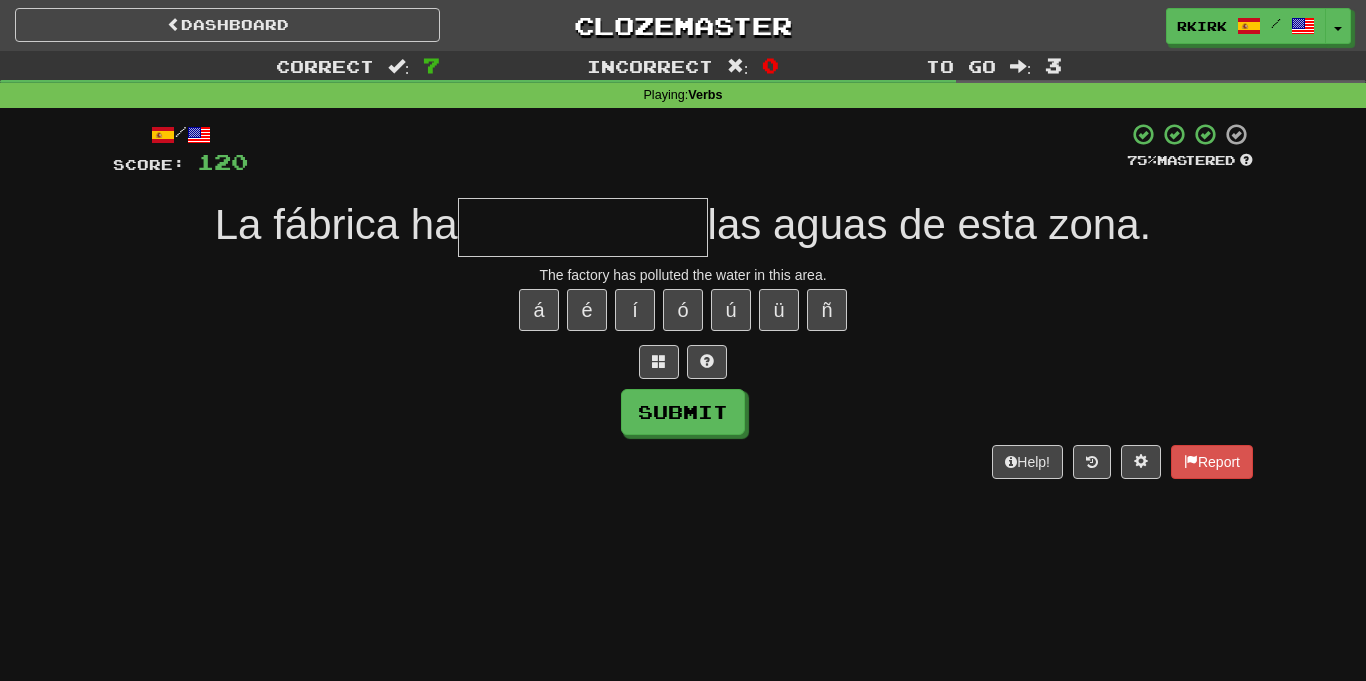 type on "*" 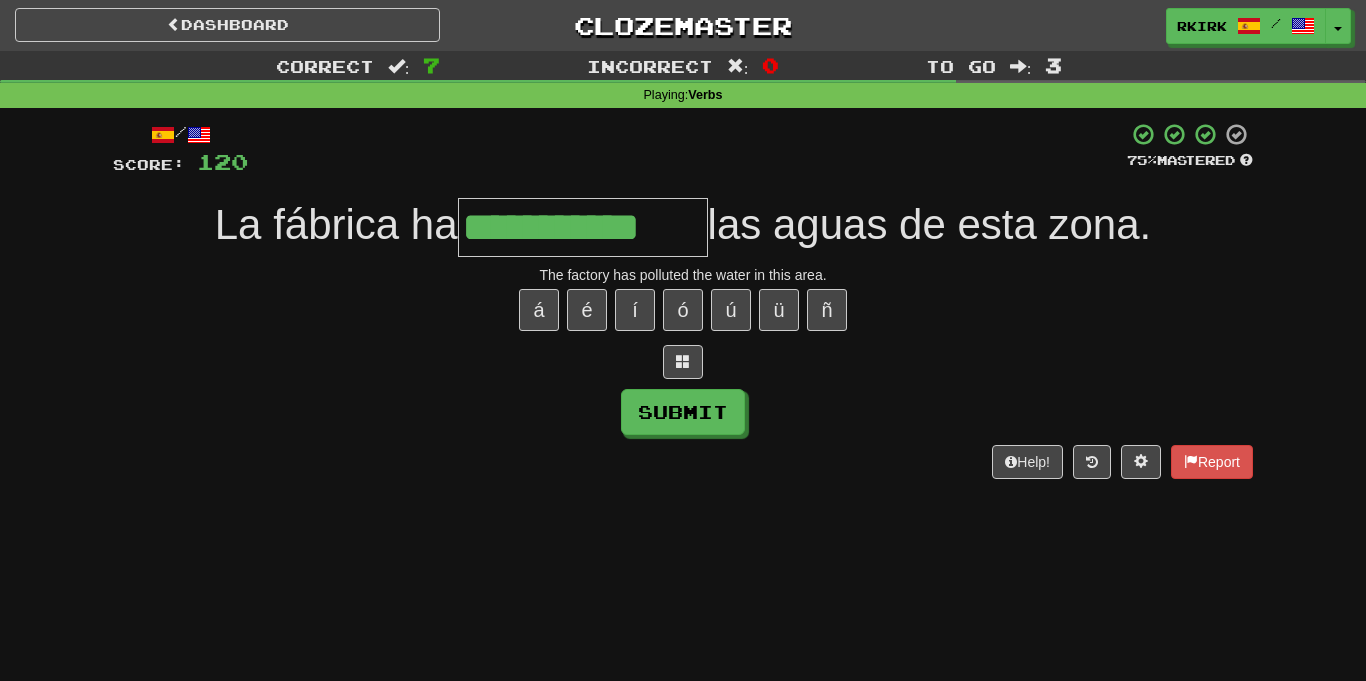 type on "**********" 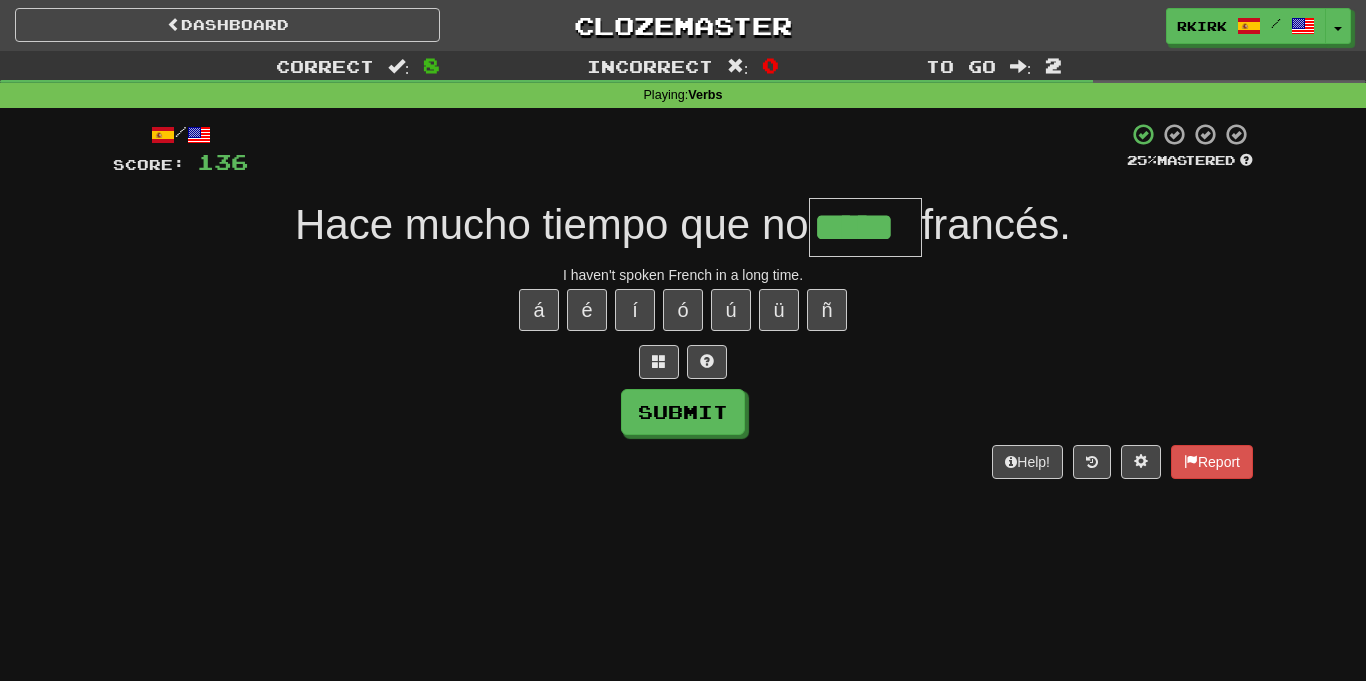 type on "*****" 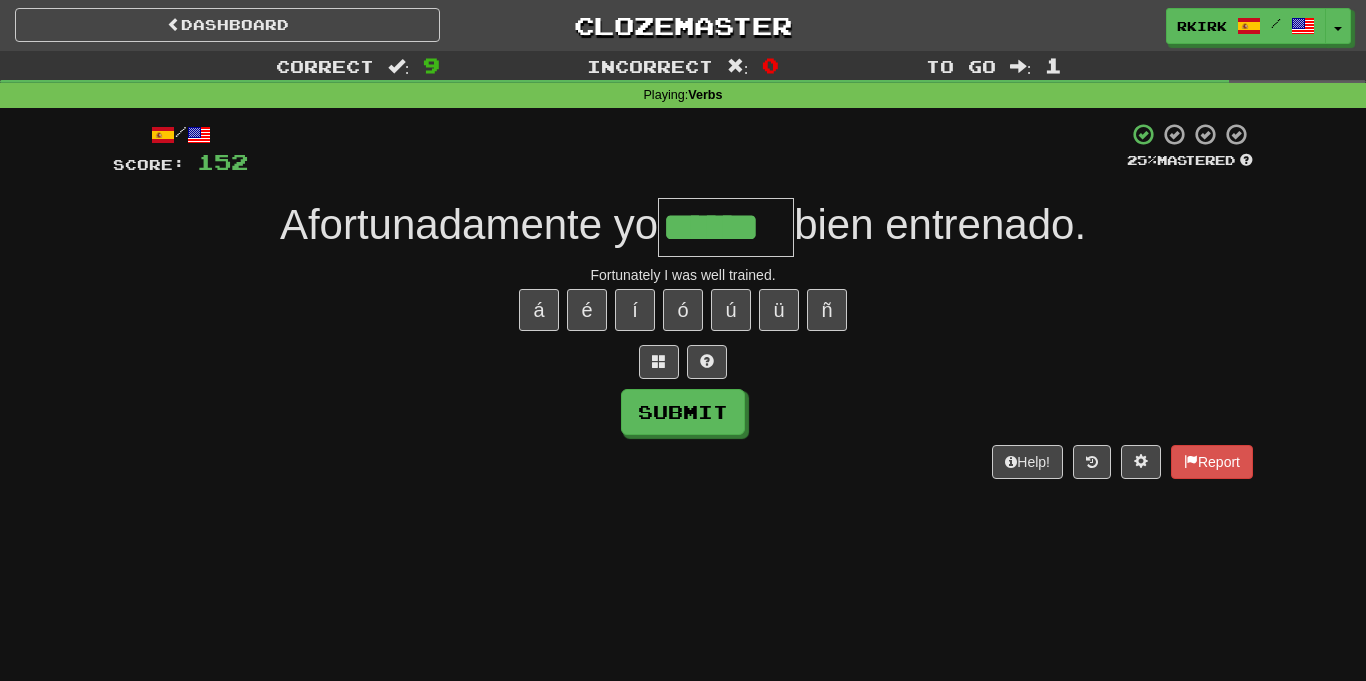 type on "******" 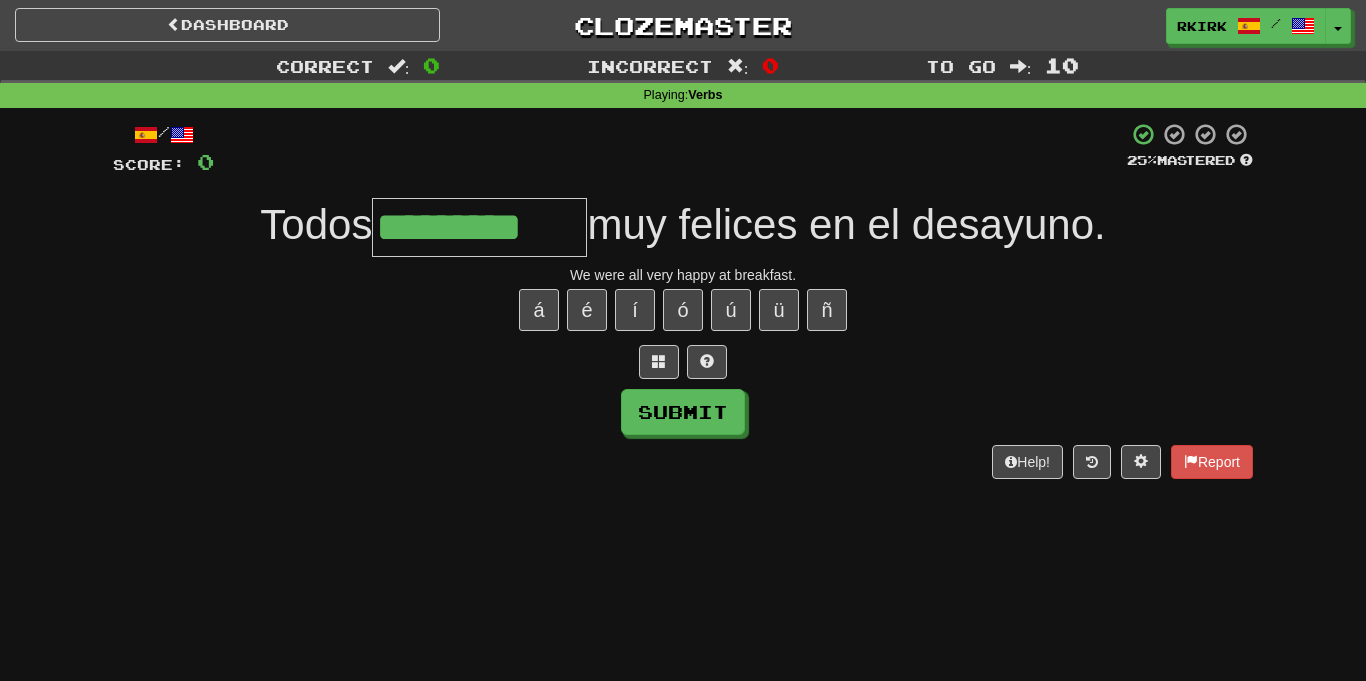 type on "*********" 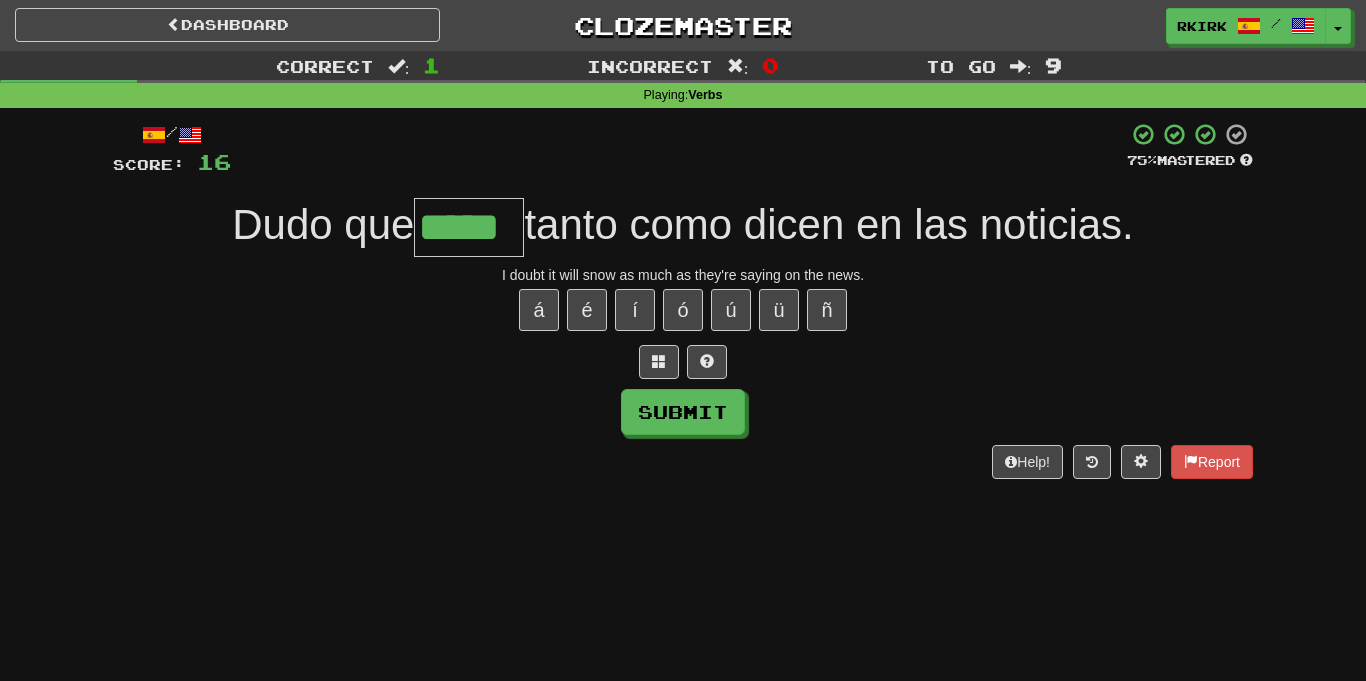 type on "*****" 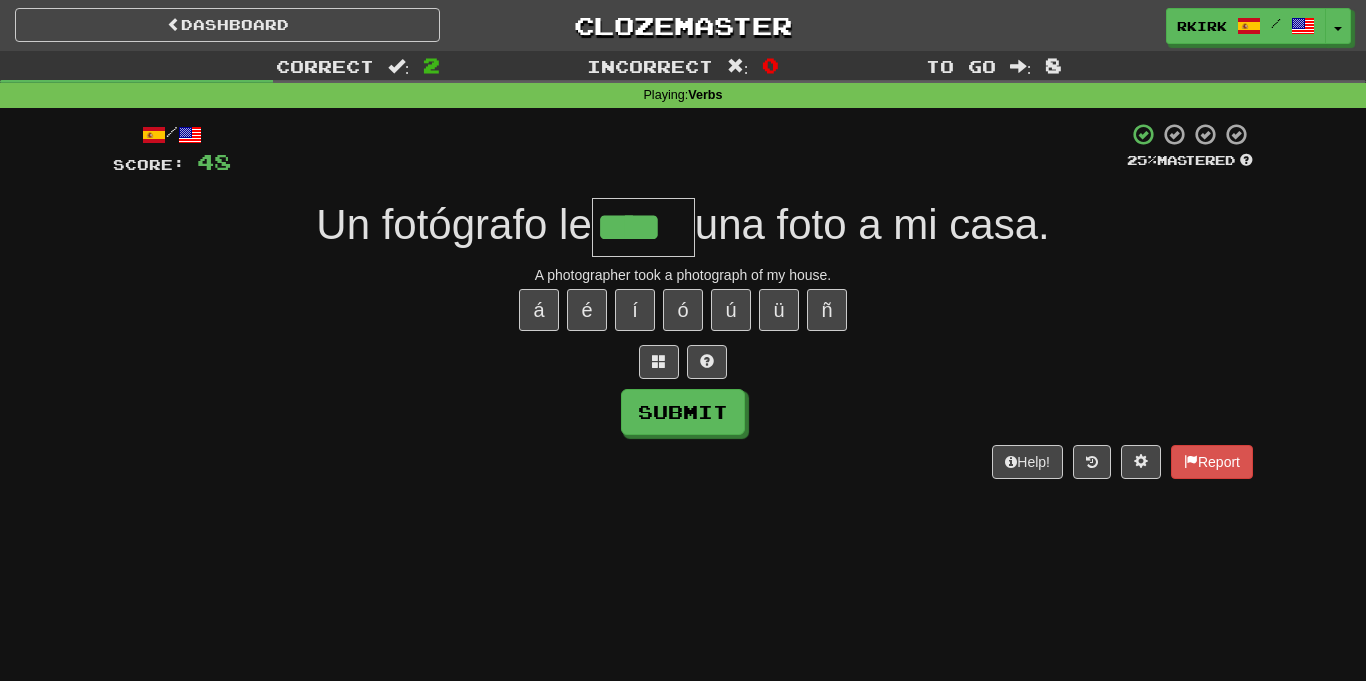 type on "****" 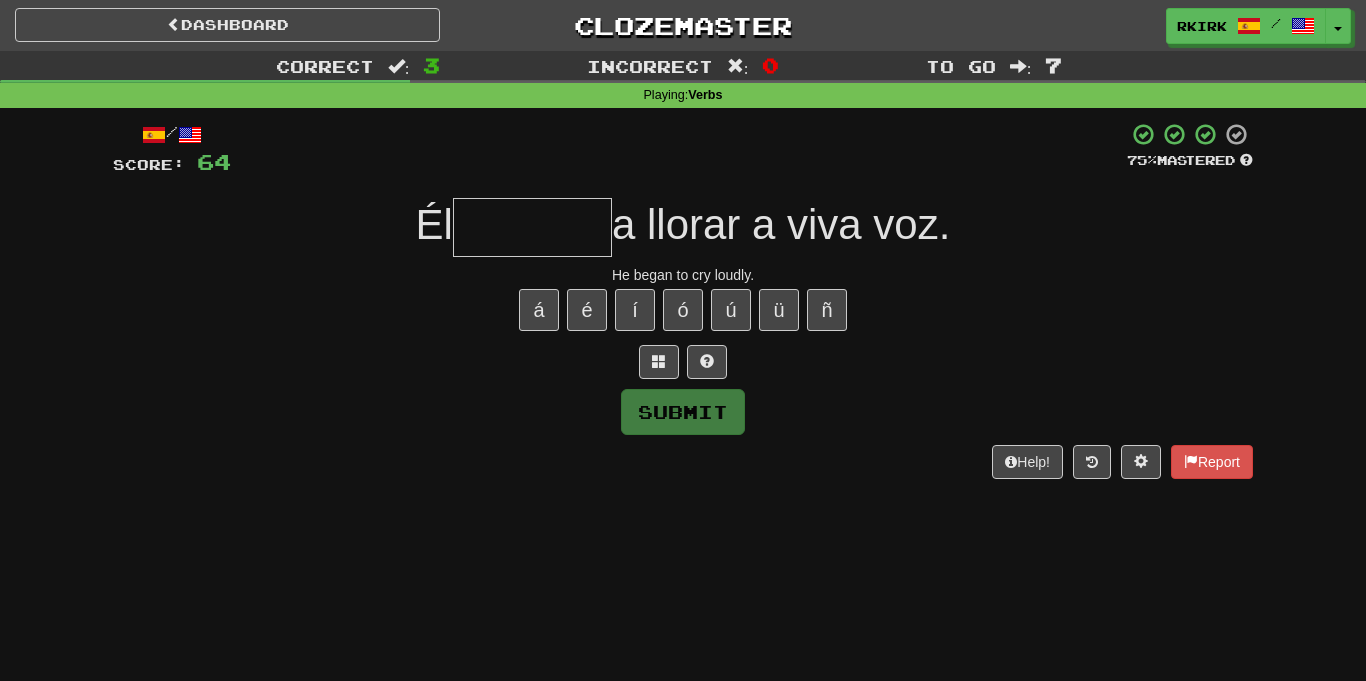 type on "*" 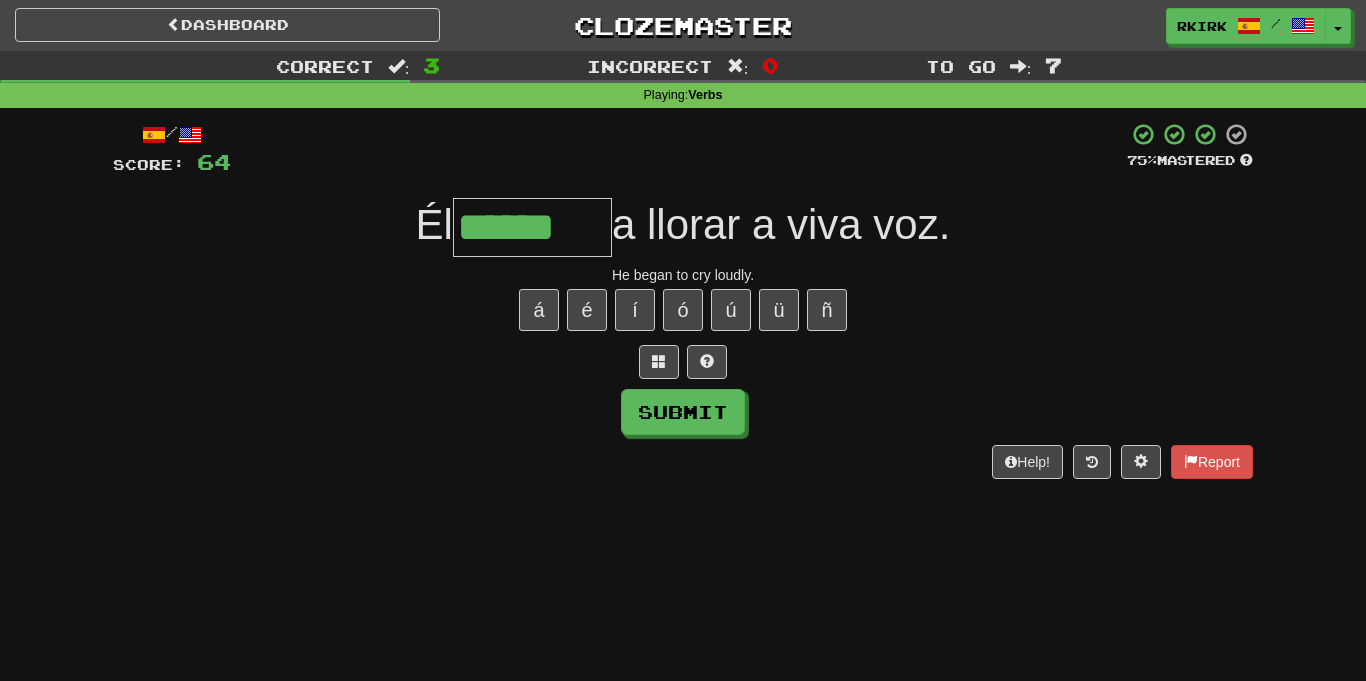 type on "******" 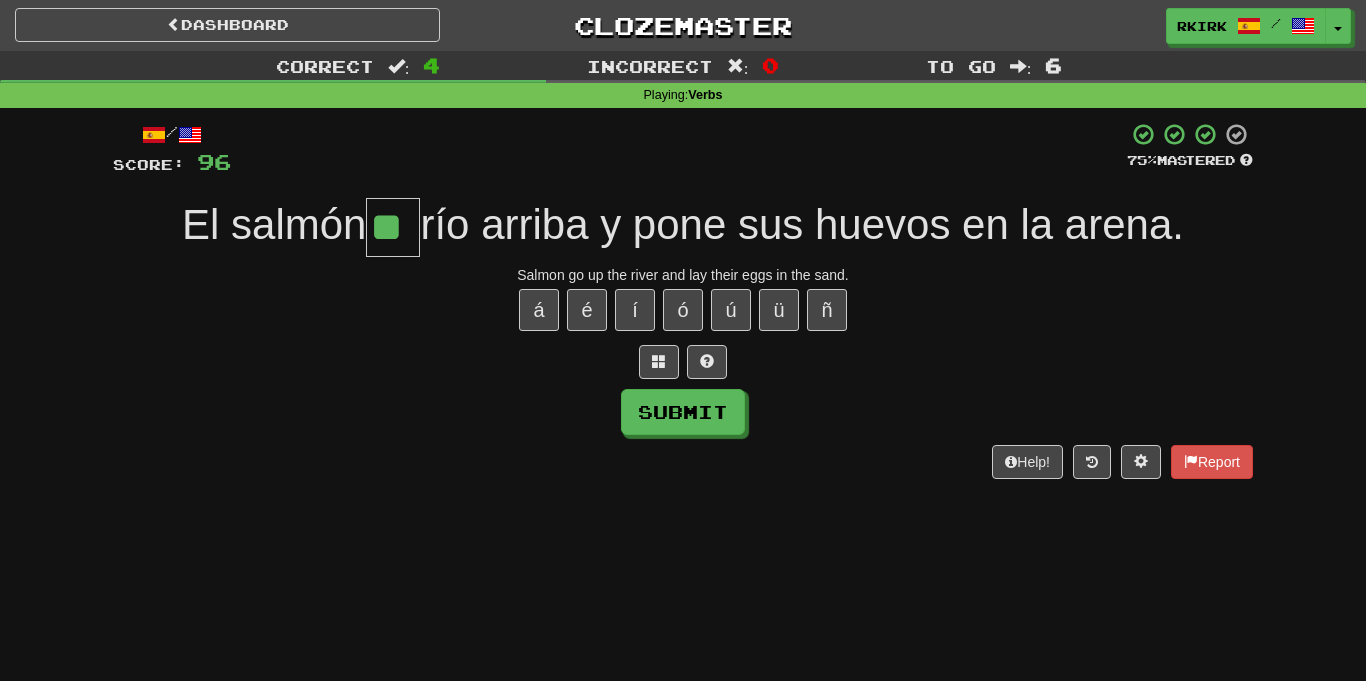 type on "**" 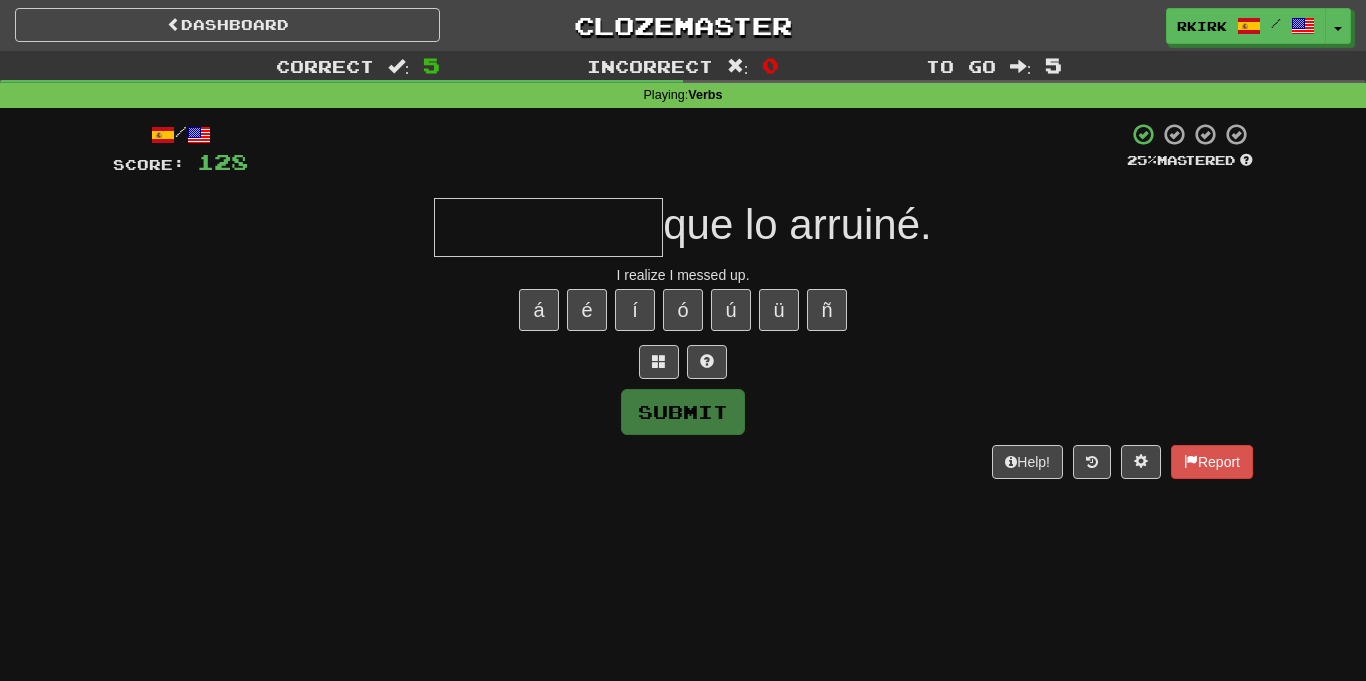 type on "*" 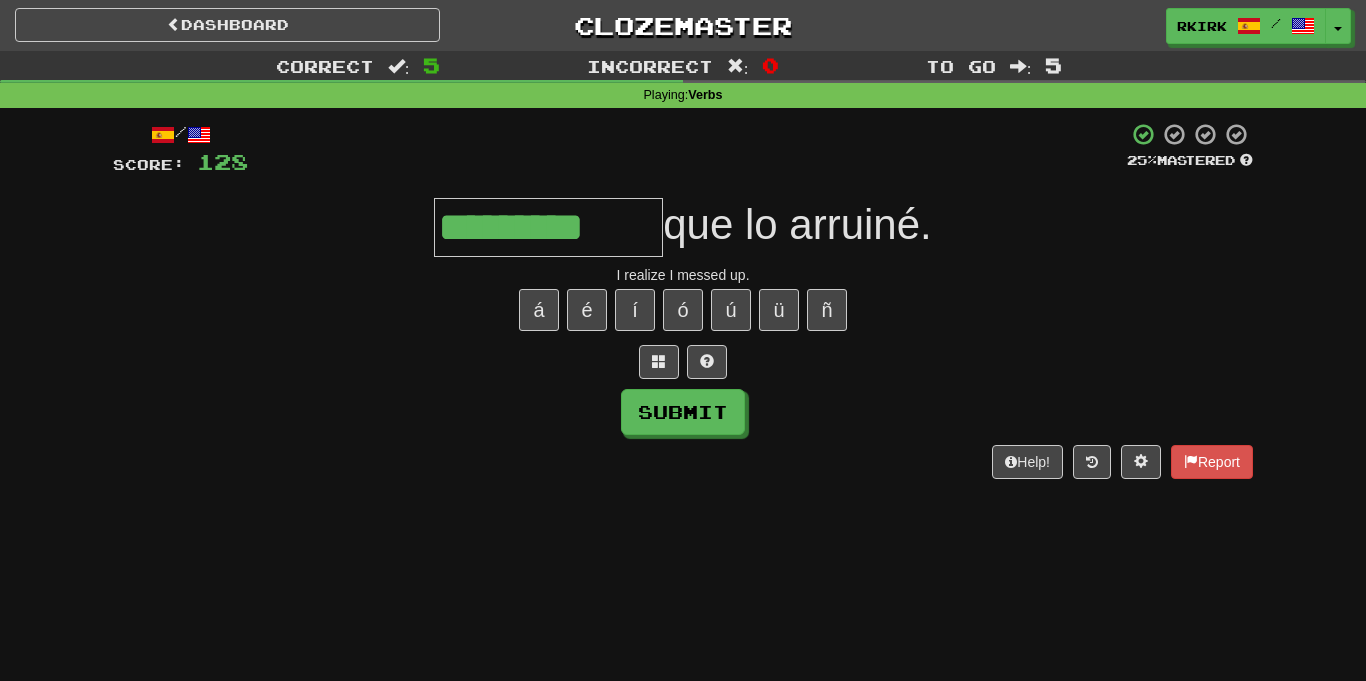 type on "*********" 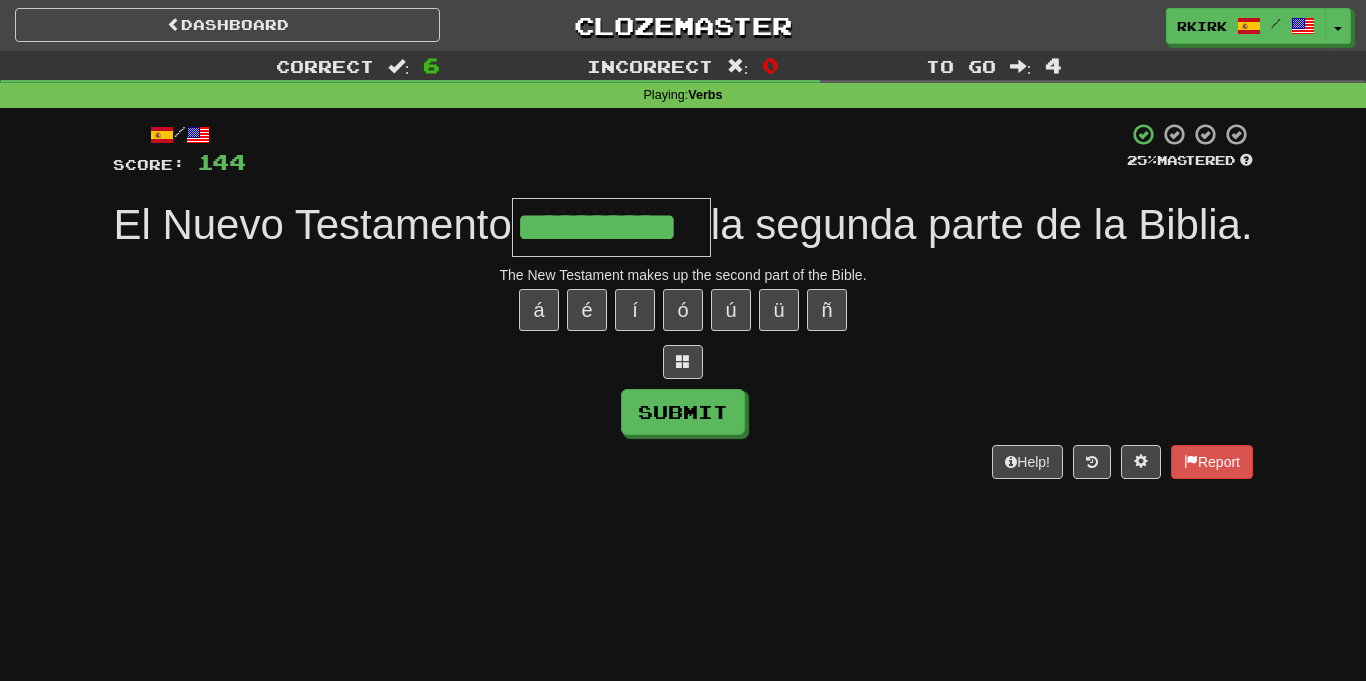 type on "**********" 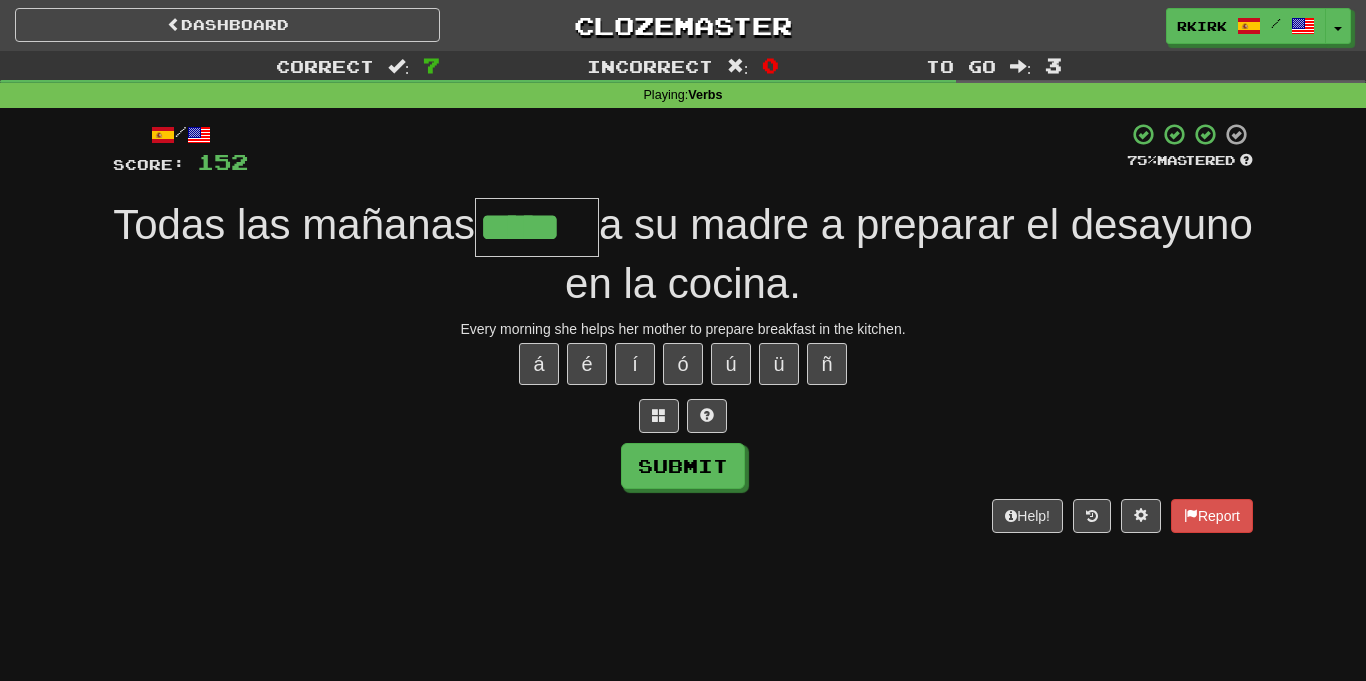 type on "*****" 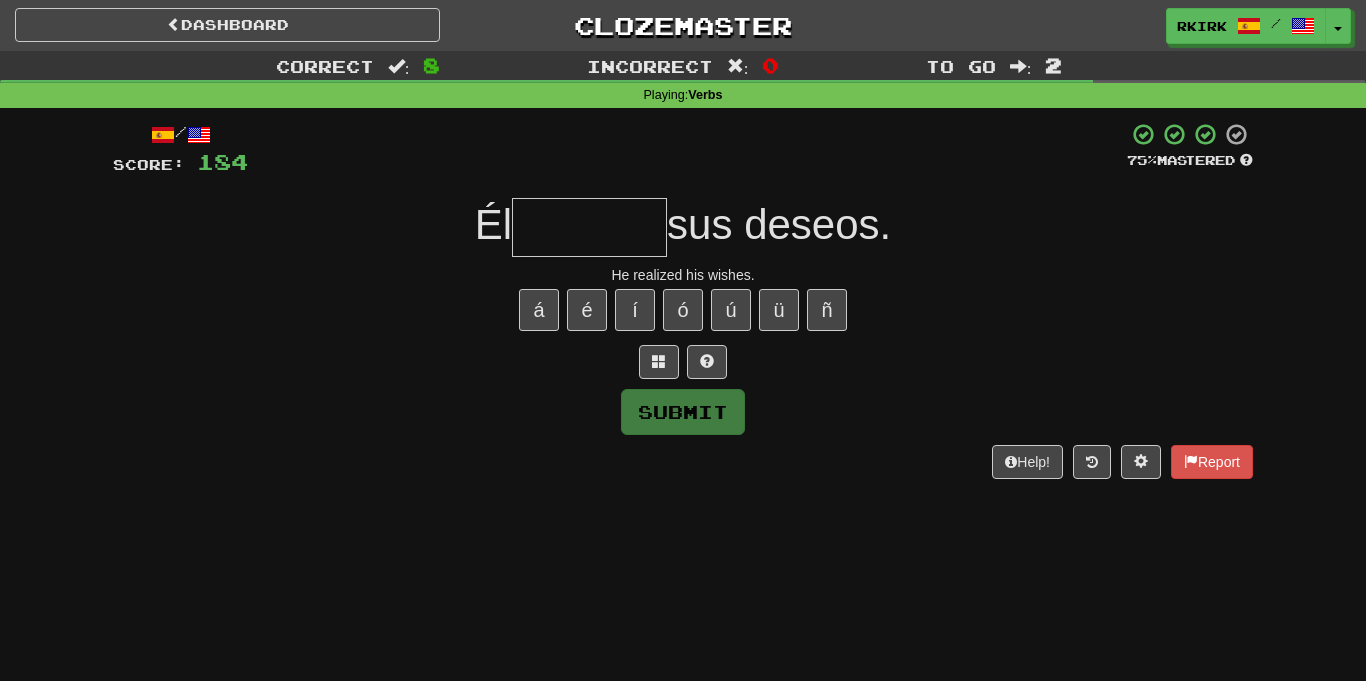 type on "*" 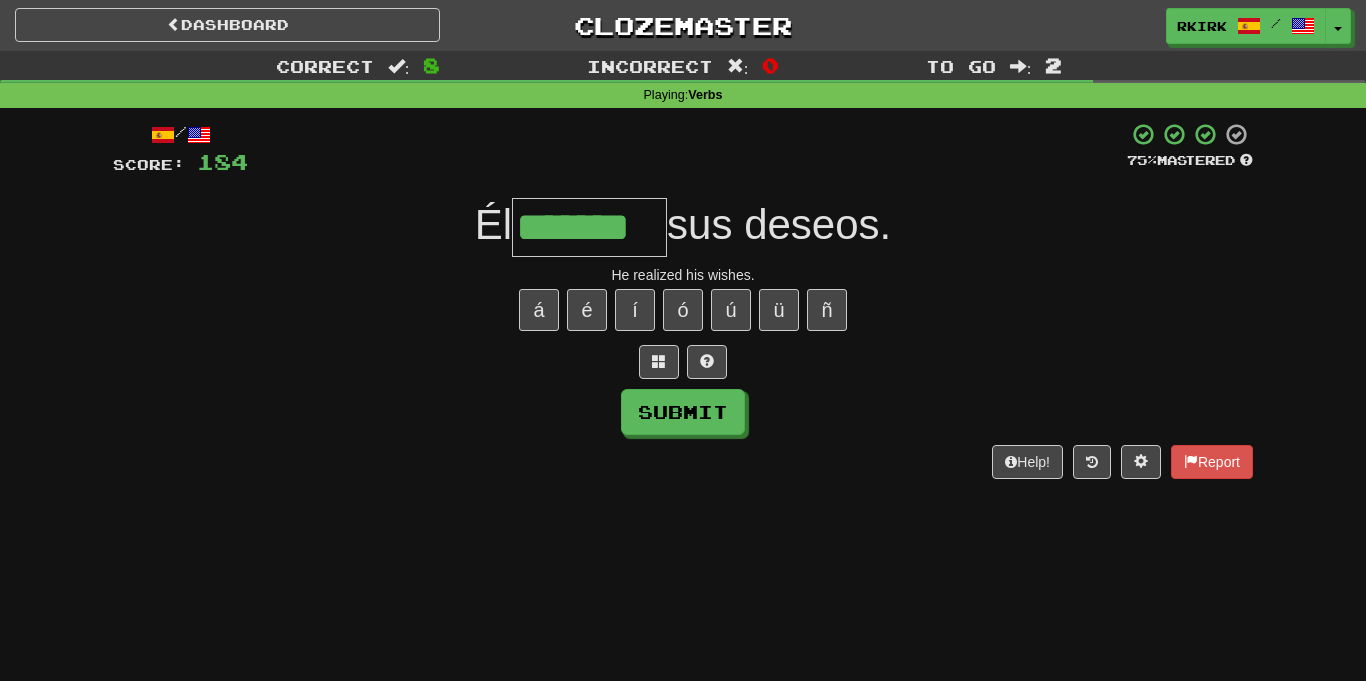 type on "*******" 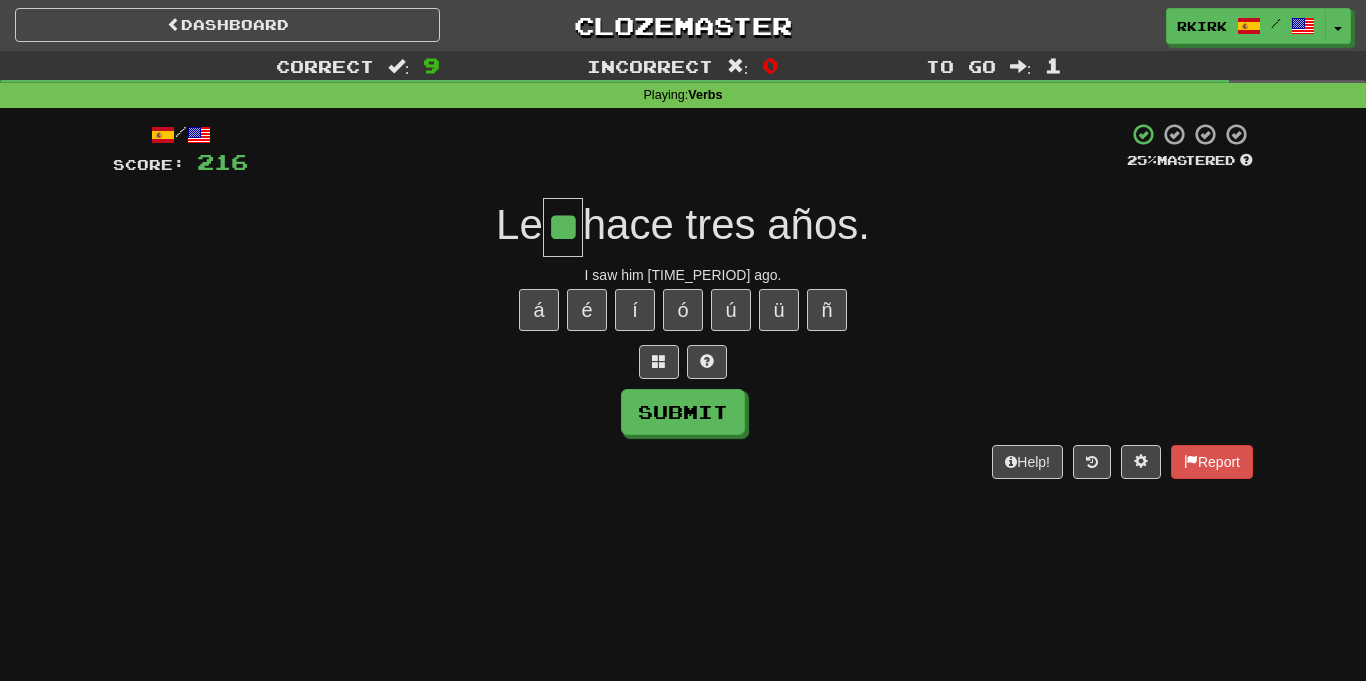 type on "**" 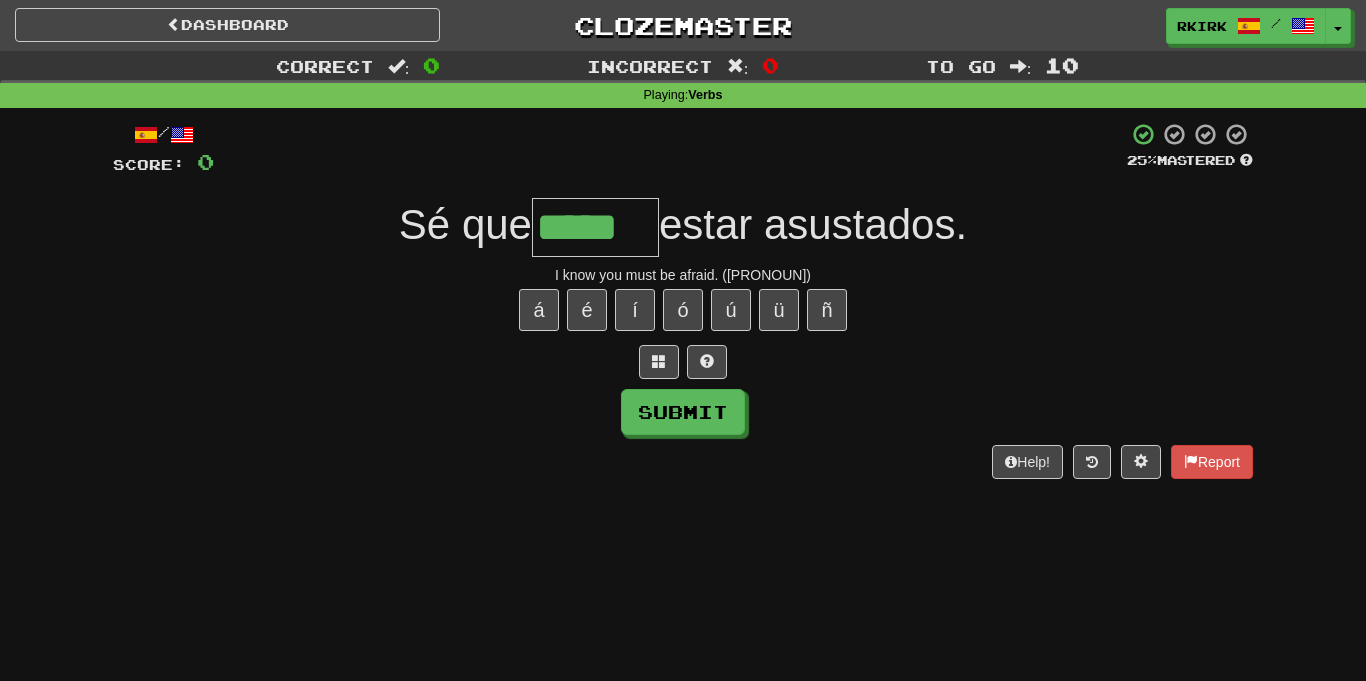 type on "*****" 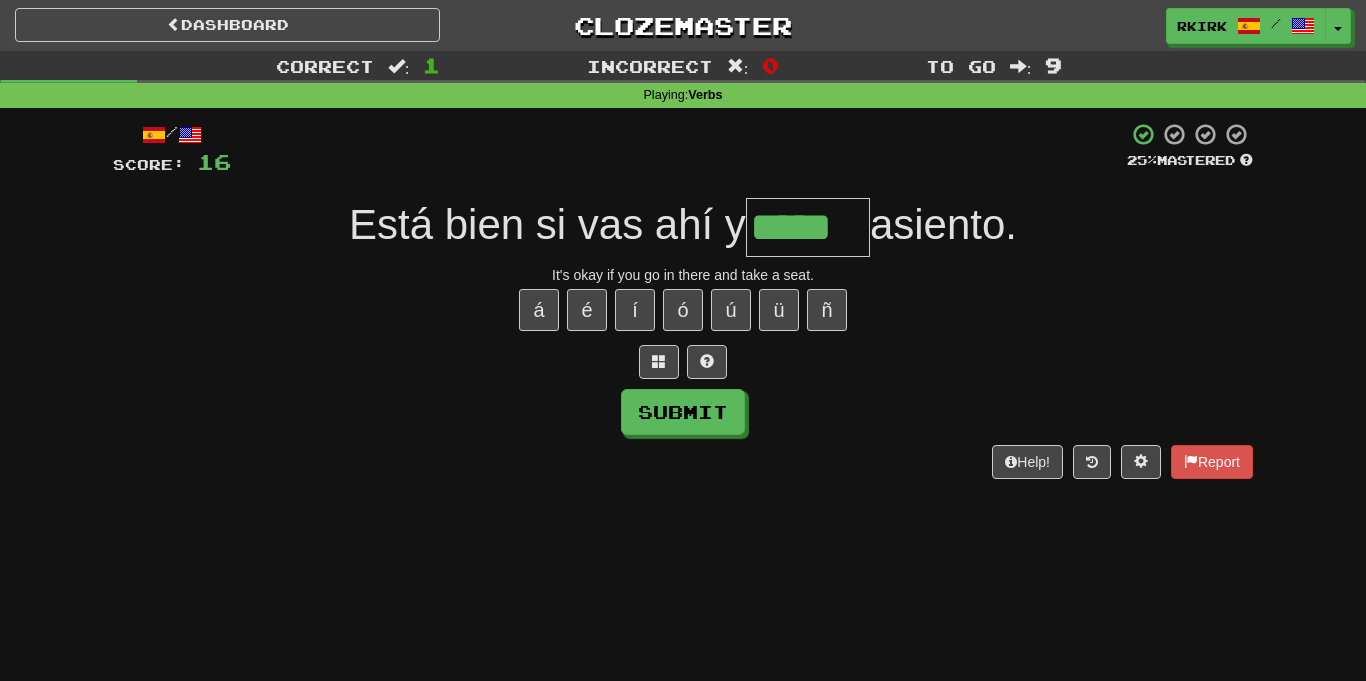 type on "*****" 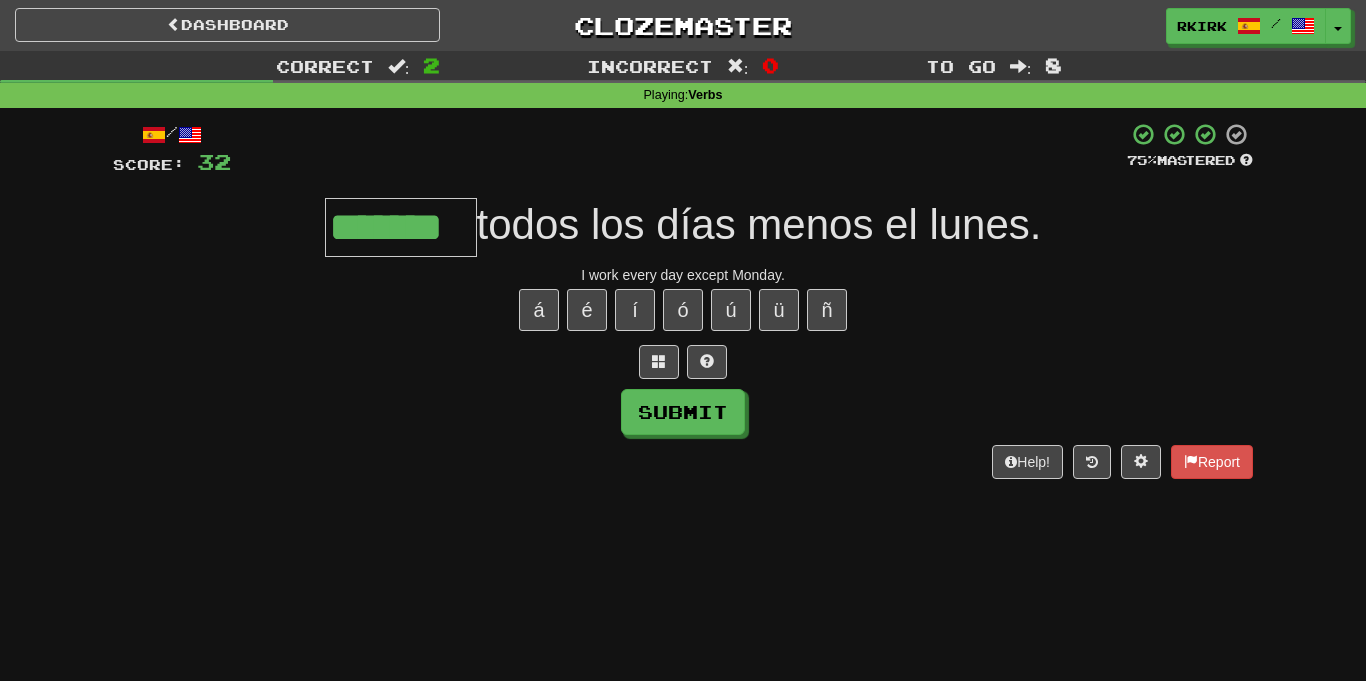 type on "*******" 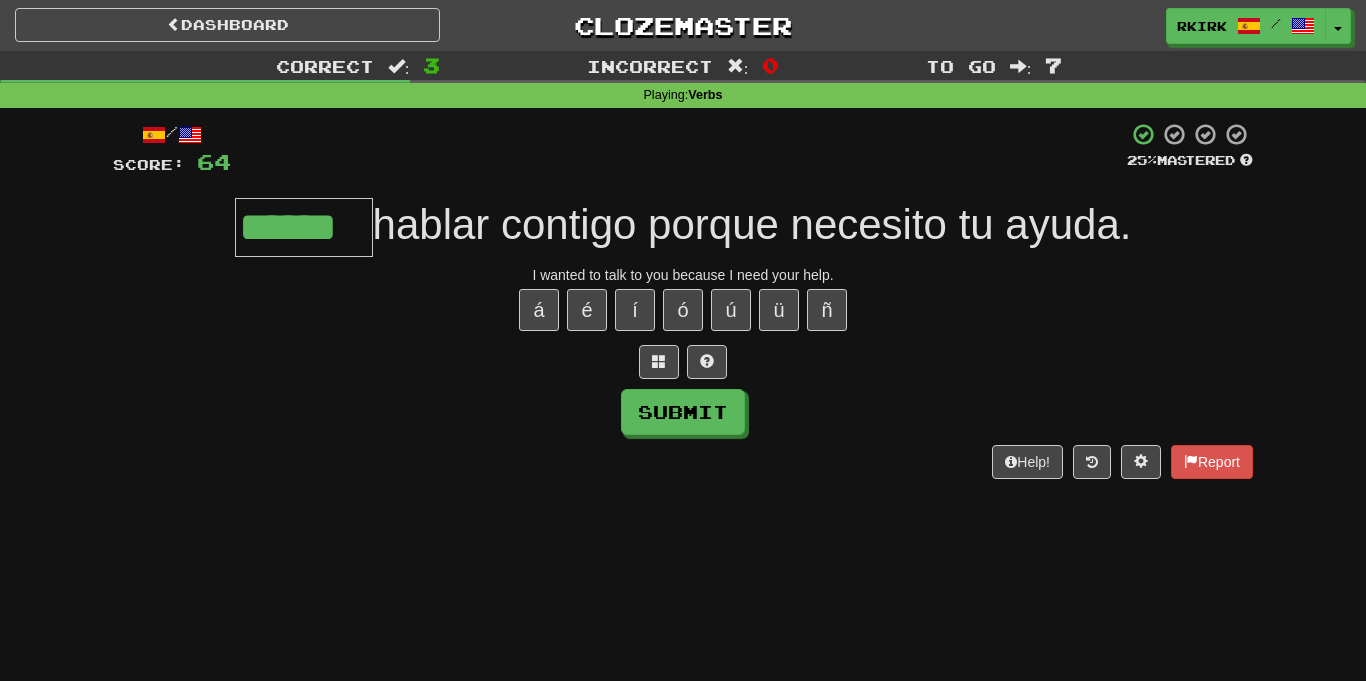 type on "******" 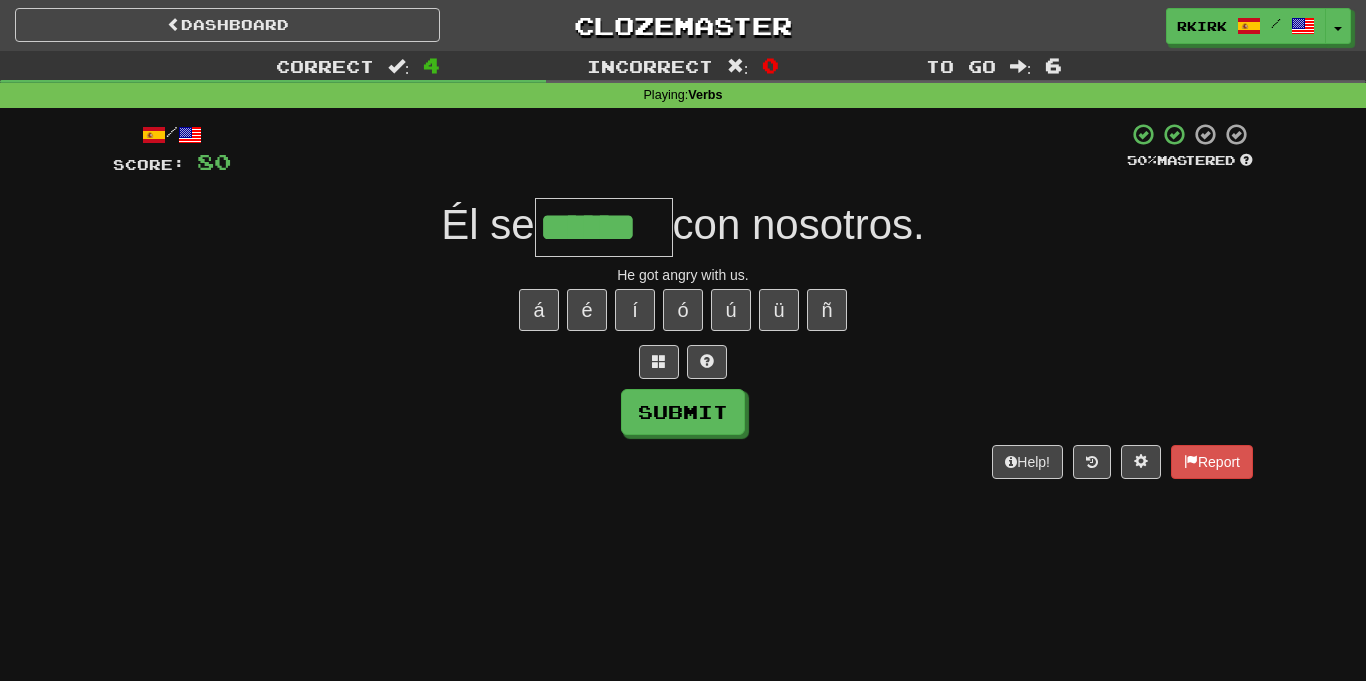 type on "******" 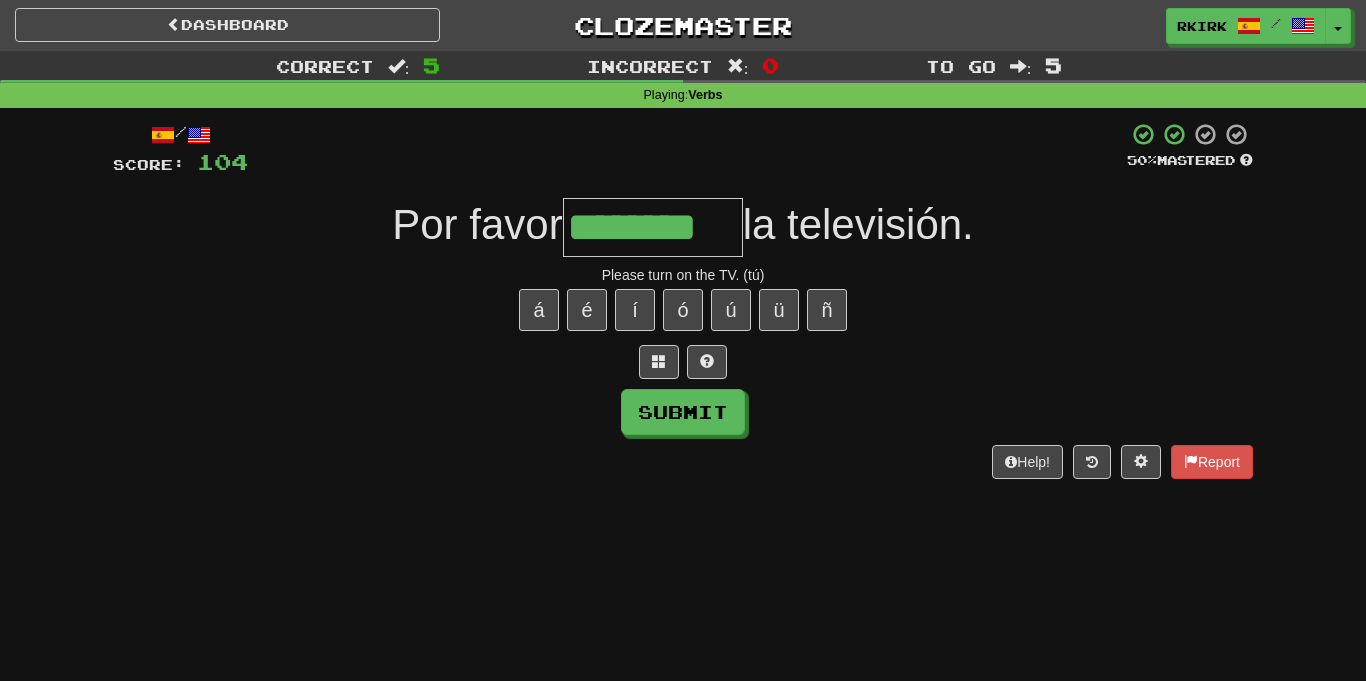 type on "********" 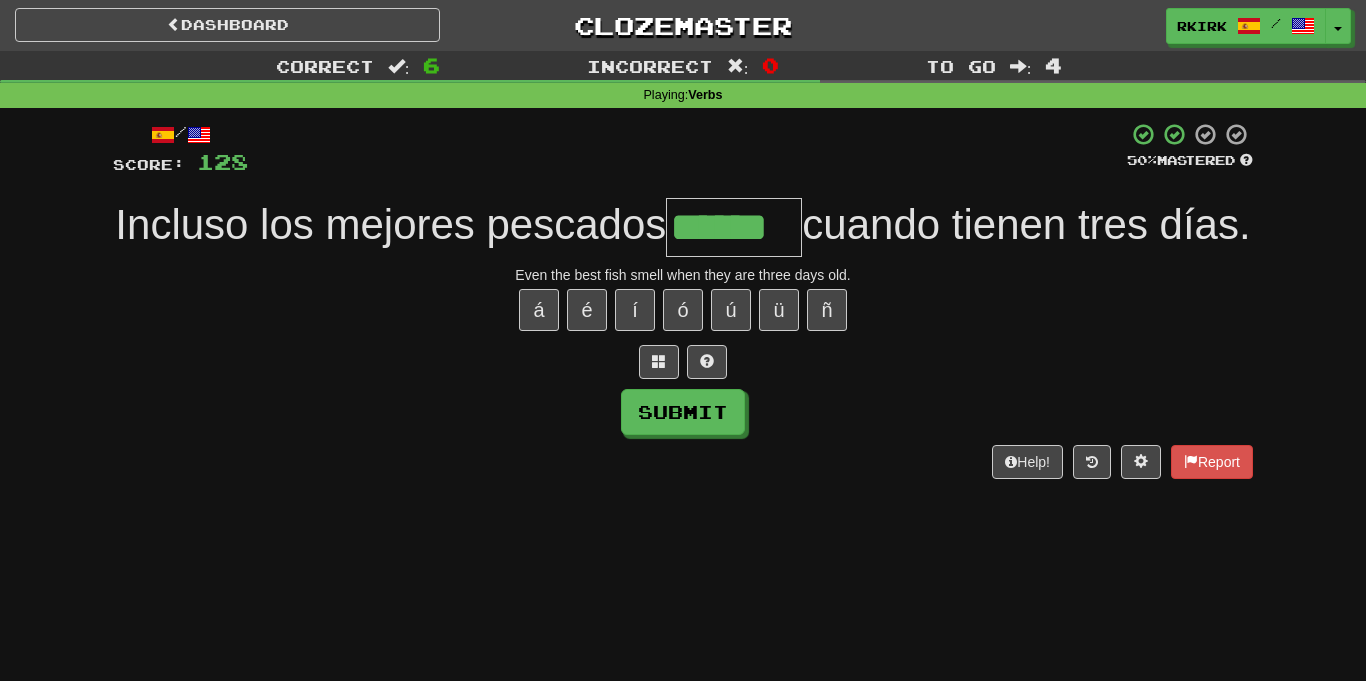 type on "******" 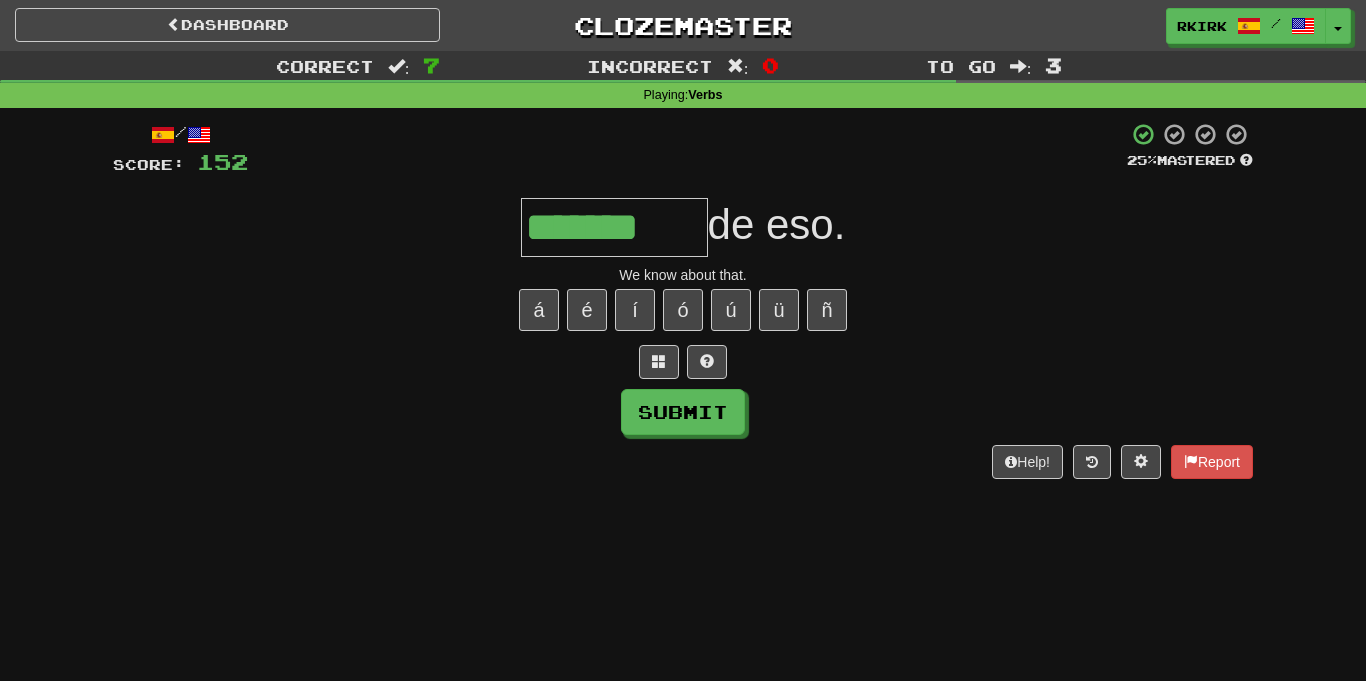 type on "*******" 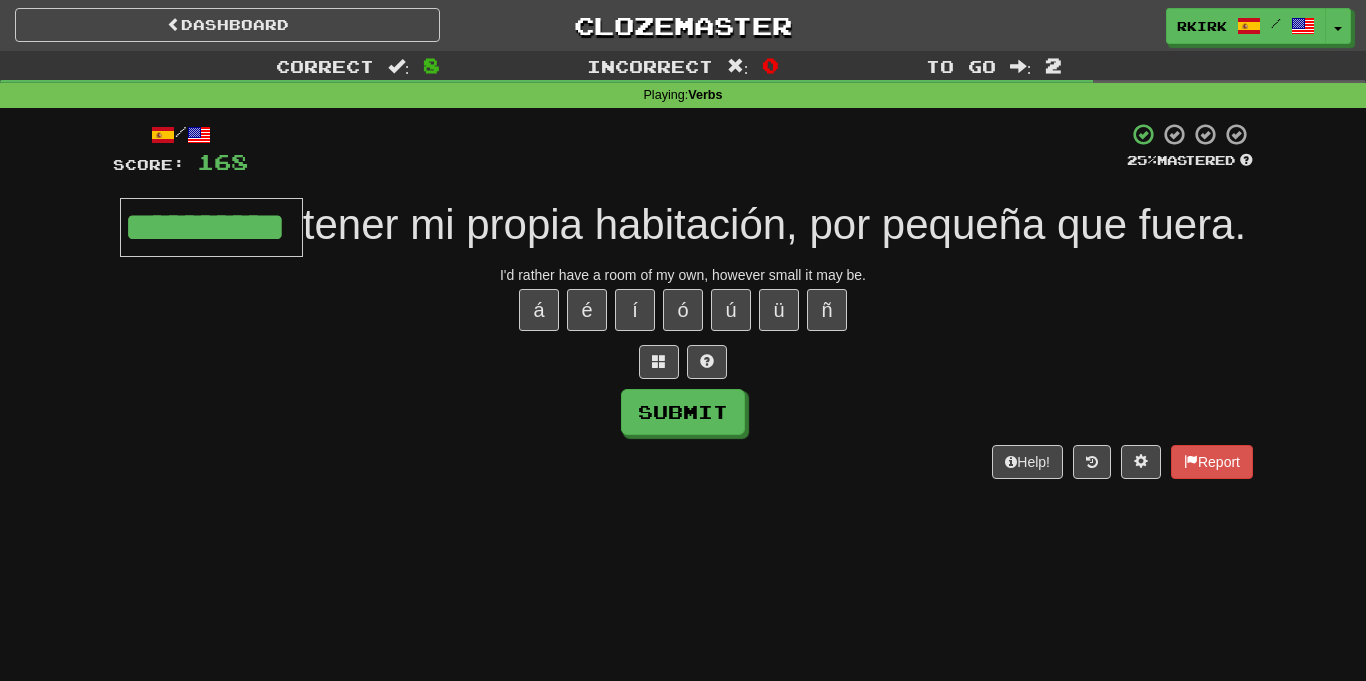 type on "**********" 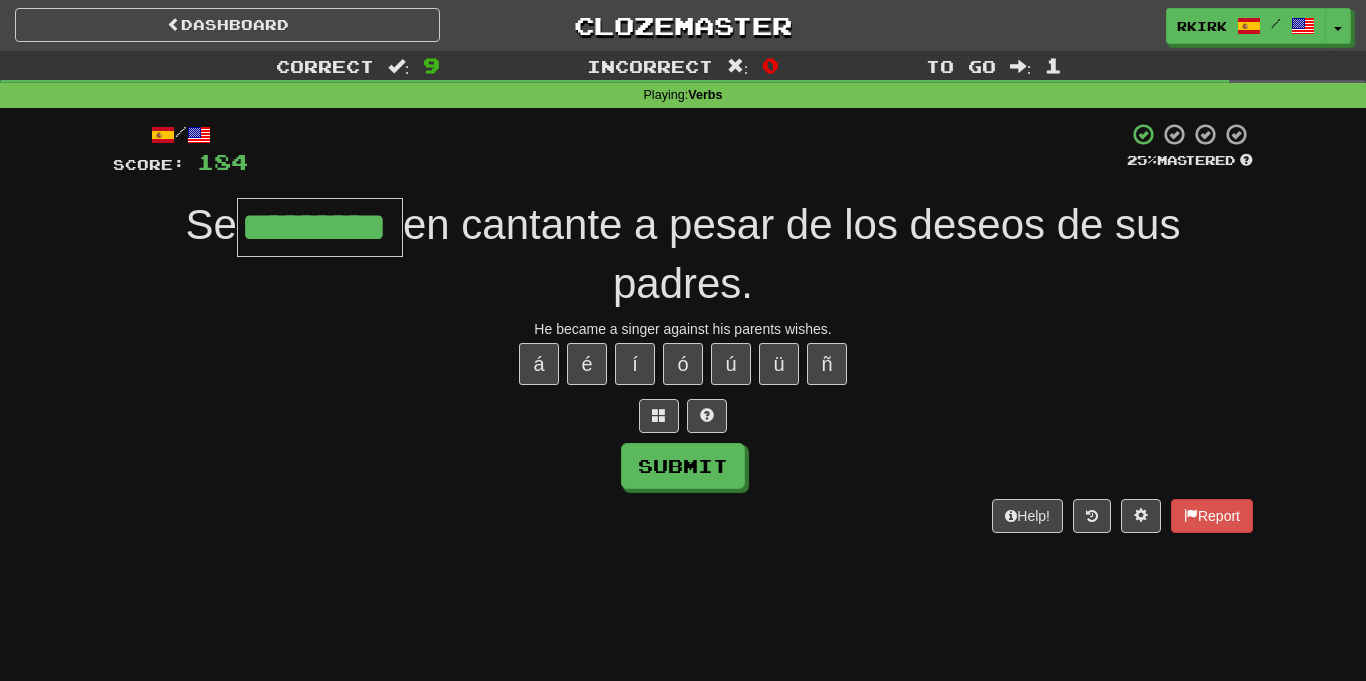 type on "*********" 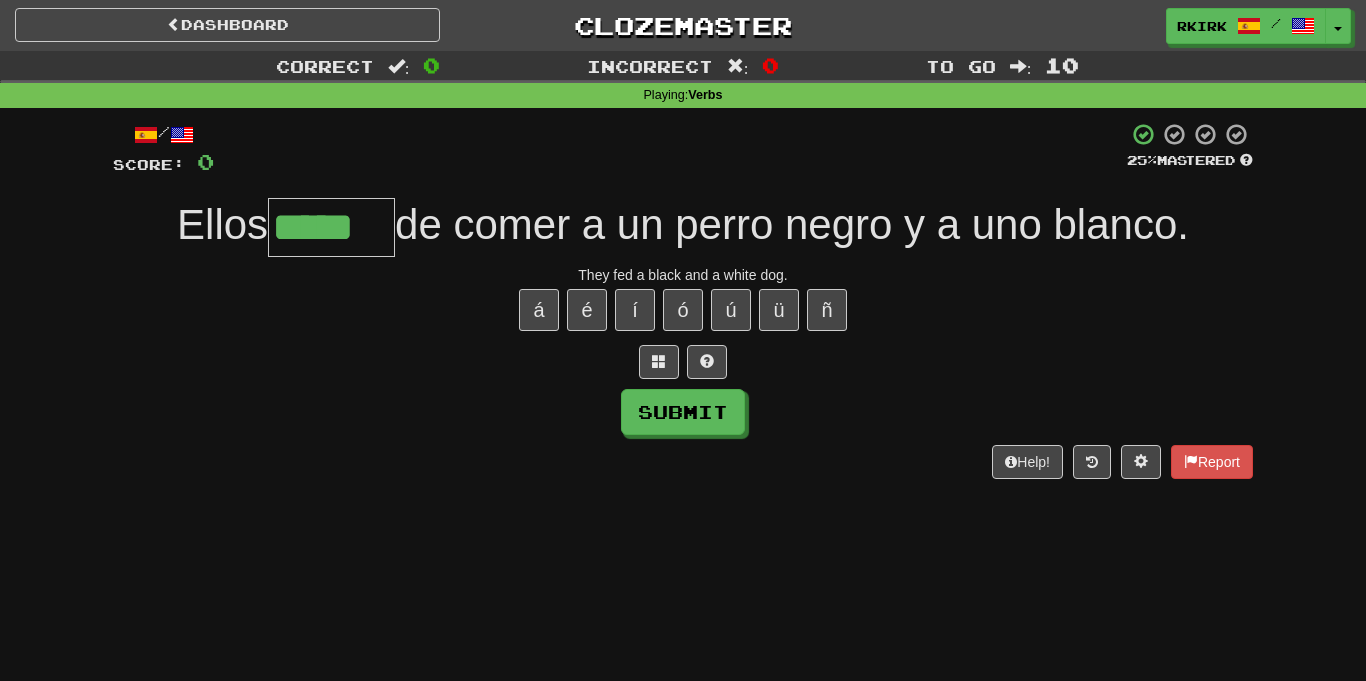 type on "*****" 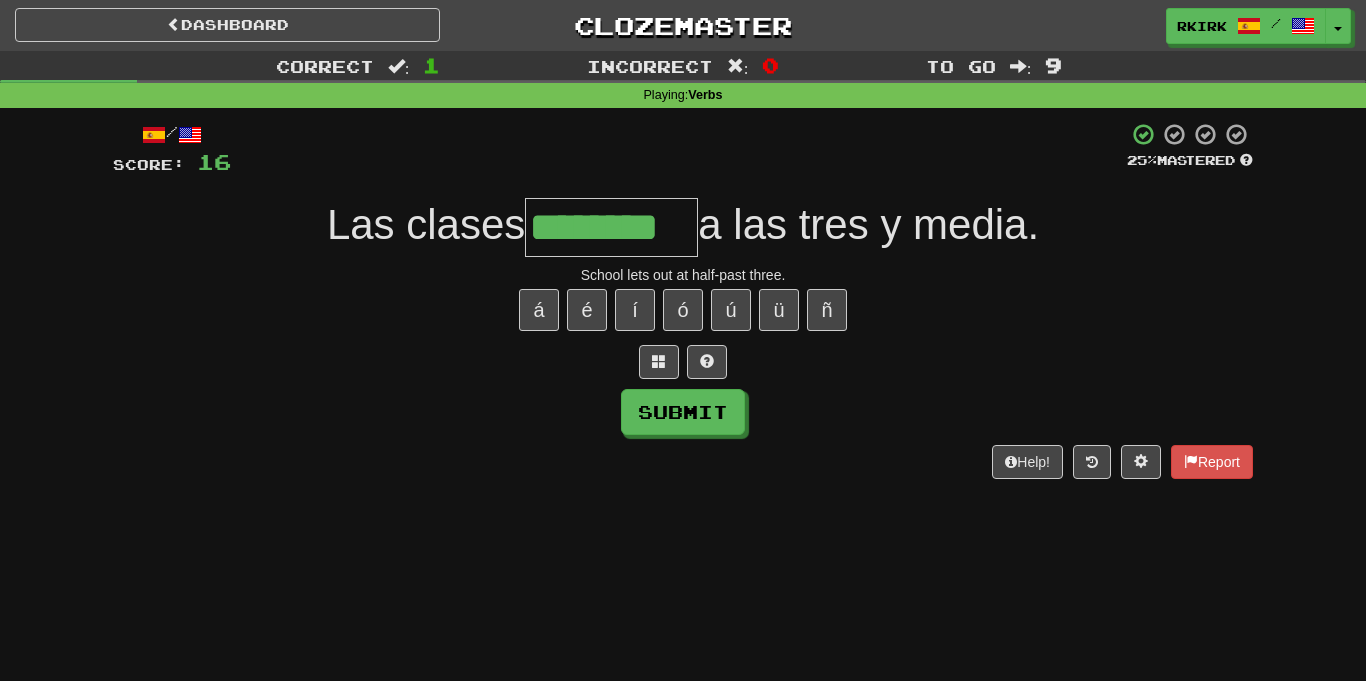 type on "********" 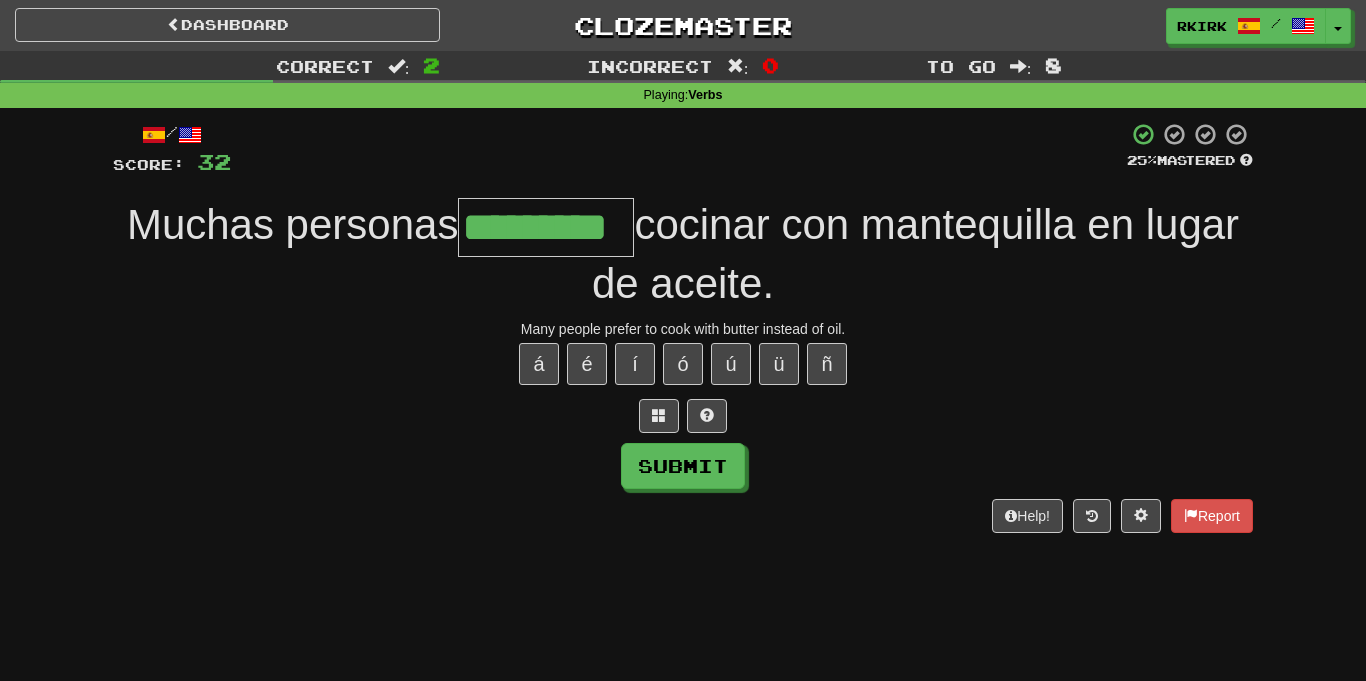 type on "*********" 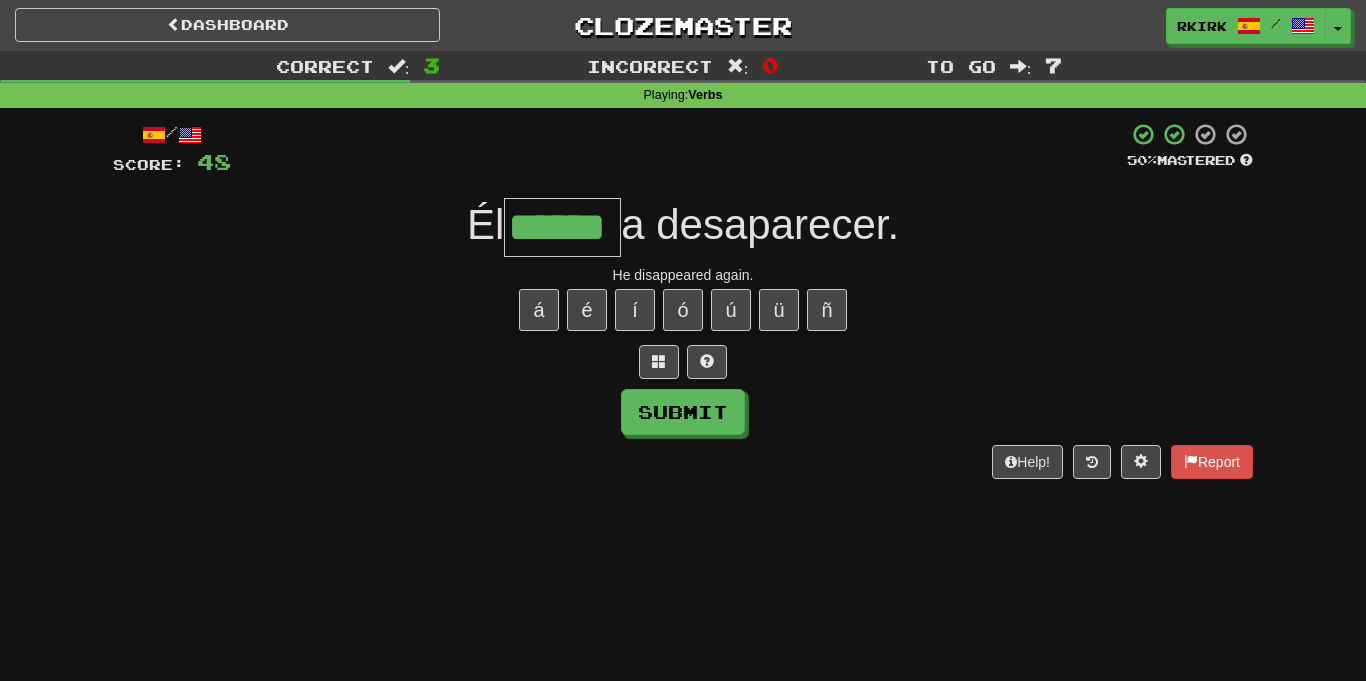 type on "******" 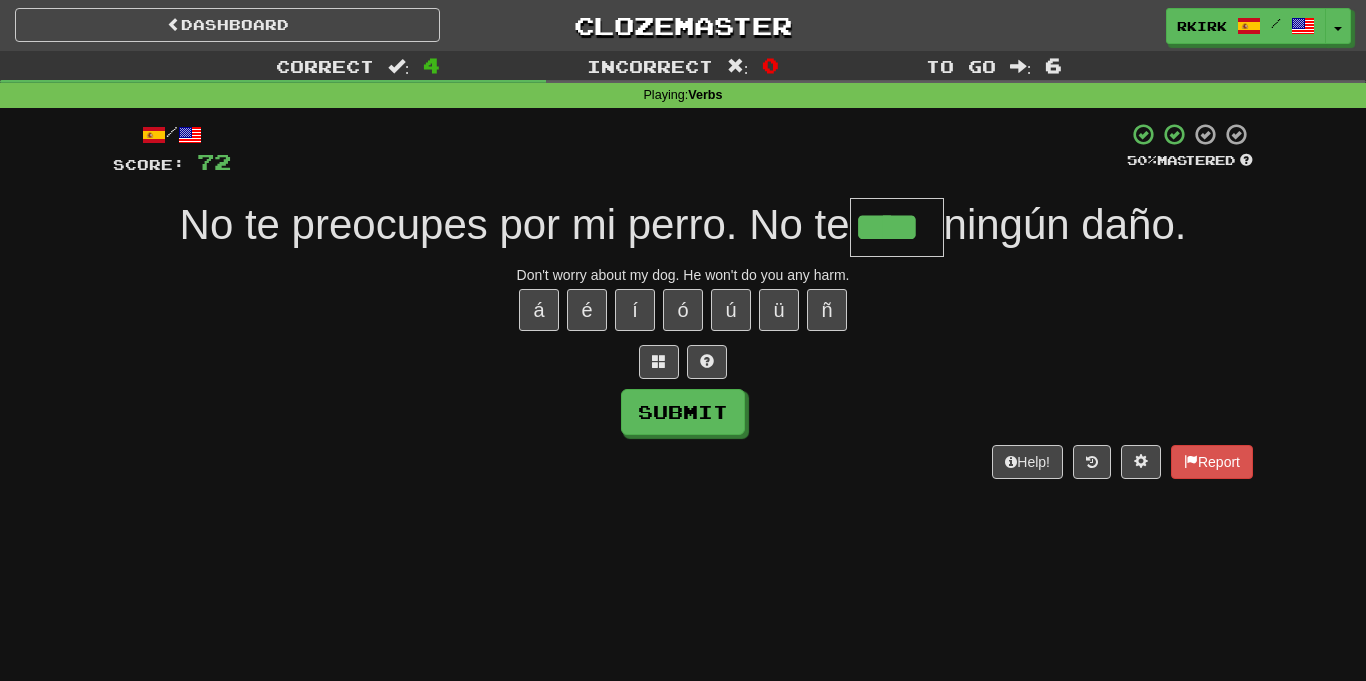 type on "****" 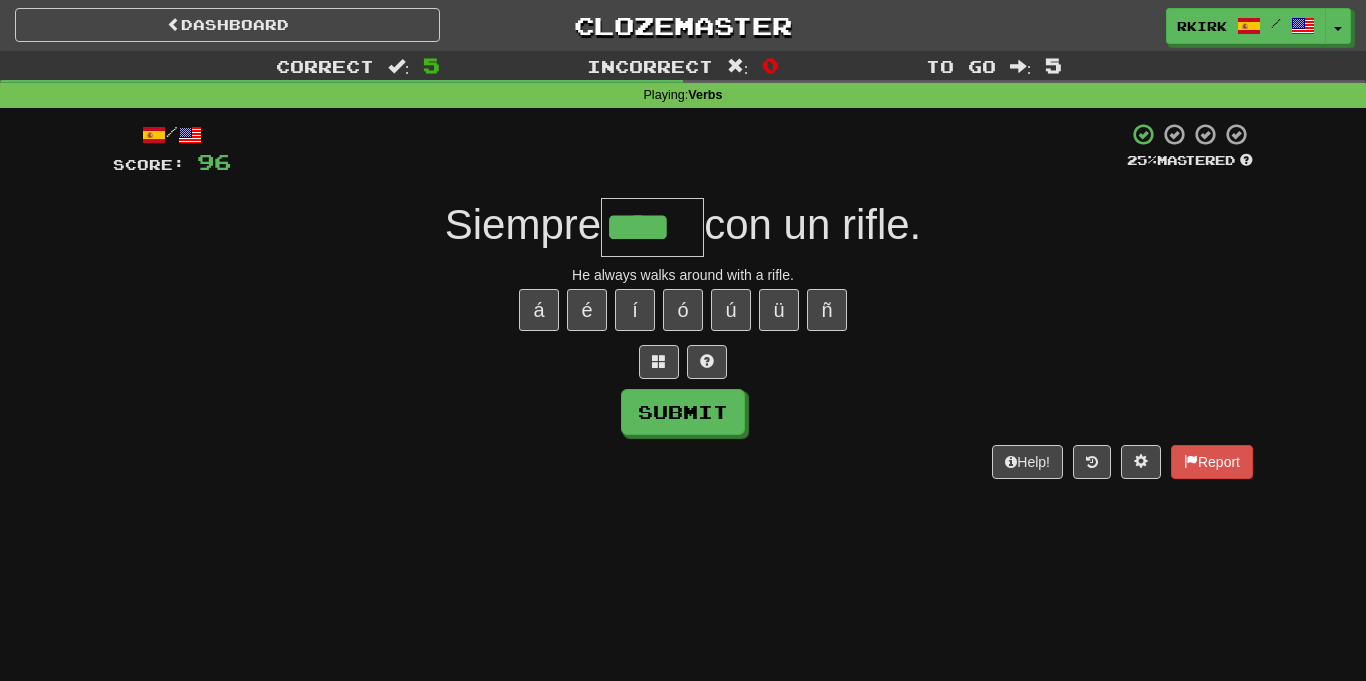 type on "****" 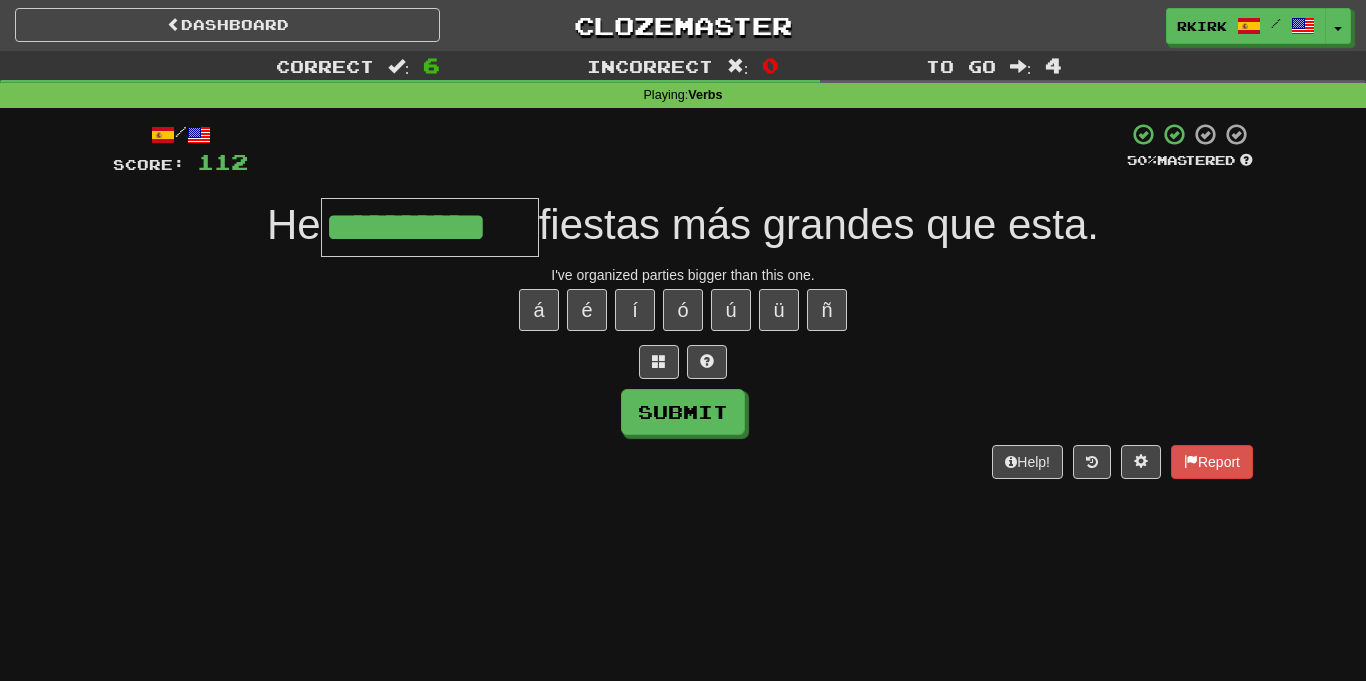 type on "**********" 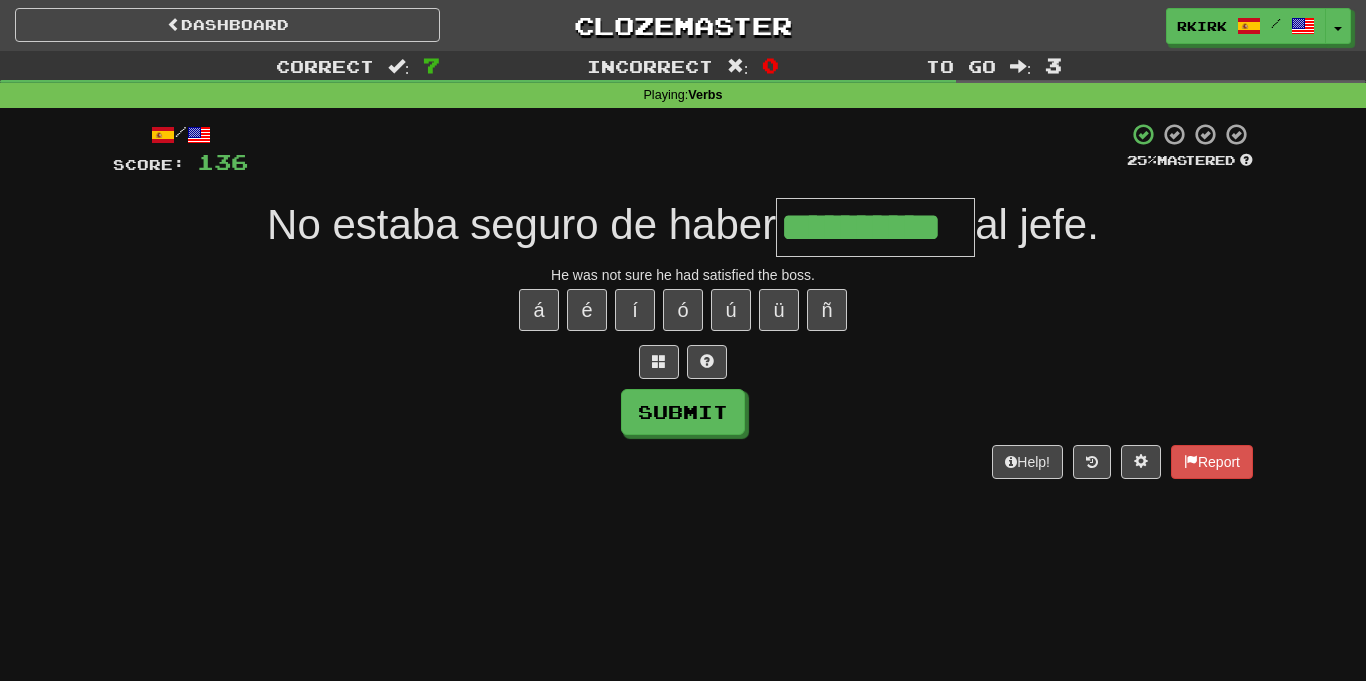 type on "**********" 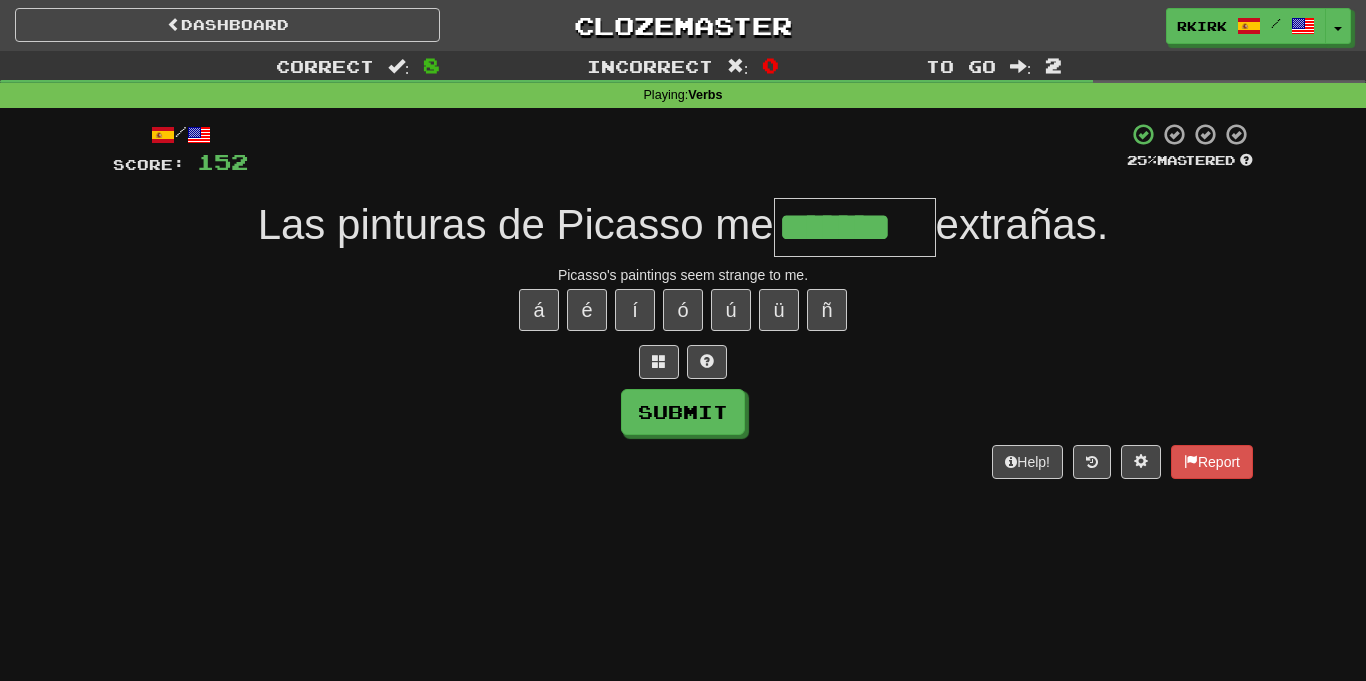 type on "*******" 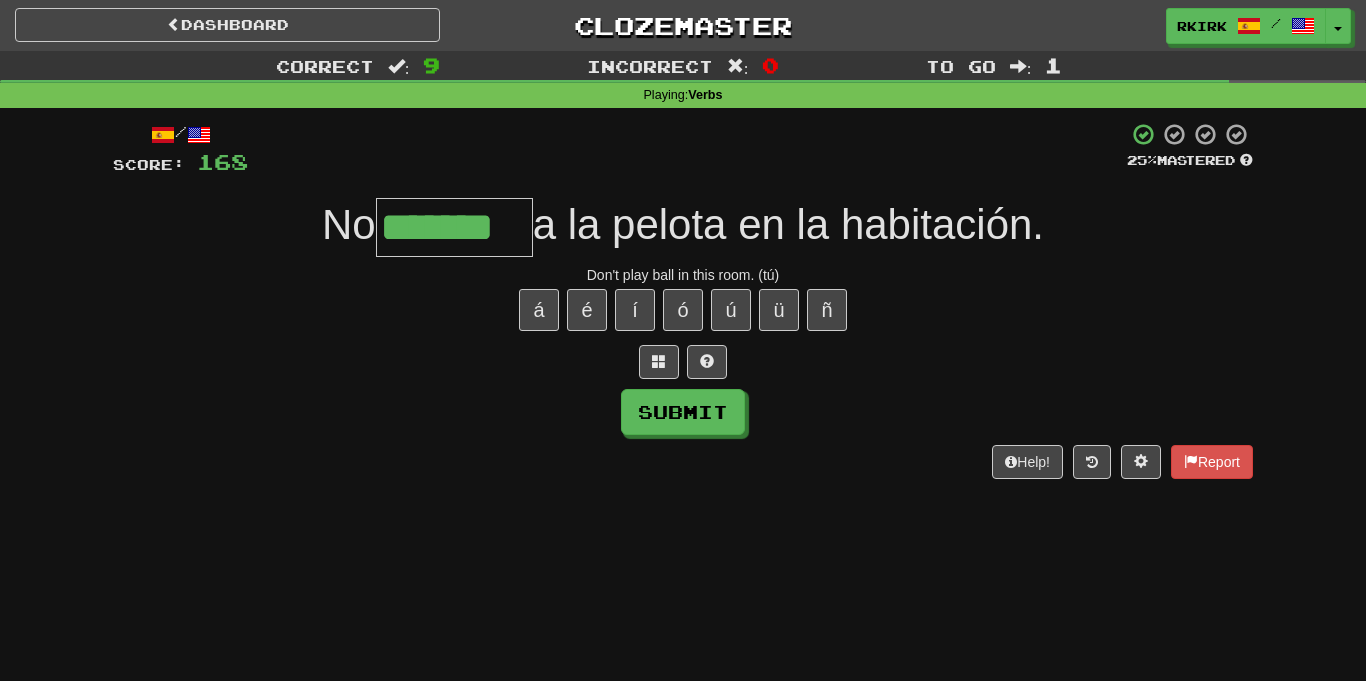 type on "*******" 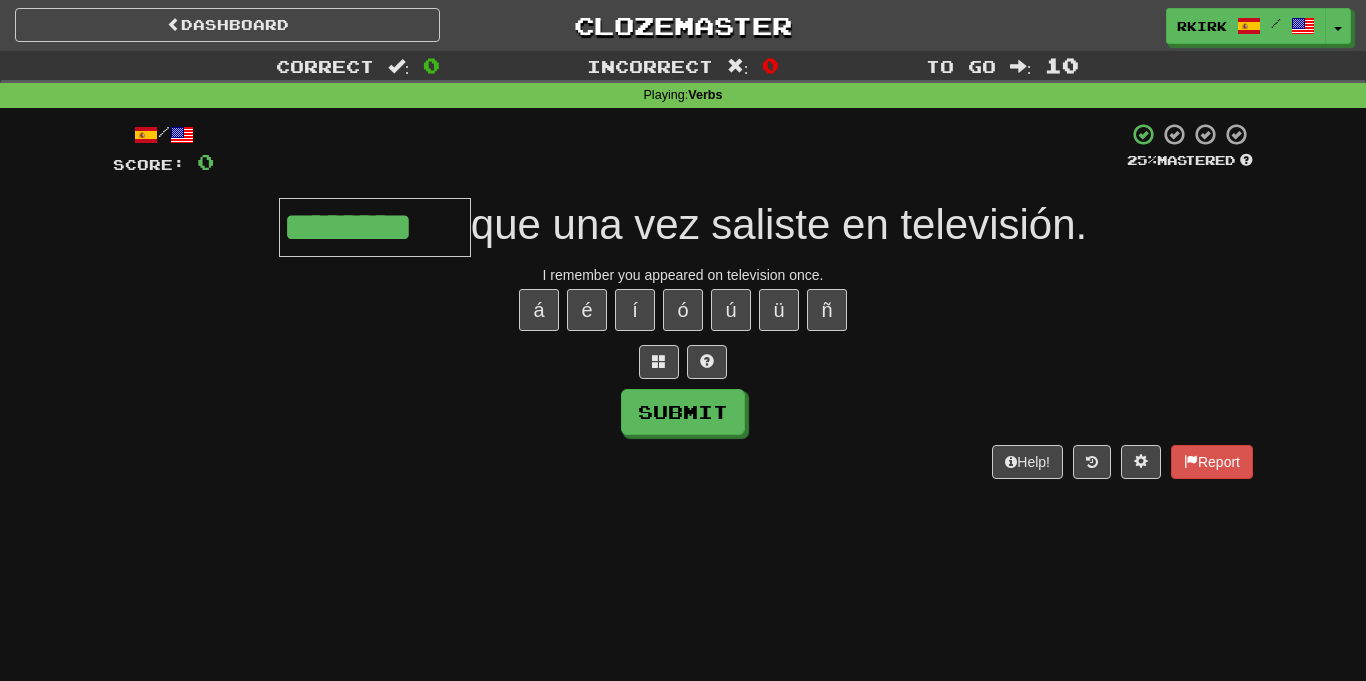 type on "********" 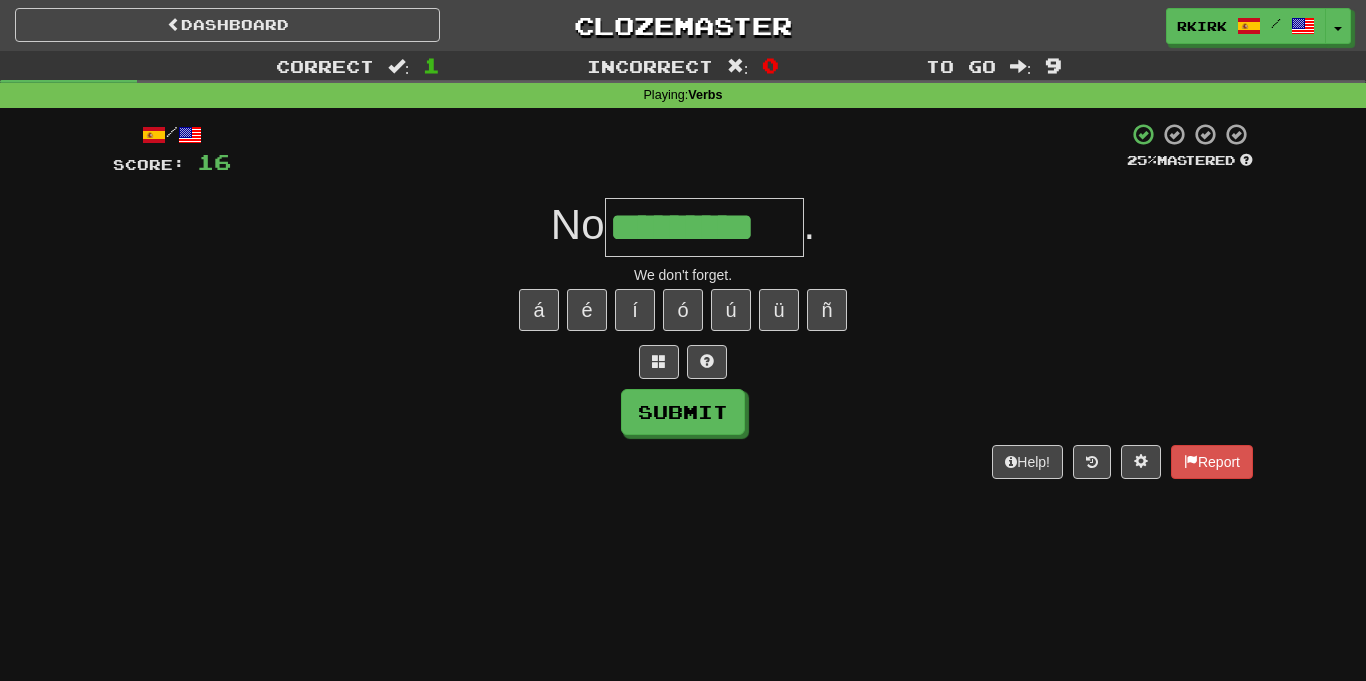 type on "*********" 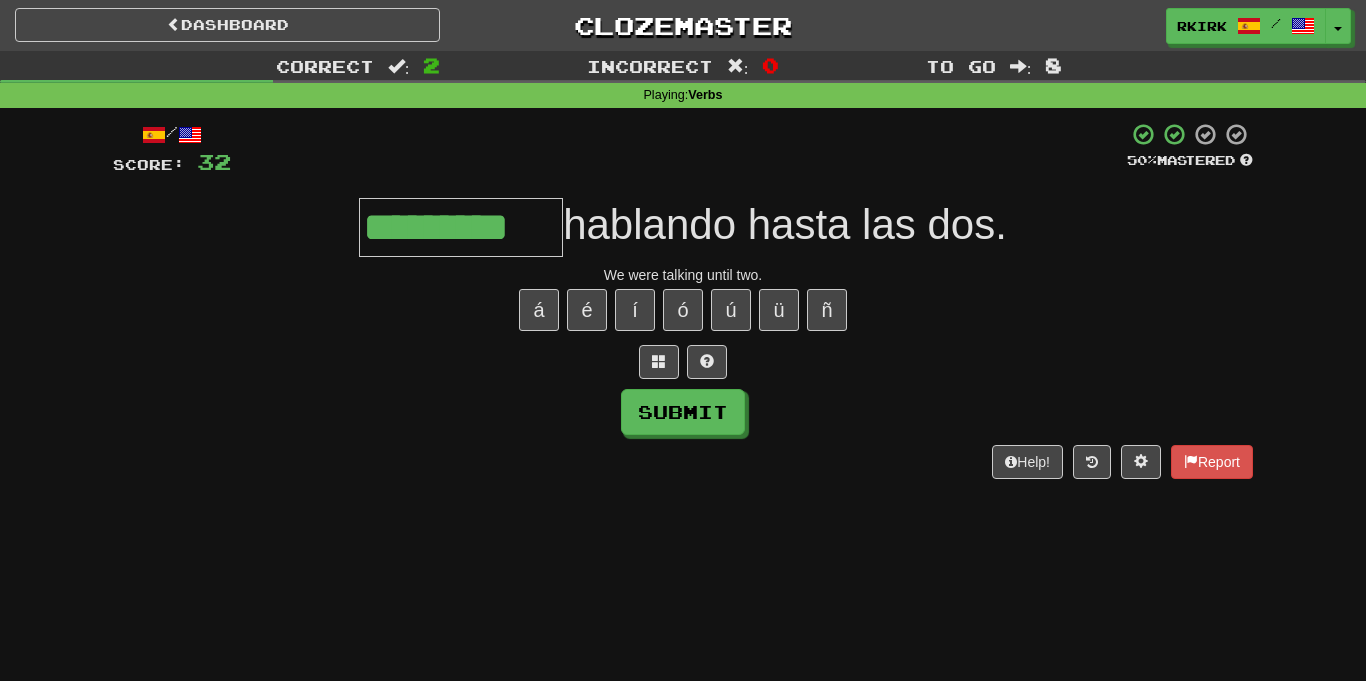 type on "*********" 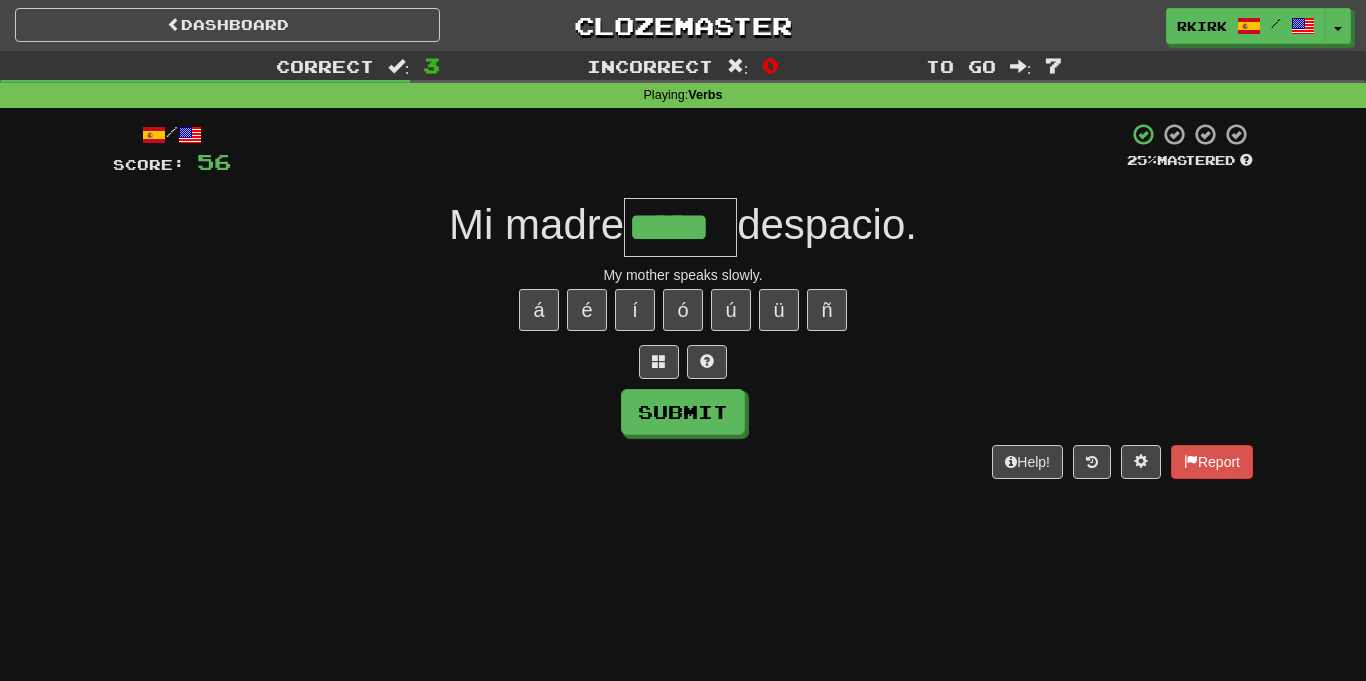 type on "*****" 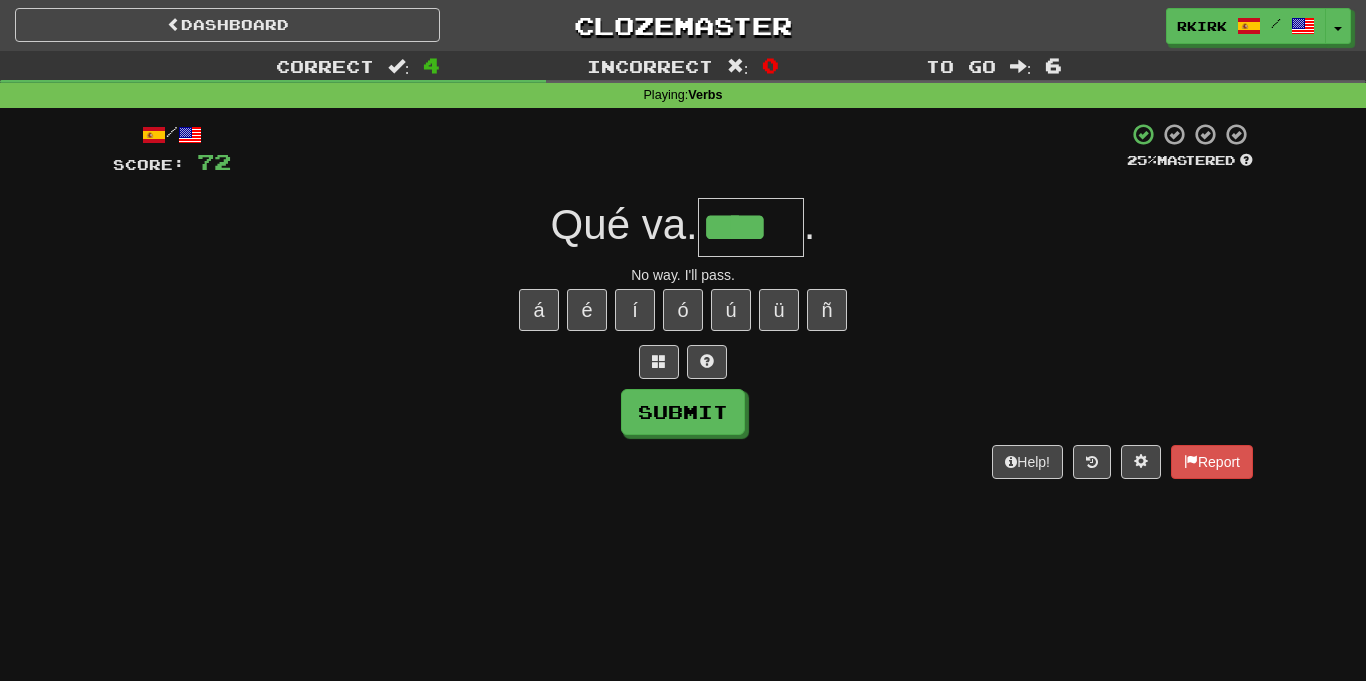 type on "****" 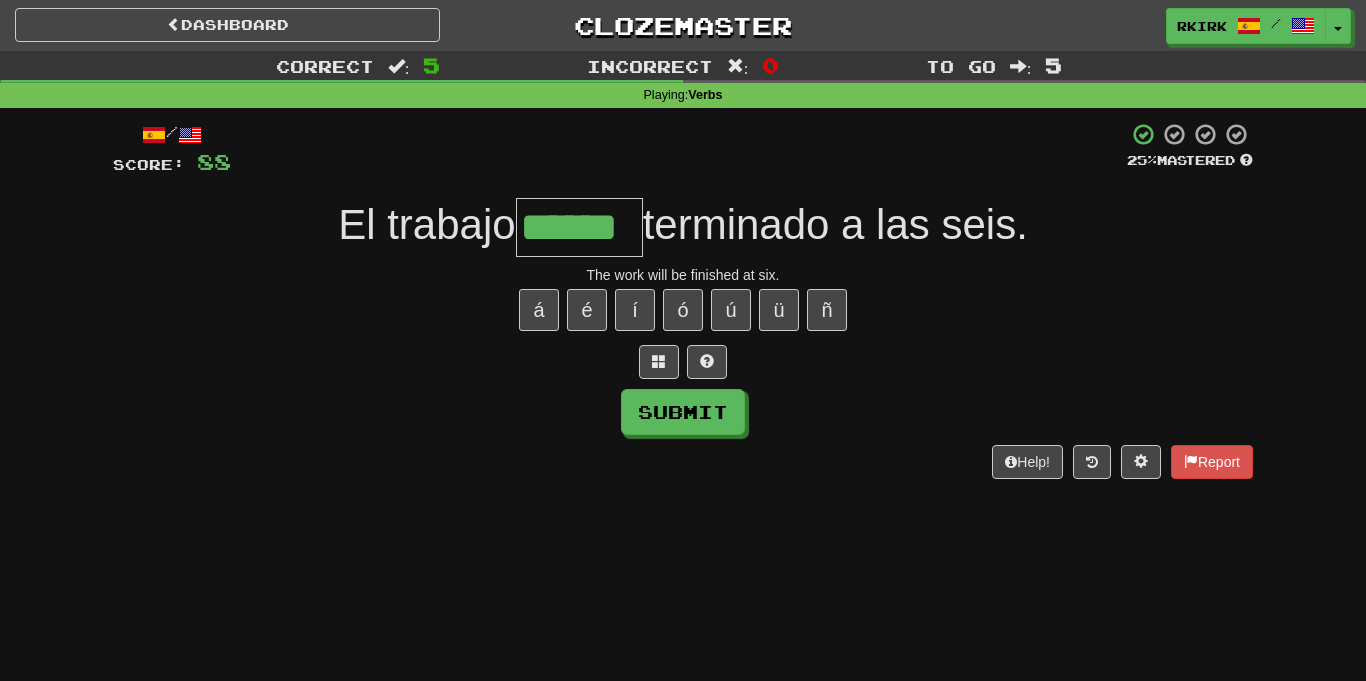 type on "******" 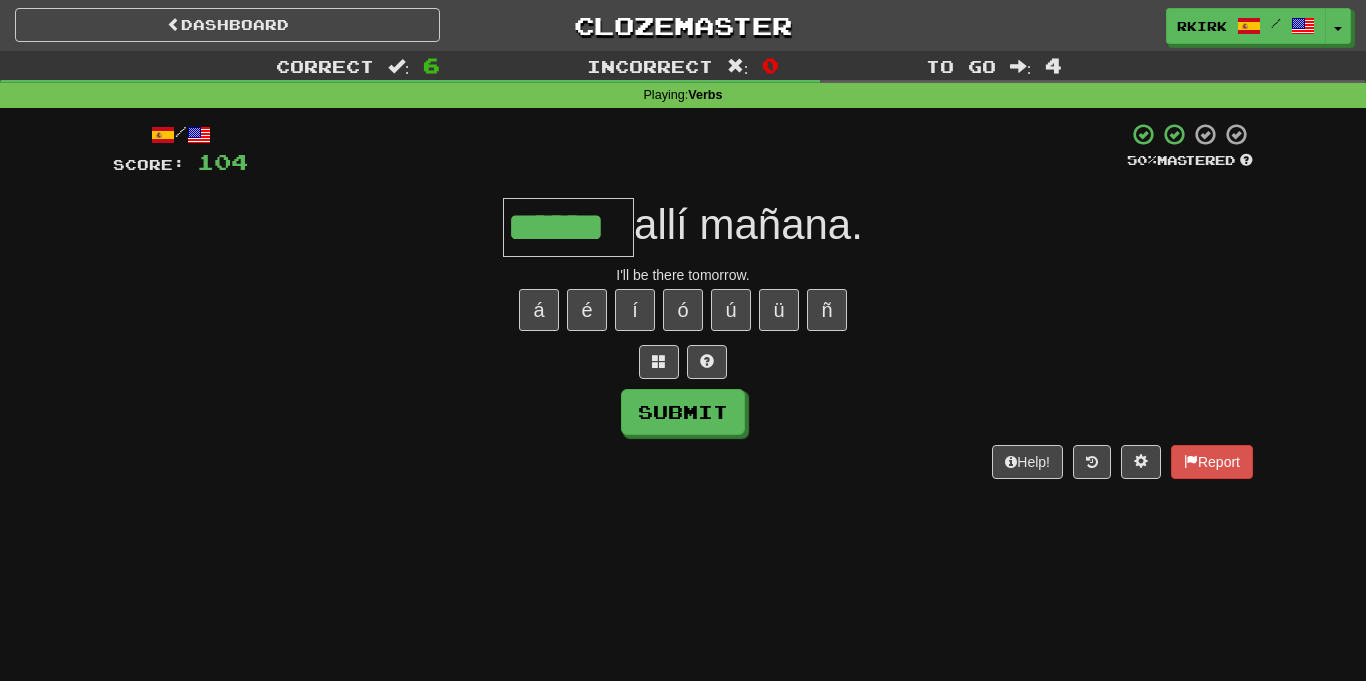 type on "******" 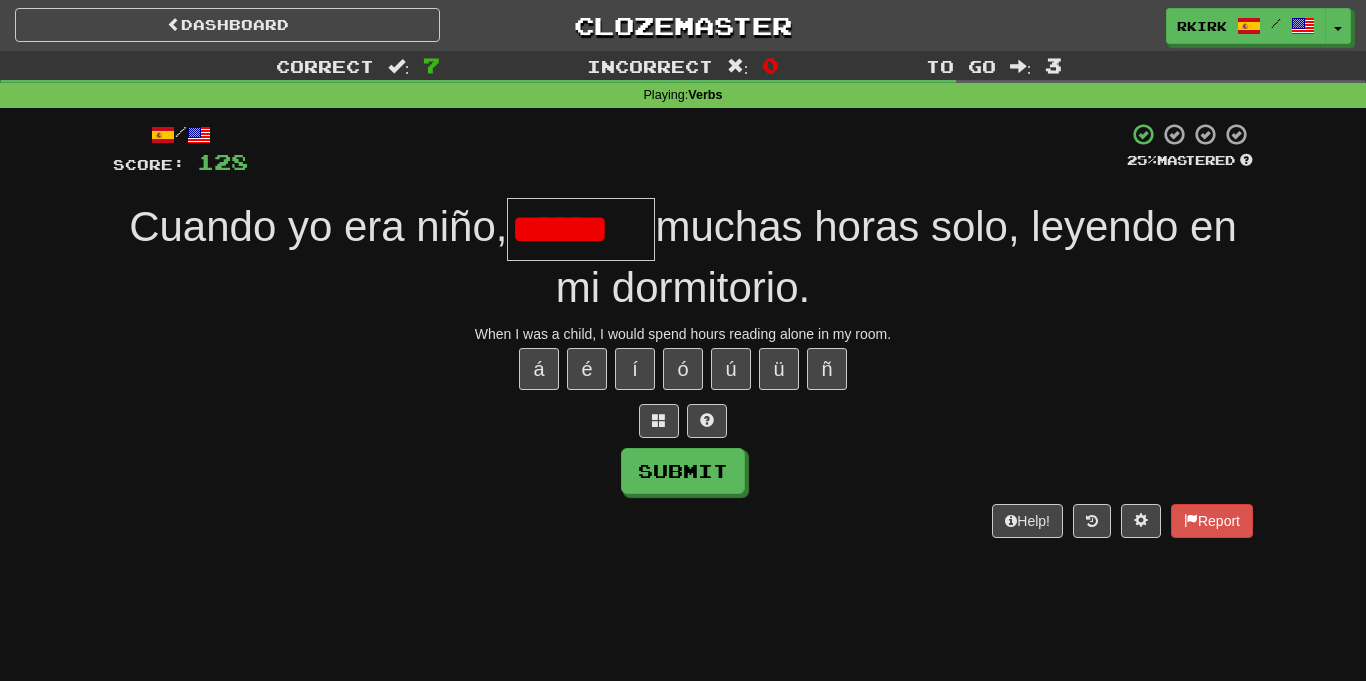 scroll, scrollTop: 0, scrollLeft: 0, axis: both 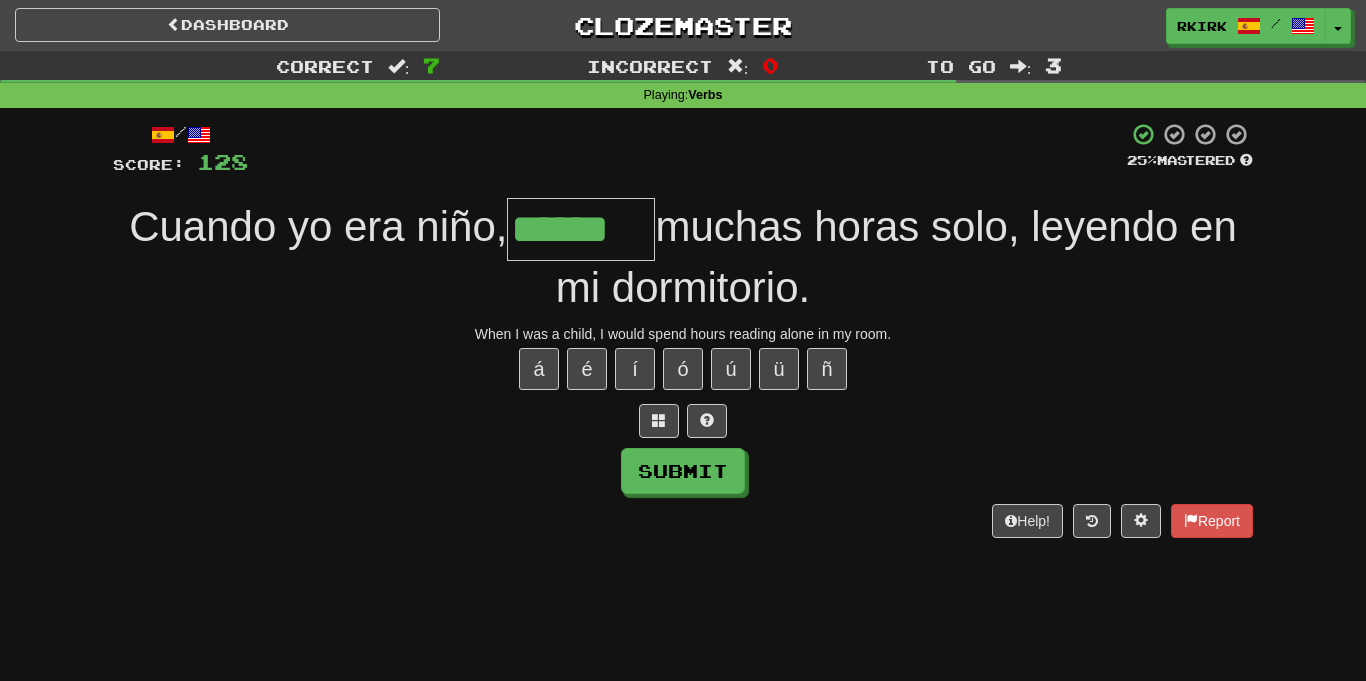 type on "******" 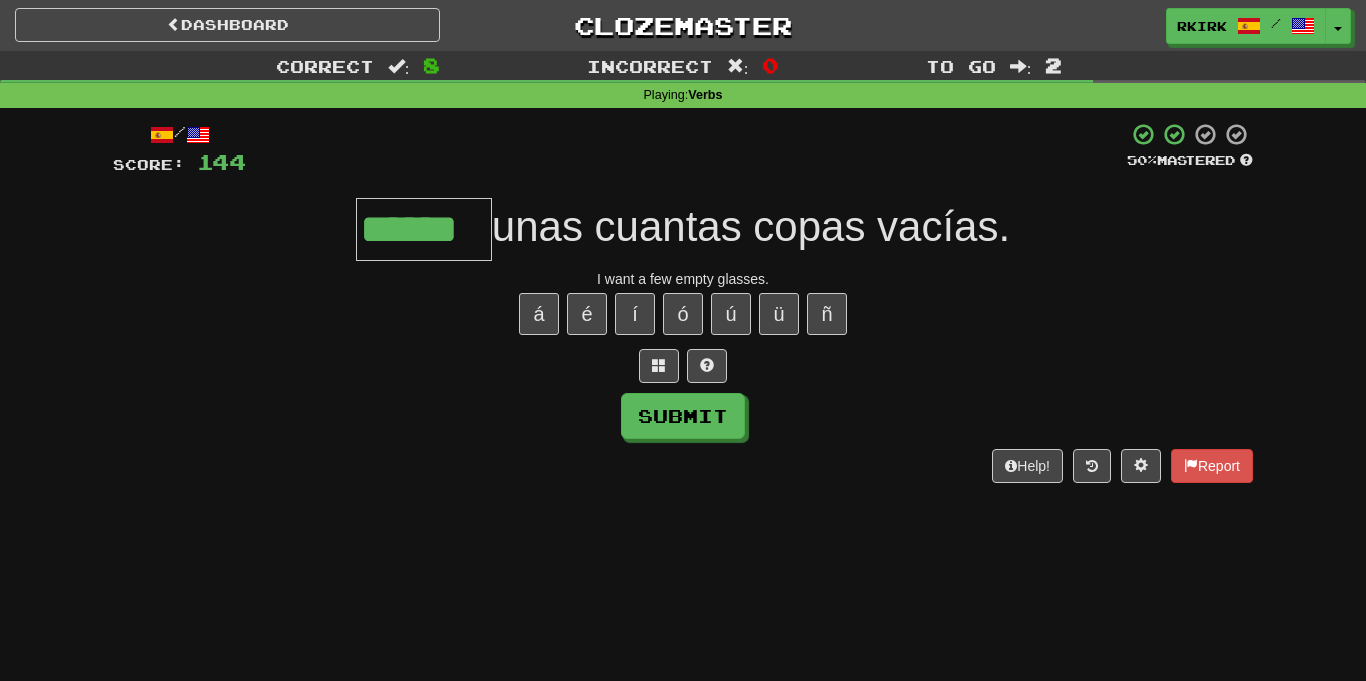 type on "******" 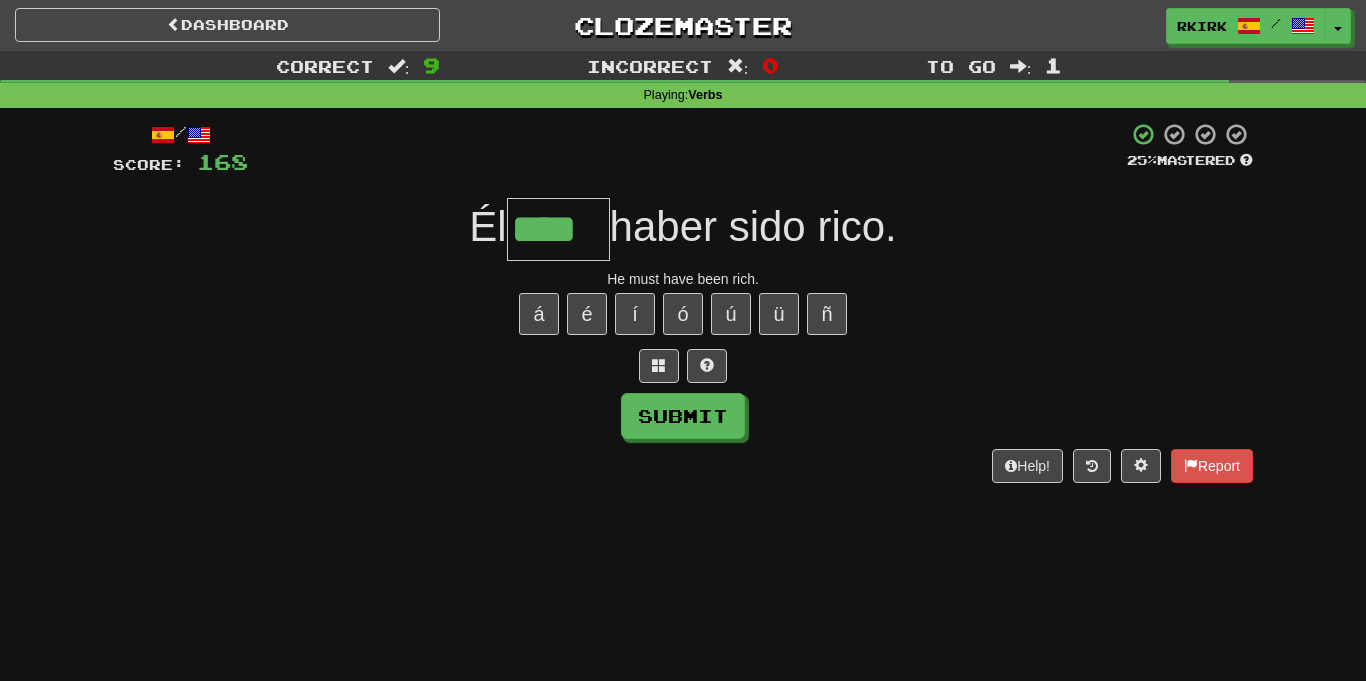 type on "****" 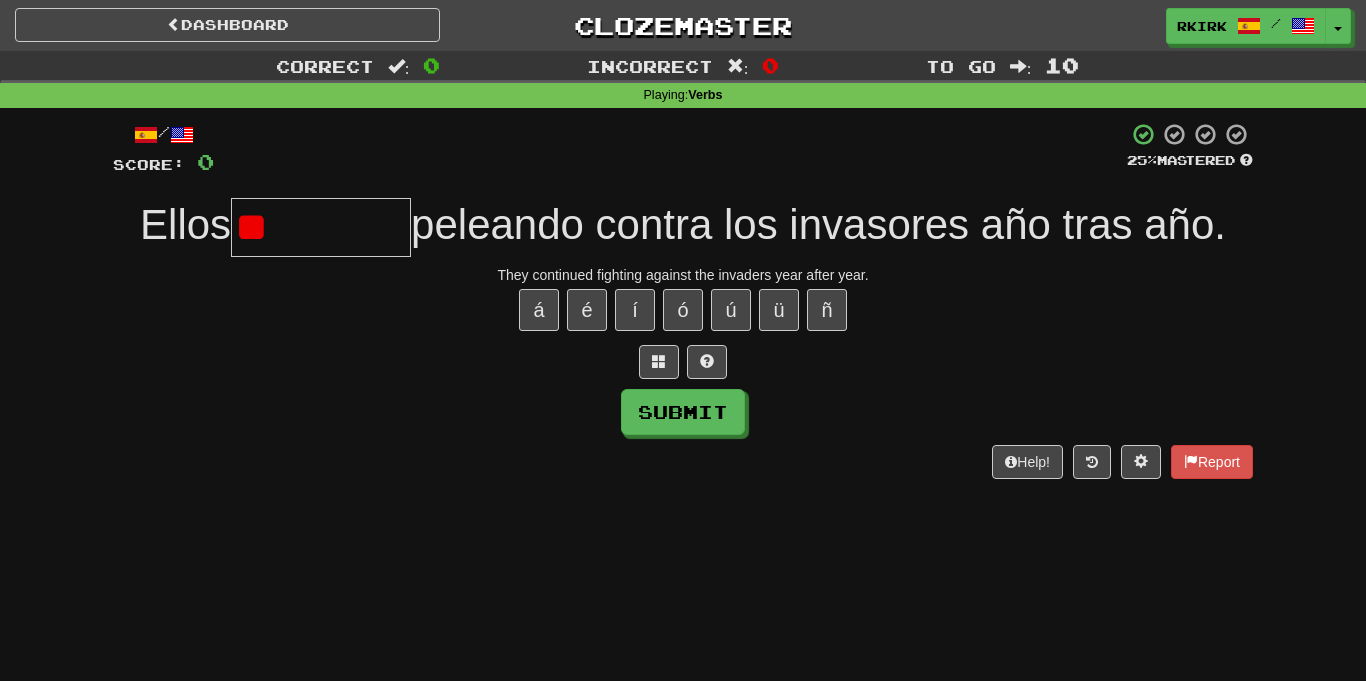 type on "*" 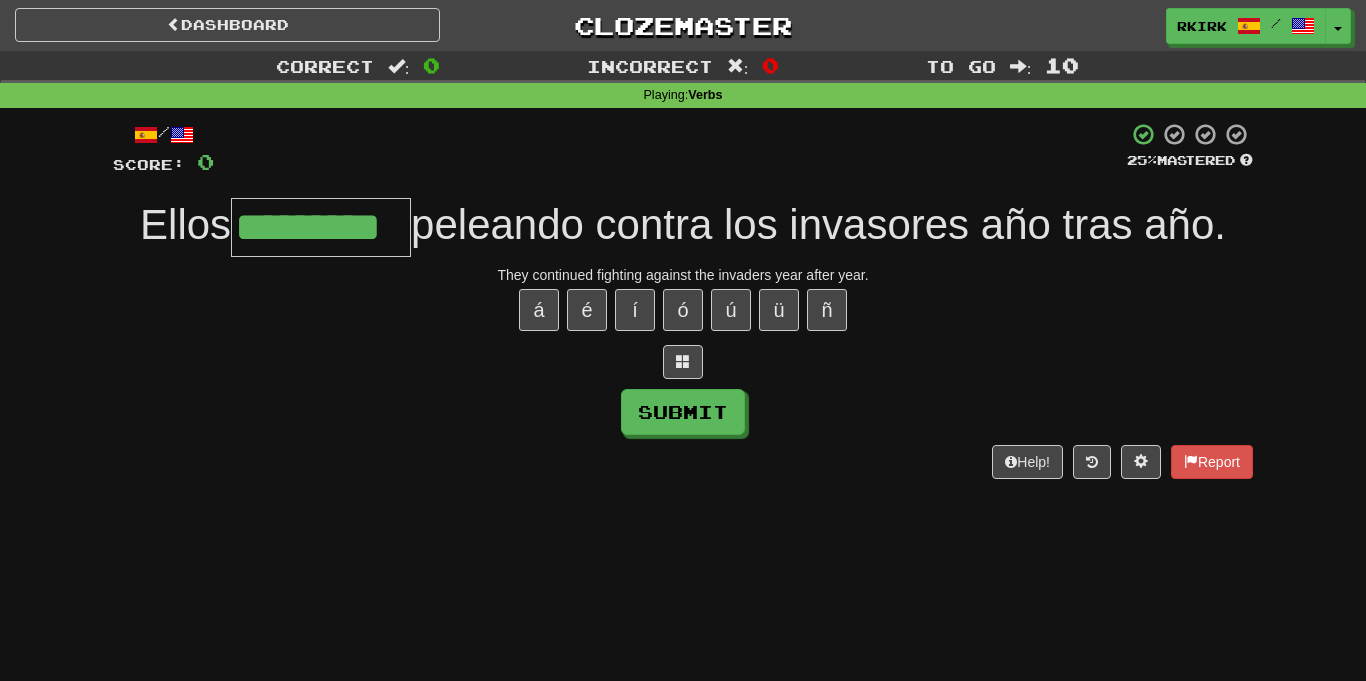 type on "*********" 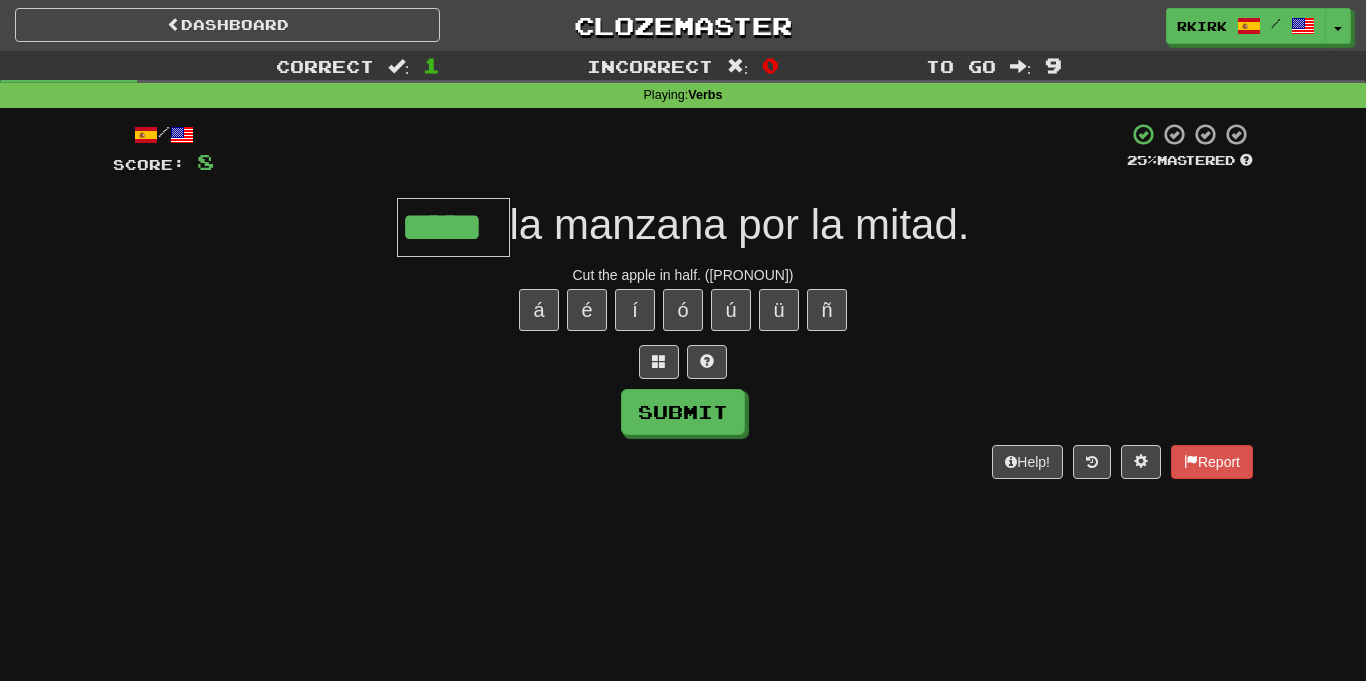 type 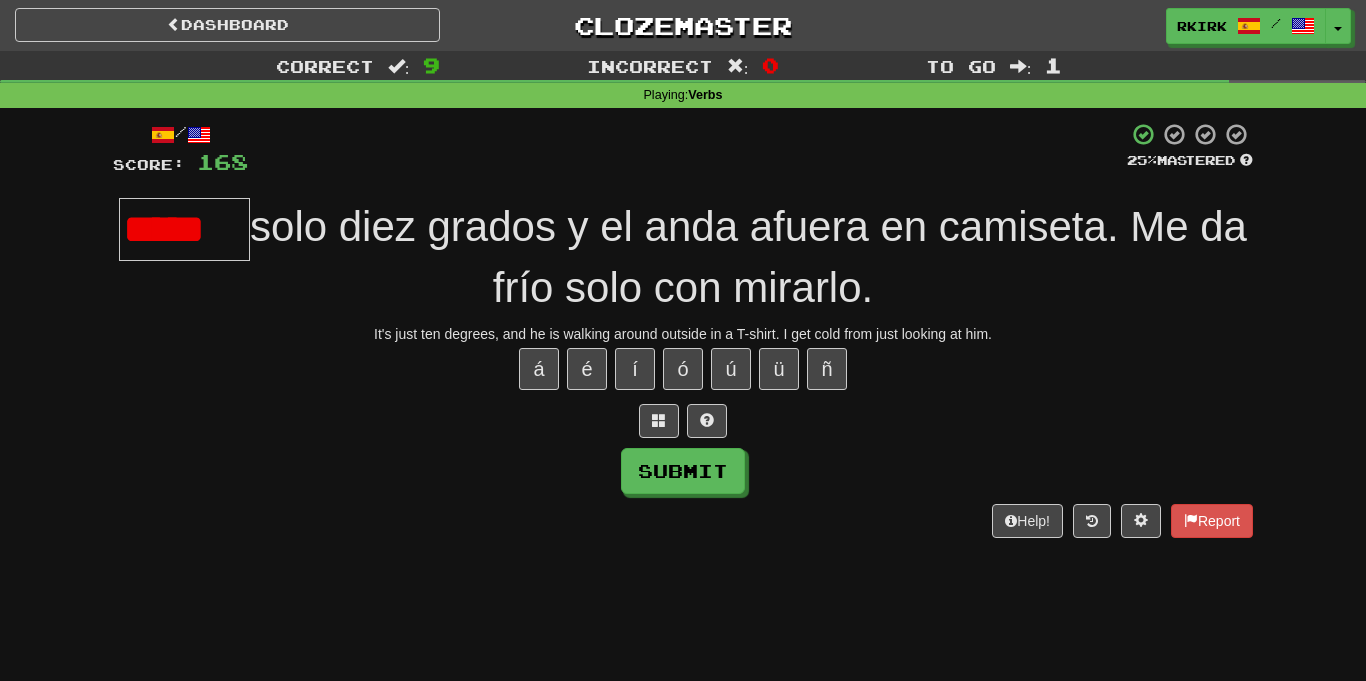 scroll, scrollTop: 0, scrollLeft: 0, axis: both 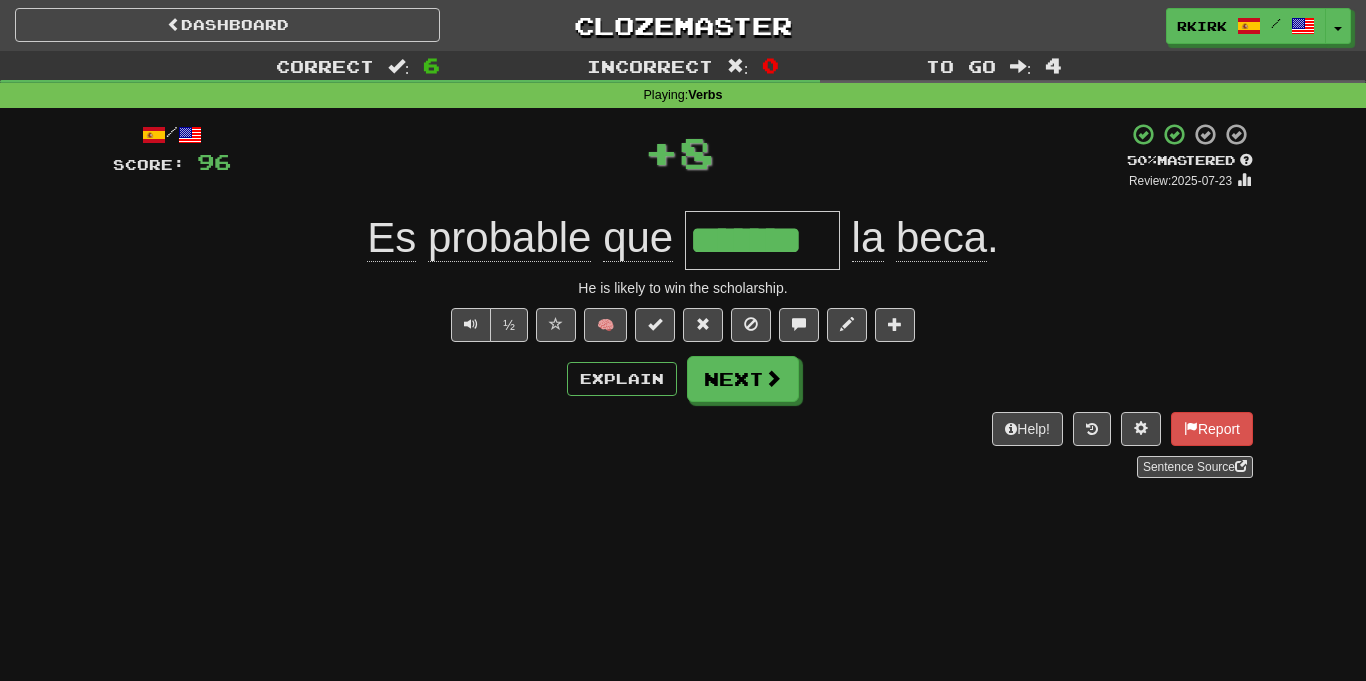 click on "beca" at bounding box center (941, 238) 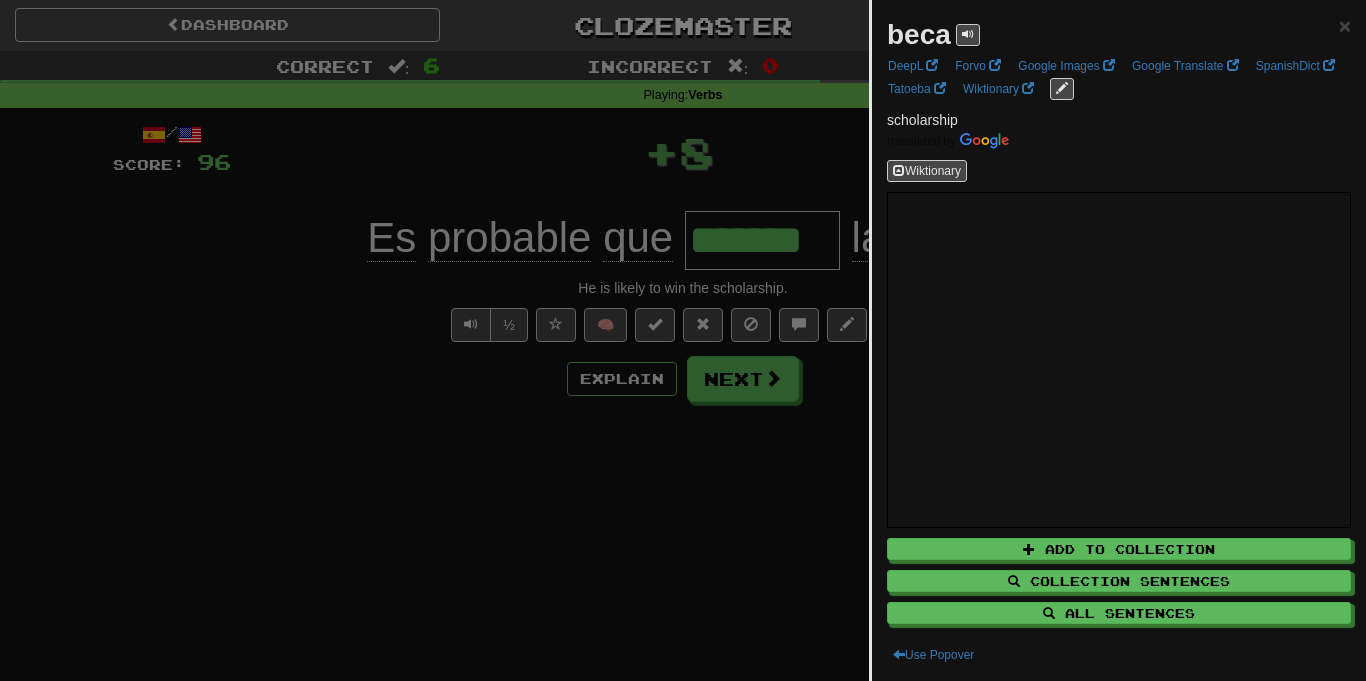 click at bounding box center [683, 340] 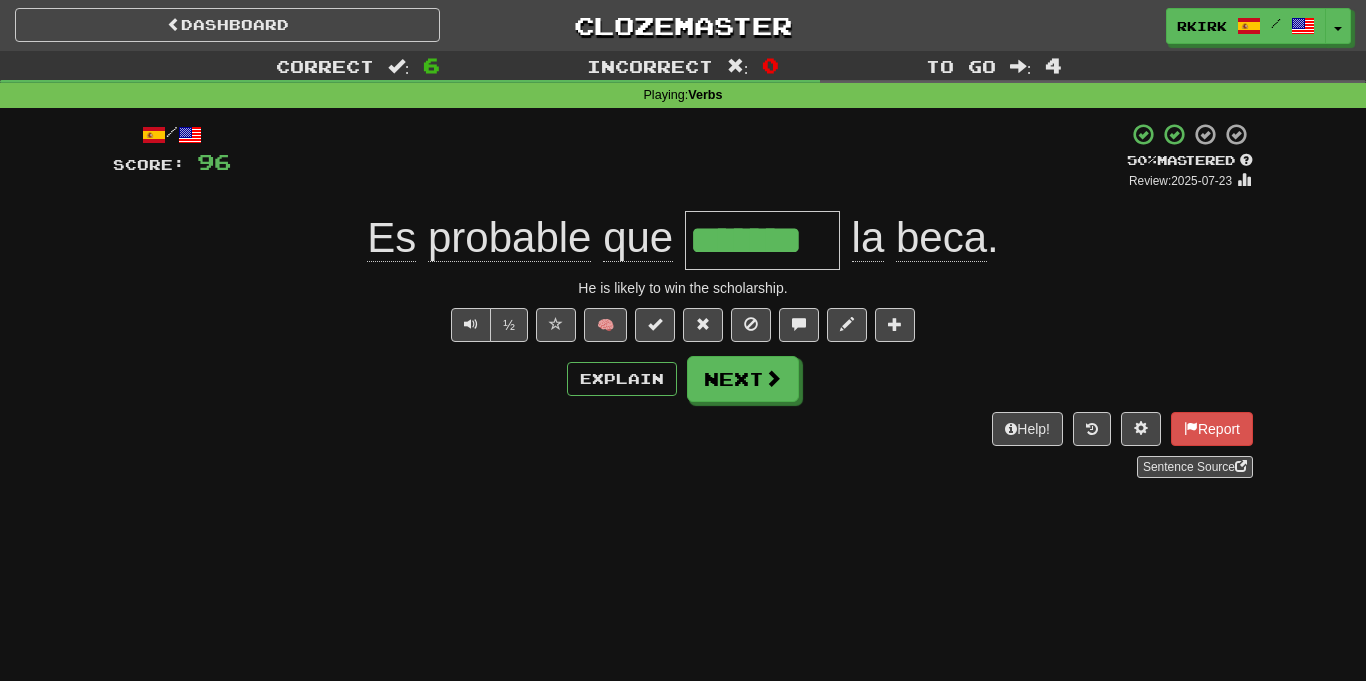 click on "/  Score:   96 + 8 50 %  Mastered Review:  2025-07-23 Es   probable   que   *******   la   beca . He is likely to win the scholarship. ½ 🧠 Explain Next  Help!  Report Sentence Source" at bounding box center [683, 300] 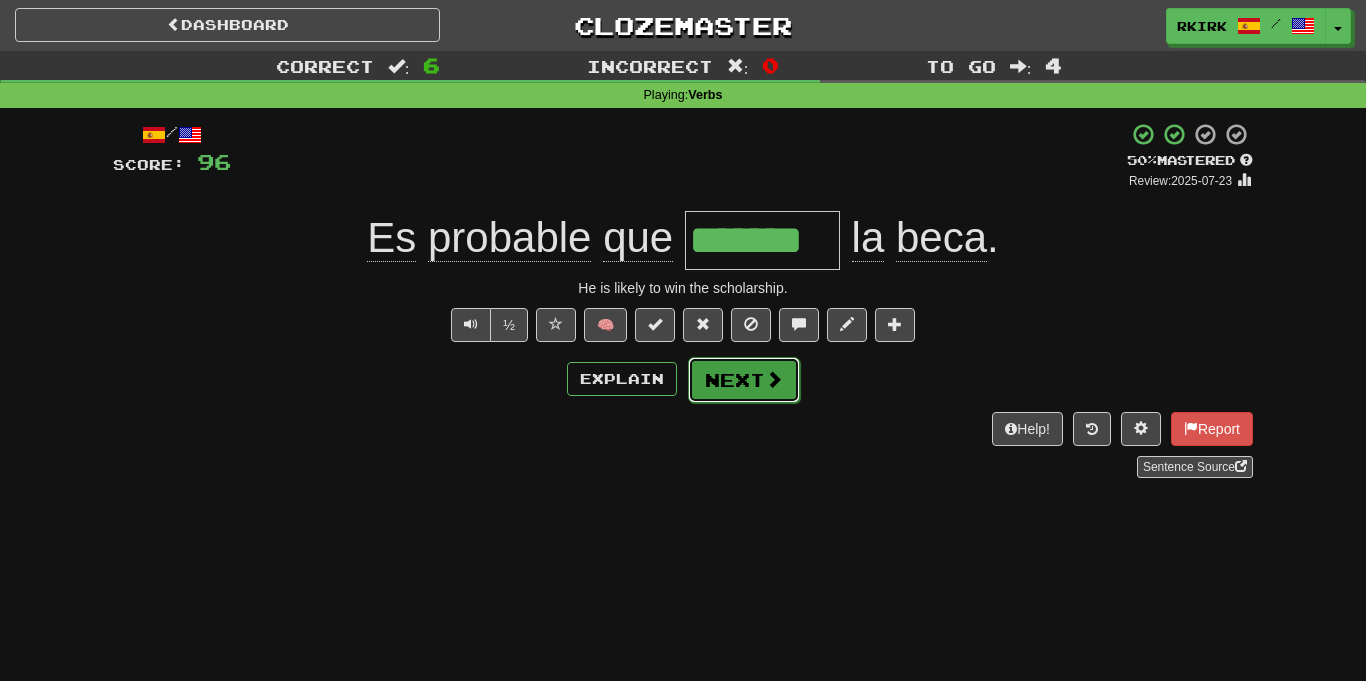 click on "Next" at bounding box center [744, 380] 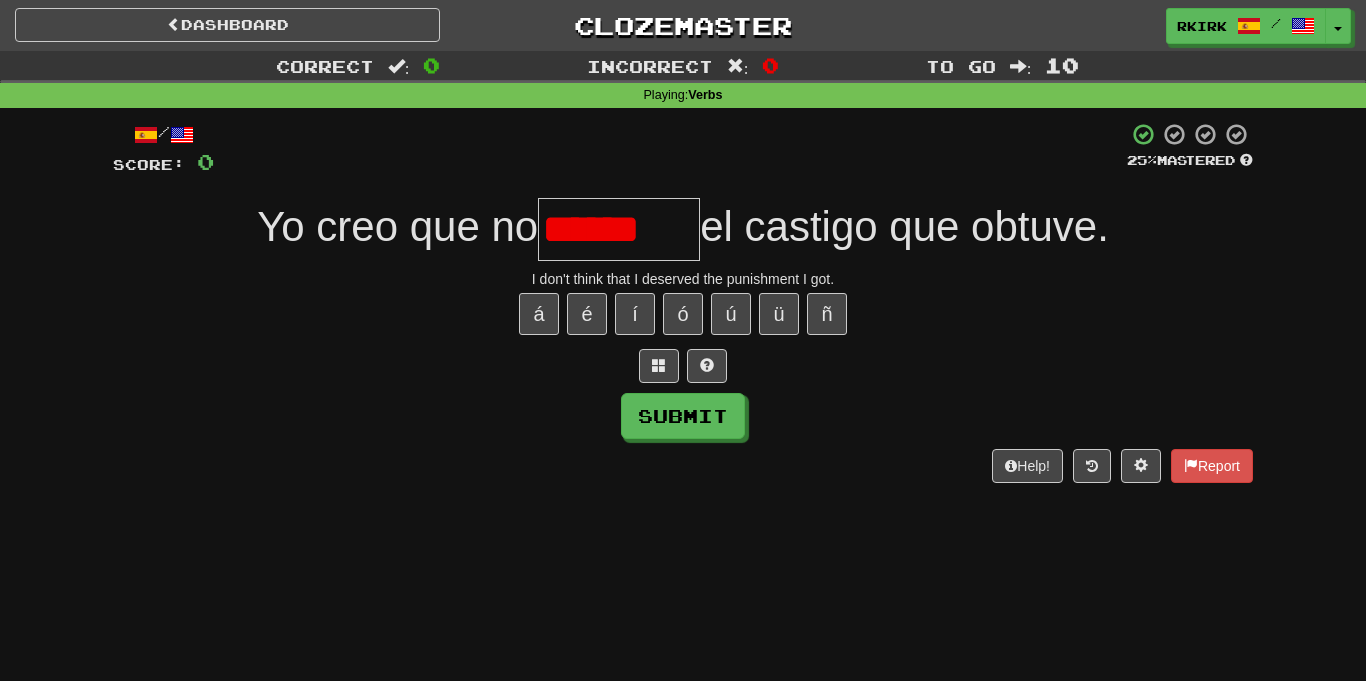 scroll, scrollTop: 0, scrollLeft: 0, axis: both 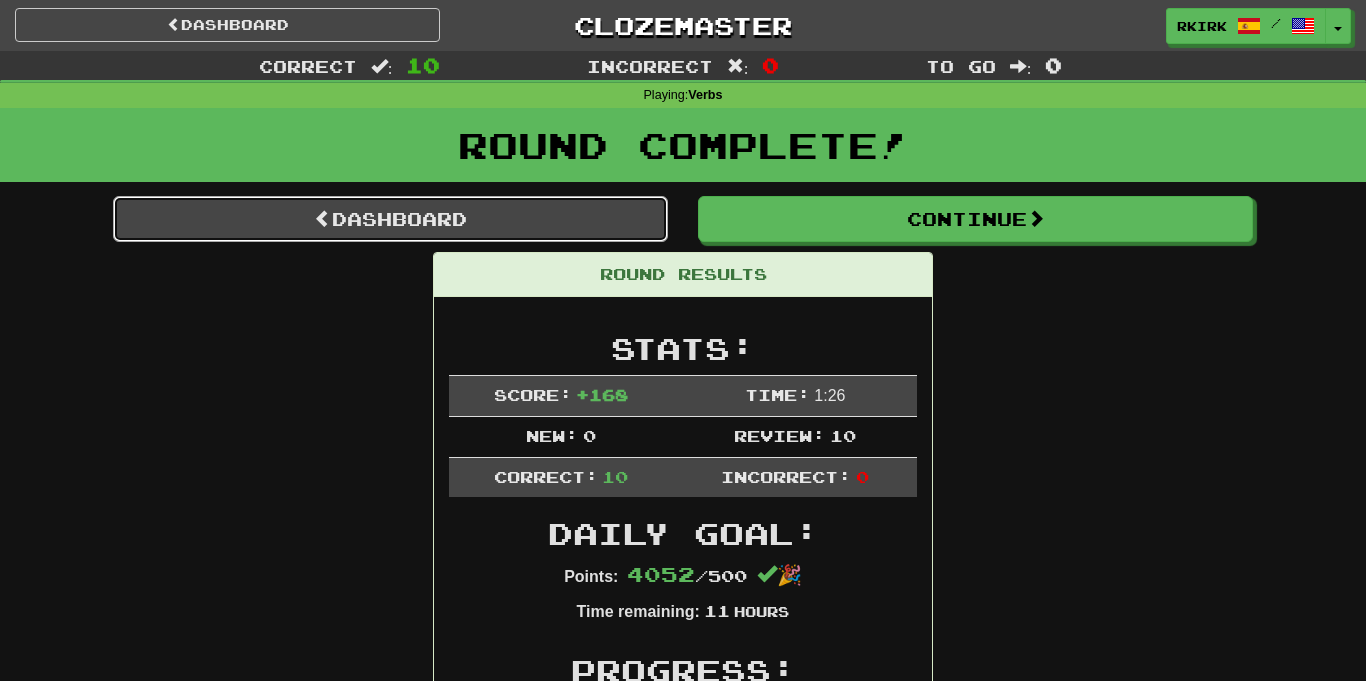click on "Dashboard" at bounding box center [390, 219] 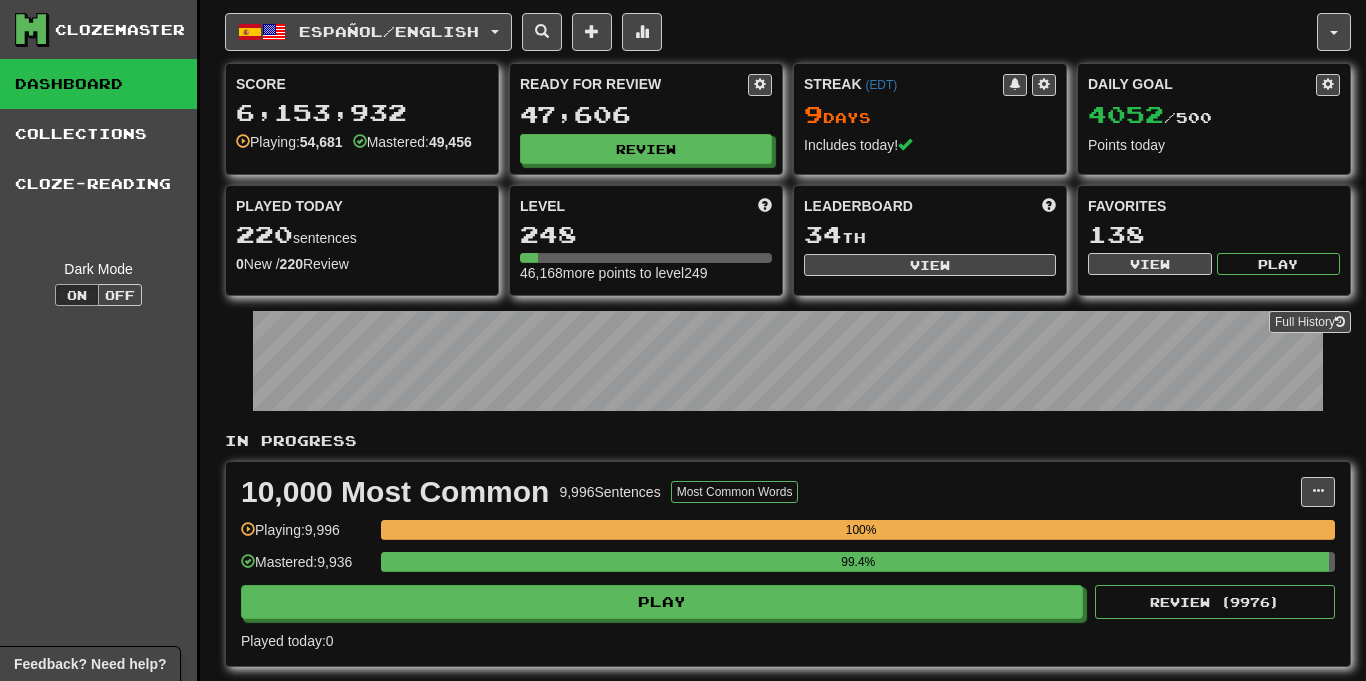 scroll, scrollTop: 0, scrollLeft: 0, axis: both 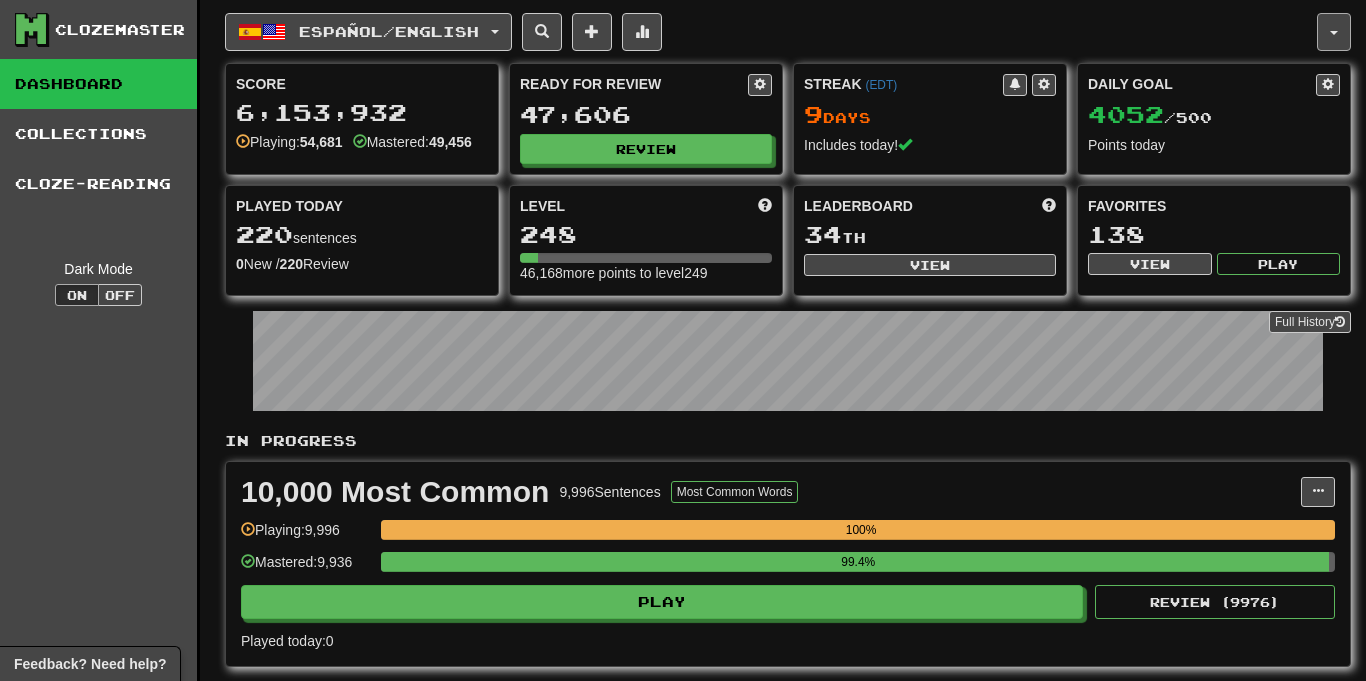 click at bounding box center (1334, 32) 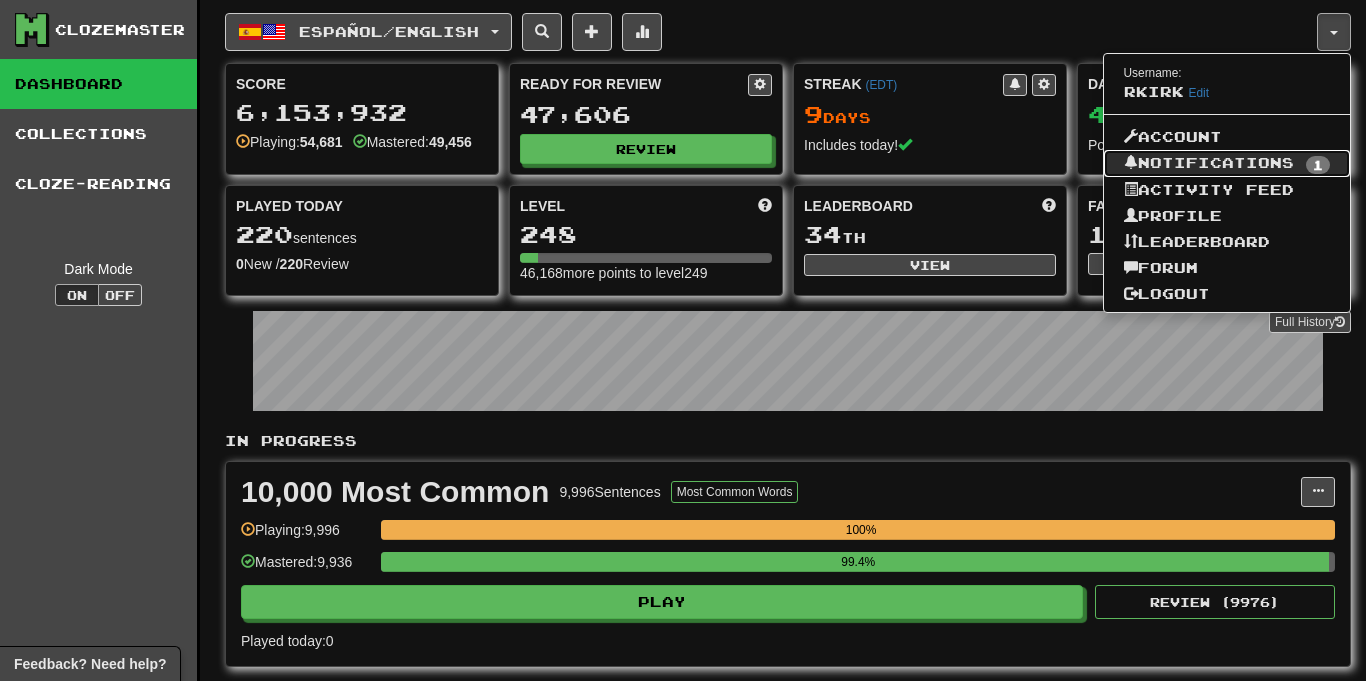 click on "Notifications 1" at bounding box center [1227, 164] 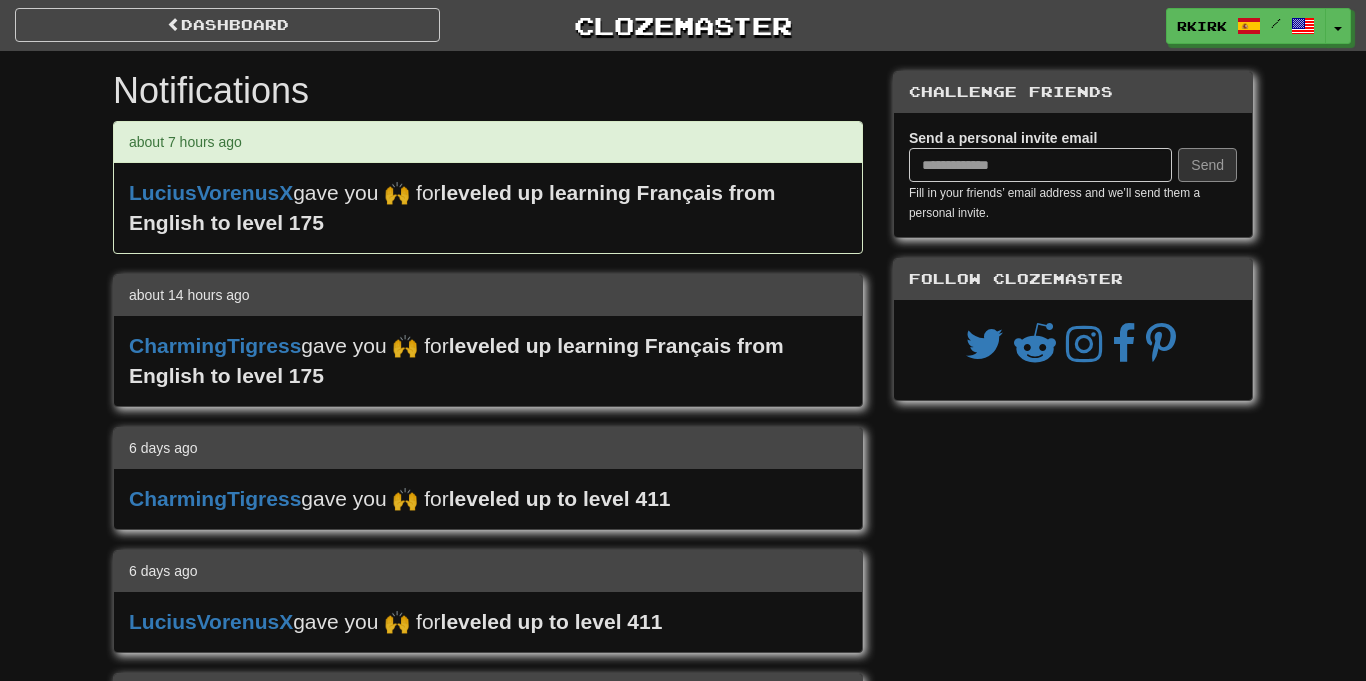 scroll, scrollTop: 0, scrollLeft: 0, axis: both 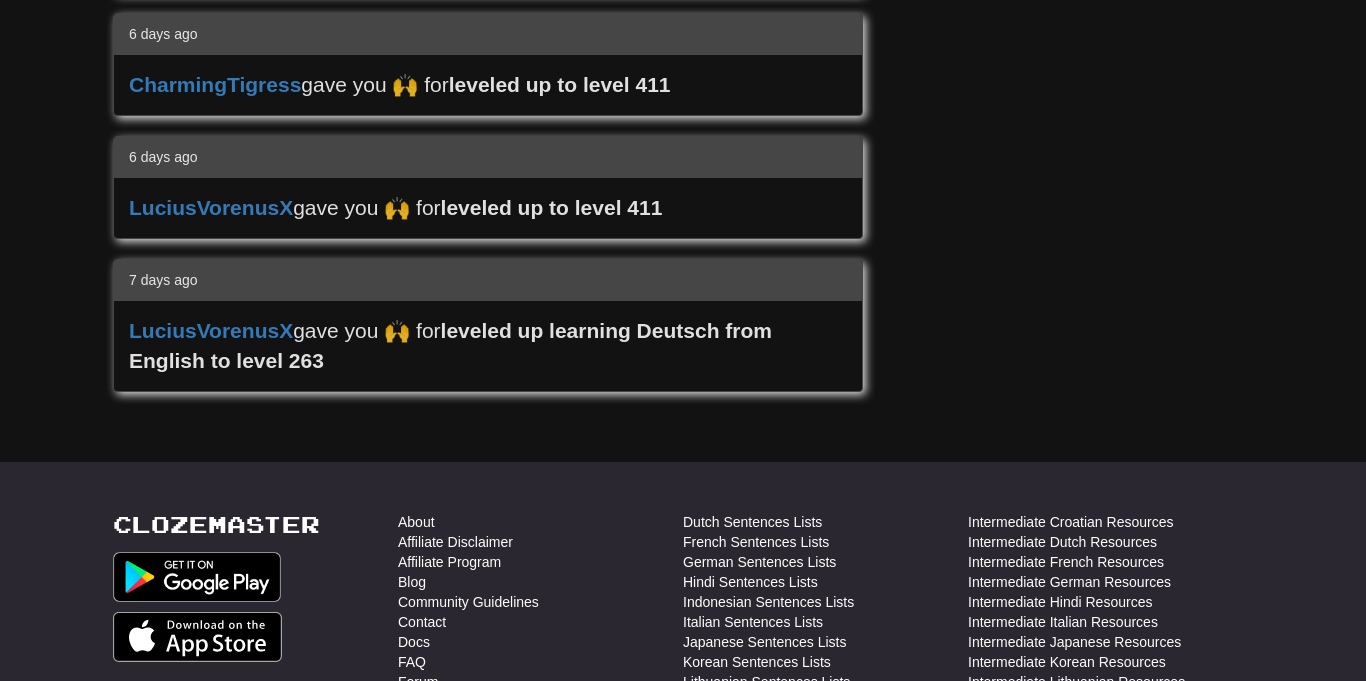 click on "Notifications
about 7 hours ago
[USERNAME]
gave you 🙌
for  leveled up learning Français from English to level 175
about 14 hours ago
[USERNAME]
gave you 🙌
for  leveled up learning Français from English to level 175
6 days ago
[USERNAME]
gave you 🙌
for  leveled up to level 411
6 days ago
[USERNAME]
gave you 🙌
for  leveled up to level 411
7 days ago
[USERNAME]
gave you 🙌
for  leveled up learning Deutsch from English to level 263
Challenge Friends Send a personal invite email Send Fill in your friends’ email address and we’ll send them a personal invite.
Follow Clozemaster" at bounding box center (683, 24) 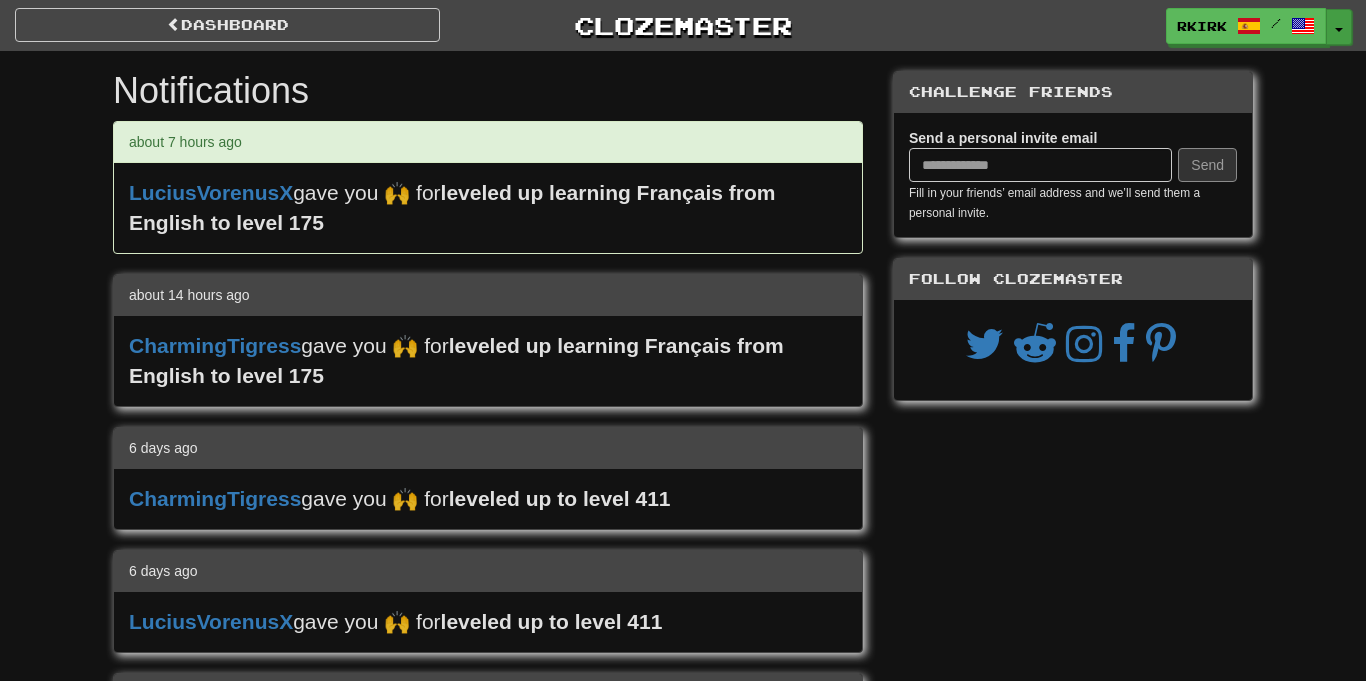 click on "Toggle Dropdown" at bounding box center [1339, 27] 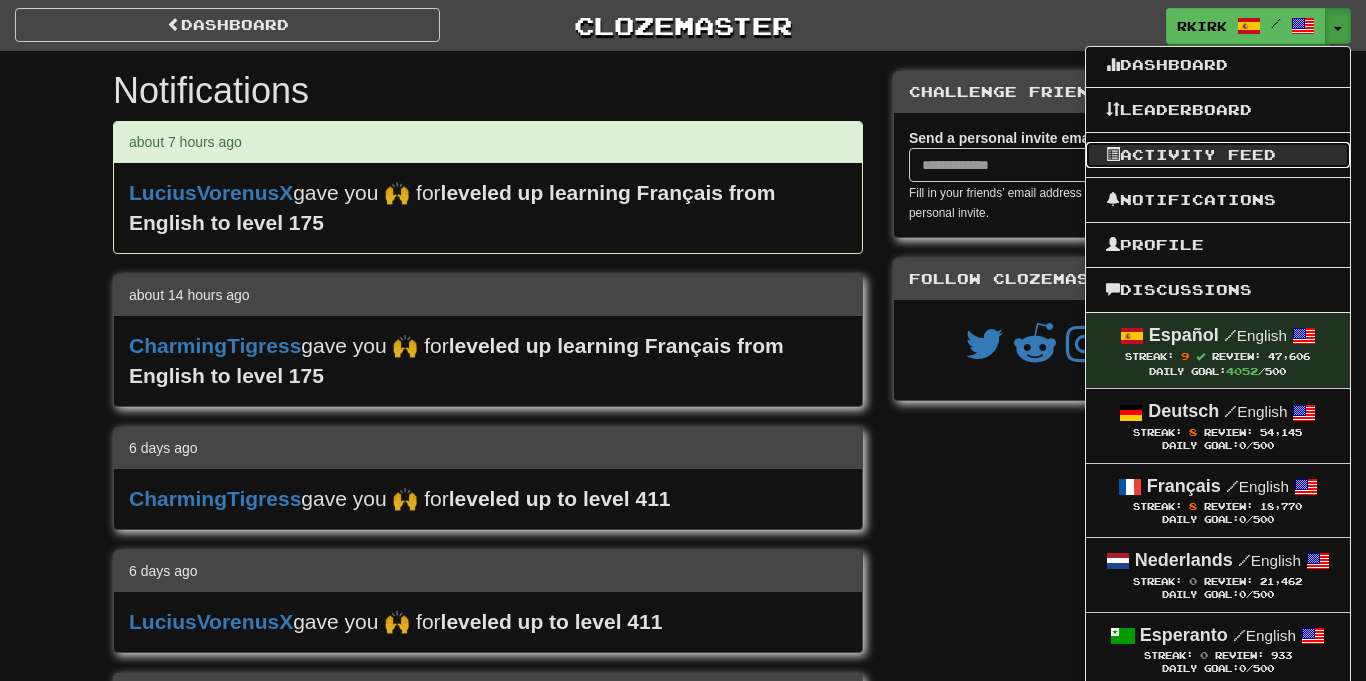 click on "Activity Feed" at bounding box center [1218, 155] 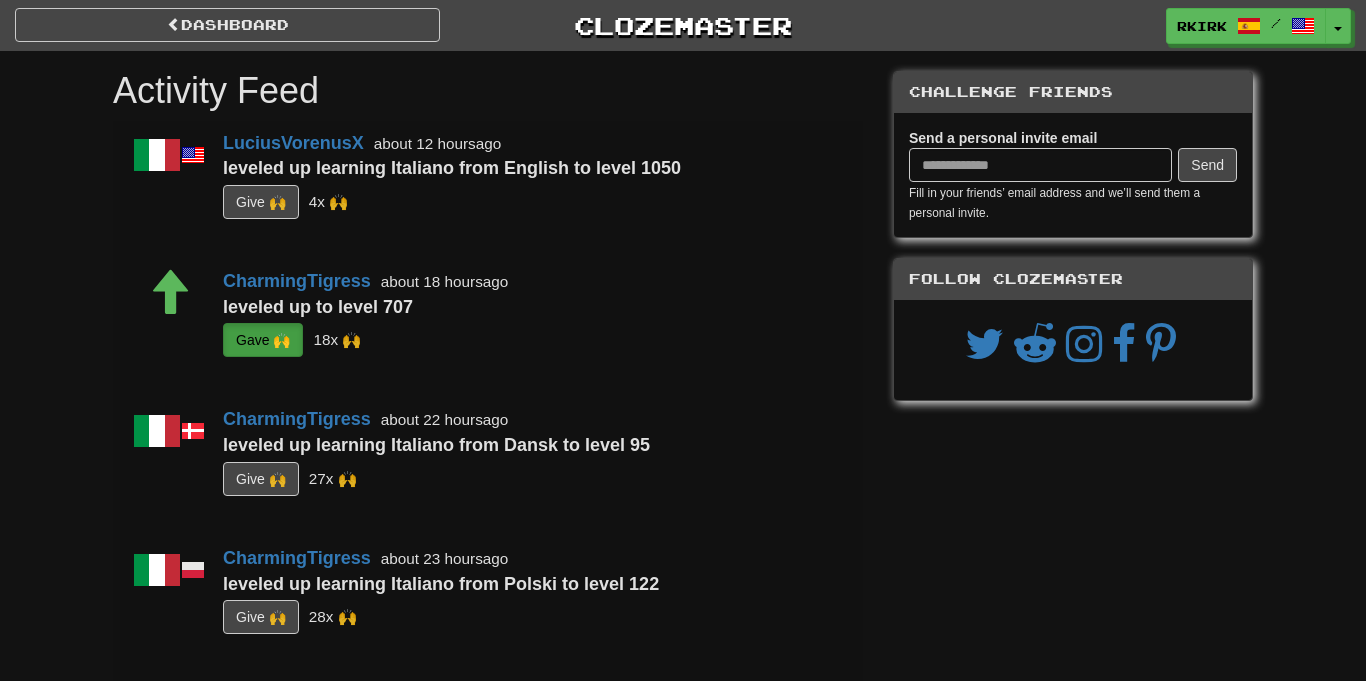 scroll, scrollTop: 0, scrollLeft: 0, axis: both 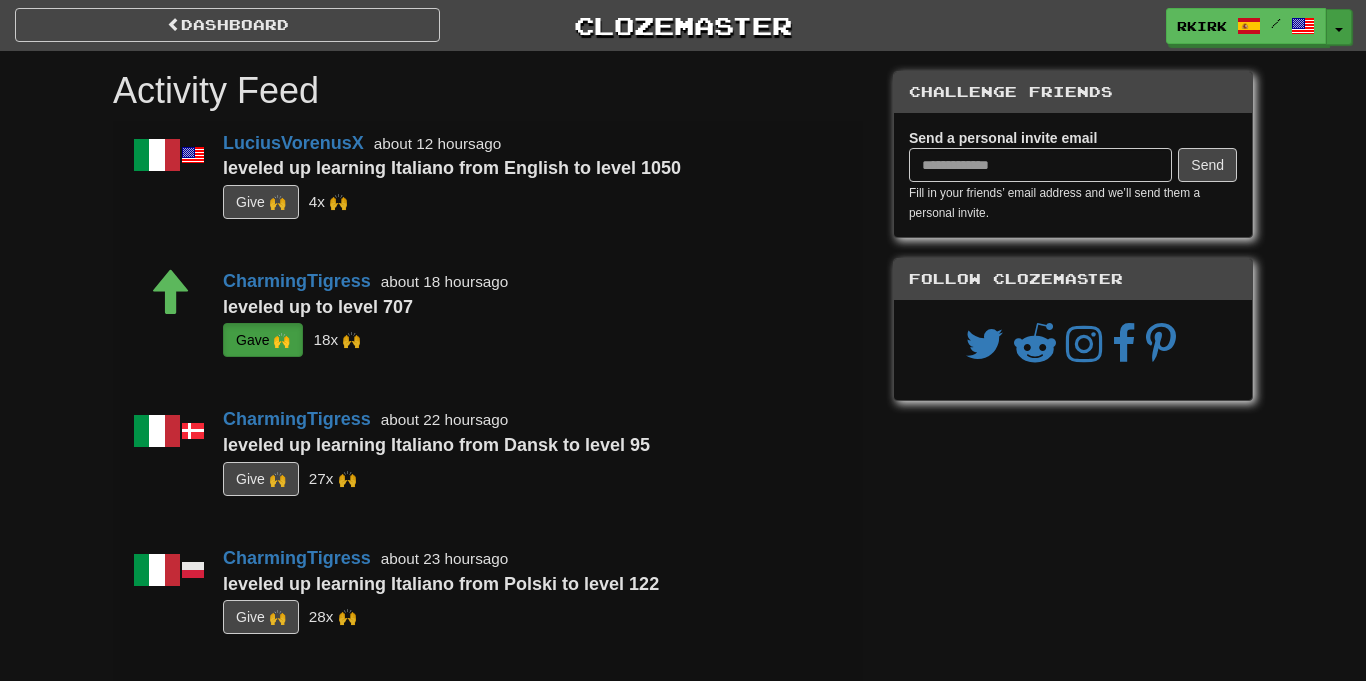 click on "Toggle Dropdown" at bounding box center [1339, 27] 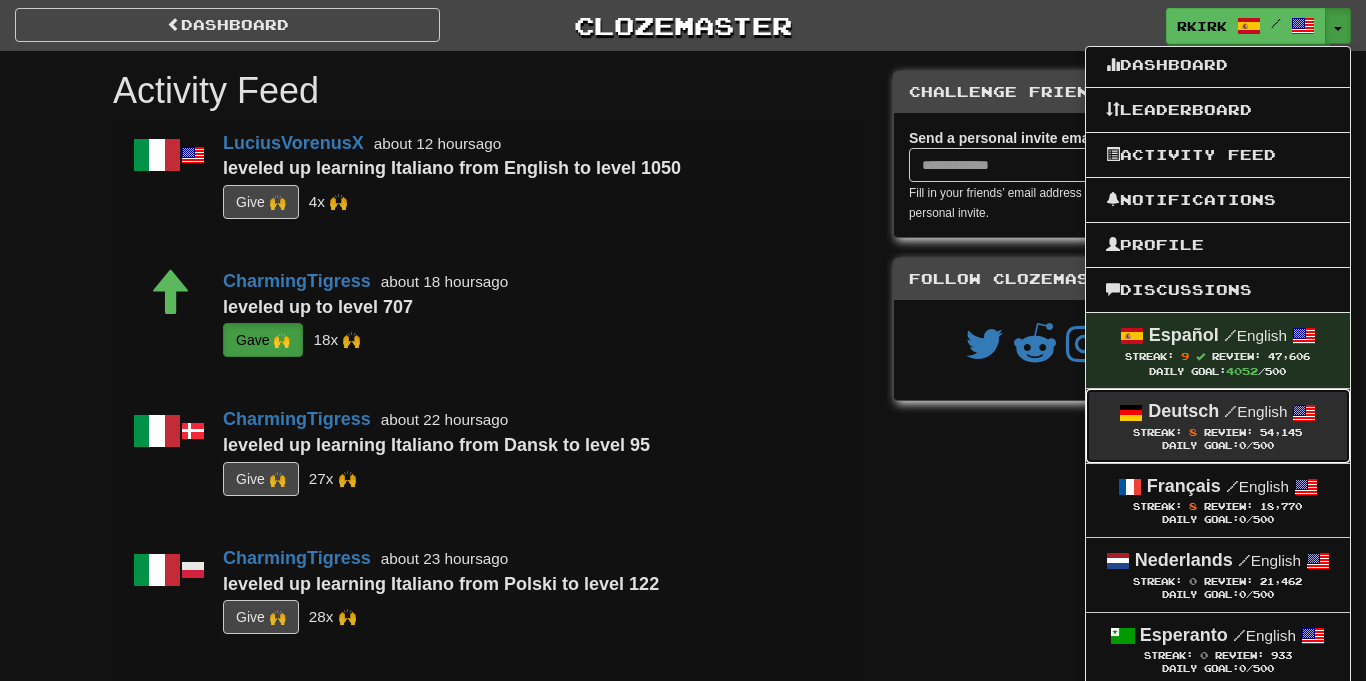 click on "/
English" at bounding box center [1255, 411] 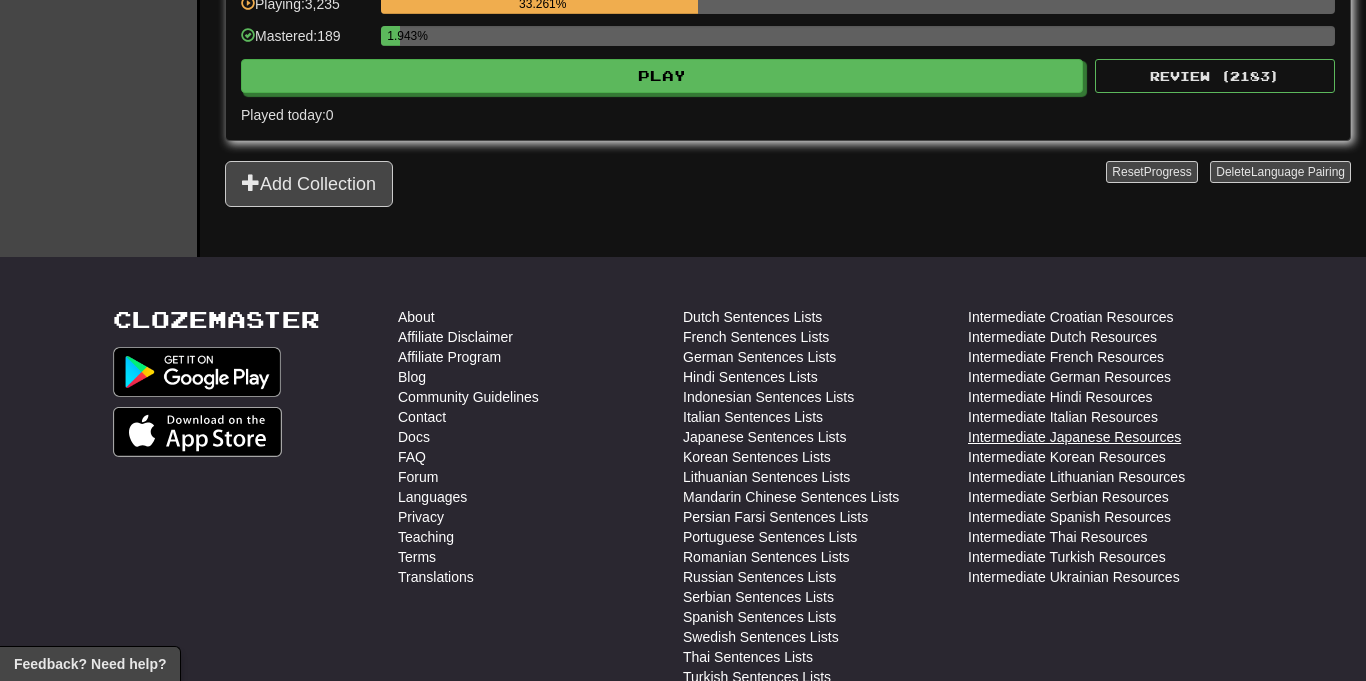 scroll, scrollTop: 1380, scrollLeft: 0, axis: vertical 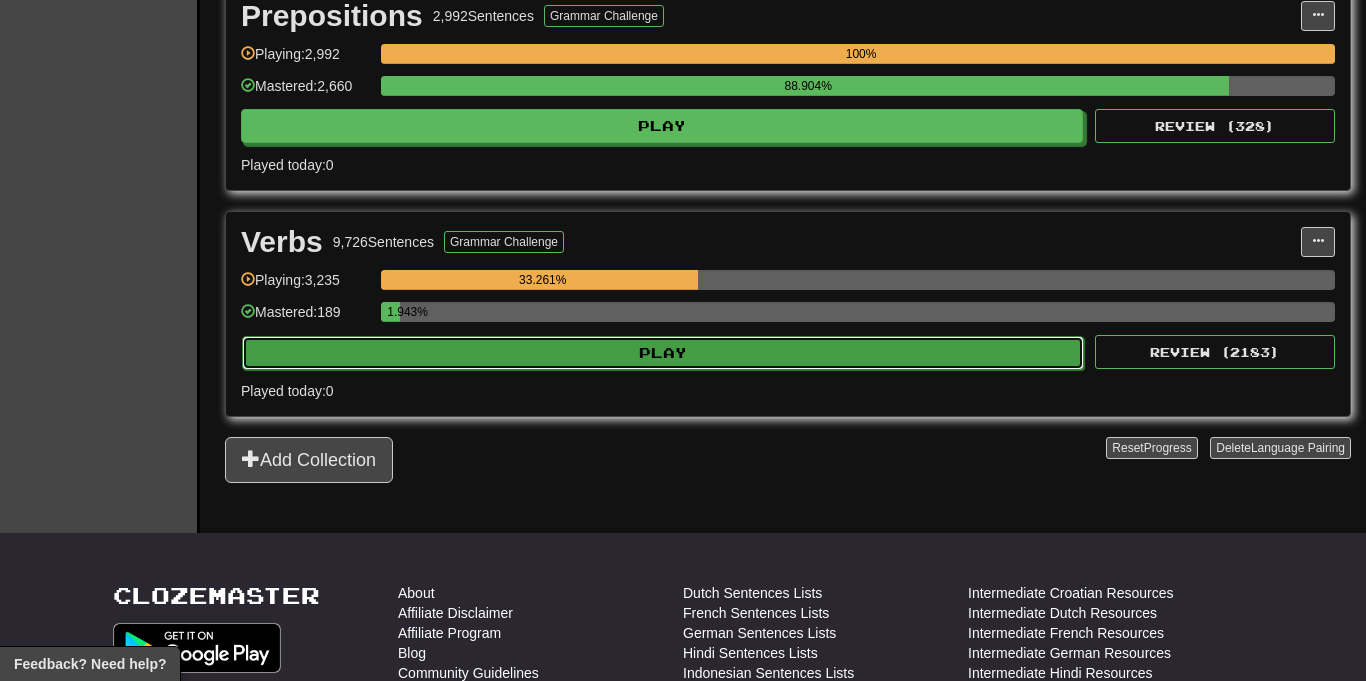 click on "Play" at bounding box center (663, 353) 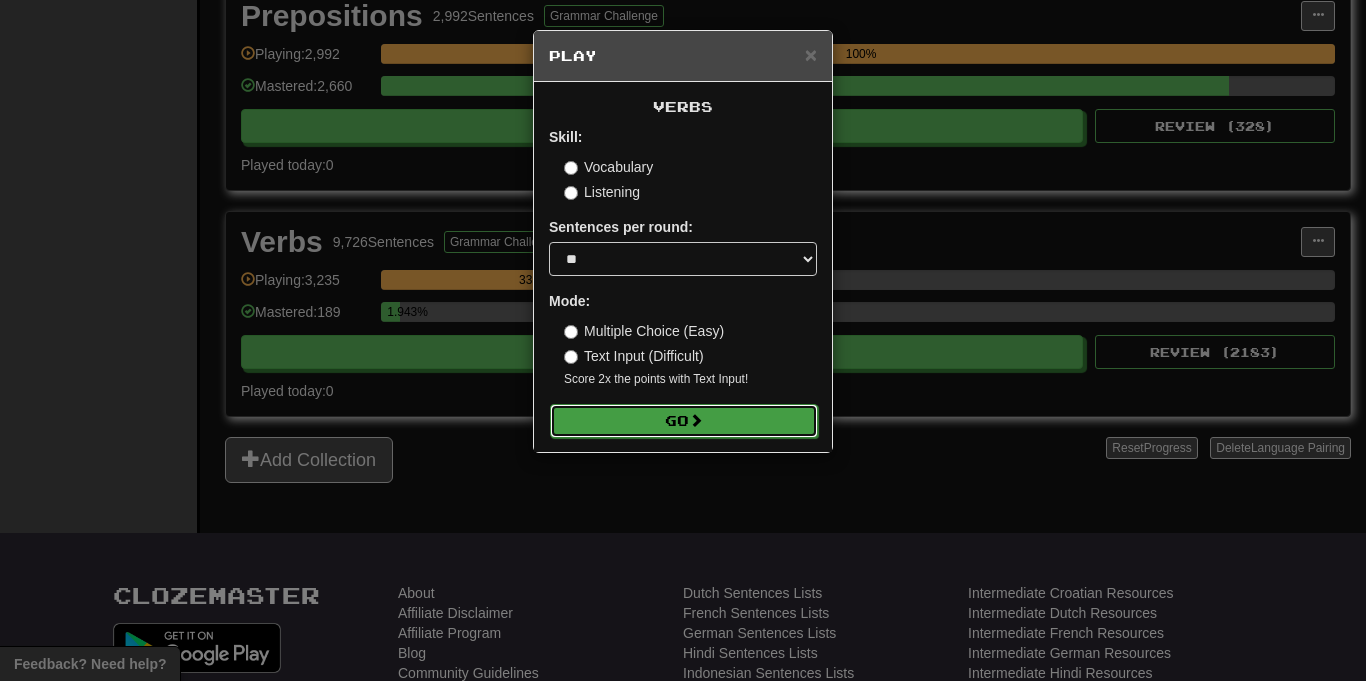 click on "Go" at bounding box center (684, 421) 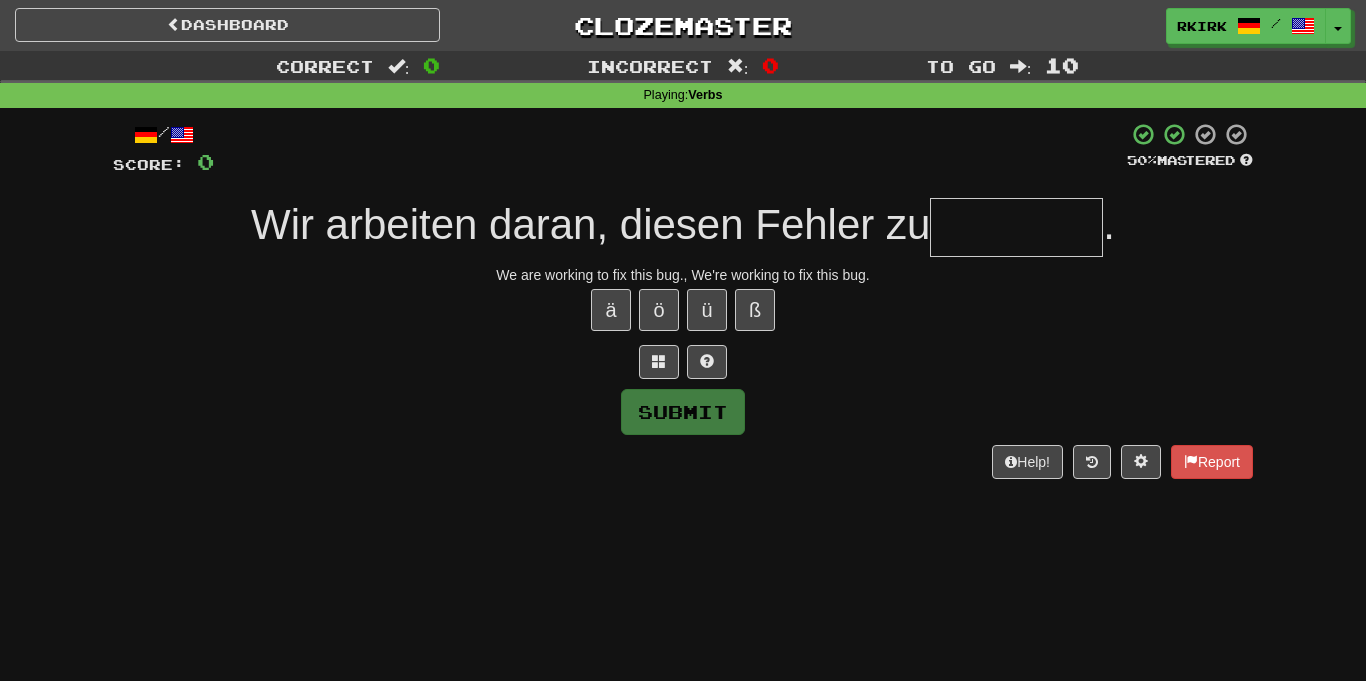 scroll, scrollTop: 0, scrollLeft: 0, axis: both 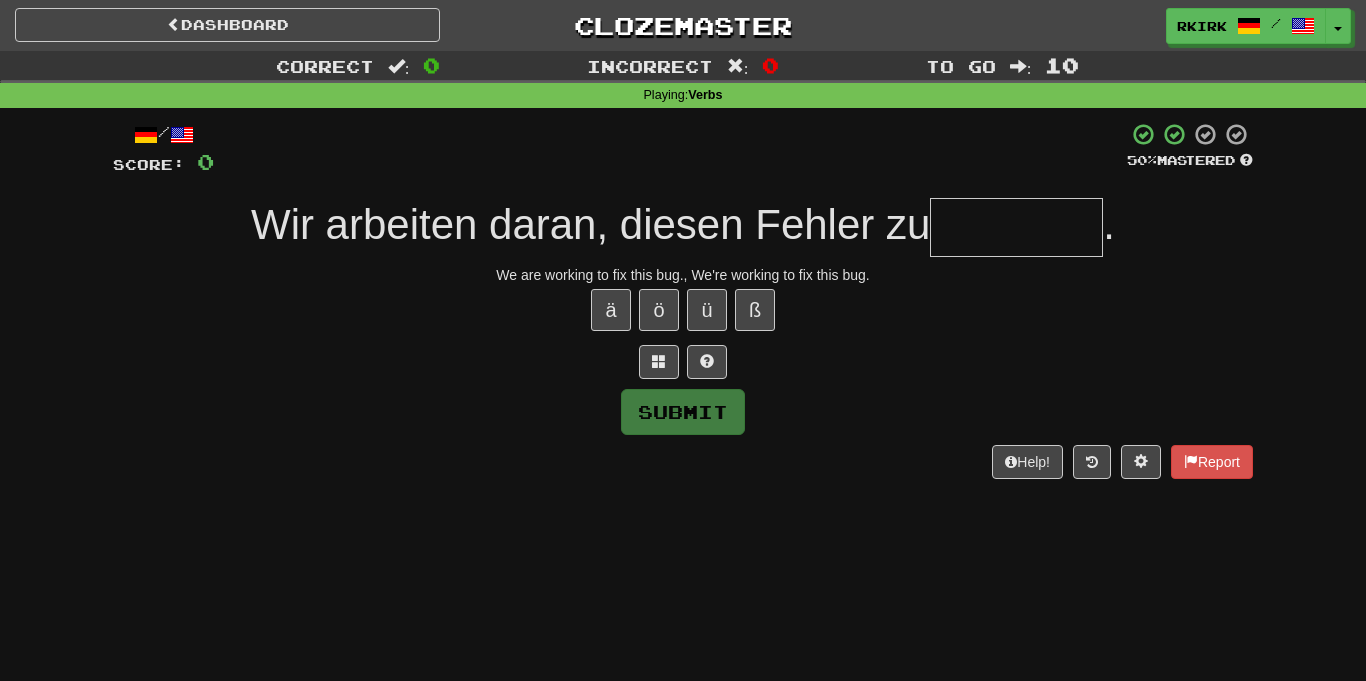 type on "*" 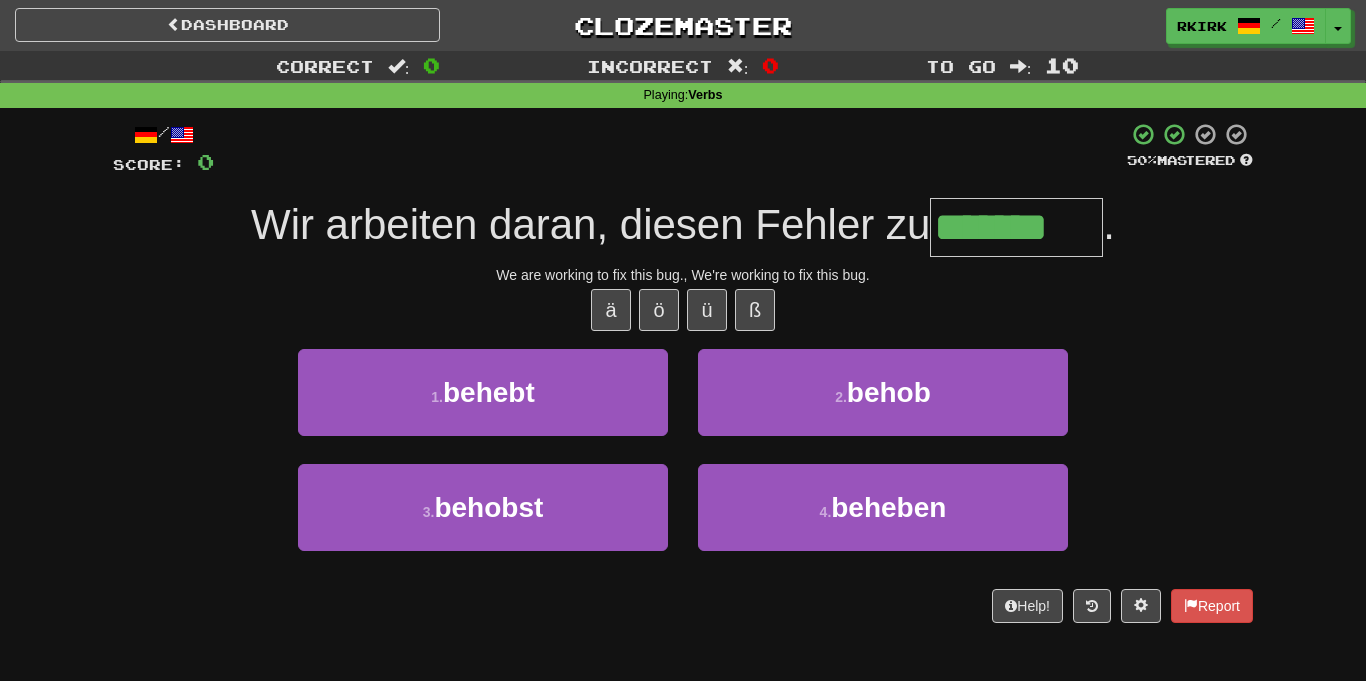 type on "*******" 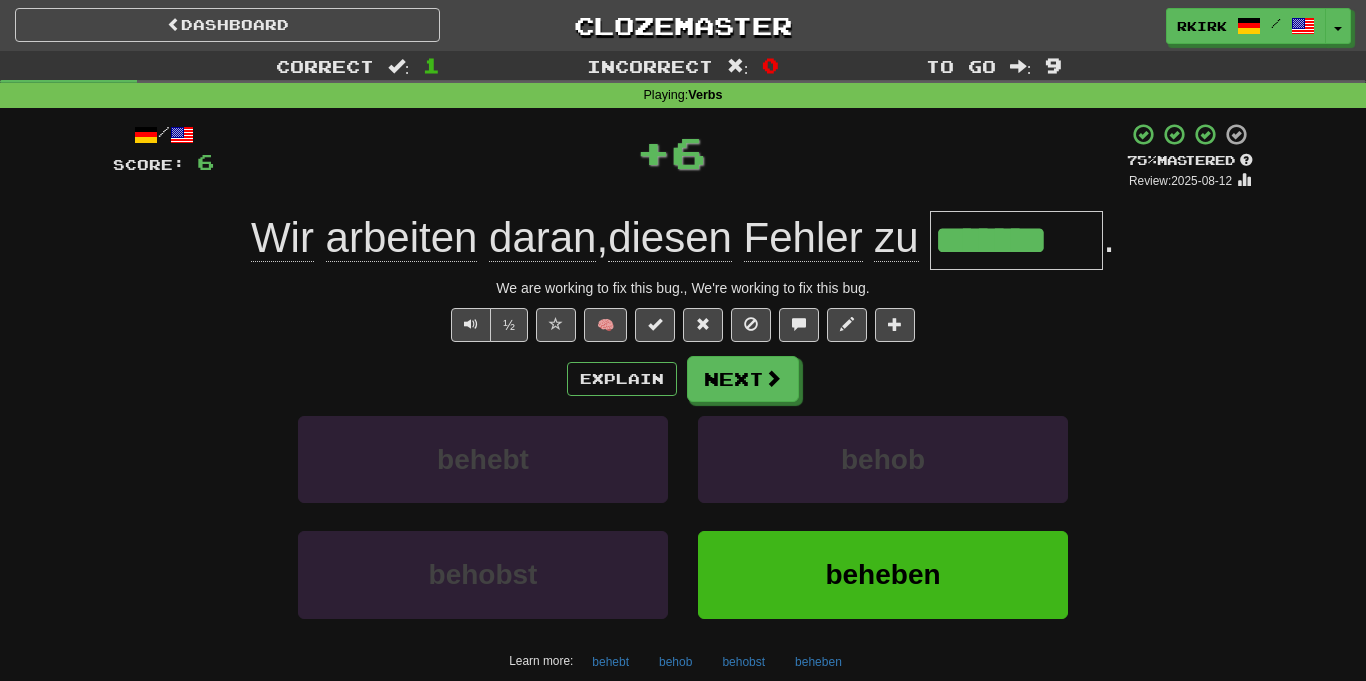 click on "*******" at bounding box center [1016, 240] 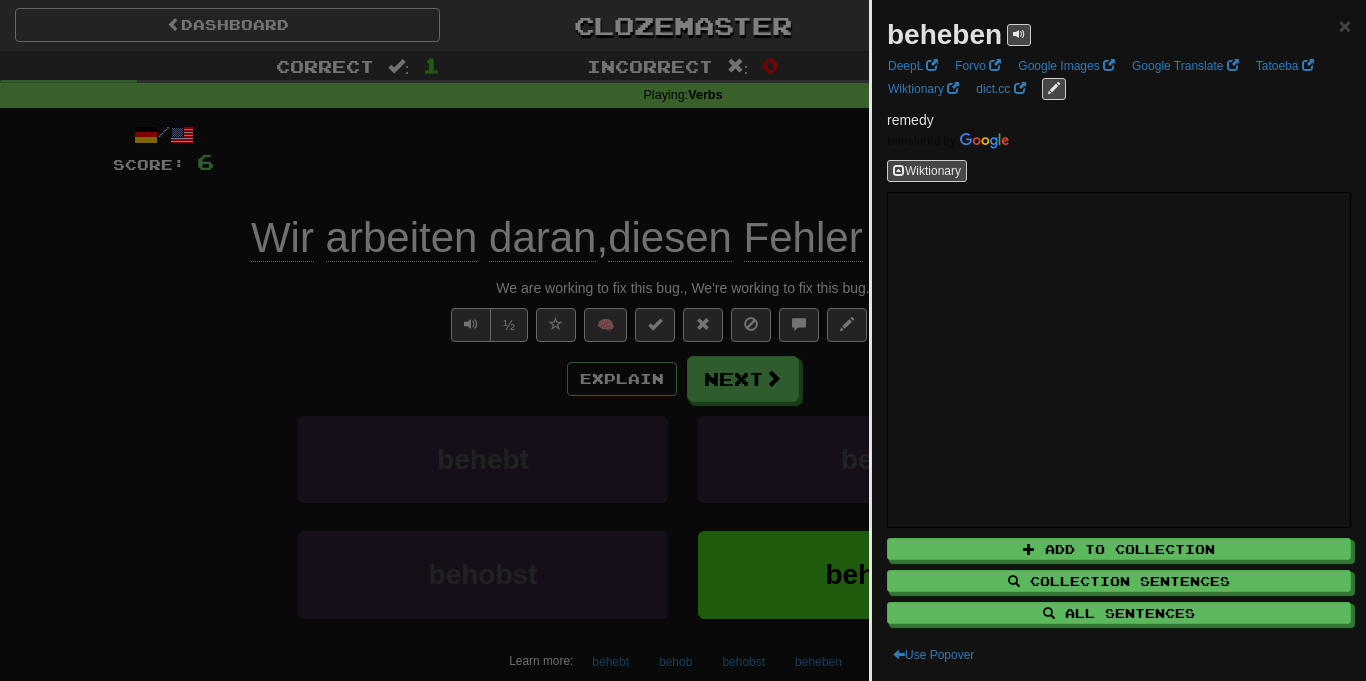 click at bounding box center (683, 340) 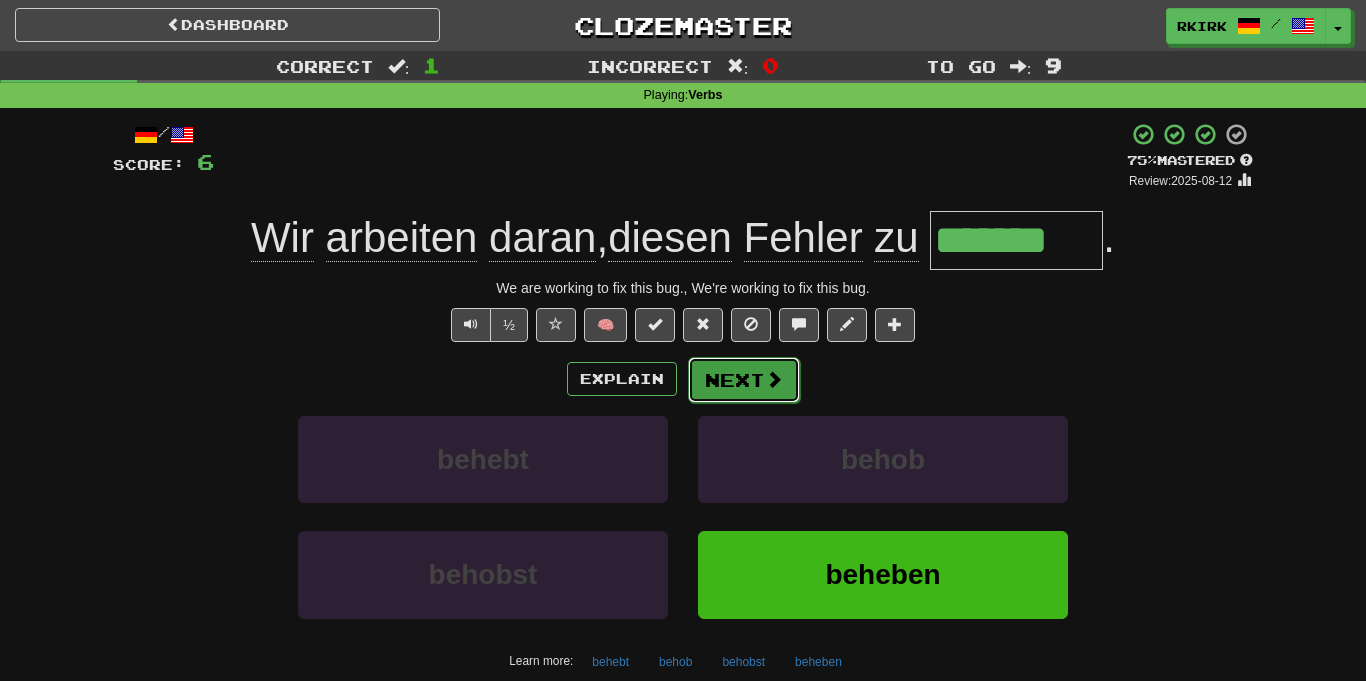 click on "Next" at bounding box center [744, 380] 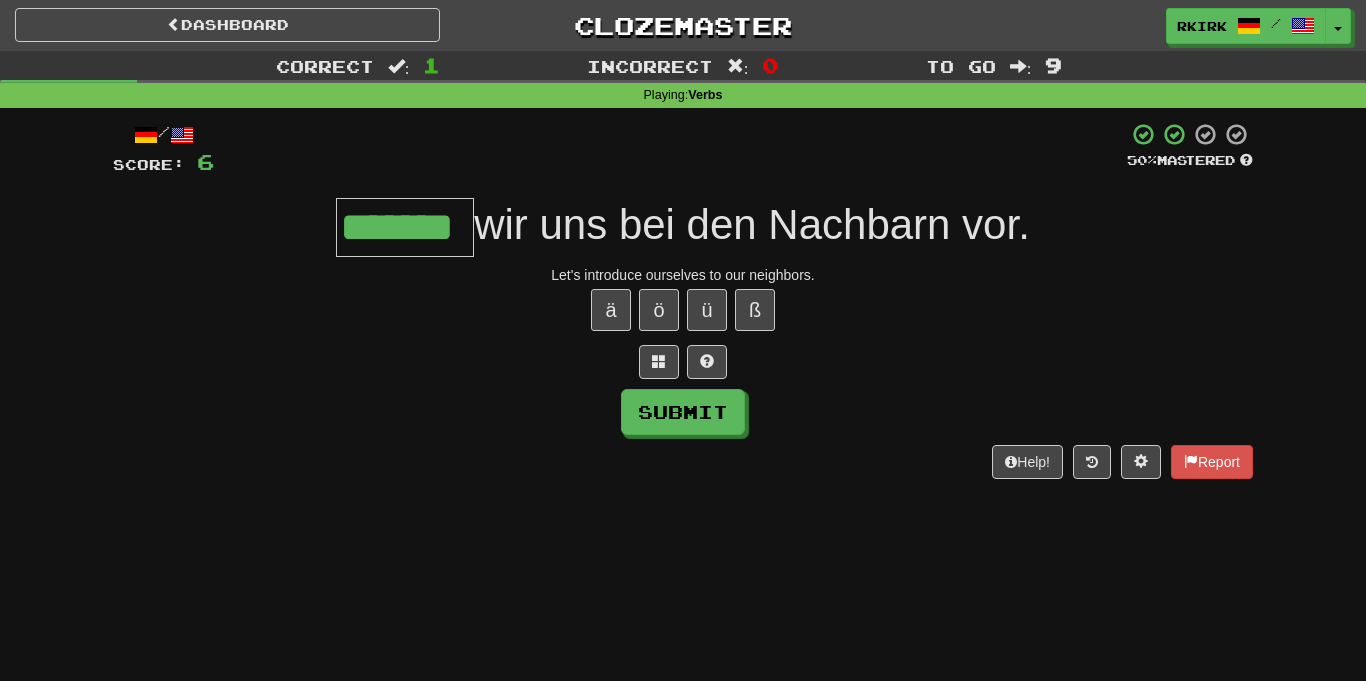type on "*******" 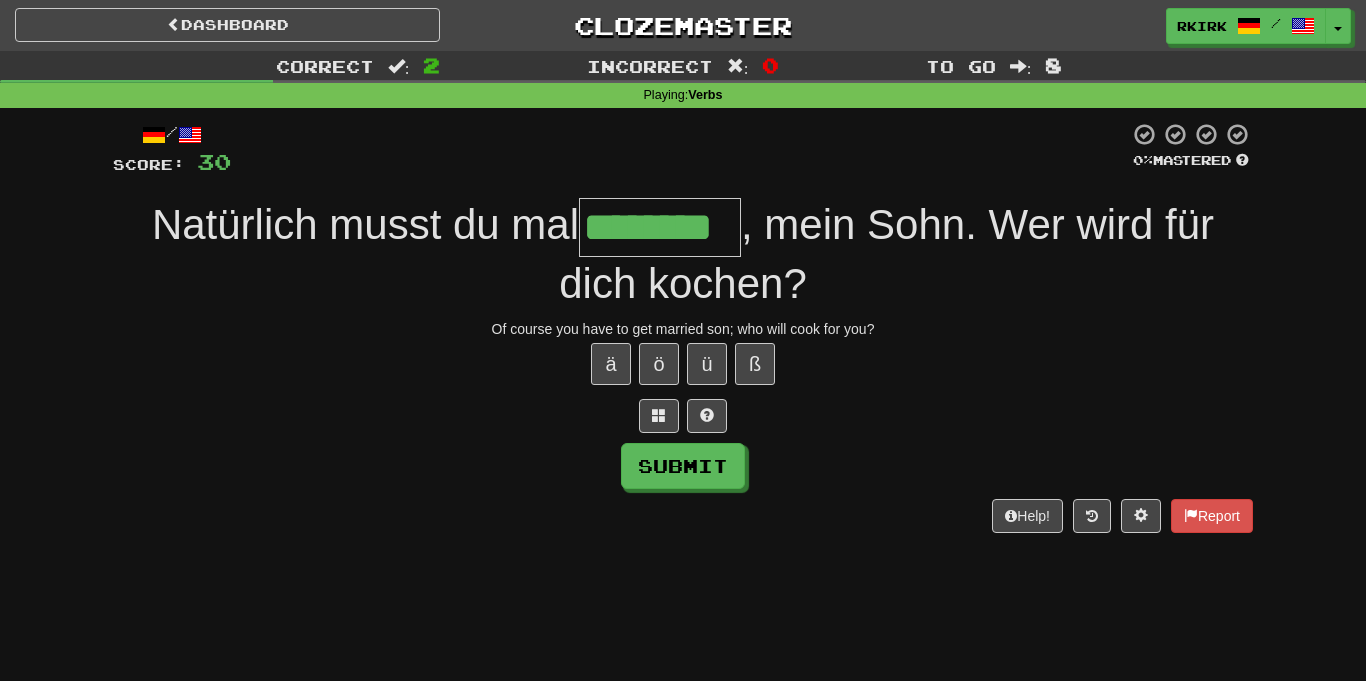 type on "********" 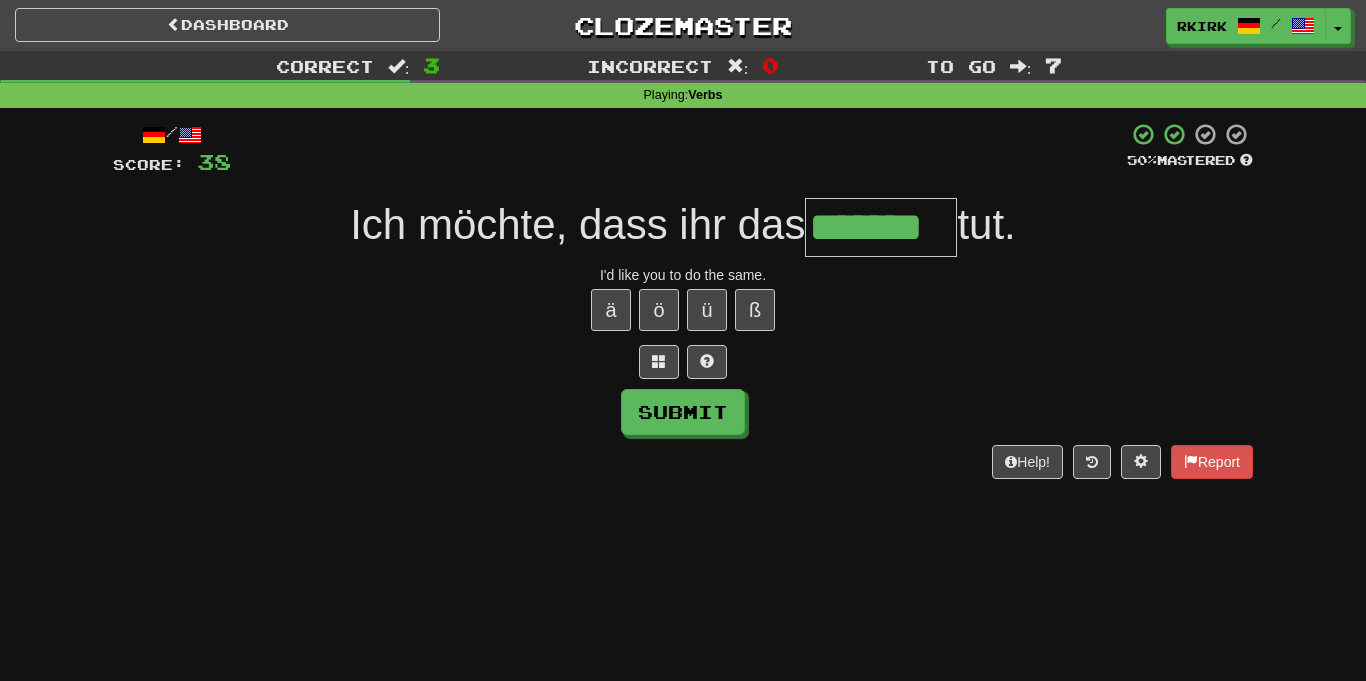 type on "*******" 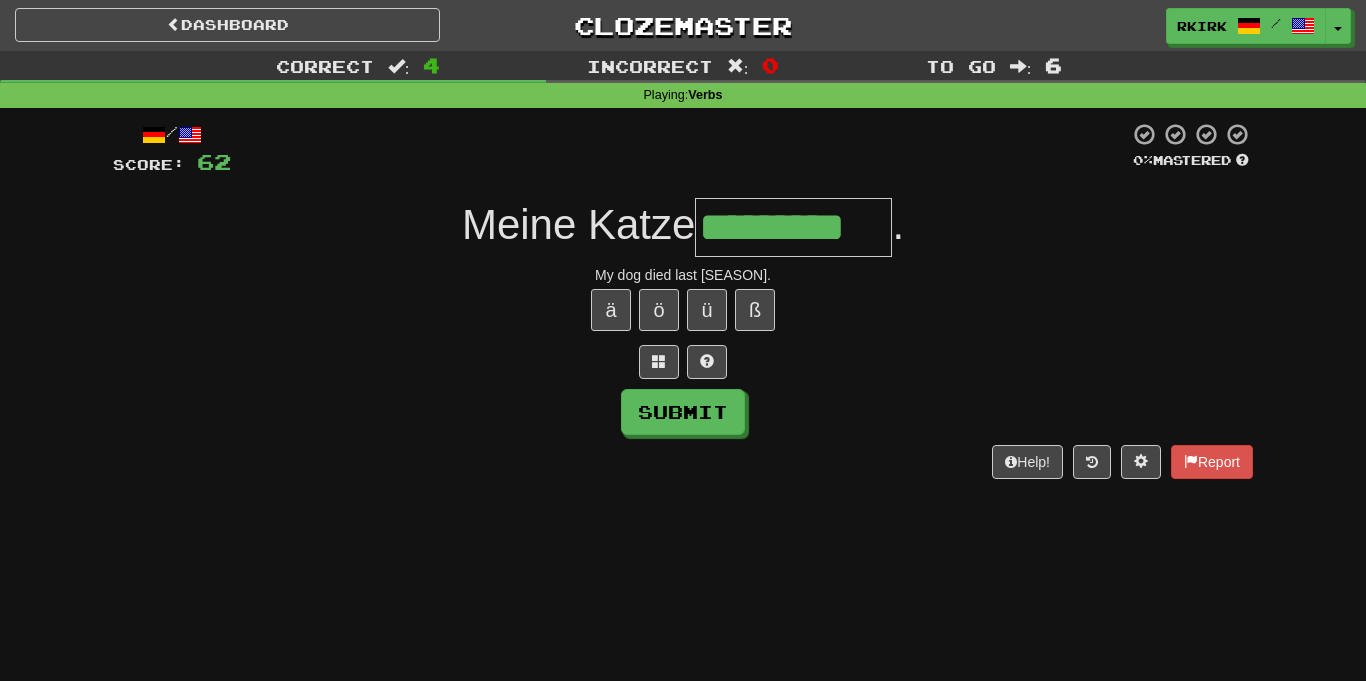 type on "*********" 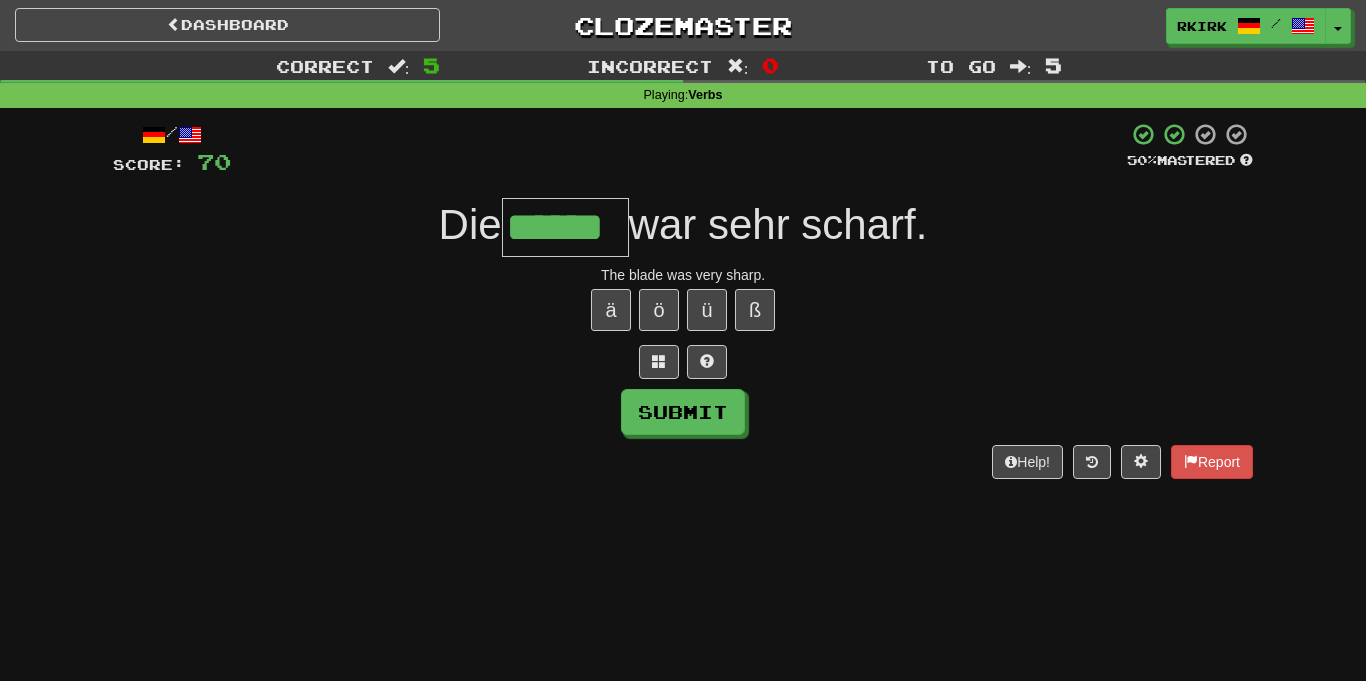 type on "******" 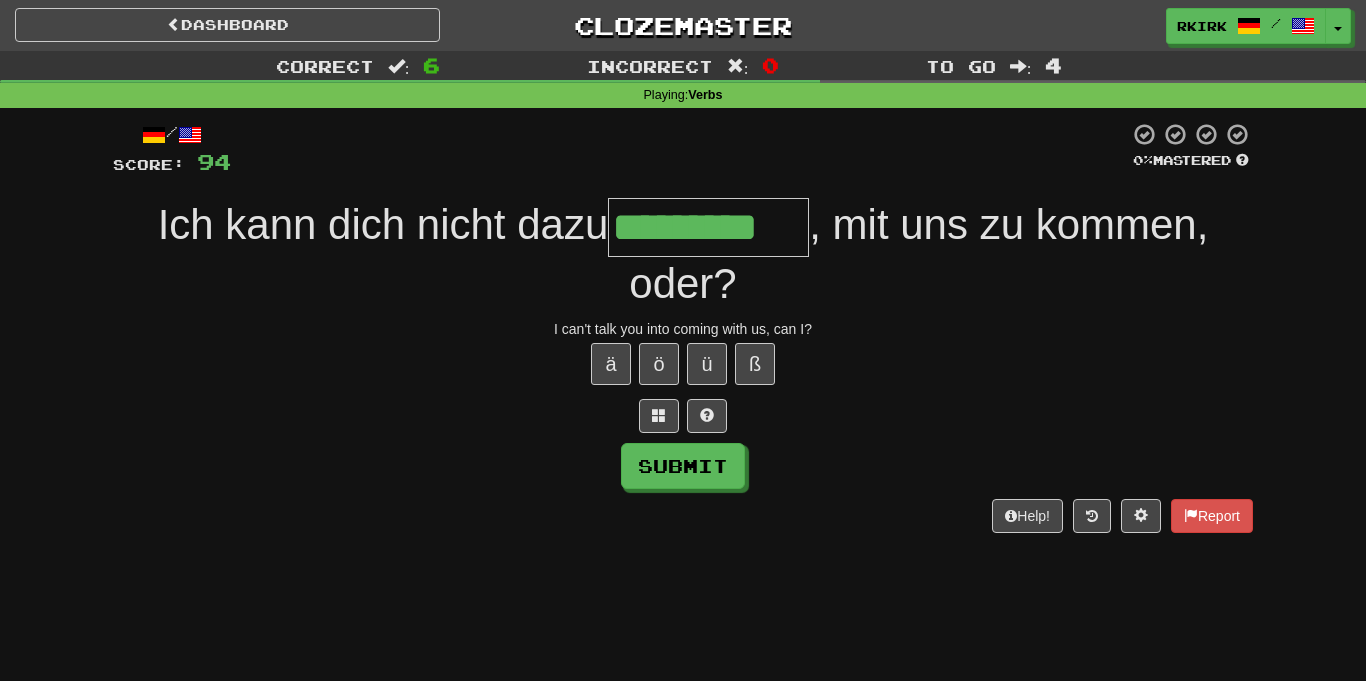 type on "*********" 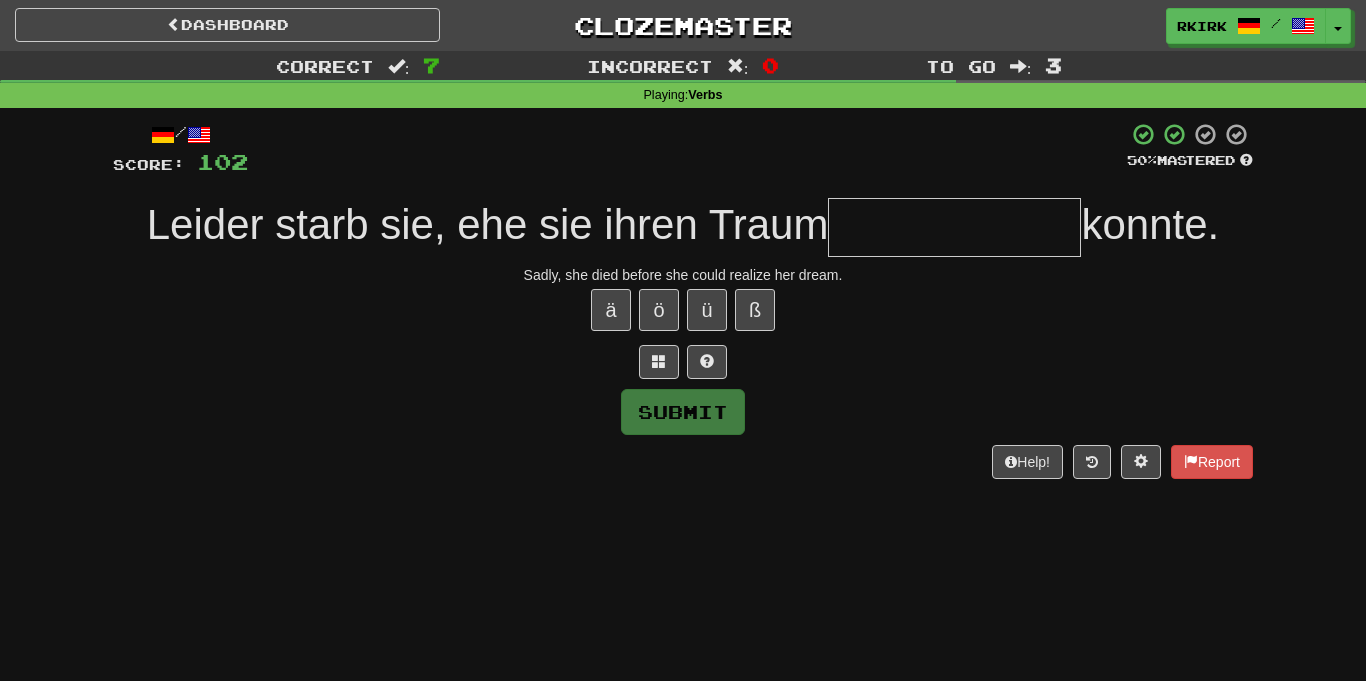 type on "*" 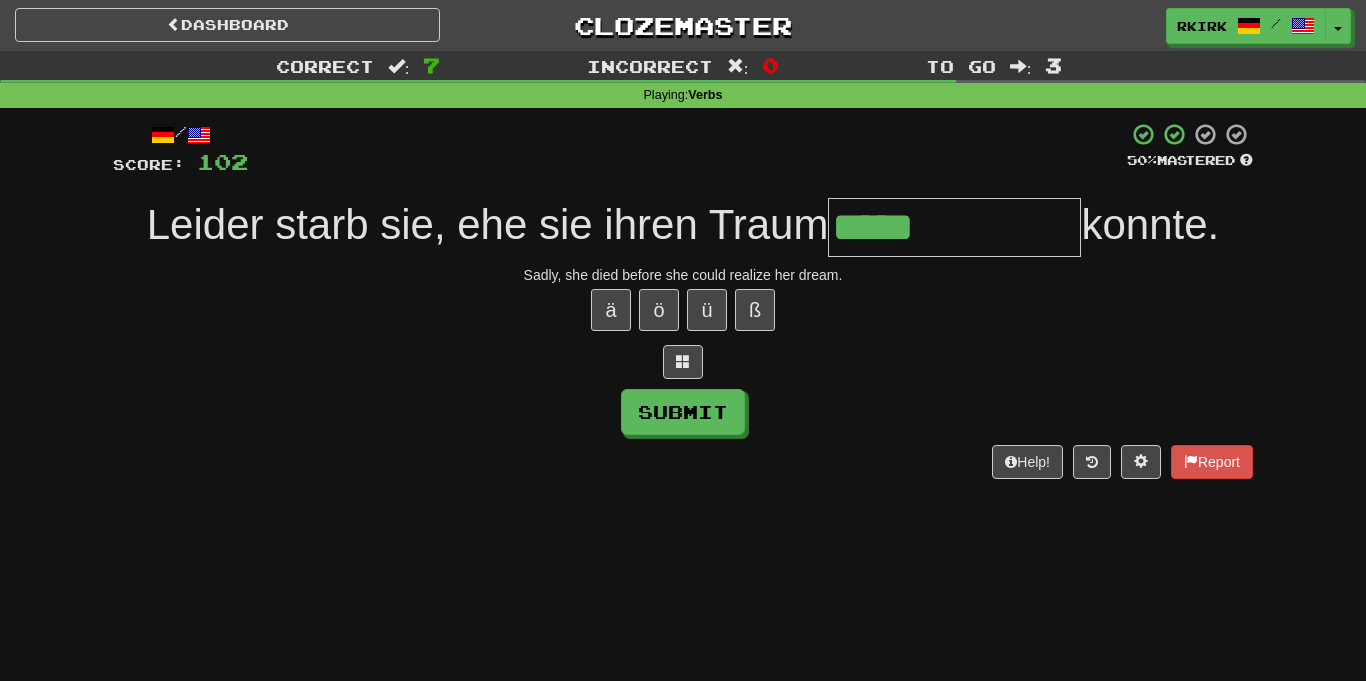 type on "**********" 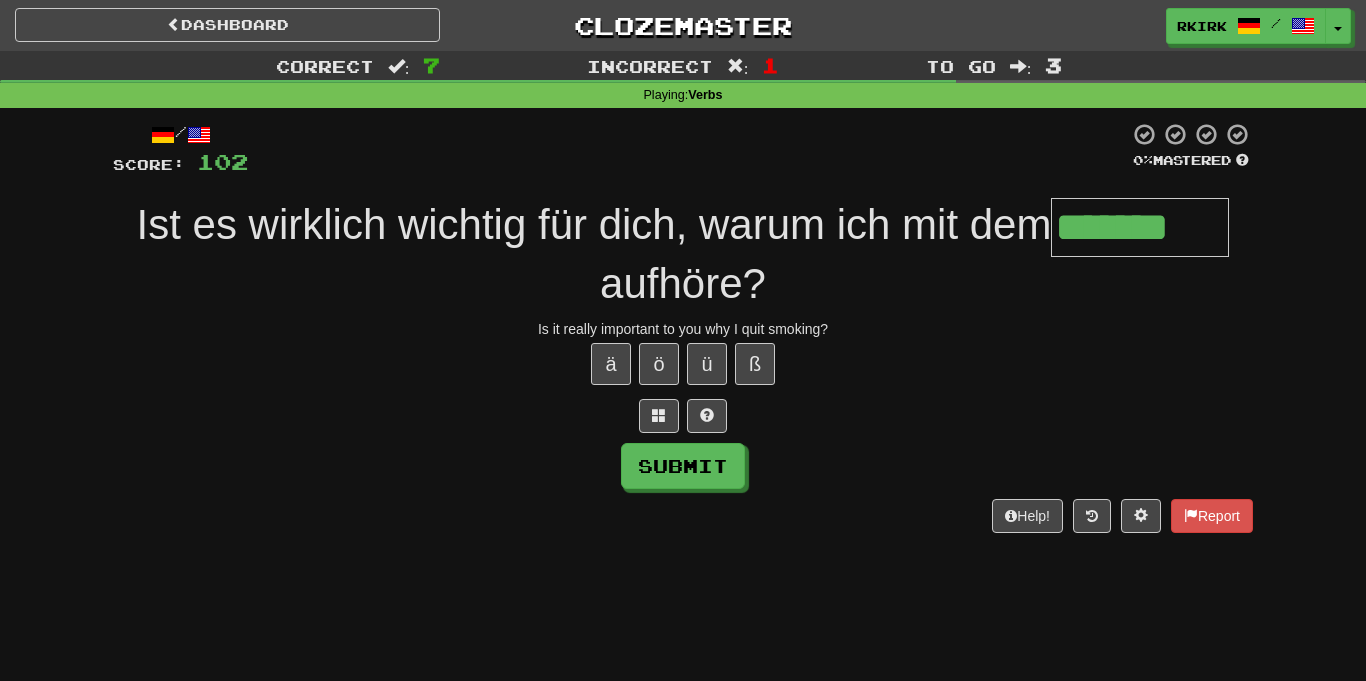 type on "*******" 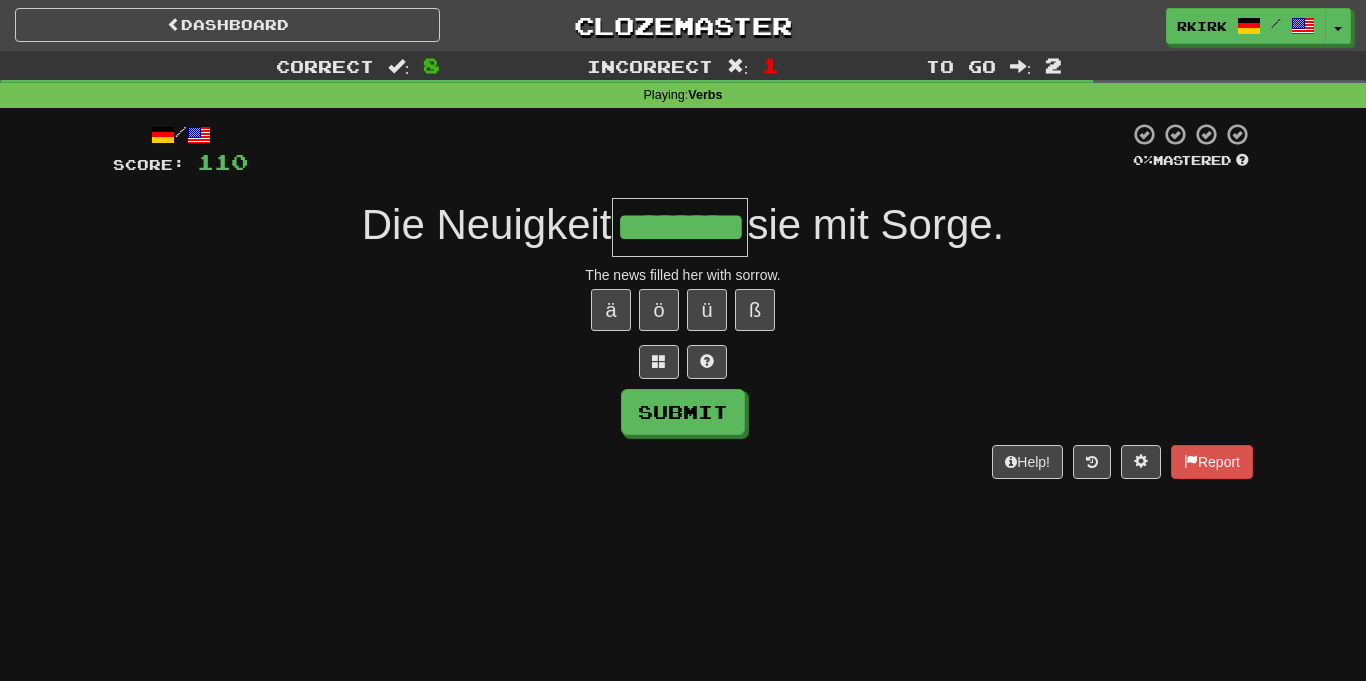 type on "********" 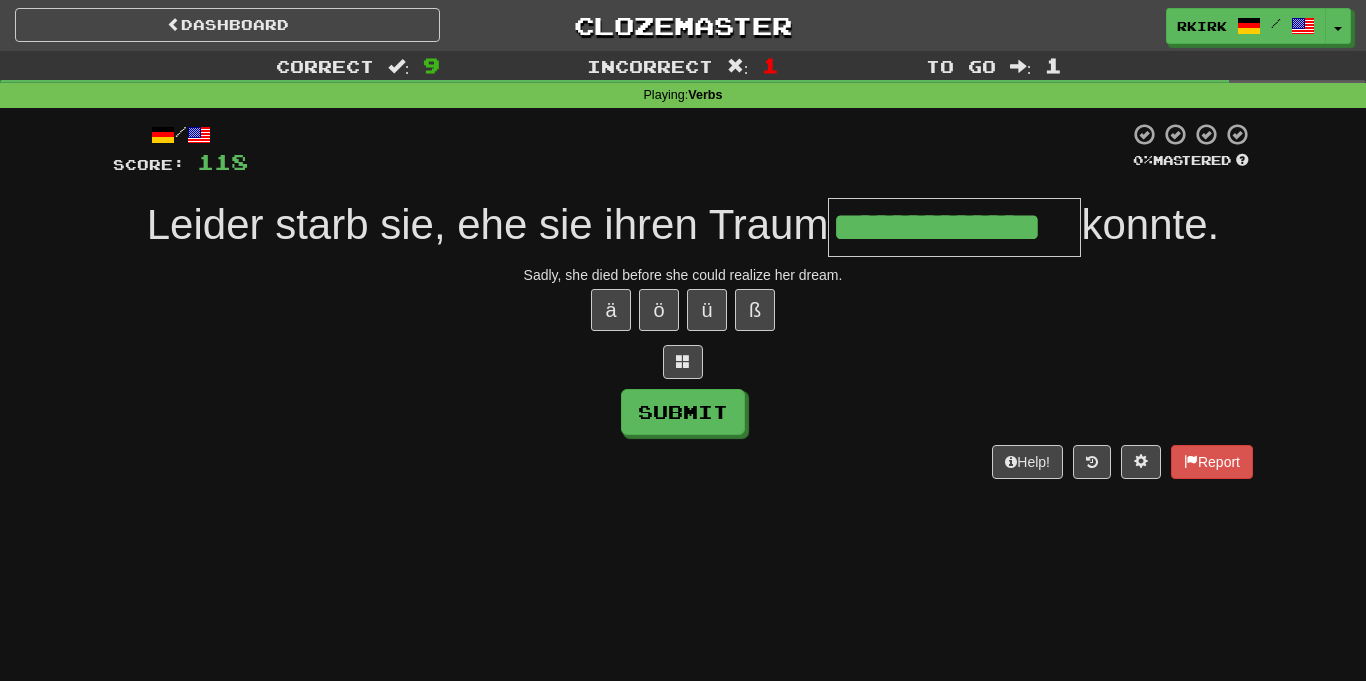 type on "**********" 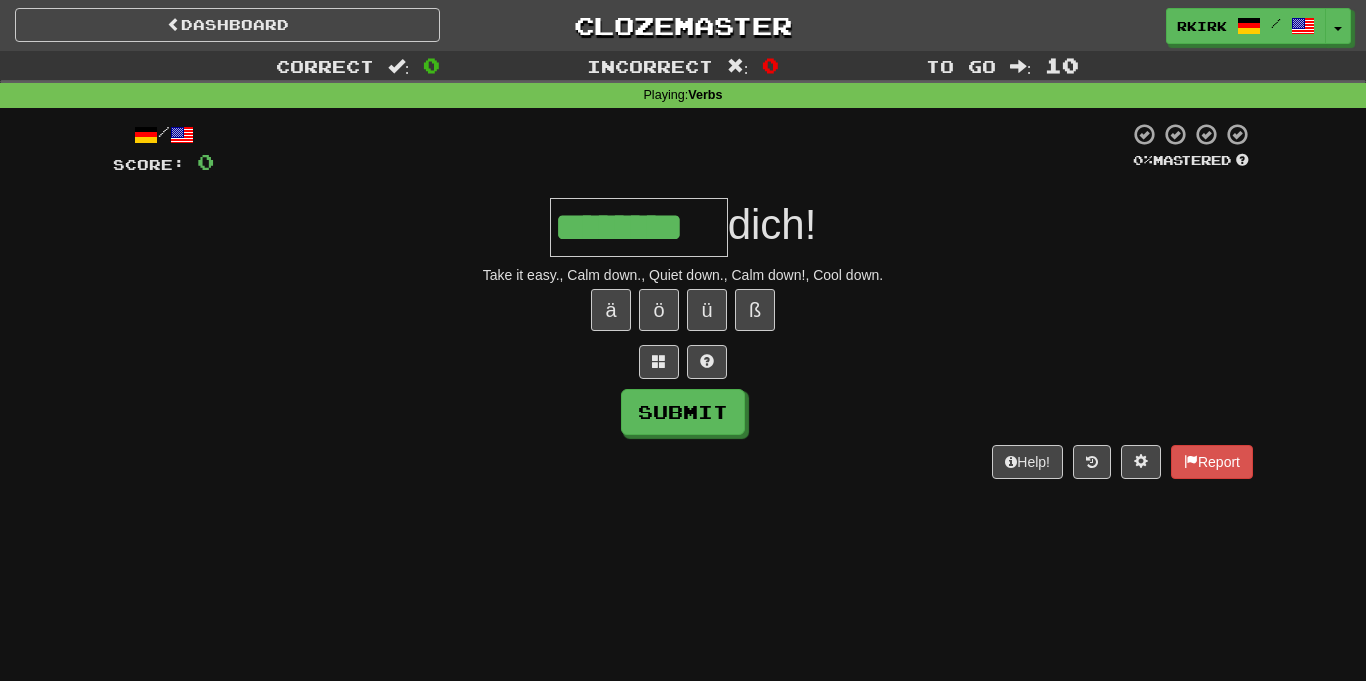 type on "********" 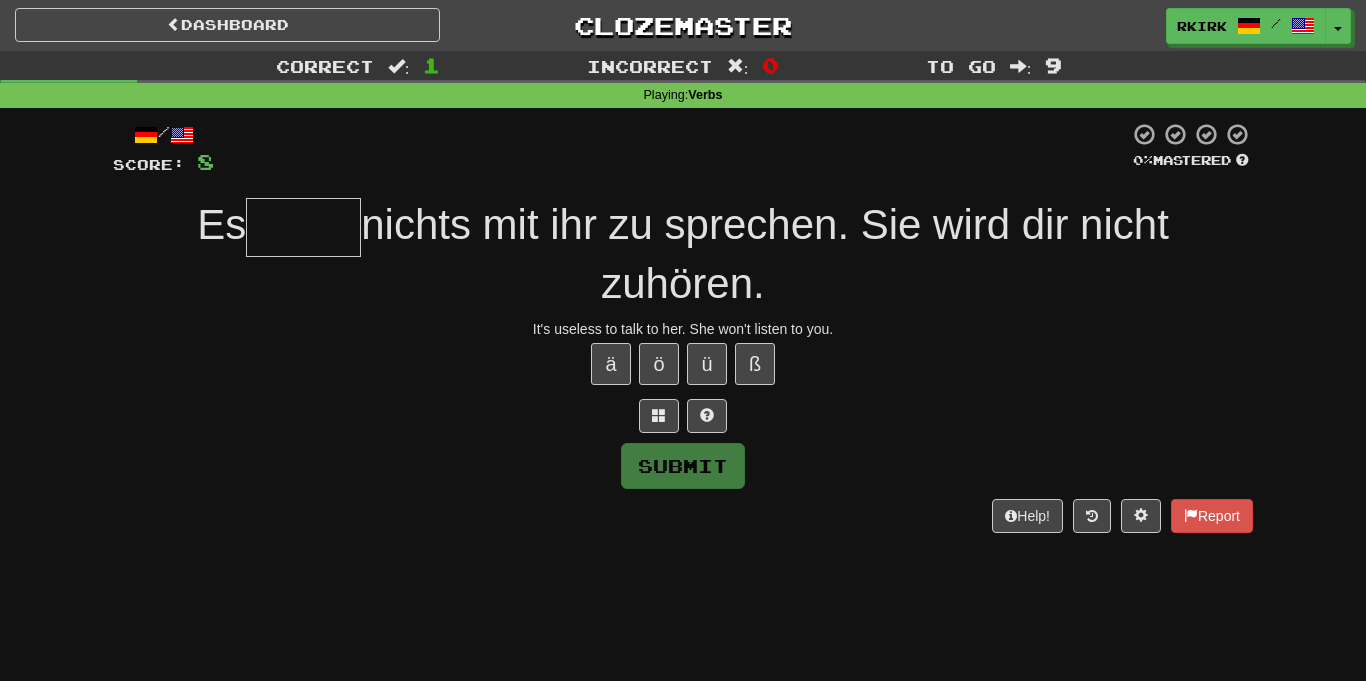 type on "*" 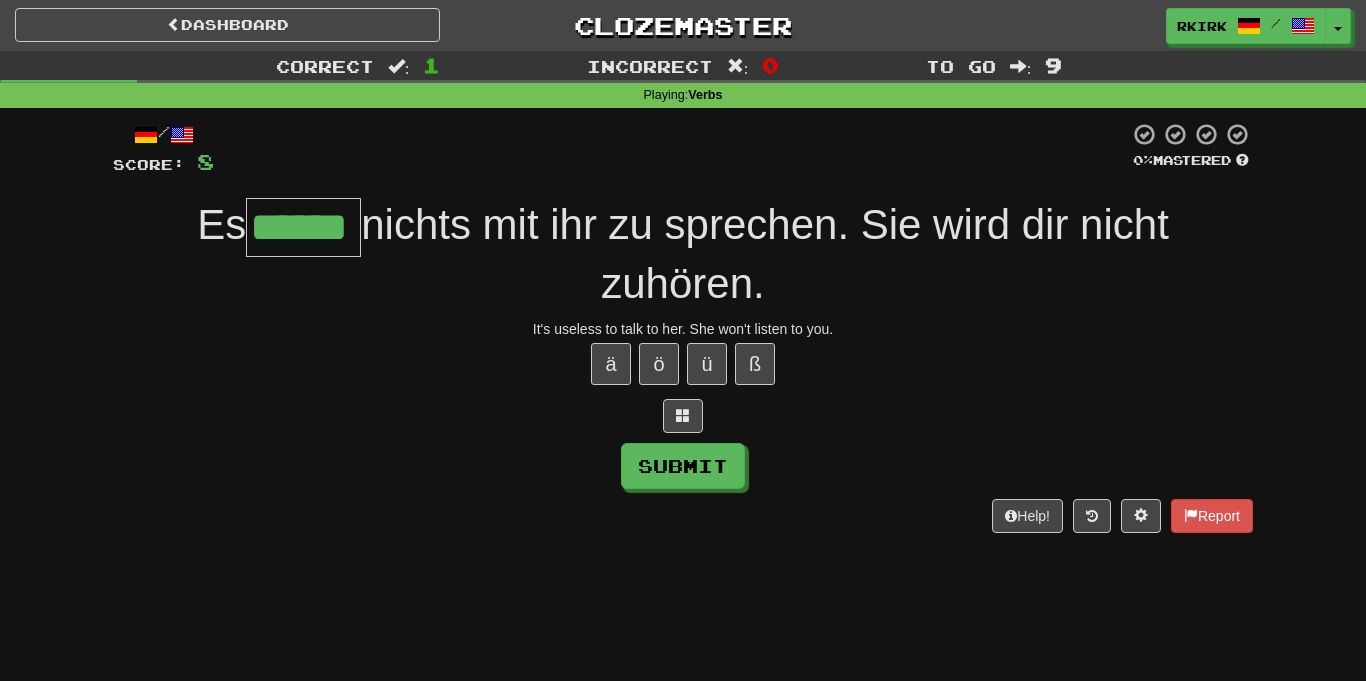 type on "******" 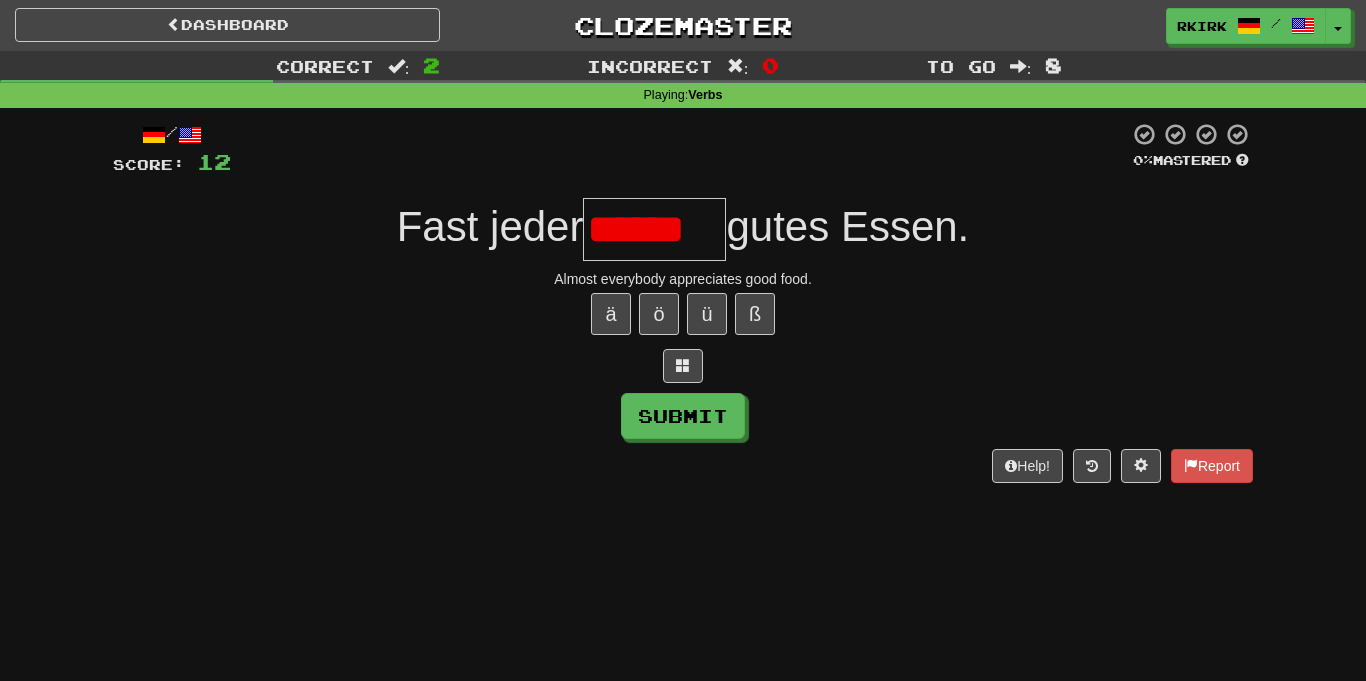 scroll, scrollTop: 0, scrollLeft: 0, axis: both 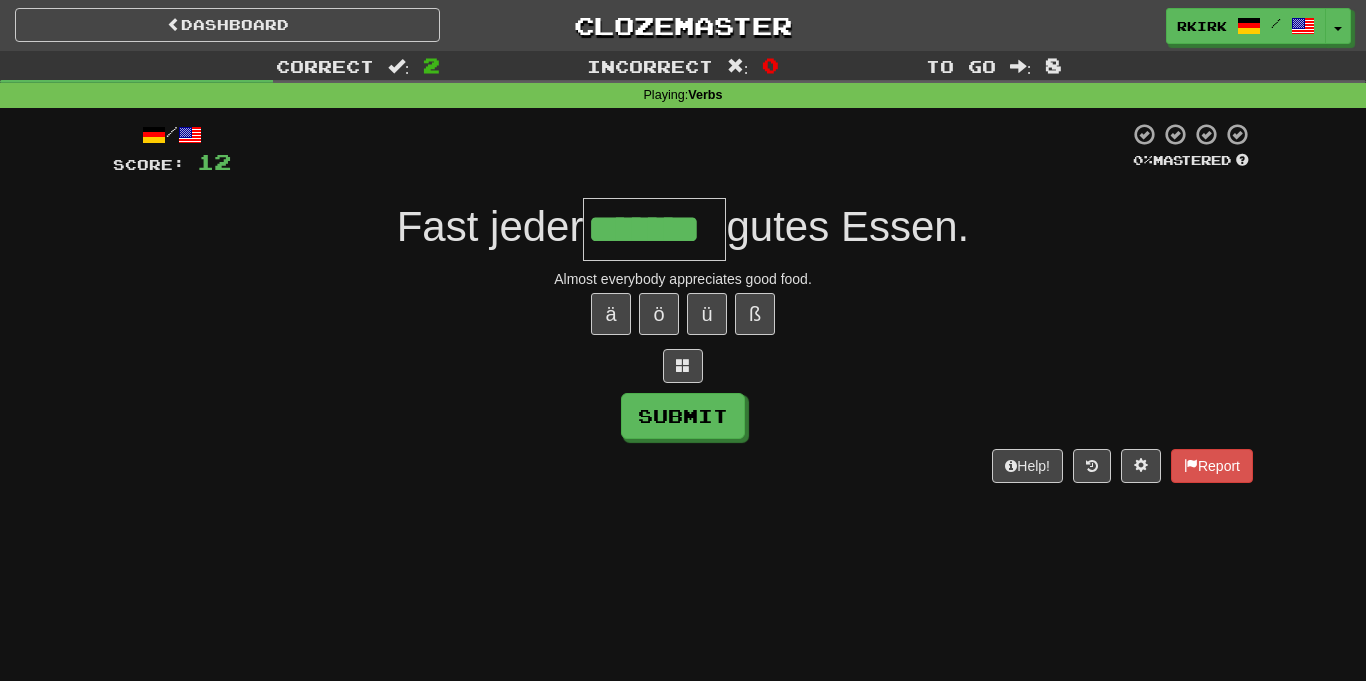 type on "*******" 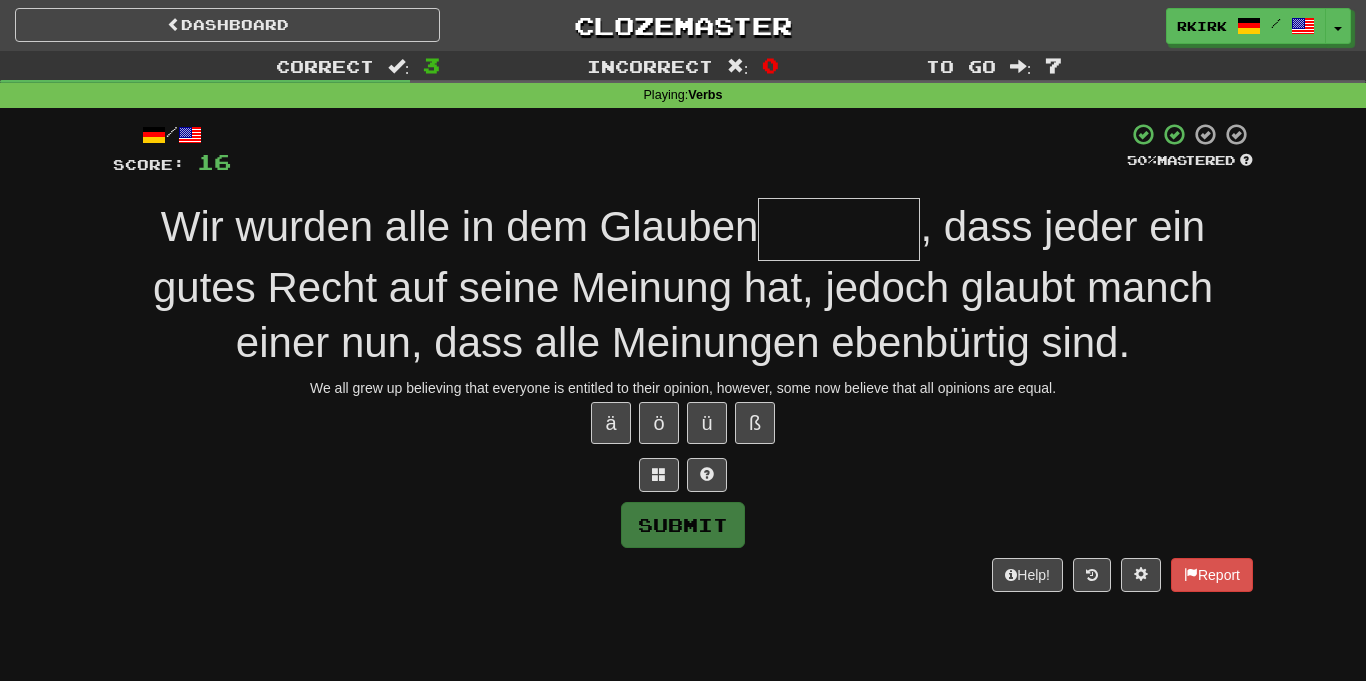 type on "*" 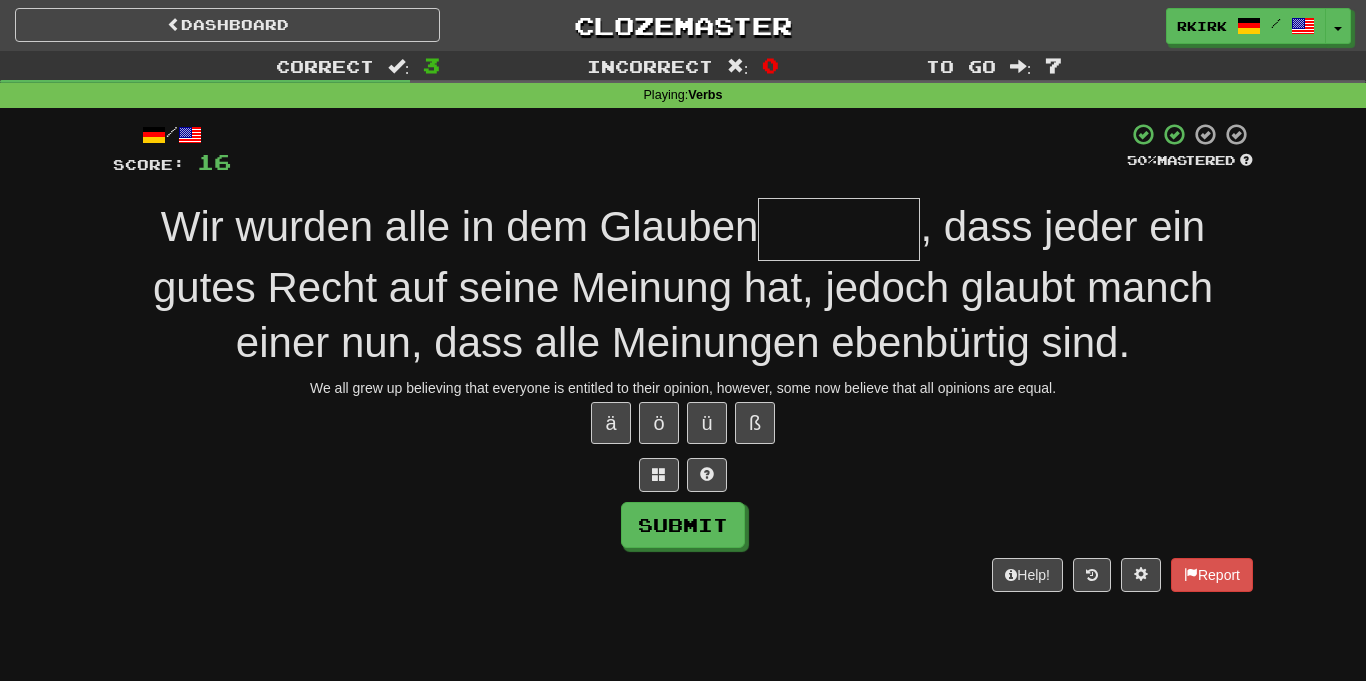 type on "*" 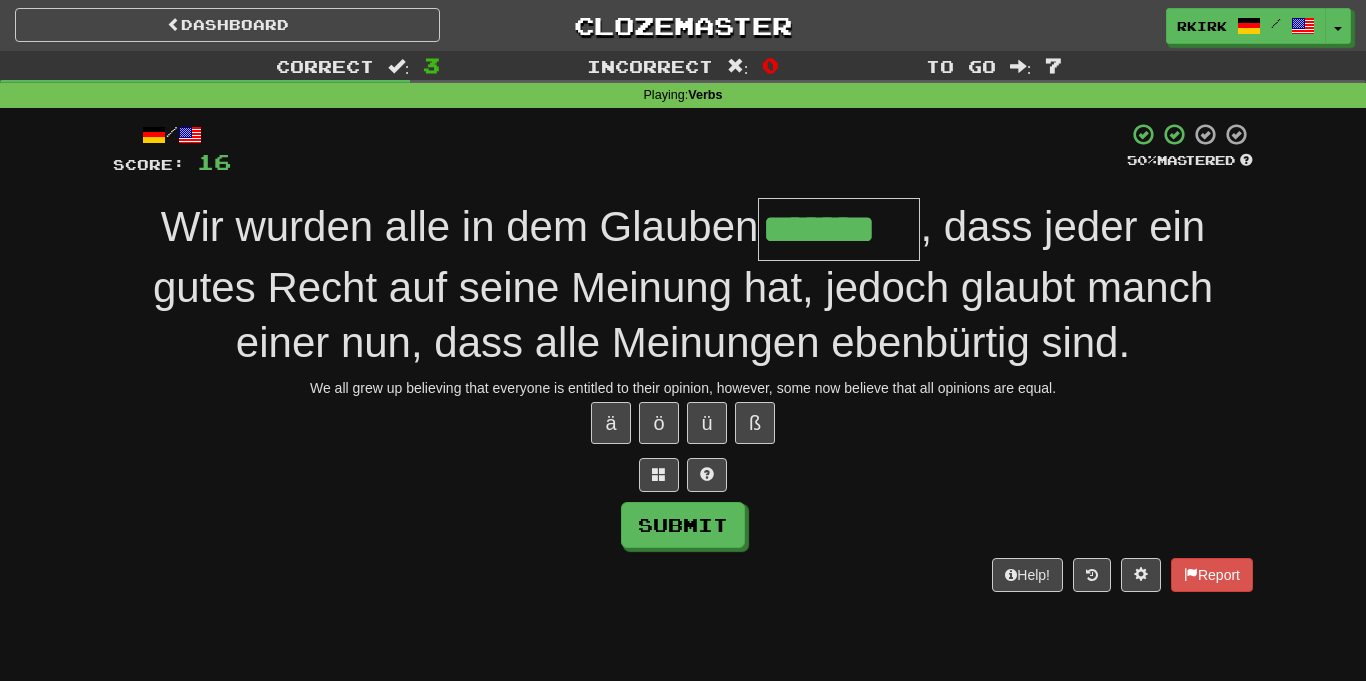 type on "*******" 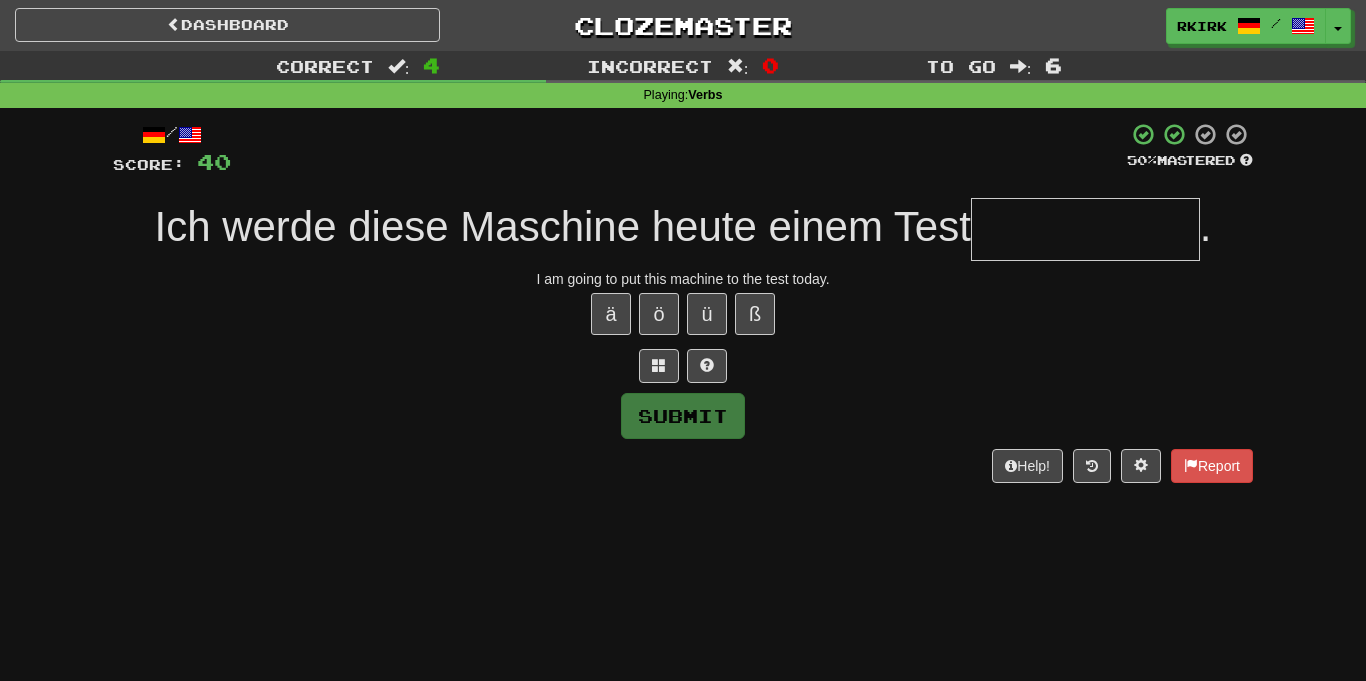 type on "*" 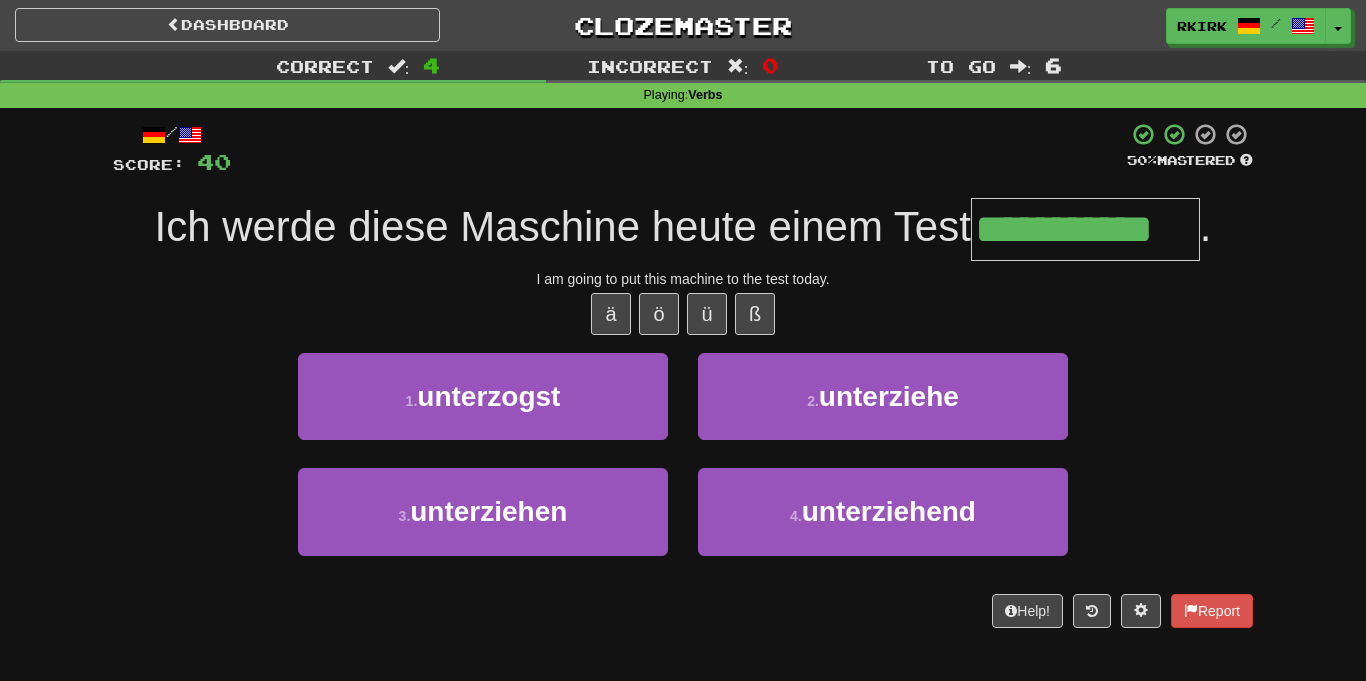 type on "**********" 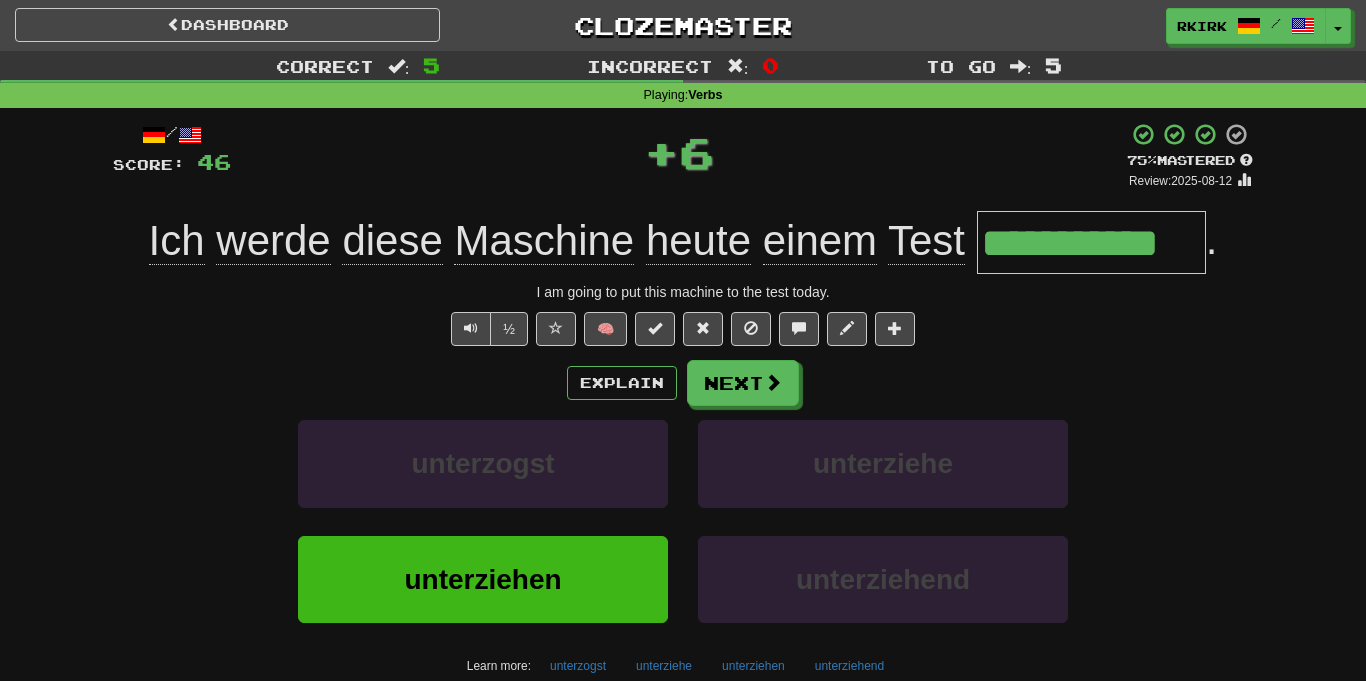click on "**********" at bounding box center [1091, 242] 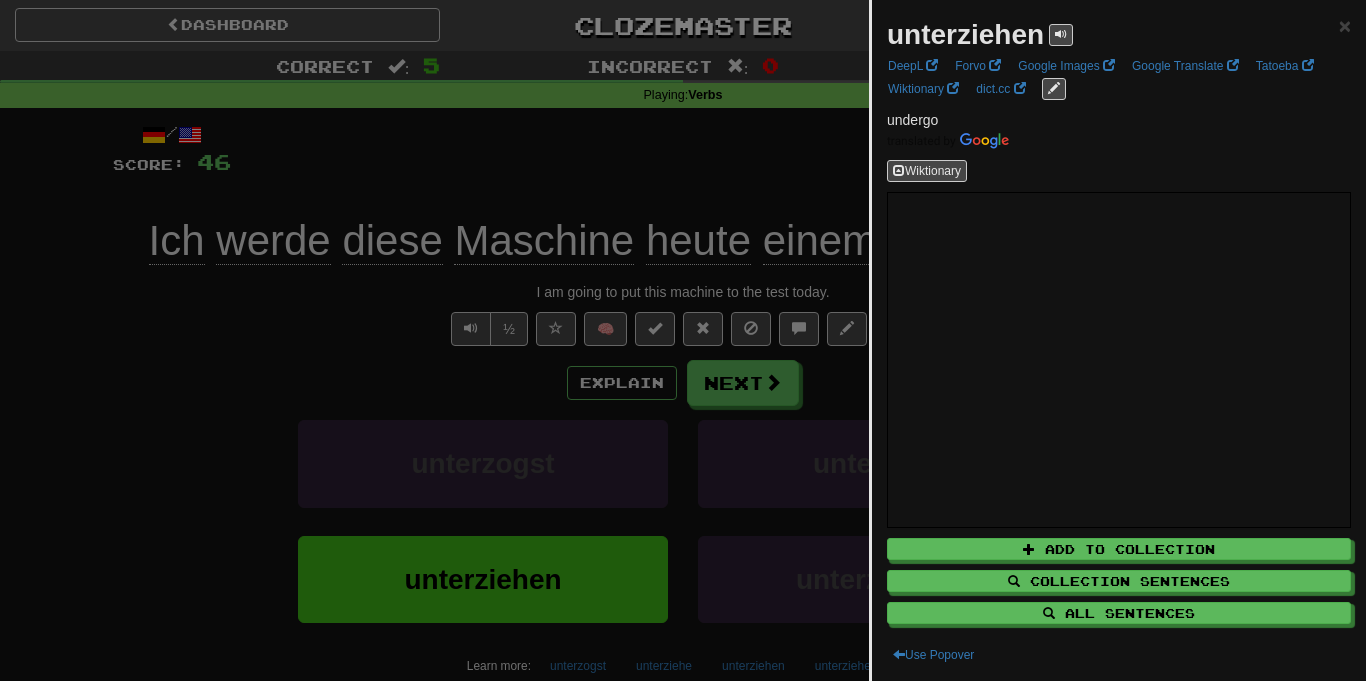 click at bounding box center (683, 340) 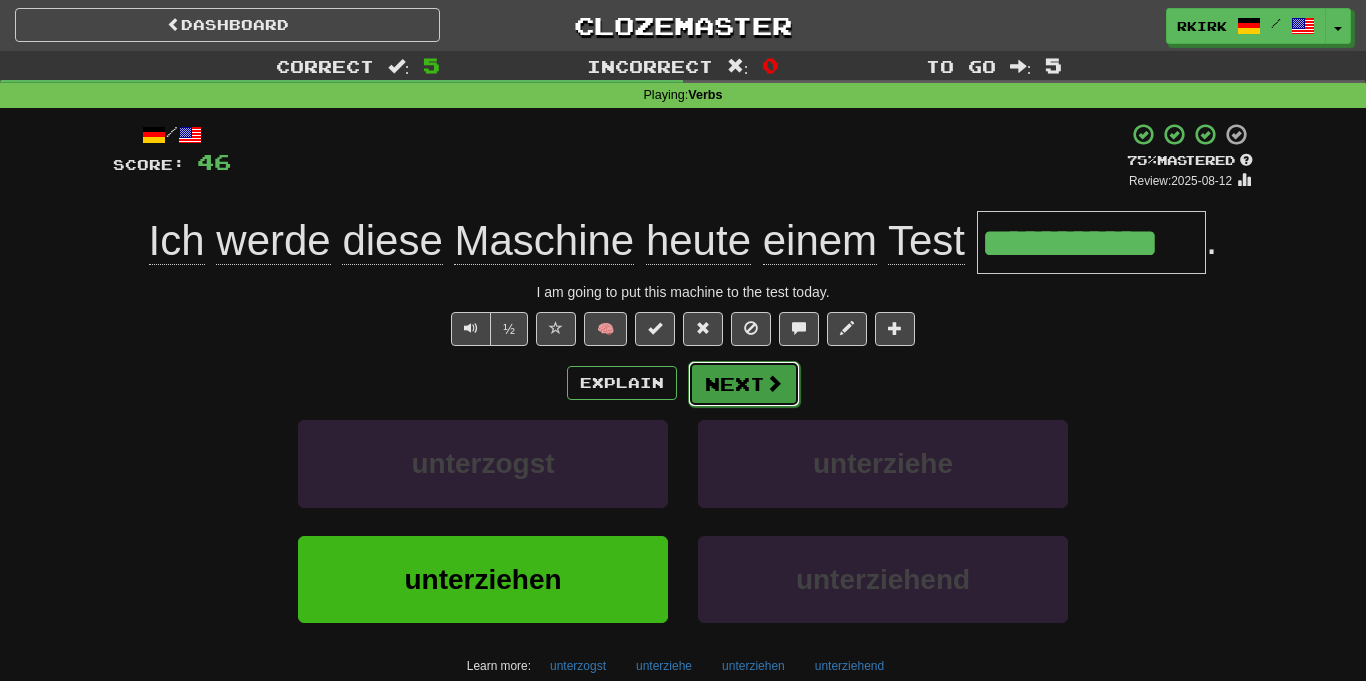 click on "Next" at bounding box center [744, 384] 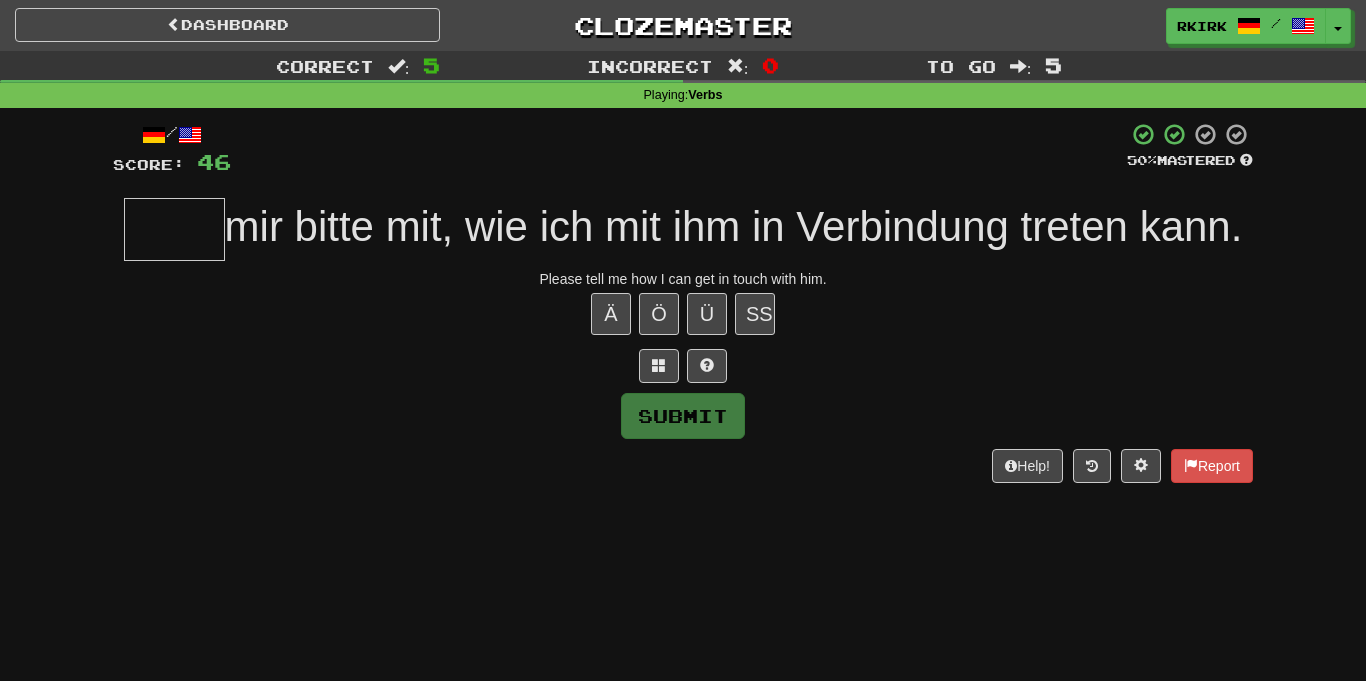 type on "*" 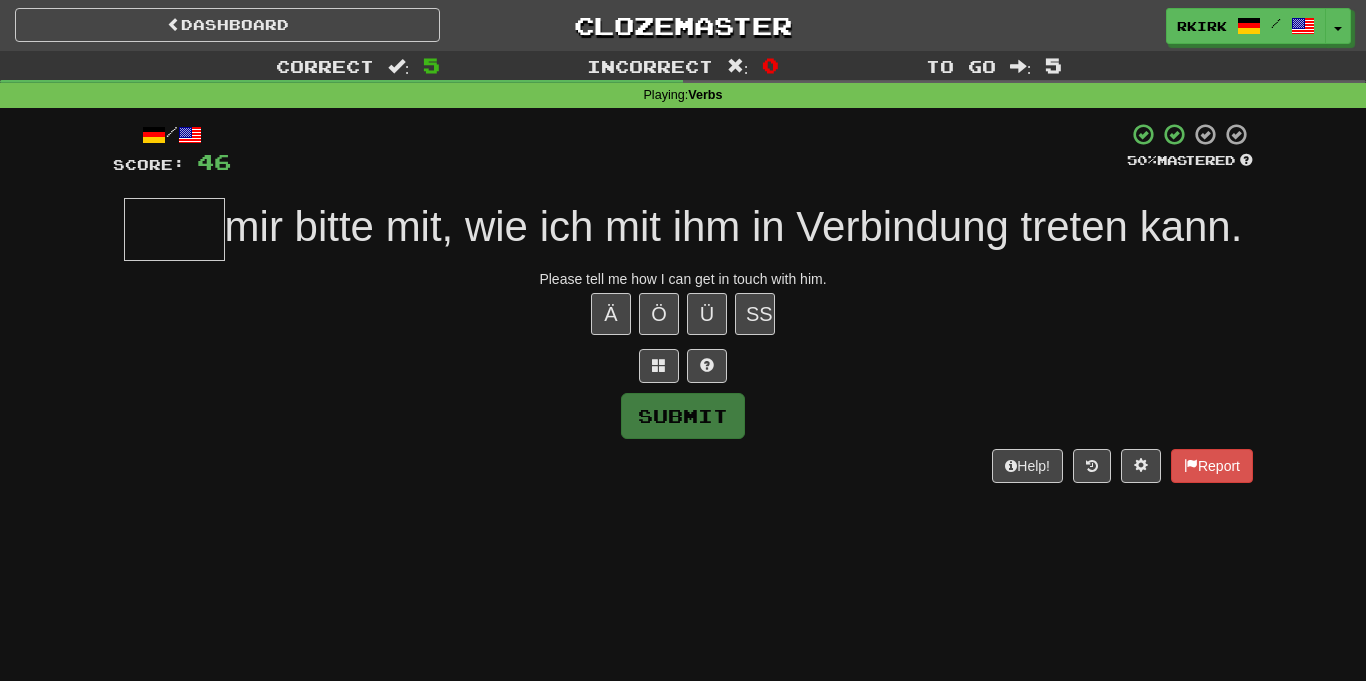 type on "*" 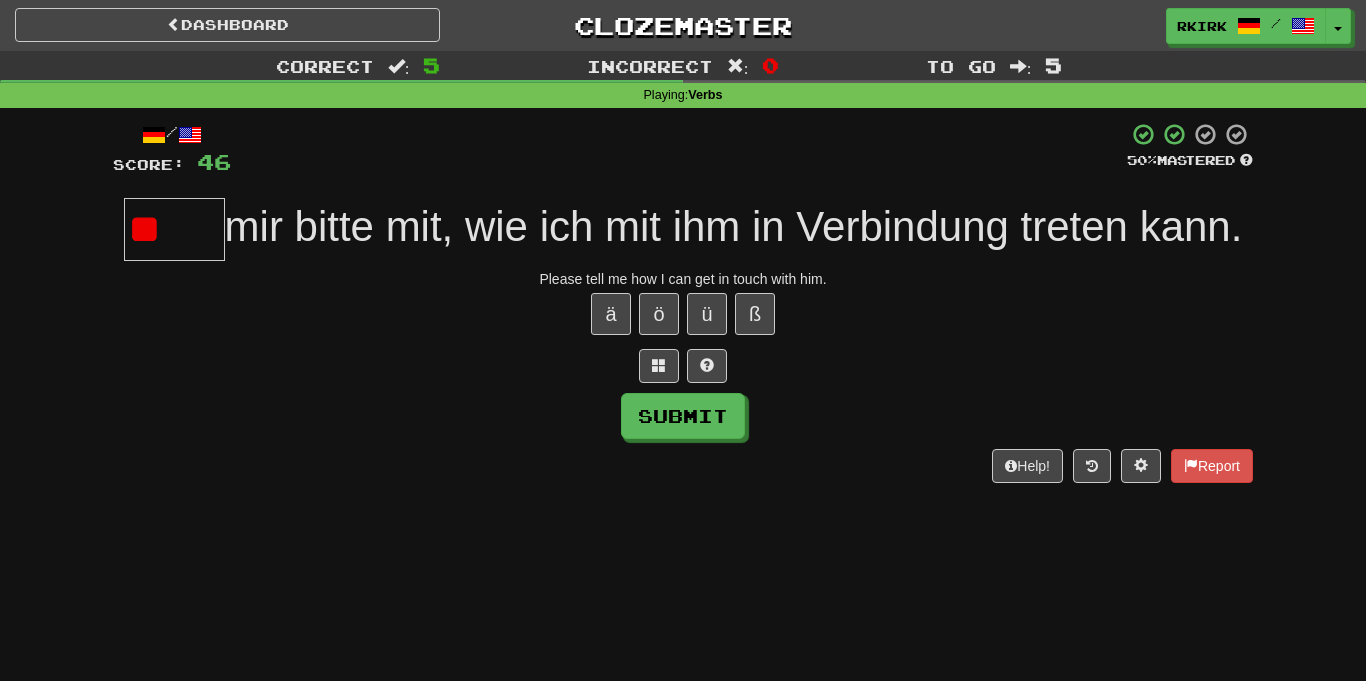 type on "*" 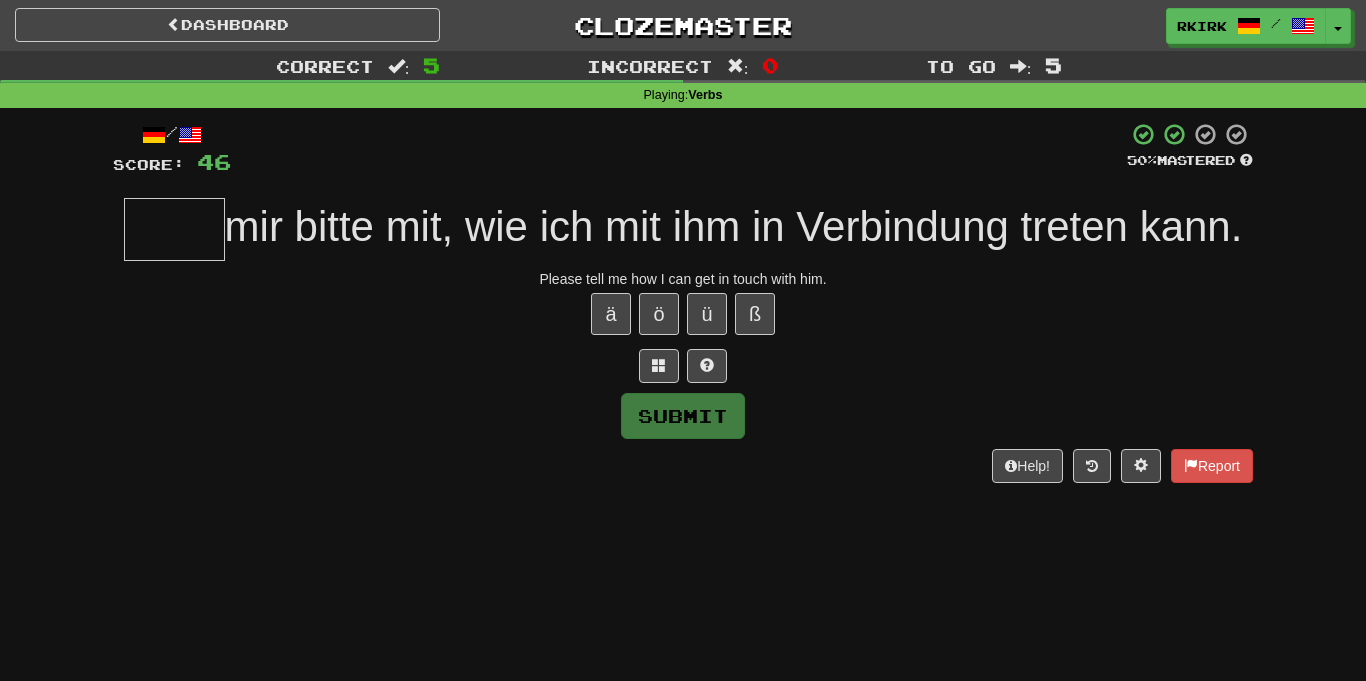 type on "*" 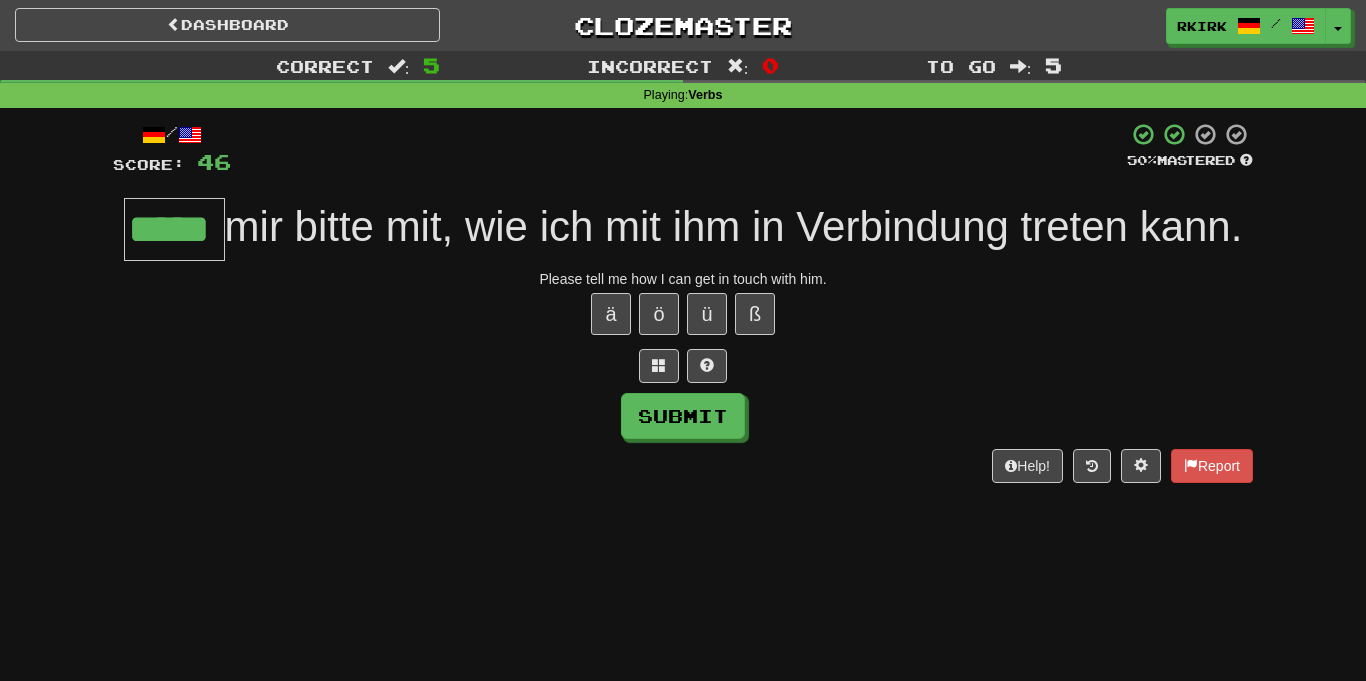 type on "*****" 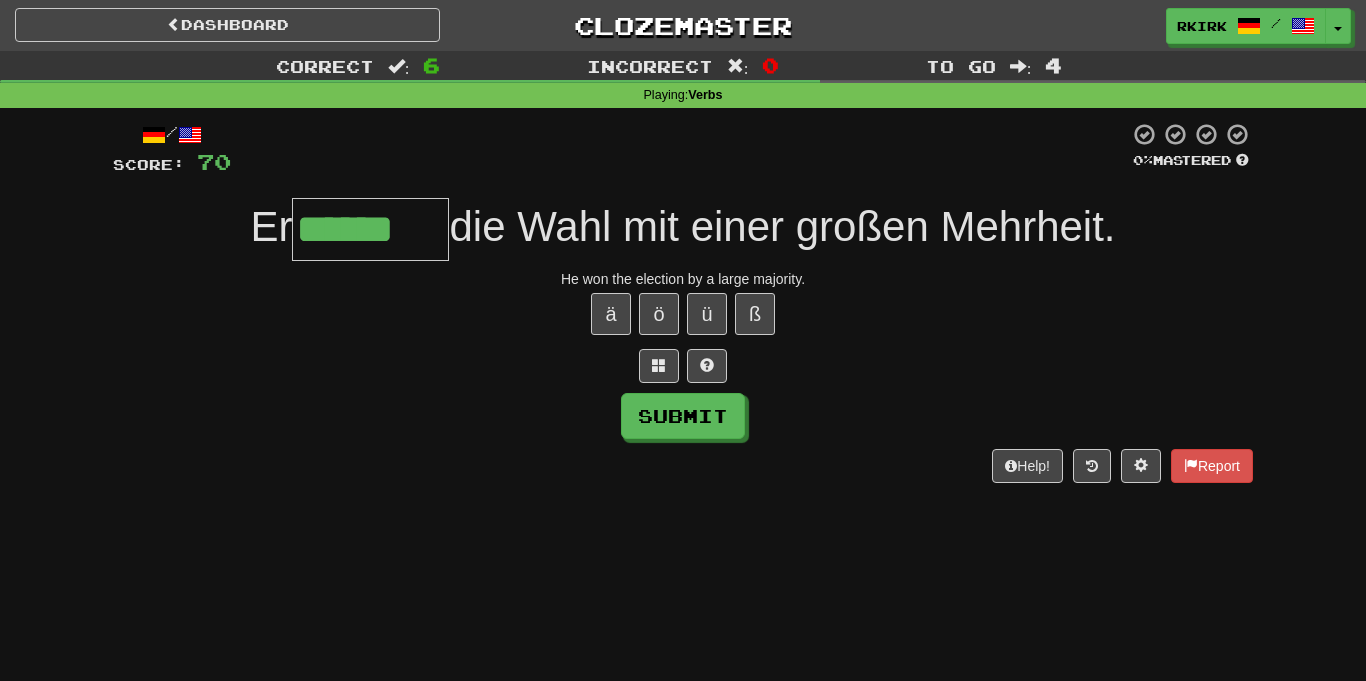 type on "******" 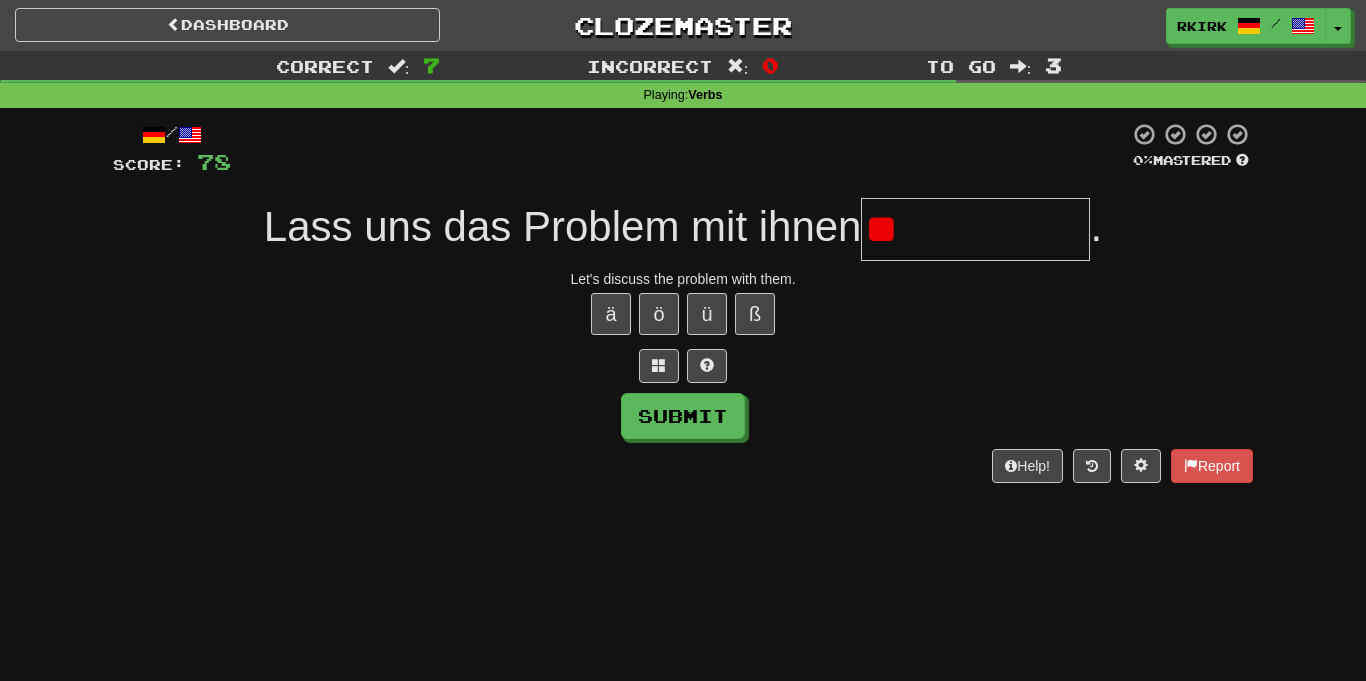 type on "*" 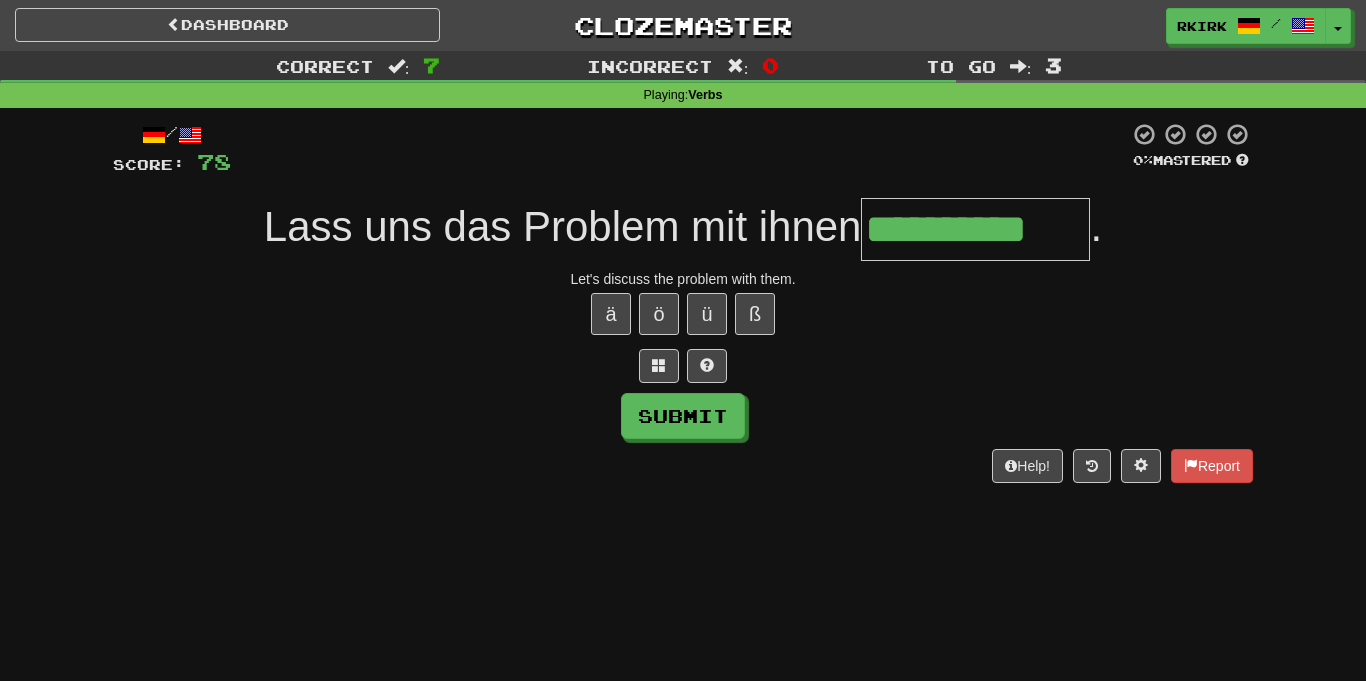 type on "**********" 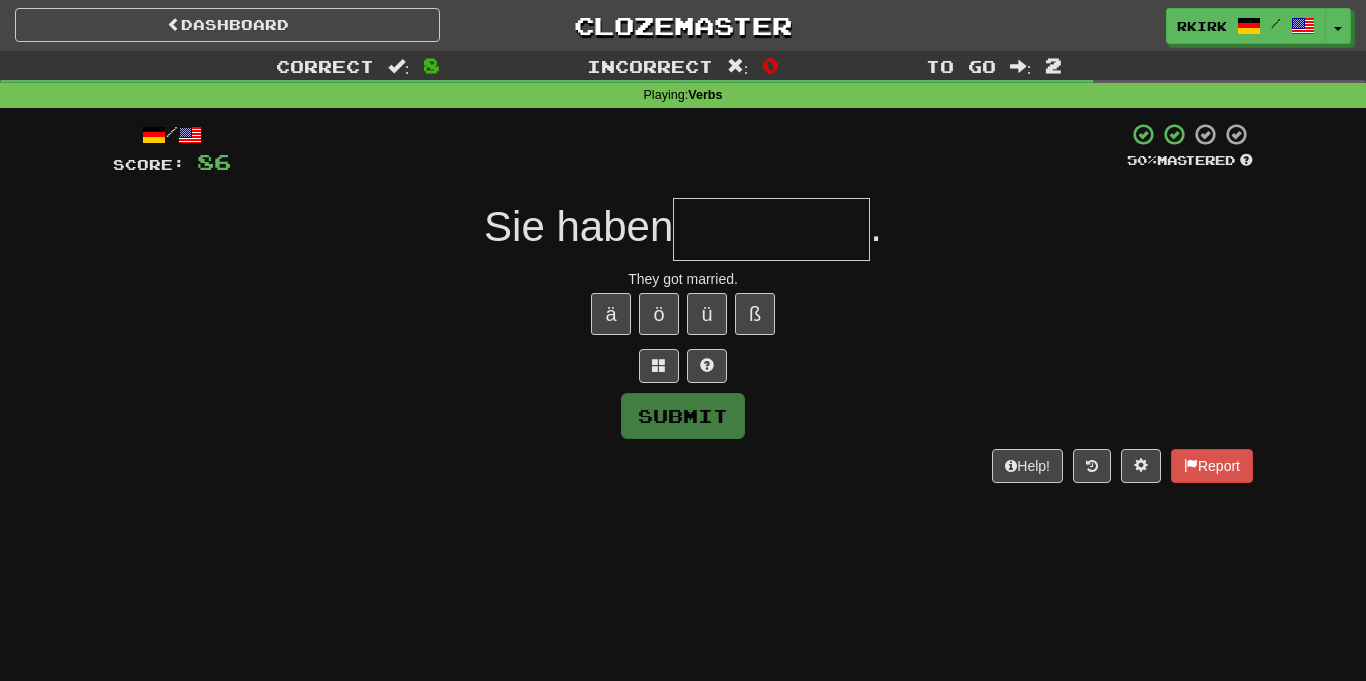 type on "*" 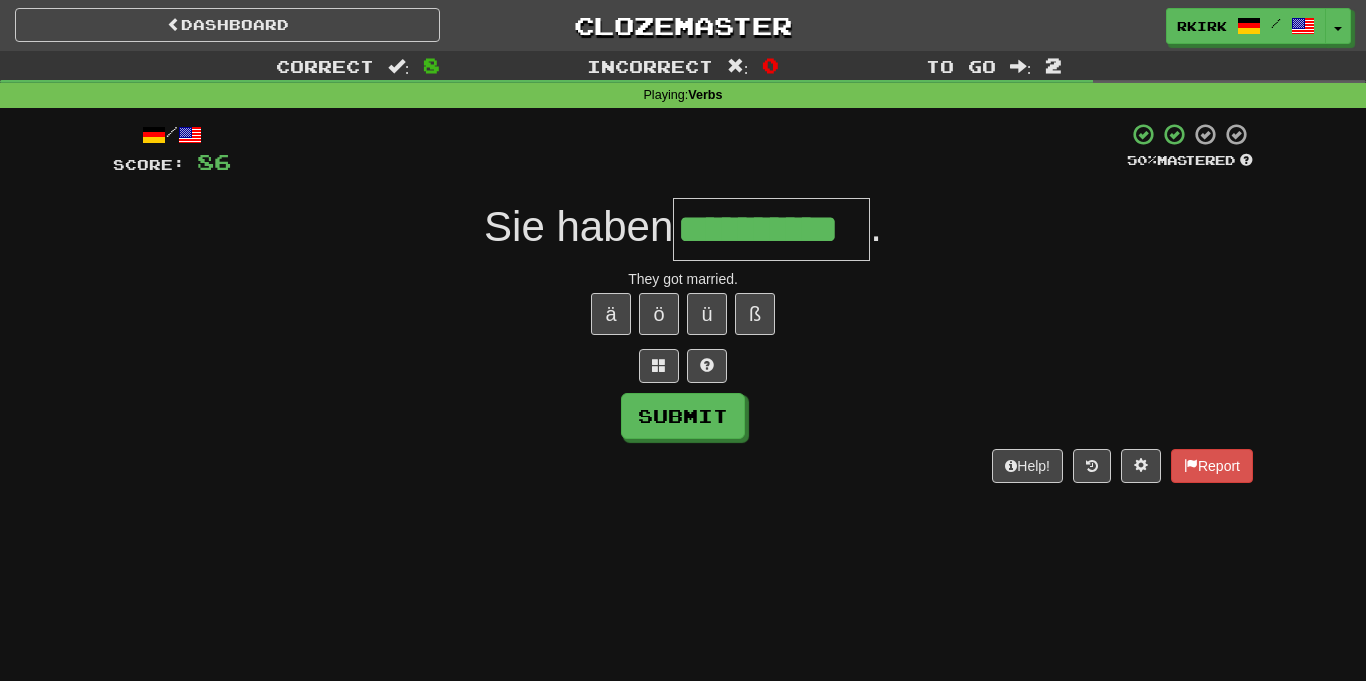 type on "**********" 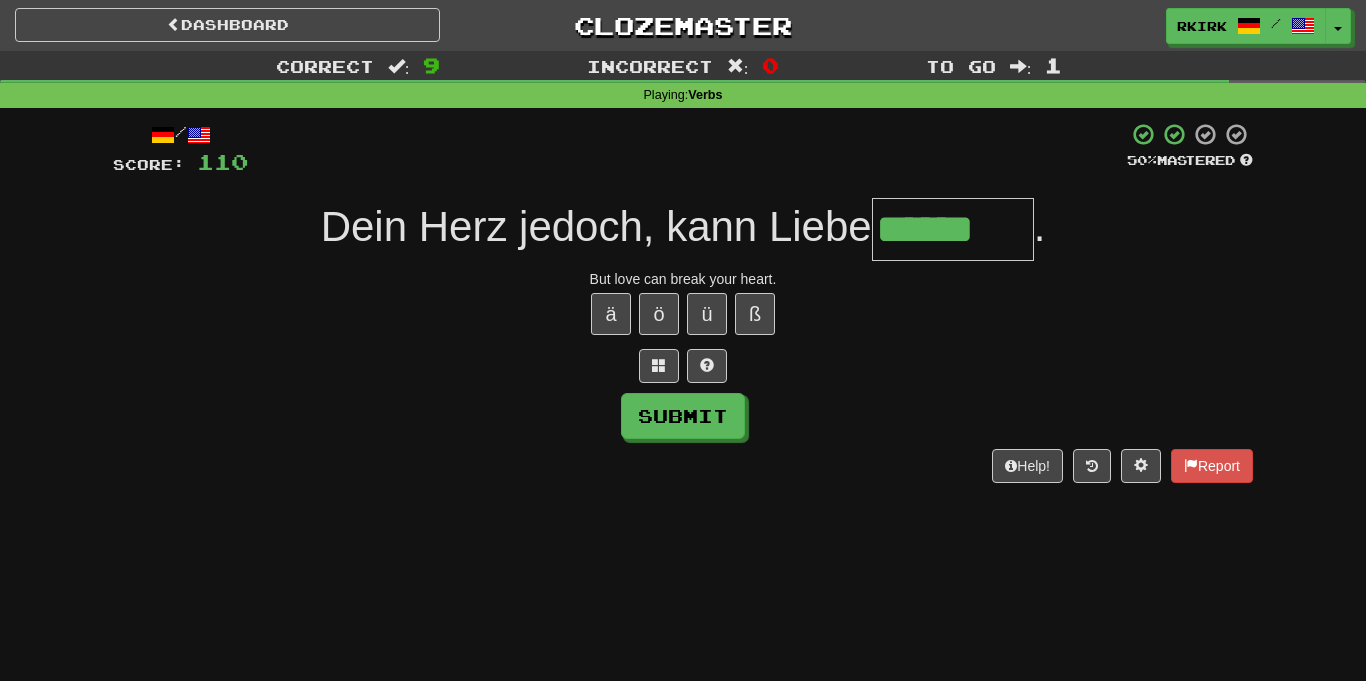 type on "*******" 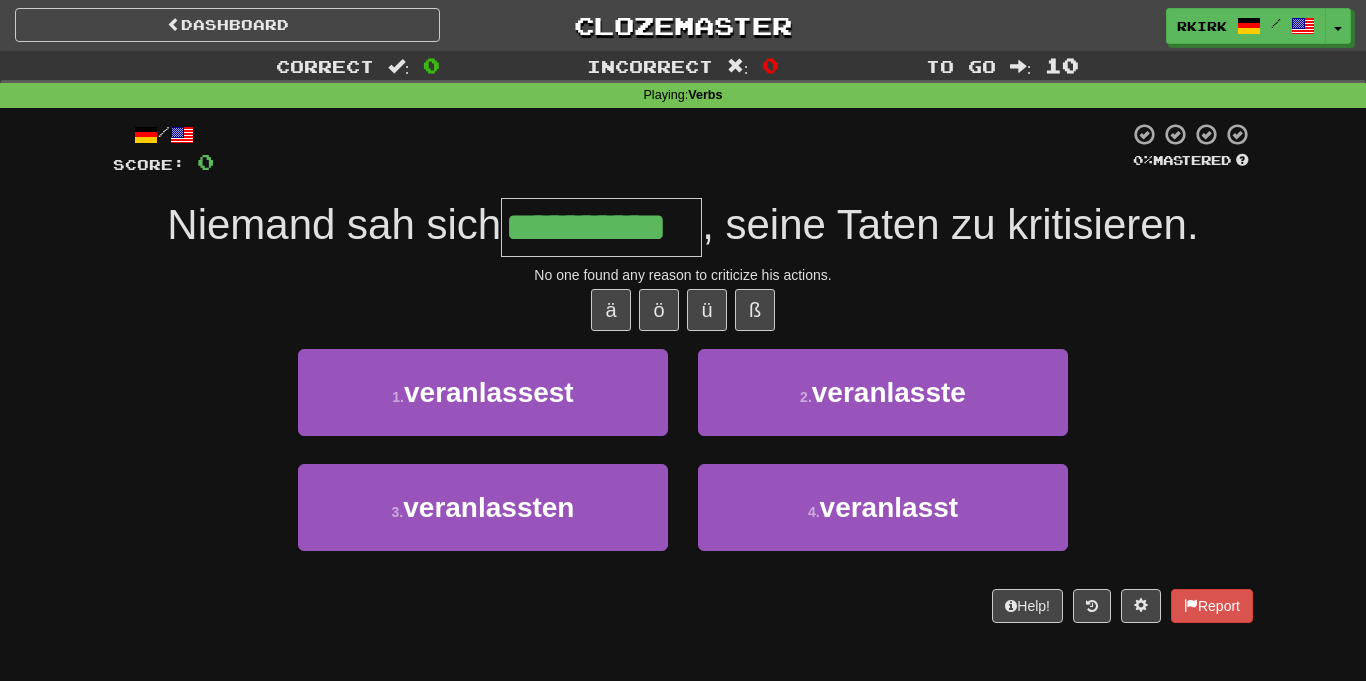 type on "**********" 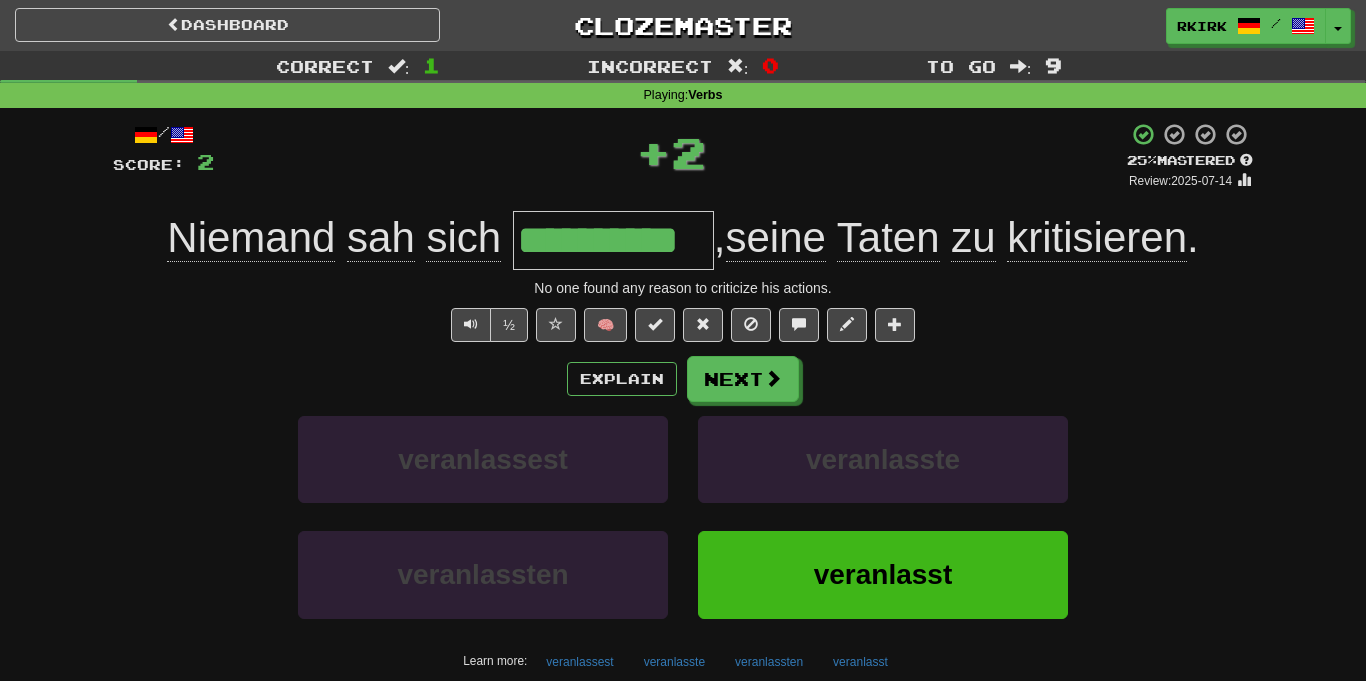 click on "**********" at bounding box center (683, 437) 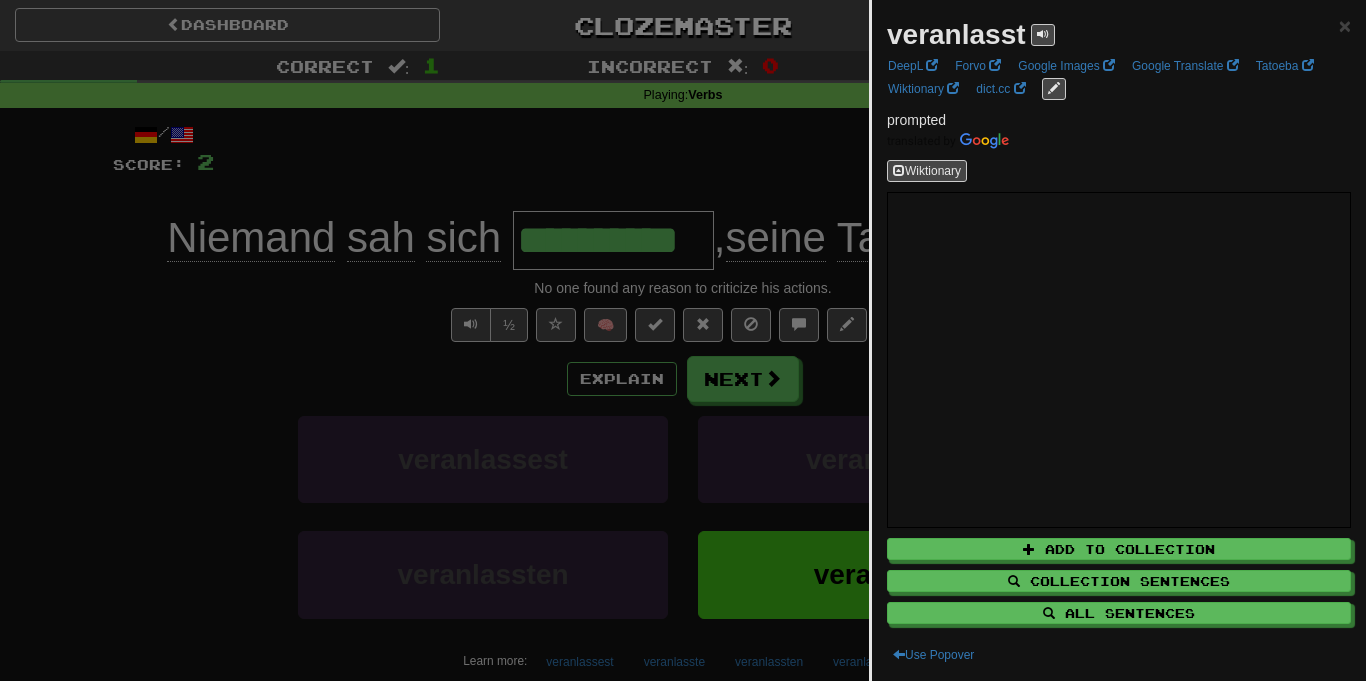 click at bounding box center (683, 340) 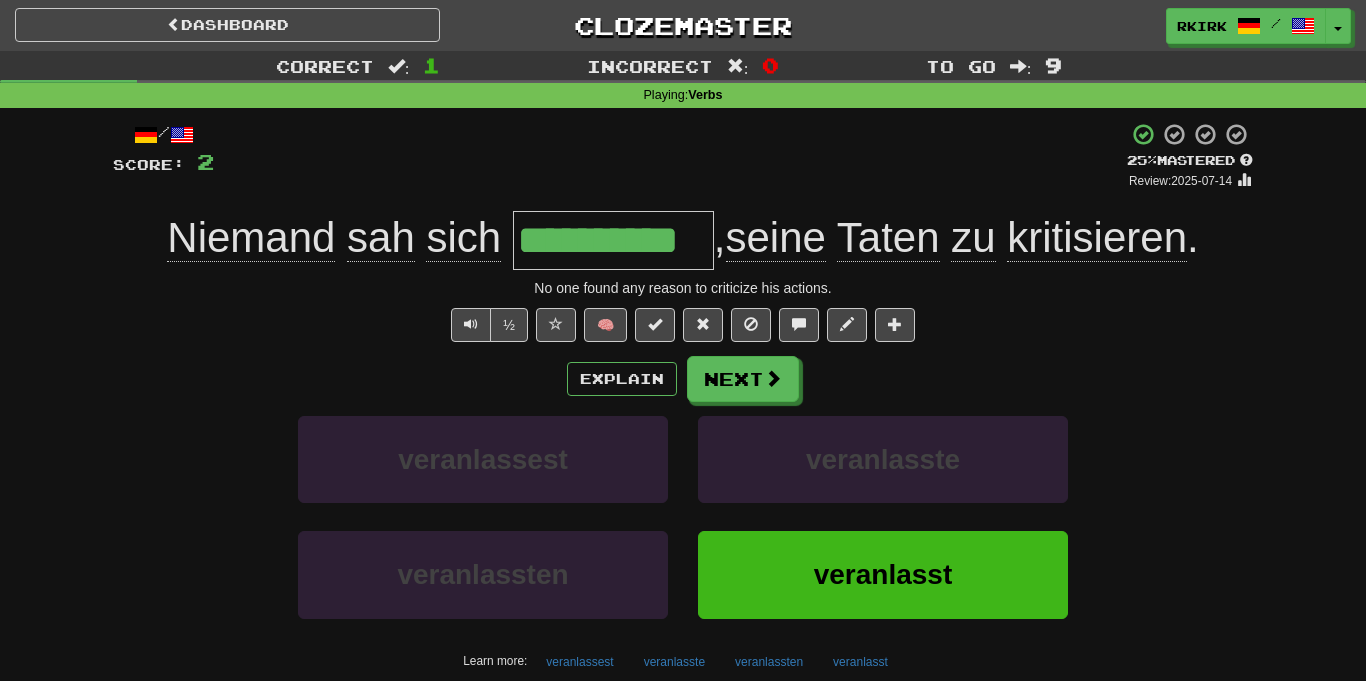 click on "**********" at bounding box center (613, 240) 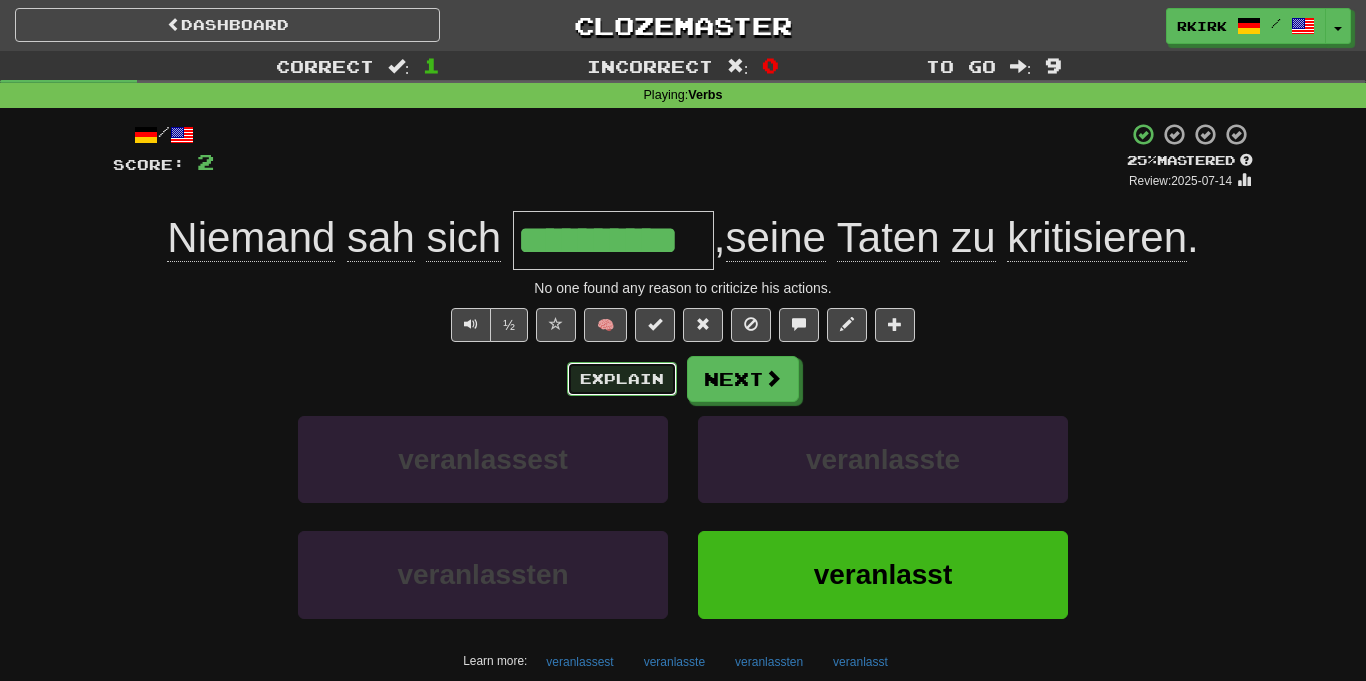 click on "Explain" at bounding box center [622, 379] 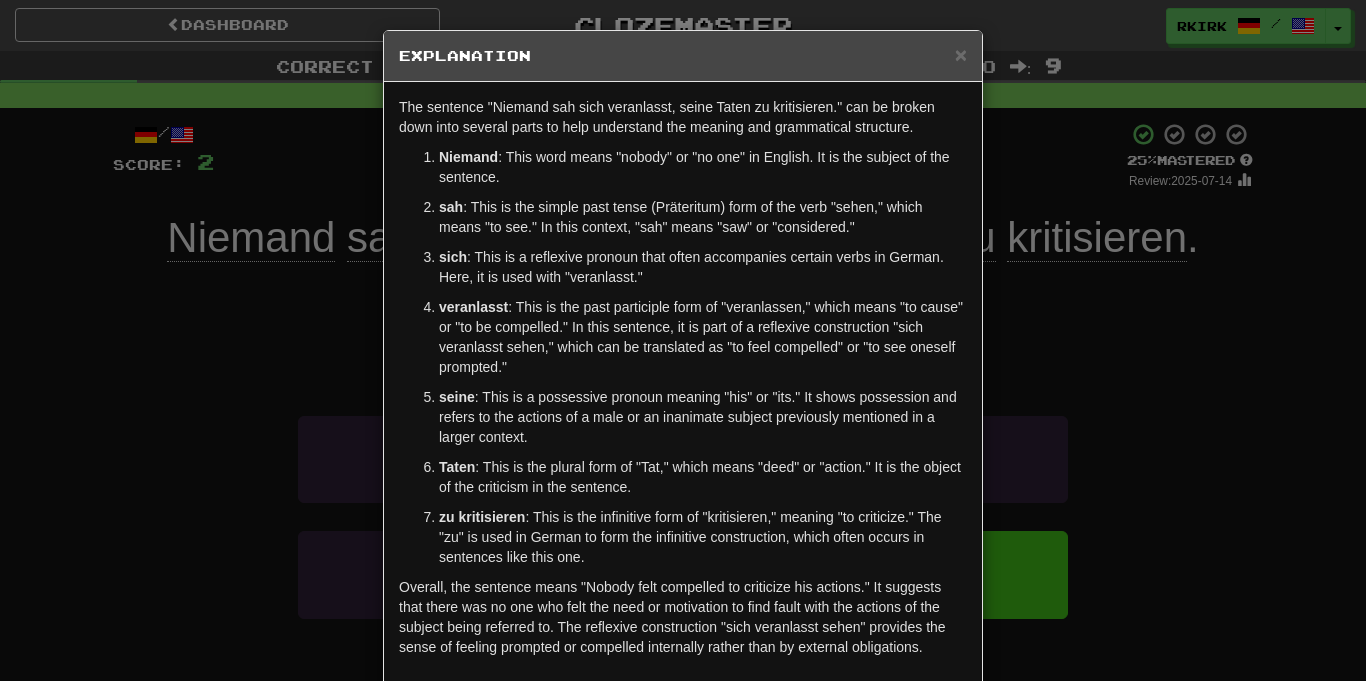 click on "× Explanation The sentence "Niemand sah sich veranlasst, seine Taten zu kritisieren." can be broken down into several parts to help understand the meaning and grammatical structure.
Niemand : This word means "nobody" or "no one" in English. It is the subject of the sentence.
sah : This is the simple past tense (Präteritum) form of the verb "sehen," which means "to see." In this context, "sah" means "saw" or "considered."
sich : This is a reflexive pronoun that often accompanies certain verbs in German. Here, it is used with "veranlasst."
veranlasst : This is the past participle form of "veranlassen," which means "to cause" or "to be compelled." In this sentence, it is part of a reflexive construction "sich veranlasst sehen," which can be translated as "to feel compelled" or "to see oneself prompted."
seine
Taten : This is the plural form of "Tat," which means "deed" or "action." It is the object of the criticism in the sentence.
zu kritisieren
Let us know !" at bounding box center (683, 340) 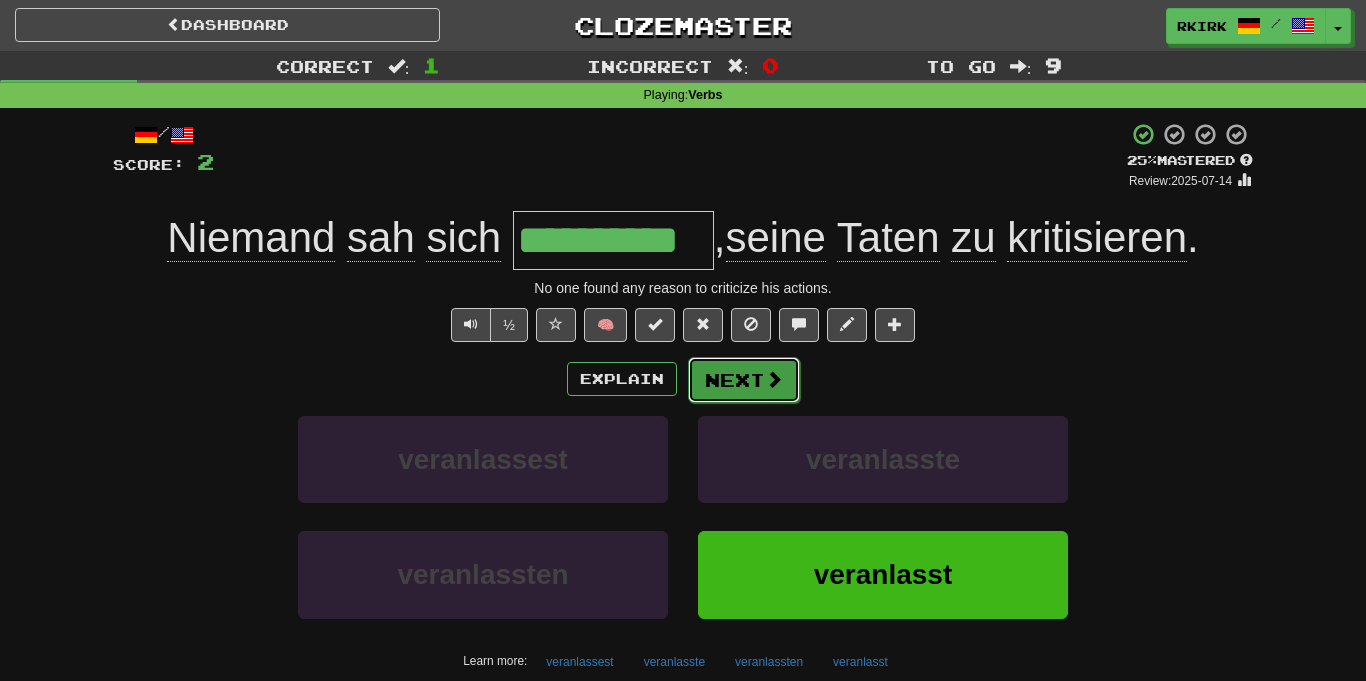 click on "Next" at bounding box center [744, 380] 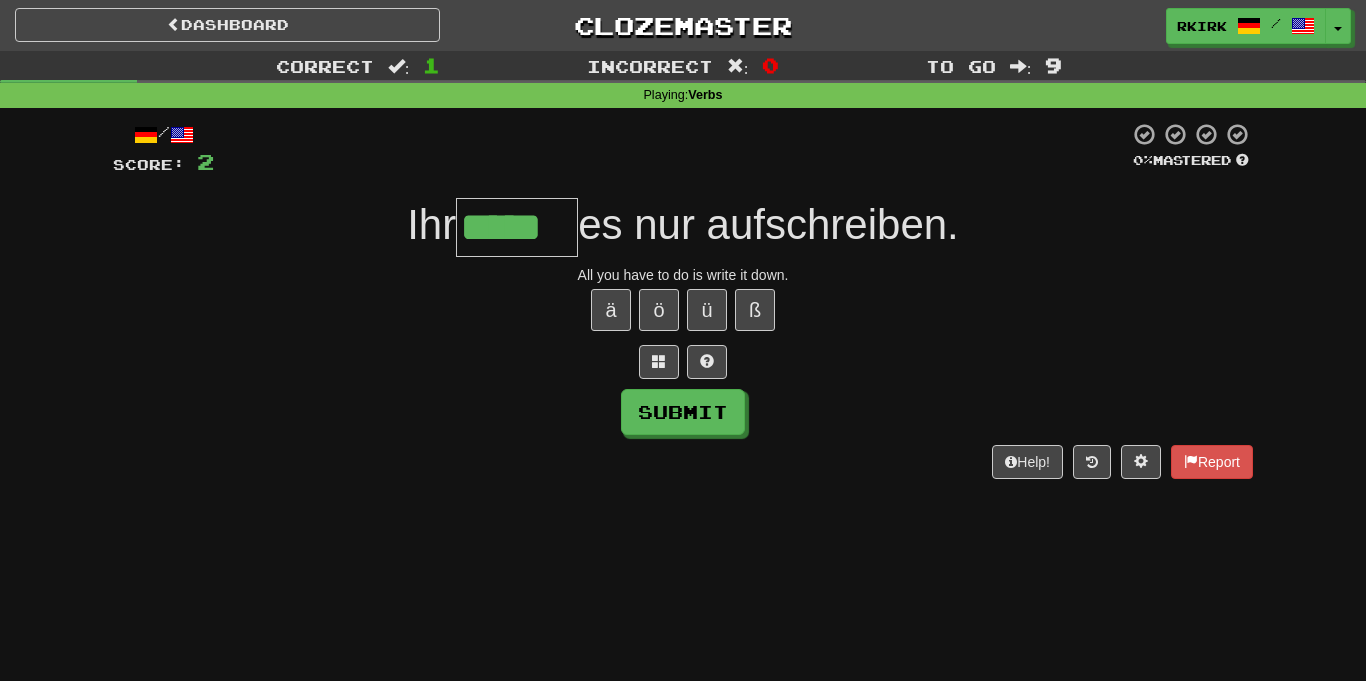 type on "*****" 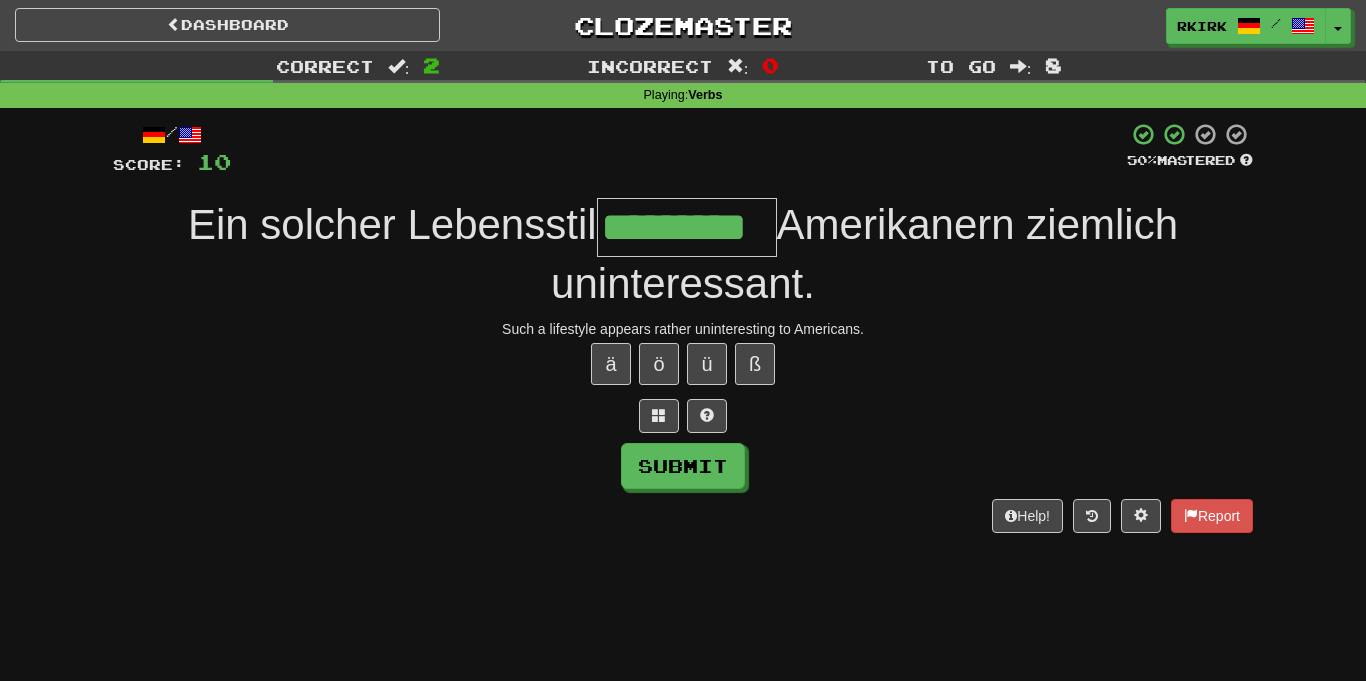 type on "*********" 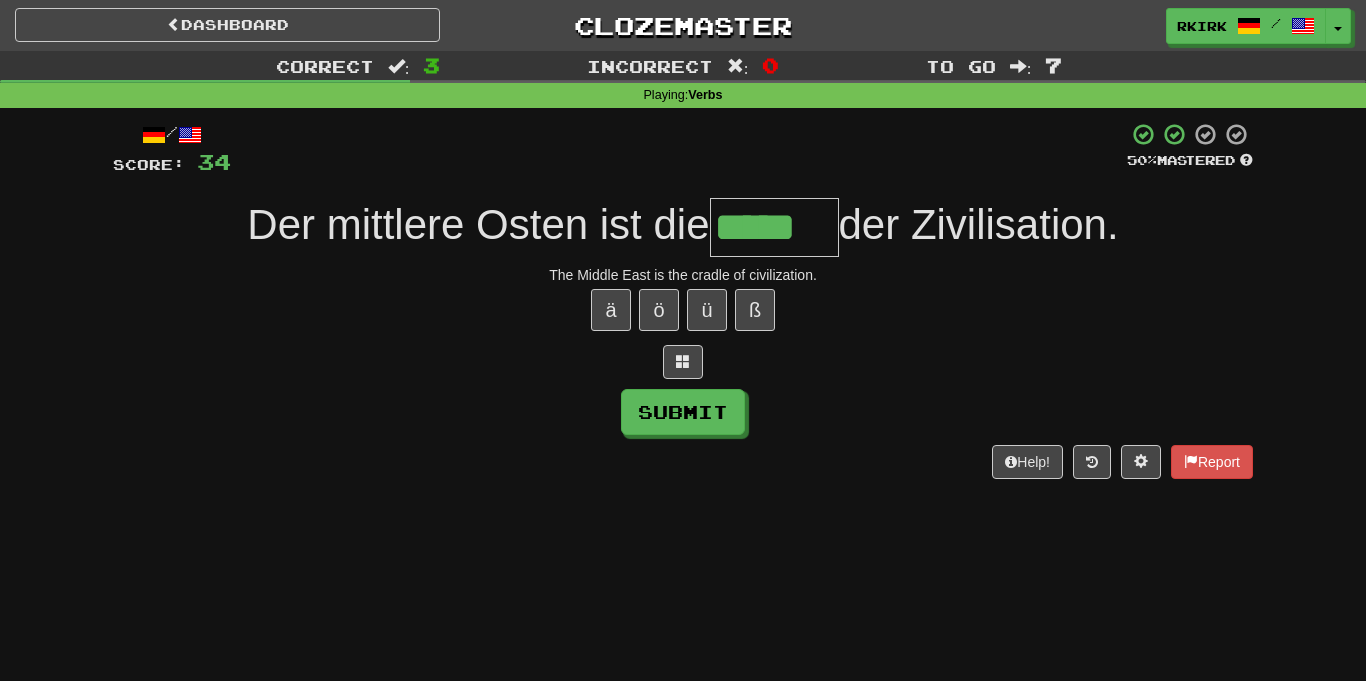 type on "*****" 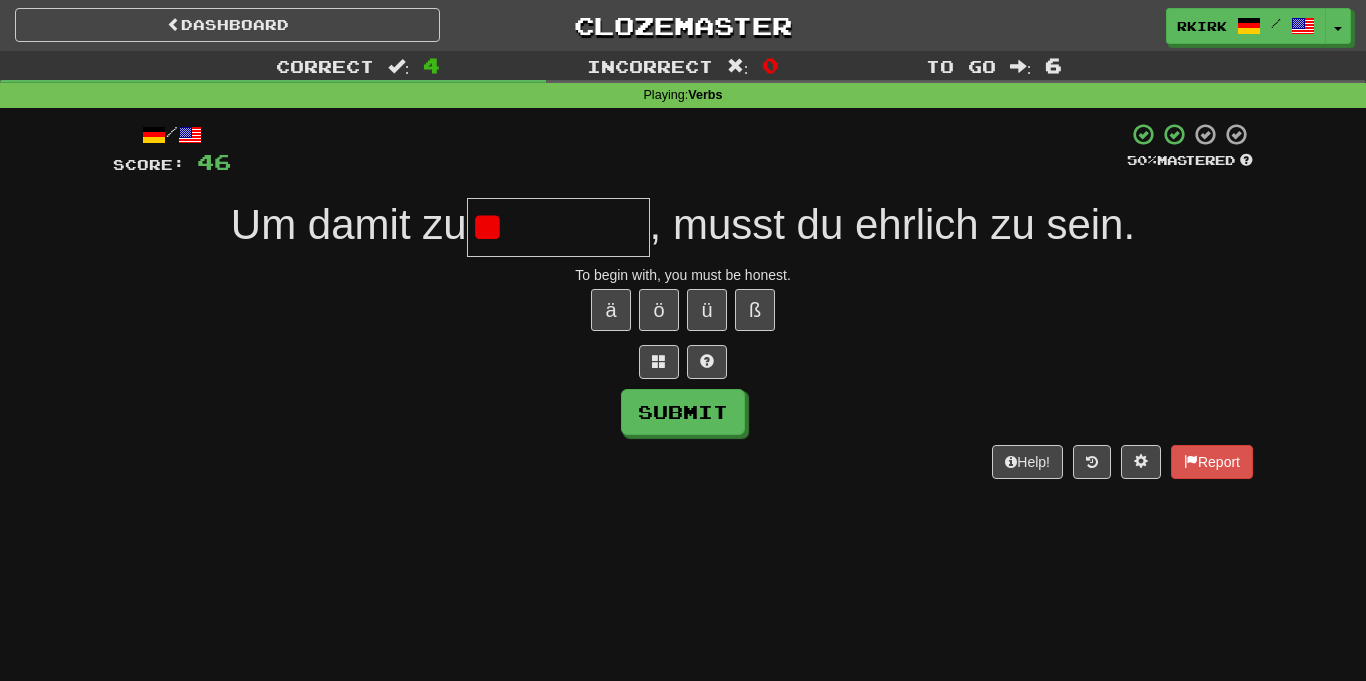 type on "*" 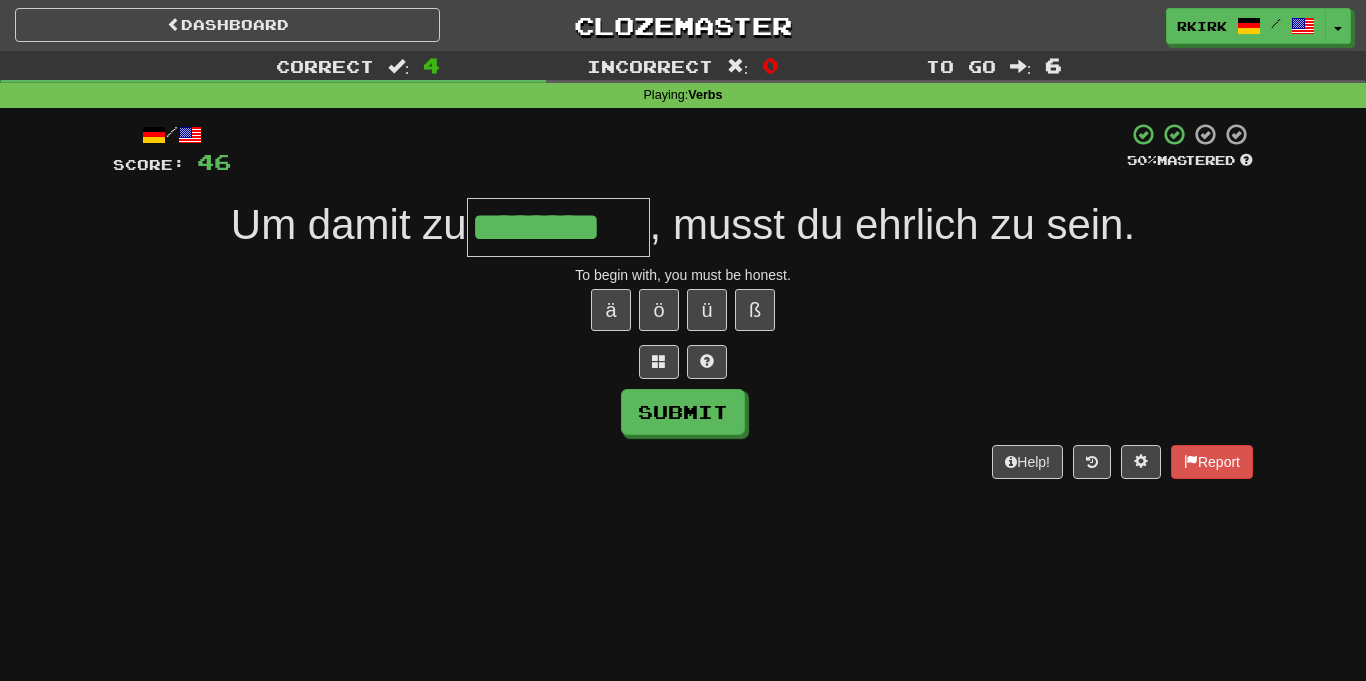 type on "********" 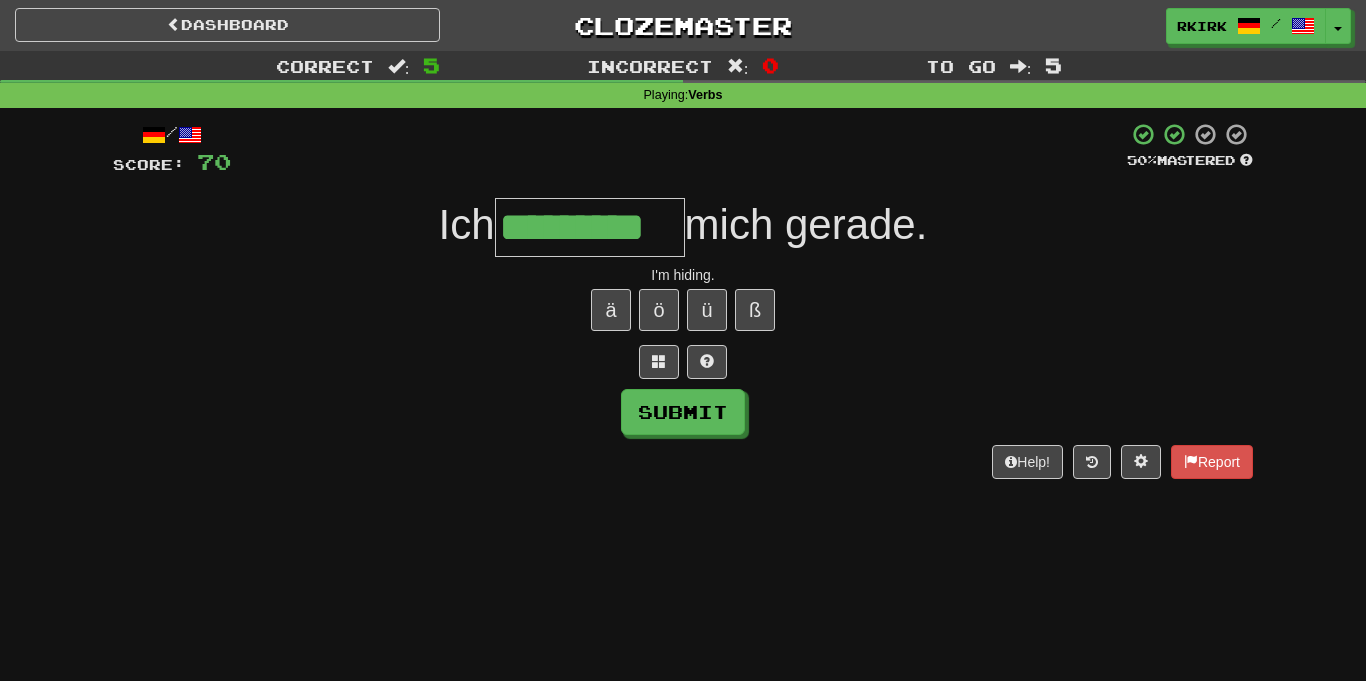 type on "*********" 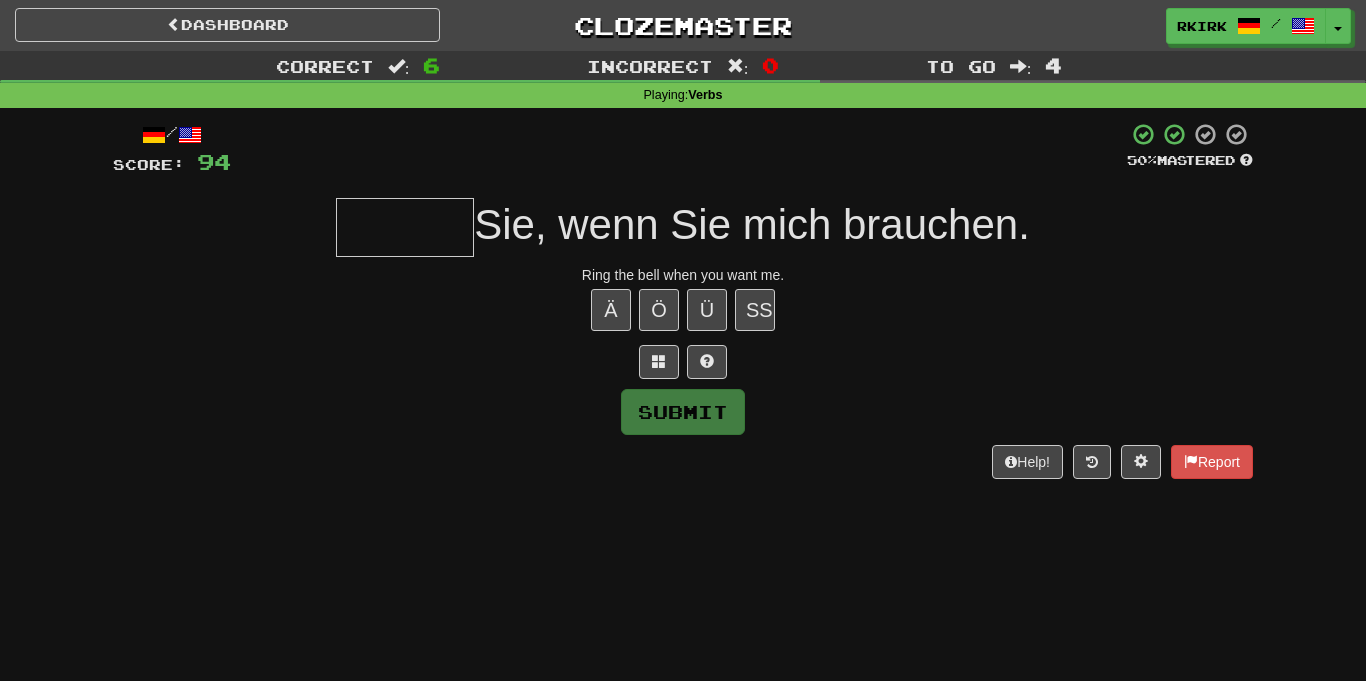 type on "*" 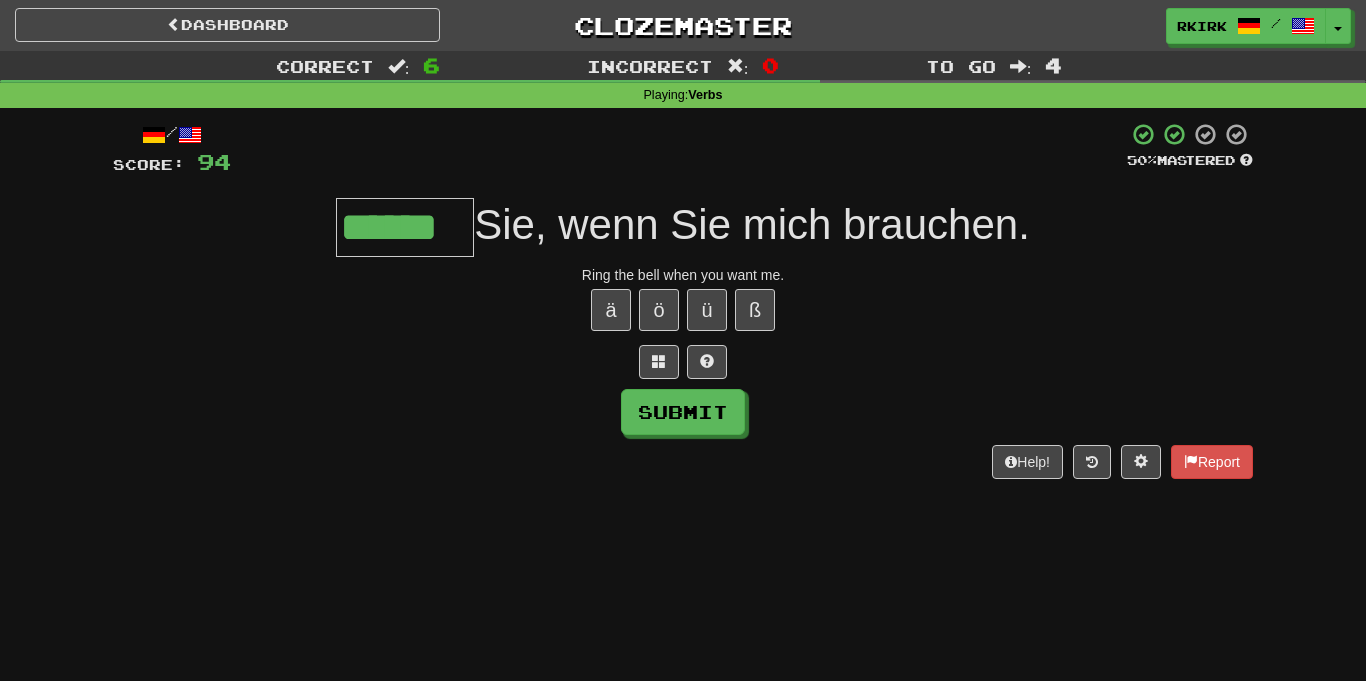 type on "******" 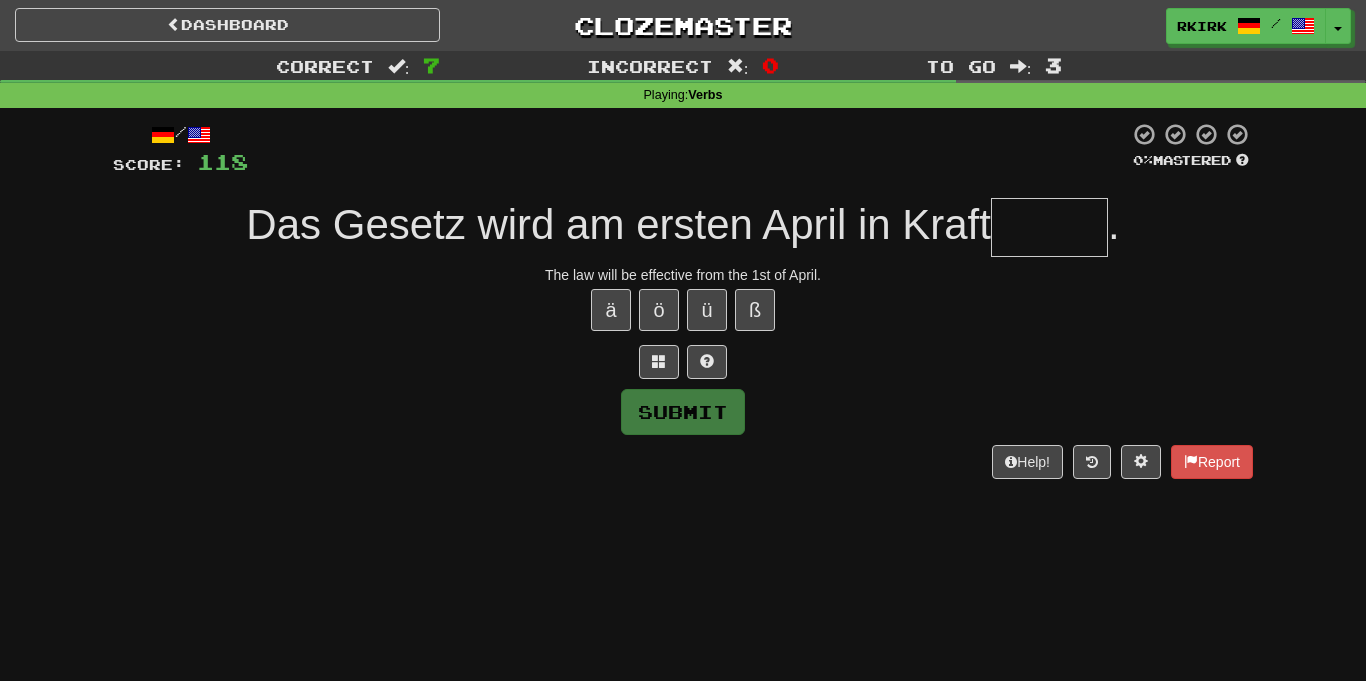 type on "*" 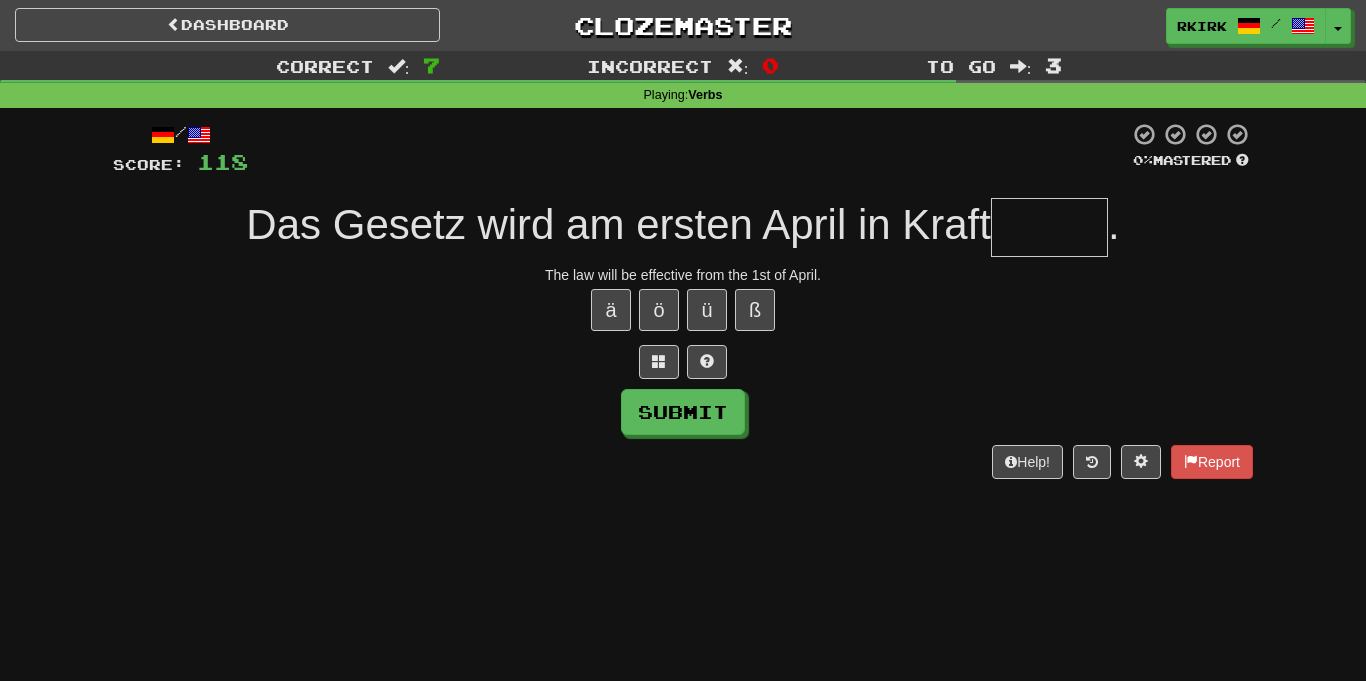 type on "*" 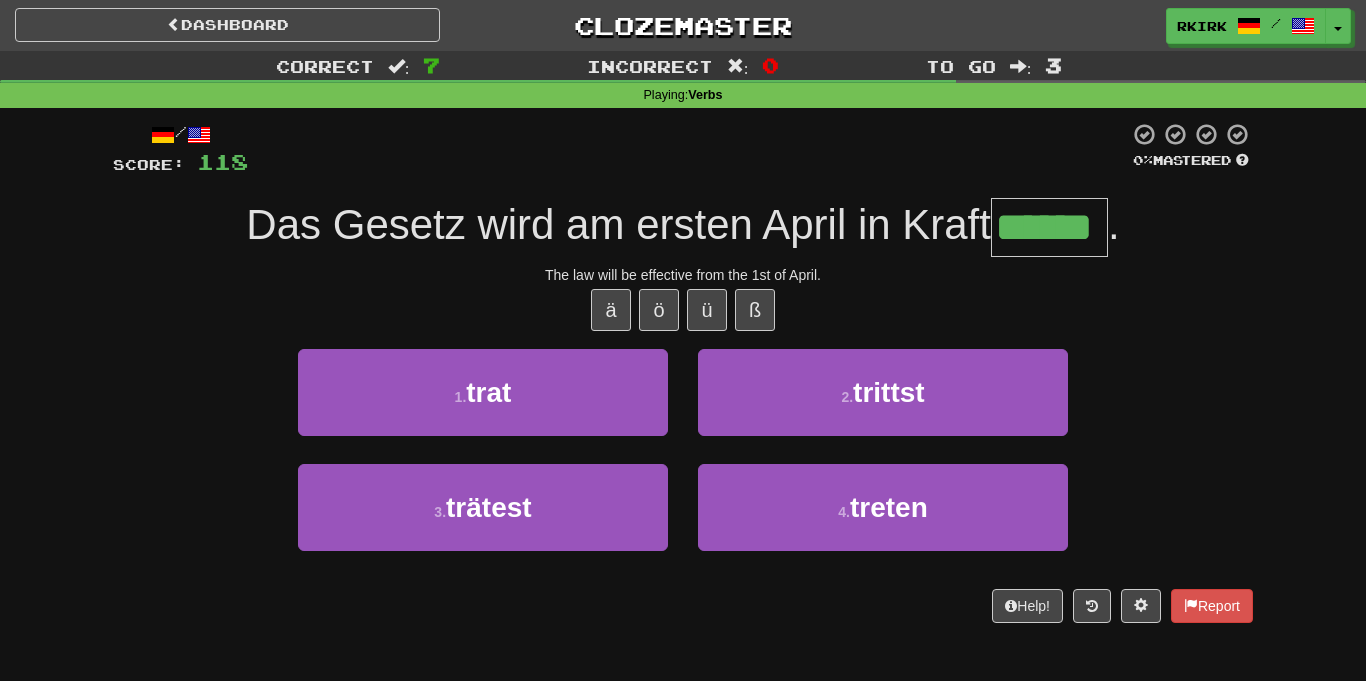type on "******" 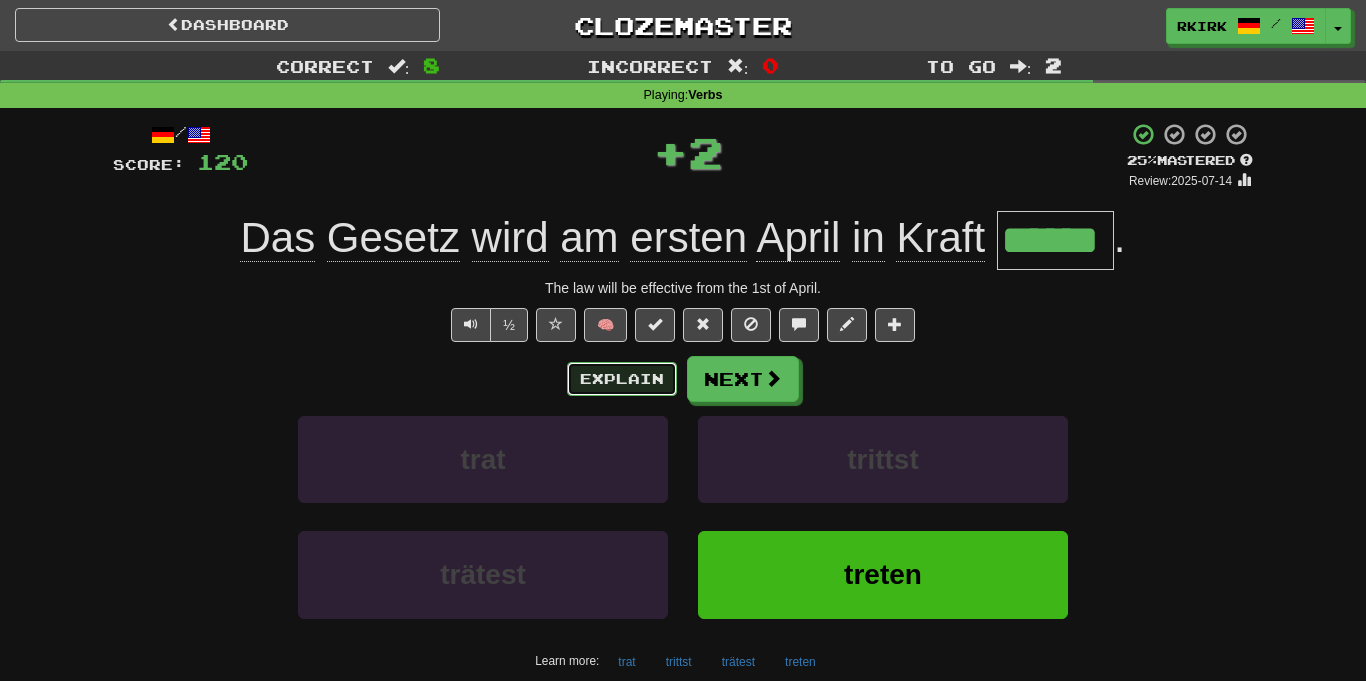 click on "Explain" at bounding box center [622, 379] 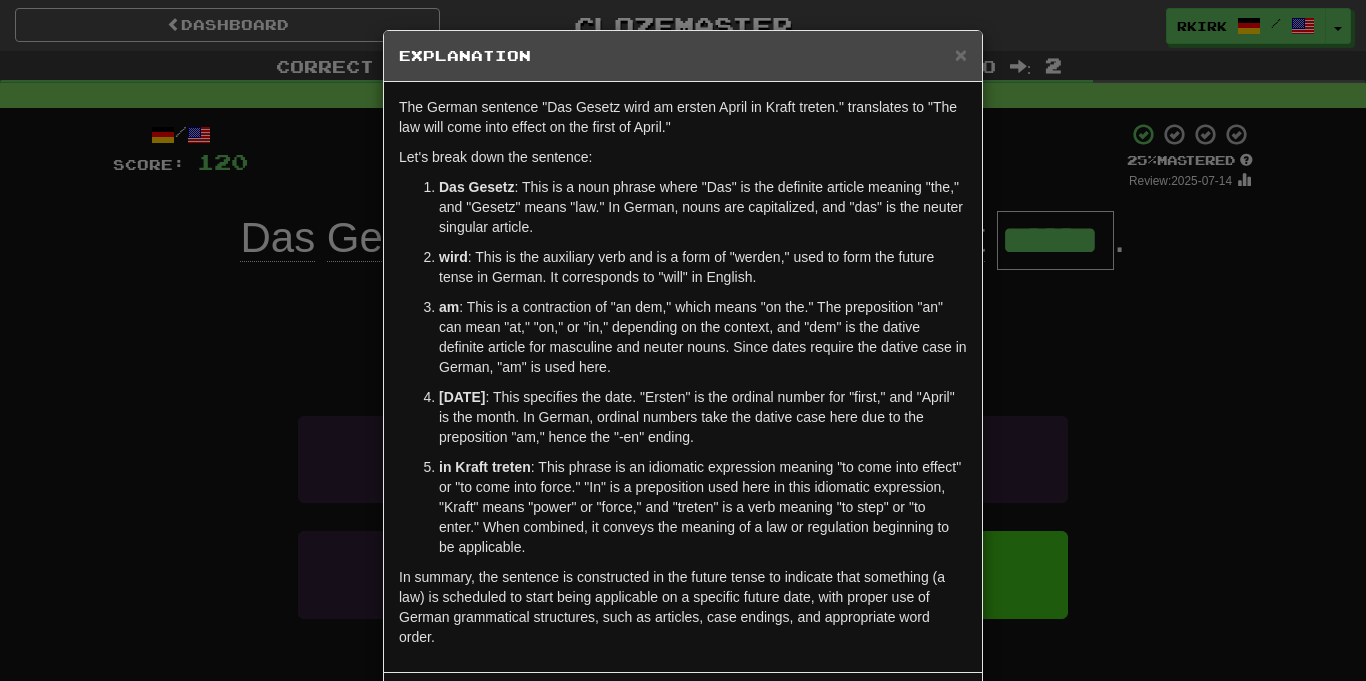click on "× Explanation The German sentence "Das Gesetz wird am ersten April in Kraft treten." translates to "The law will come into effect on the first of April."
Let's break down the sentence:
Das Gesetz : This is a noun phrase where "Das" is the definite article meaning "the," and "Gesetz" means "law." In German, nouns are capitalized, and "das" is the neuter singular article.
wird : This is the auxiliary verb and is a form of "werden," used to form the future tense in German. It corresponds to "will" in English.
am : This is a contraction of "an dem," which means "on the." The preposition "an" can mean "at," "on," or "in," depending on the context, and "dem" is the dative definite article for masculine and neuter nouns. Since dates require the dative case in German, "am" is used here.
ersten April
in Kraft treten
In beta. Generated by ChatGPT. Like it? Hate it?  Let us know ! Close" at bounding box center [683, 340] 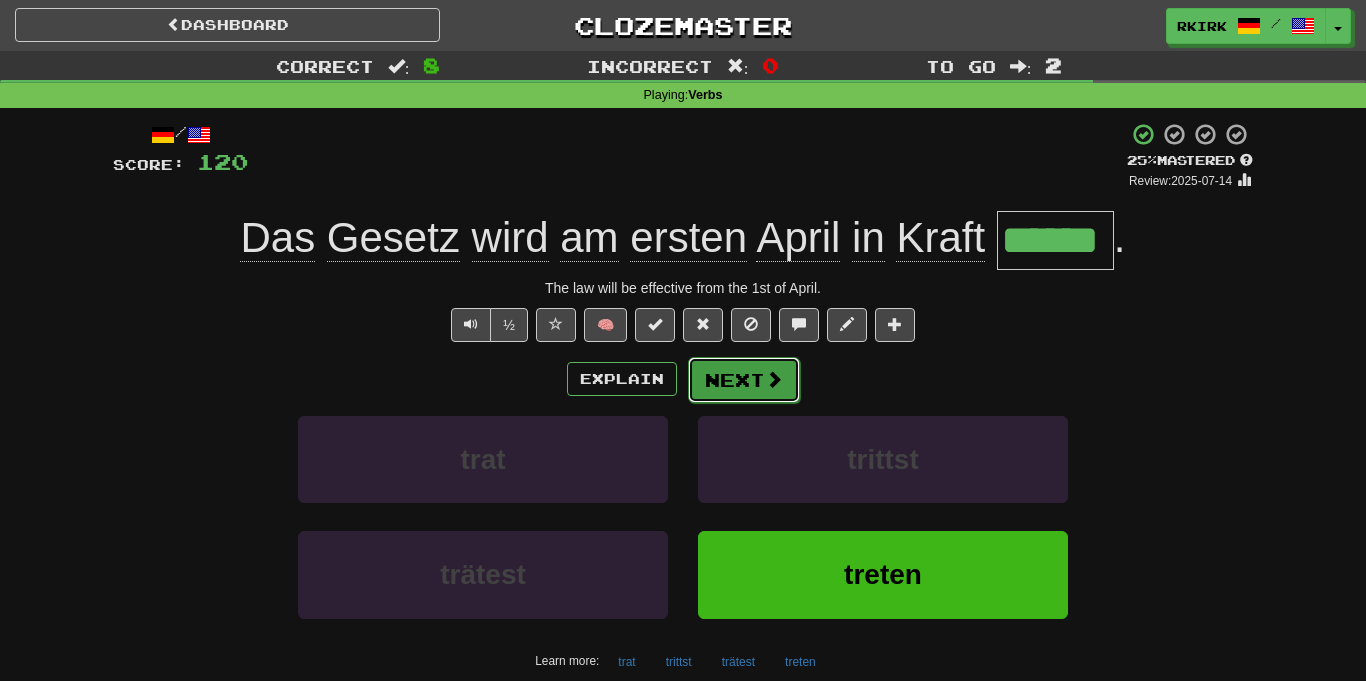 click on "Next" at bounding box center [744, 380] 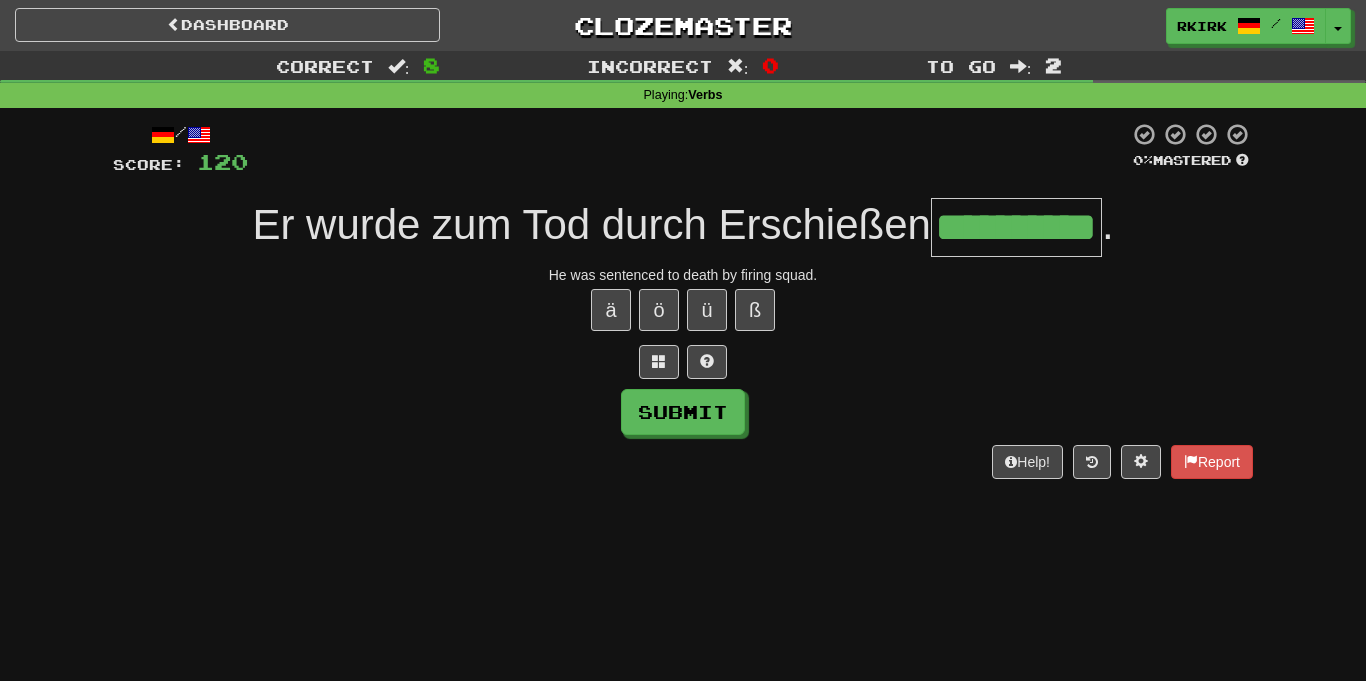 type on "**********" 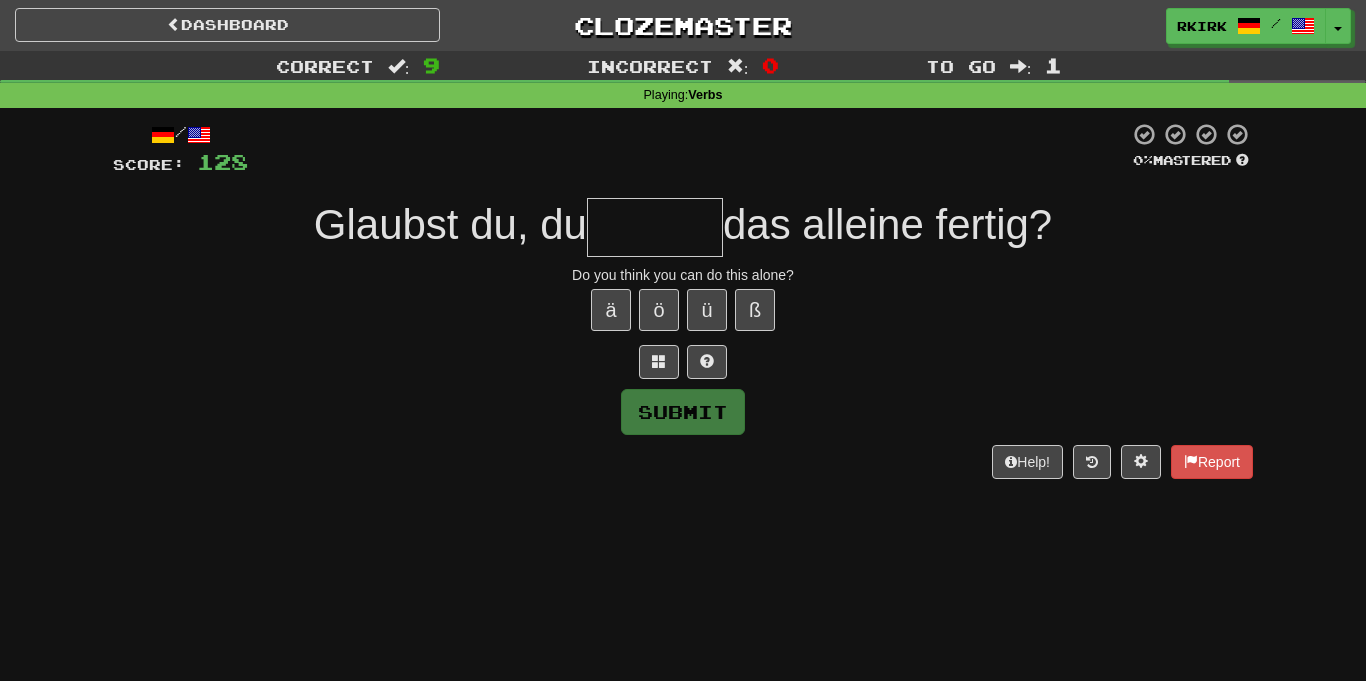 type on "*" 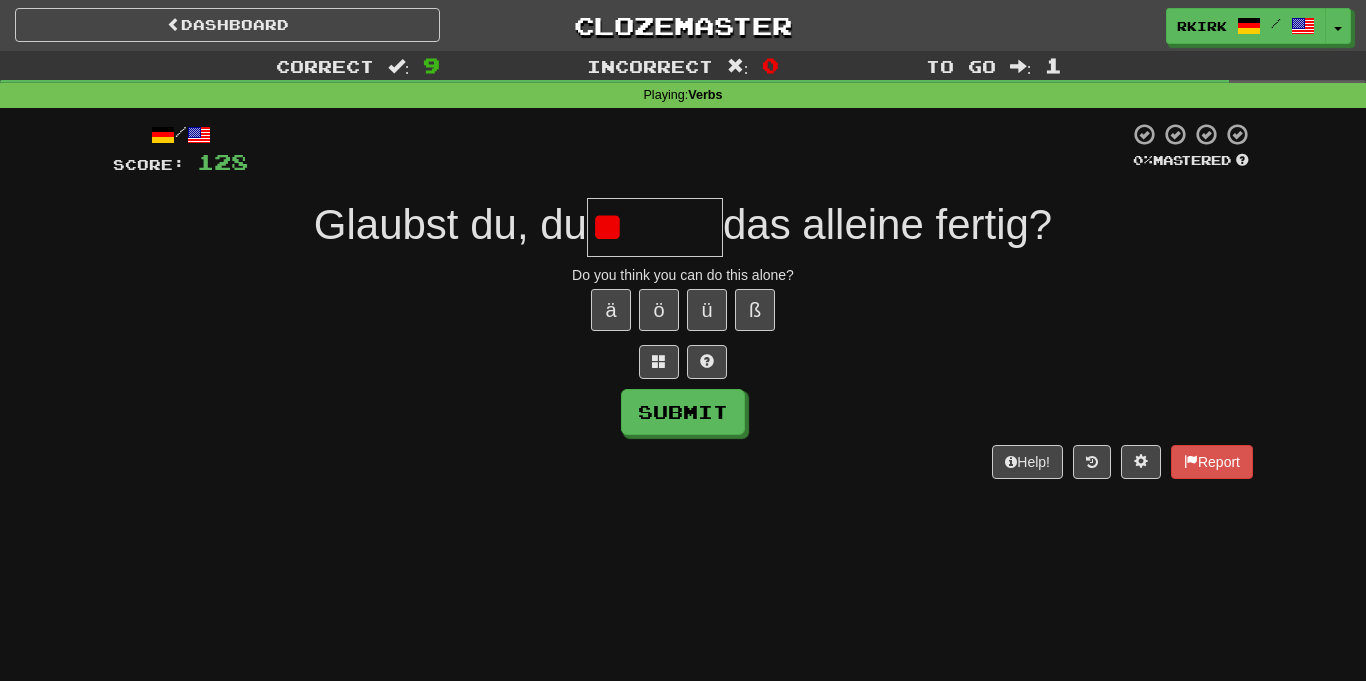 type on "*" 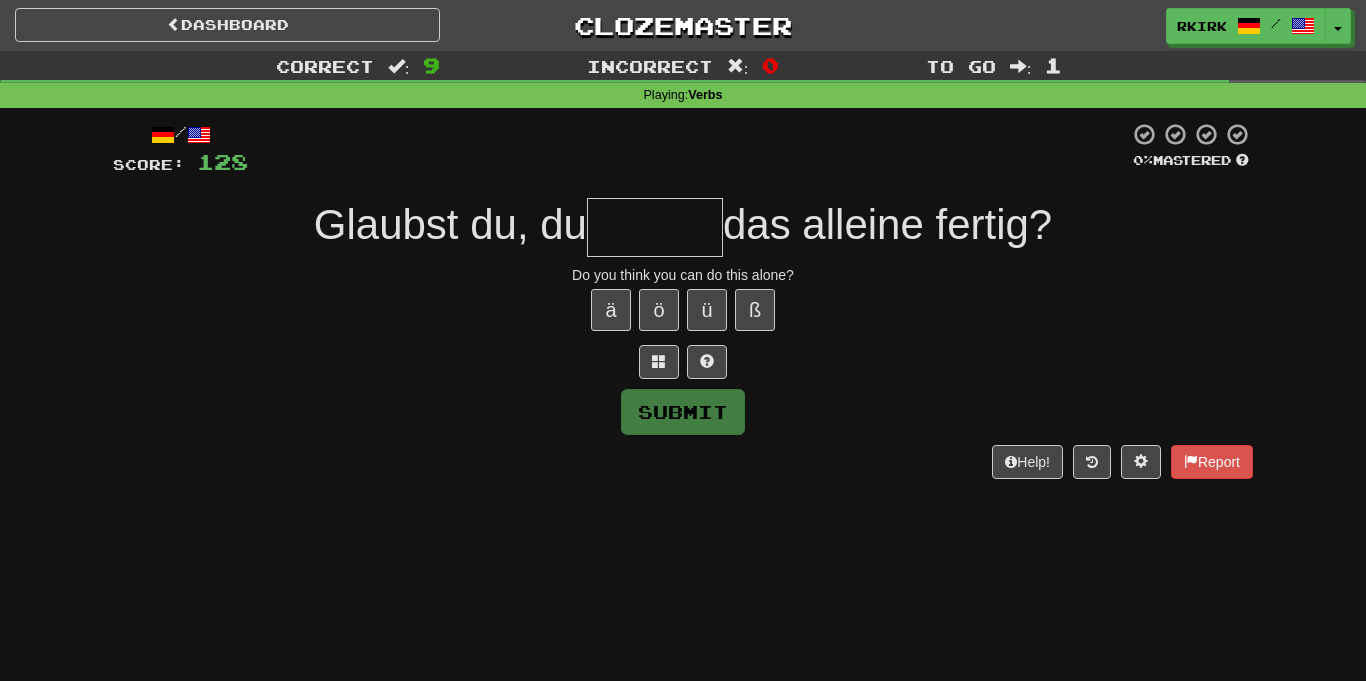 type on "*" 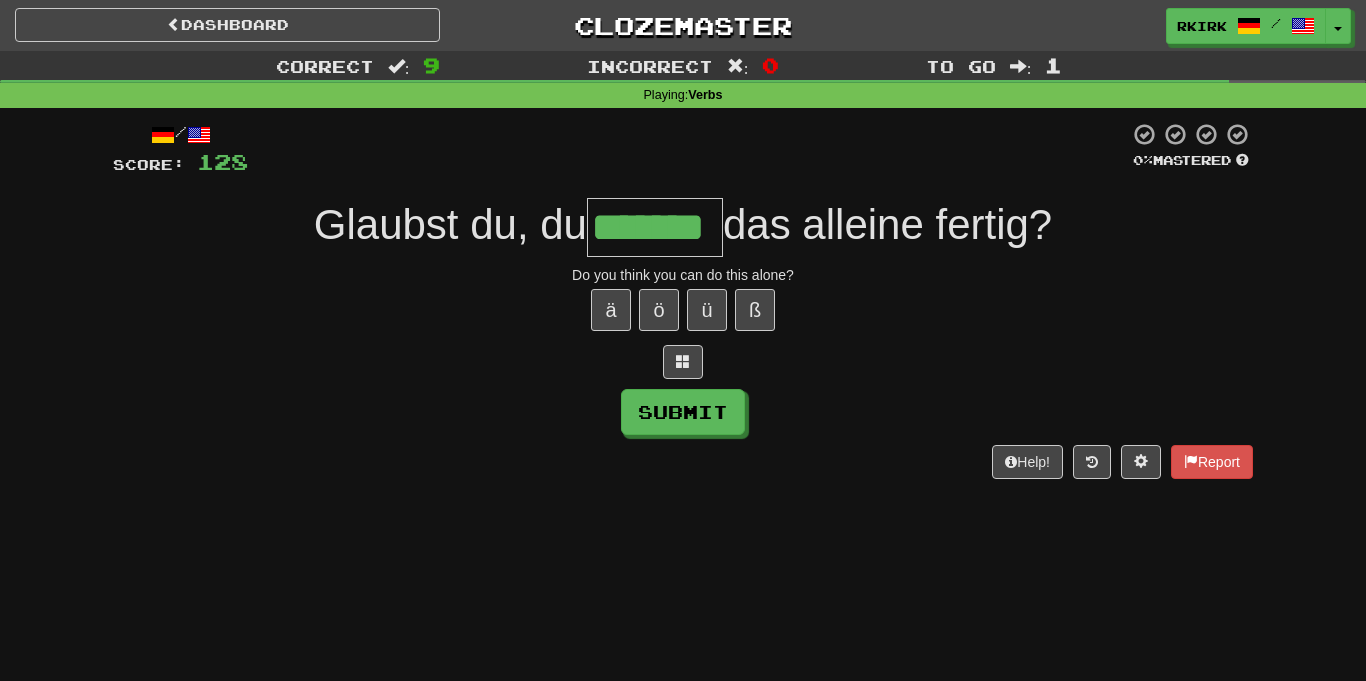 type on "*******" 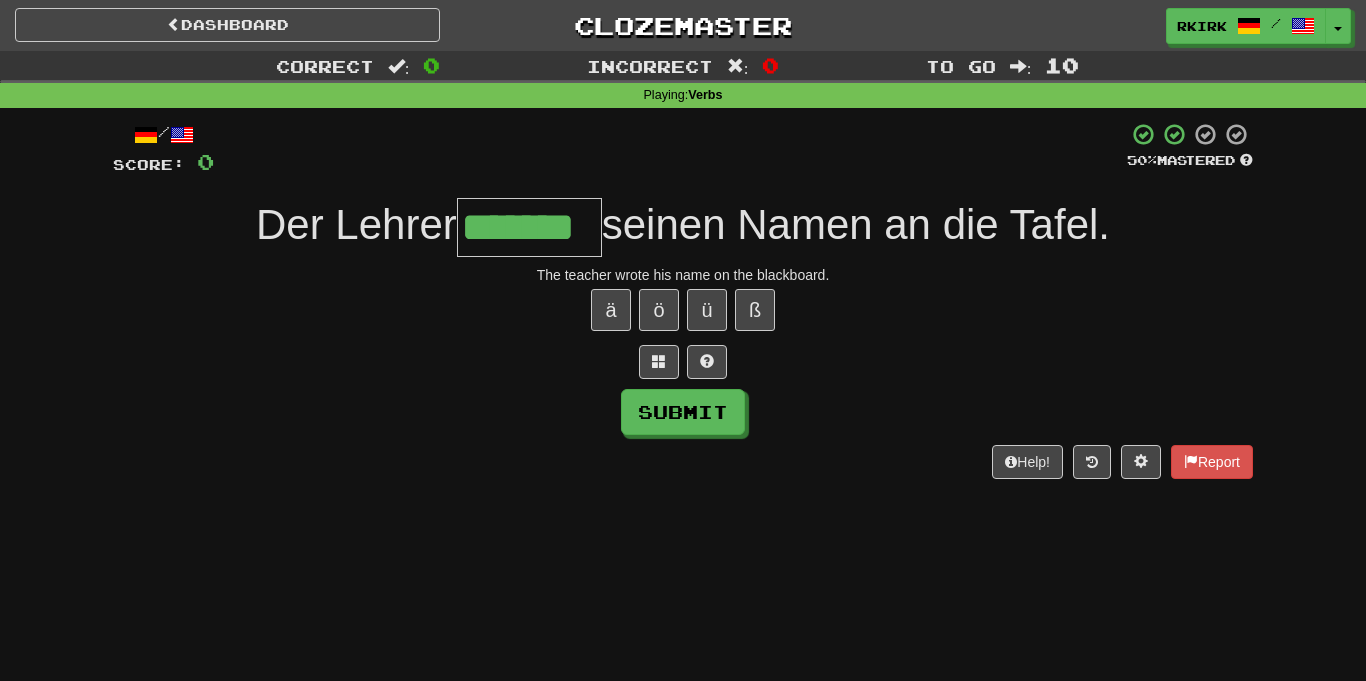 type on "*******" 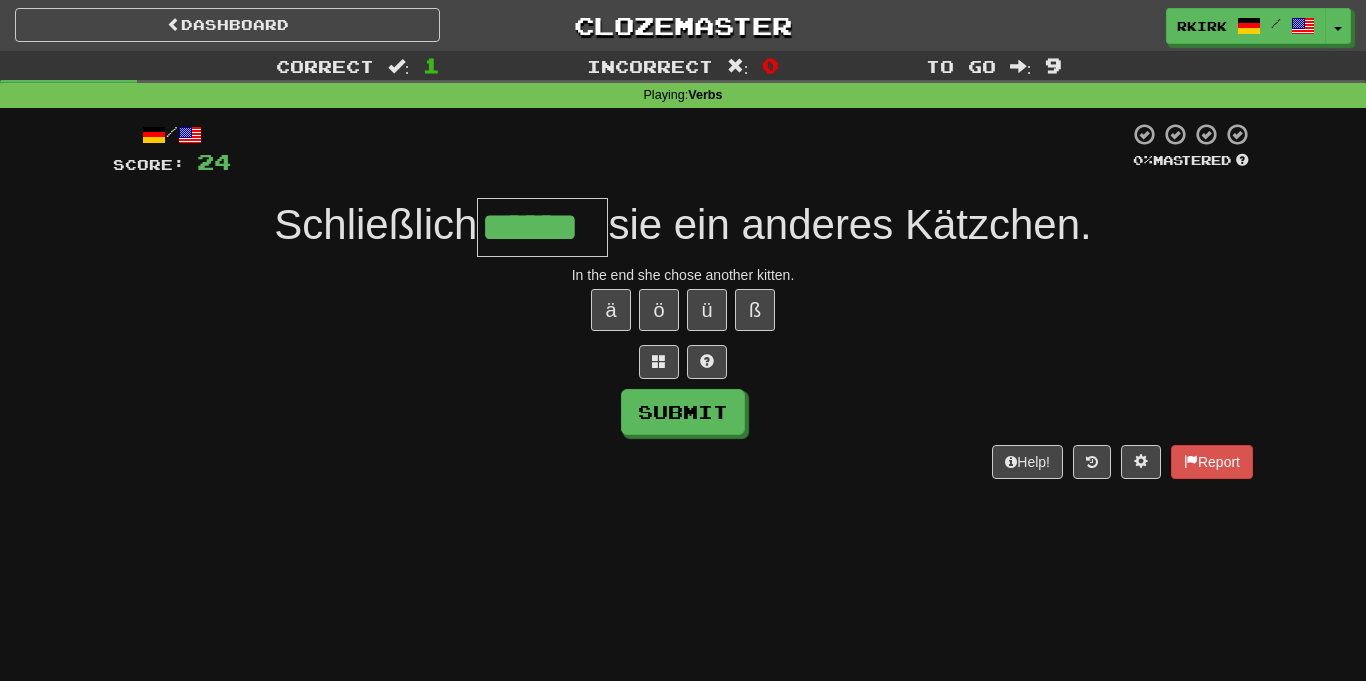 type on "******" 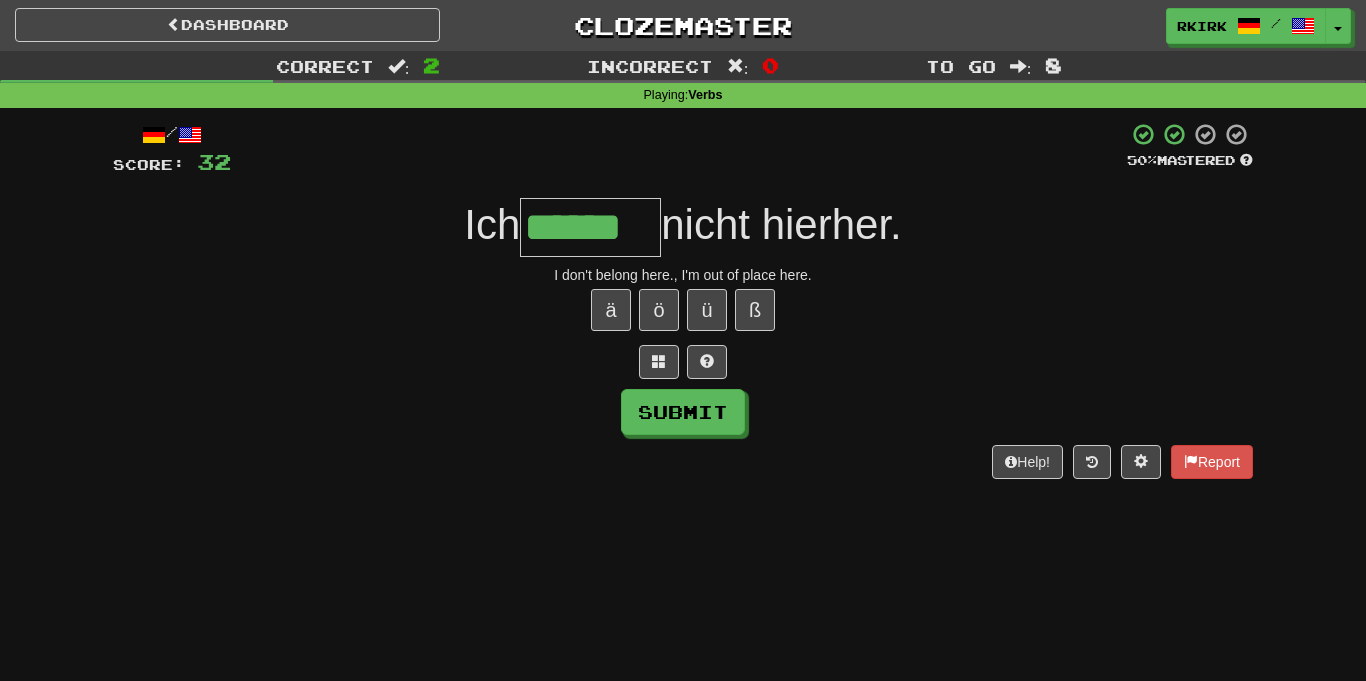 type on "******" 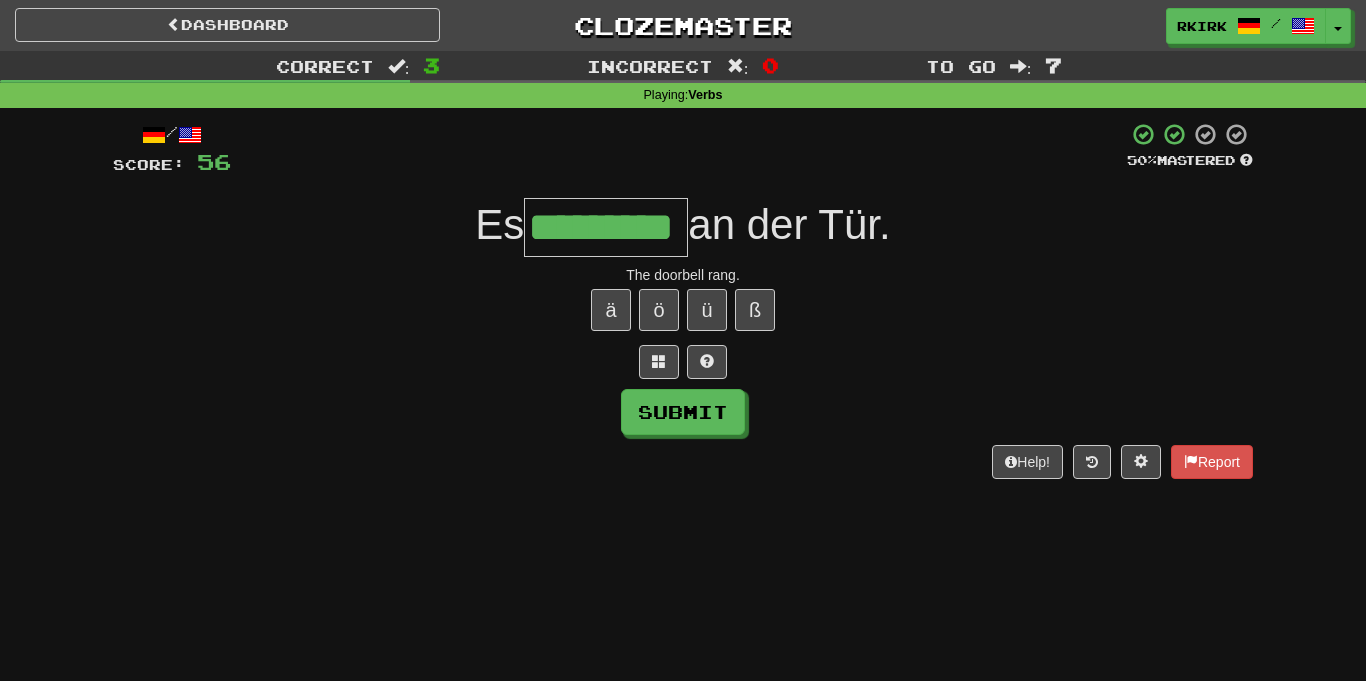 type on "*********" 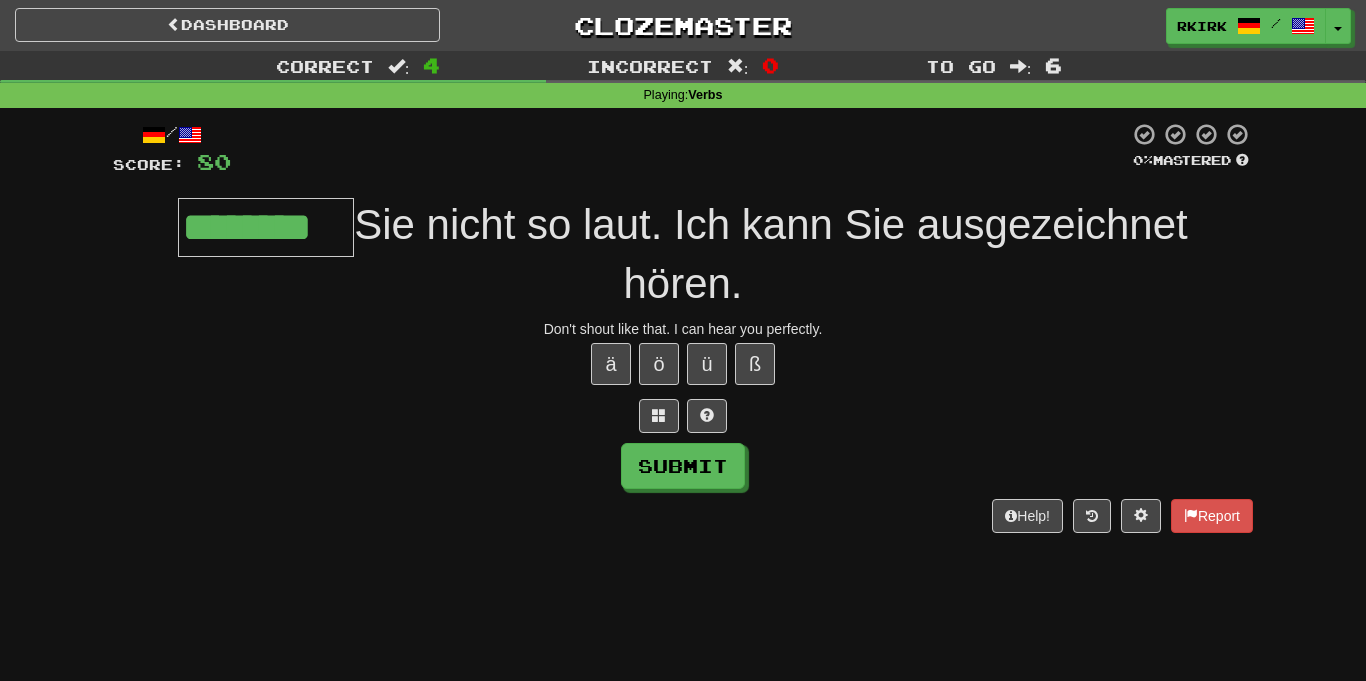 type on "********" 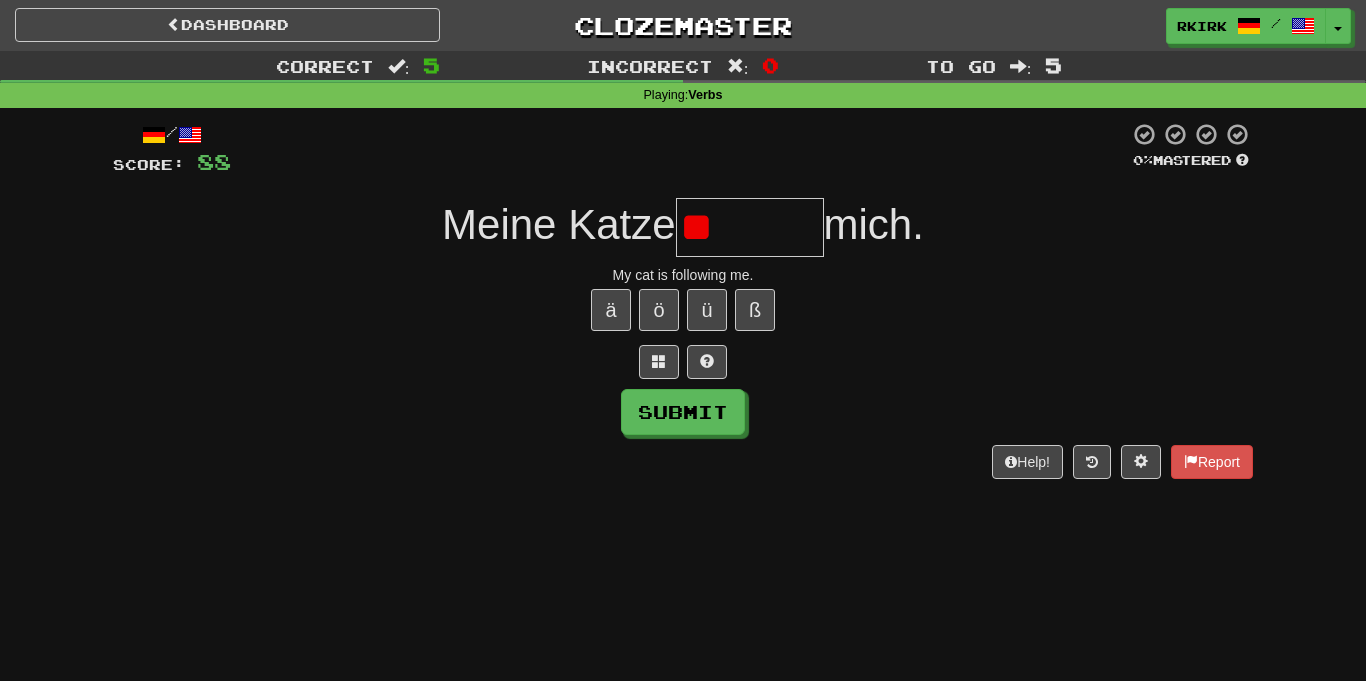 type on "*" 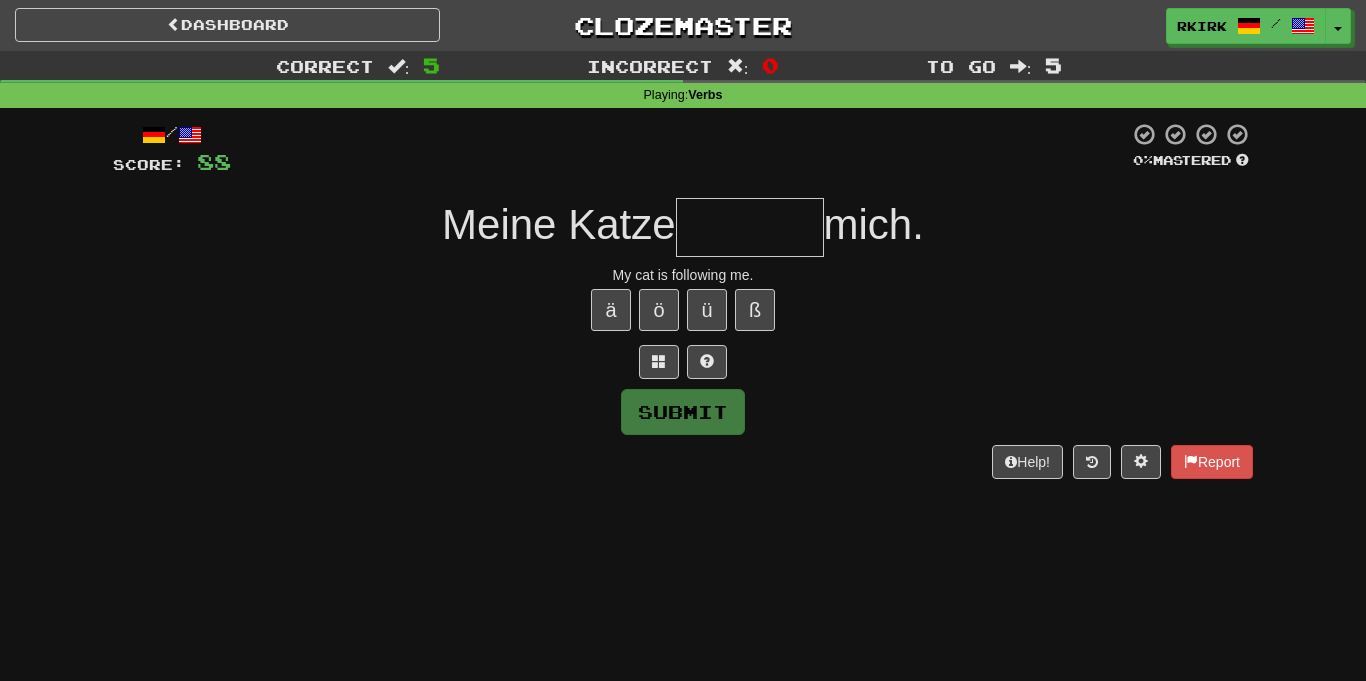 type on "*" 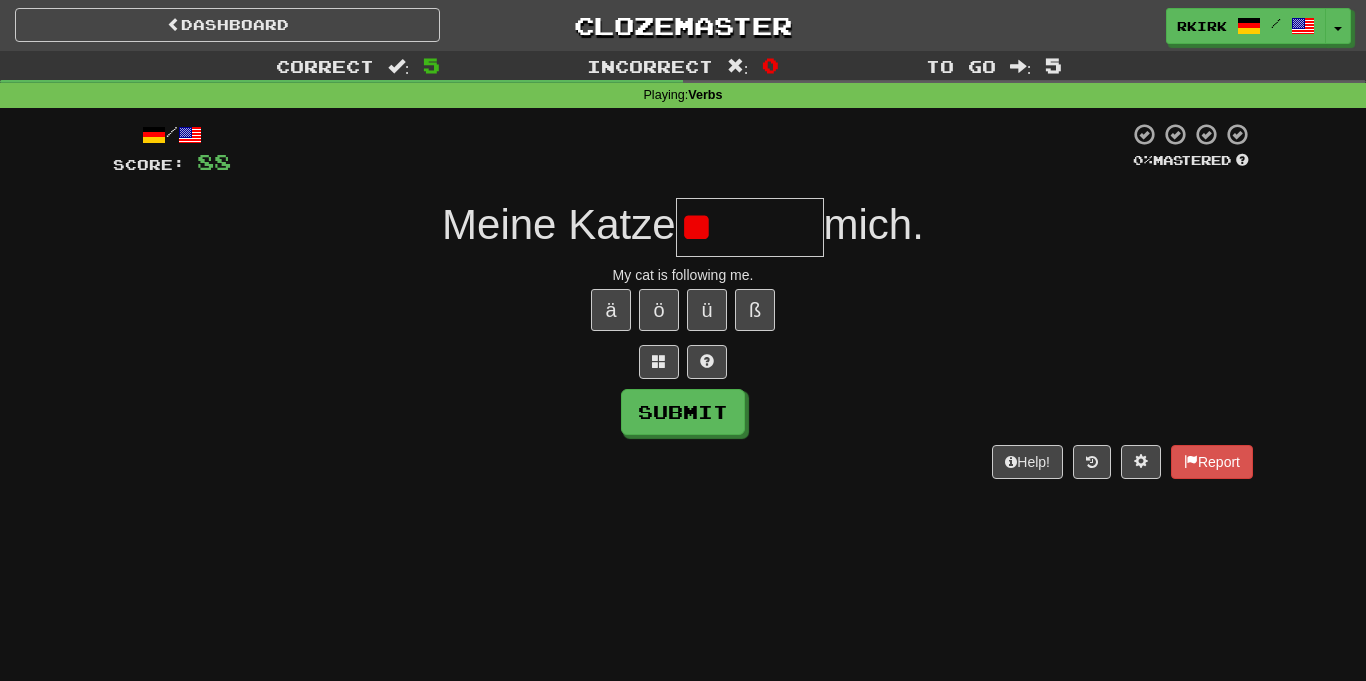 type on "*" 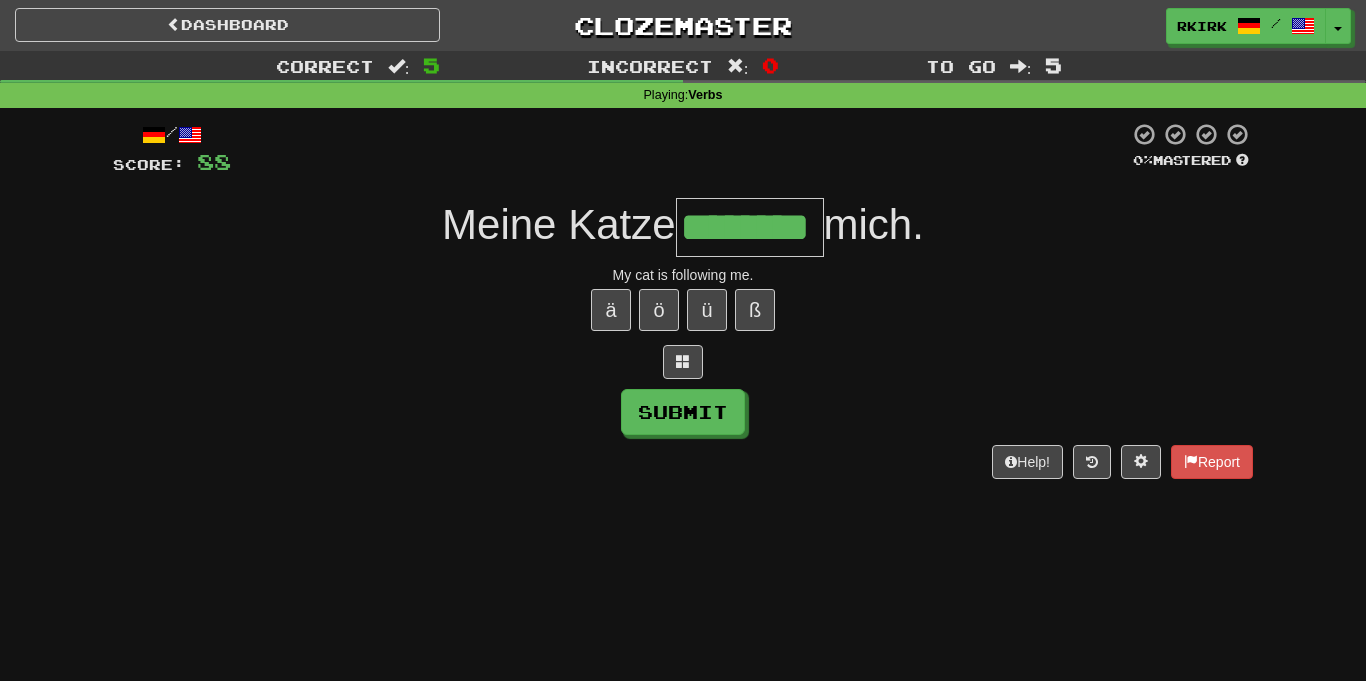 type on "********" 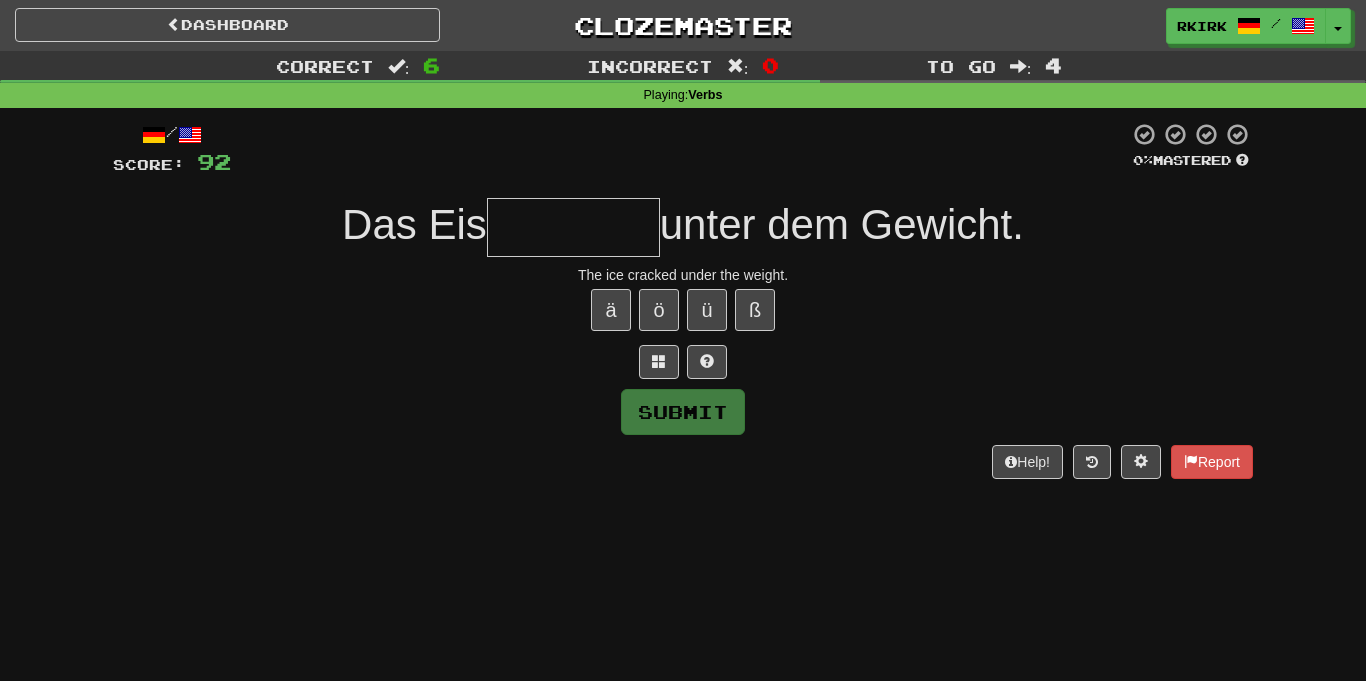 type on "*" 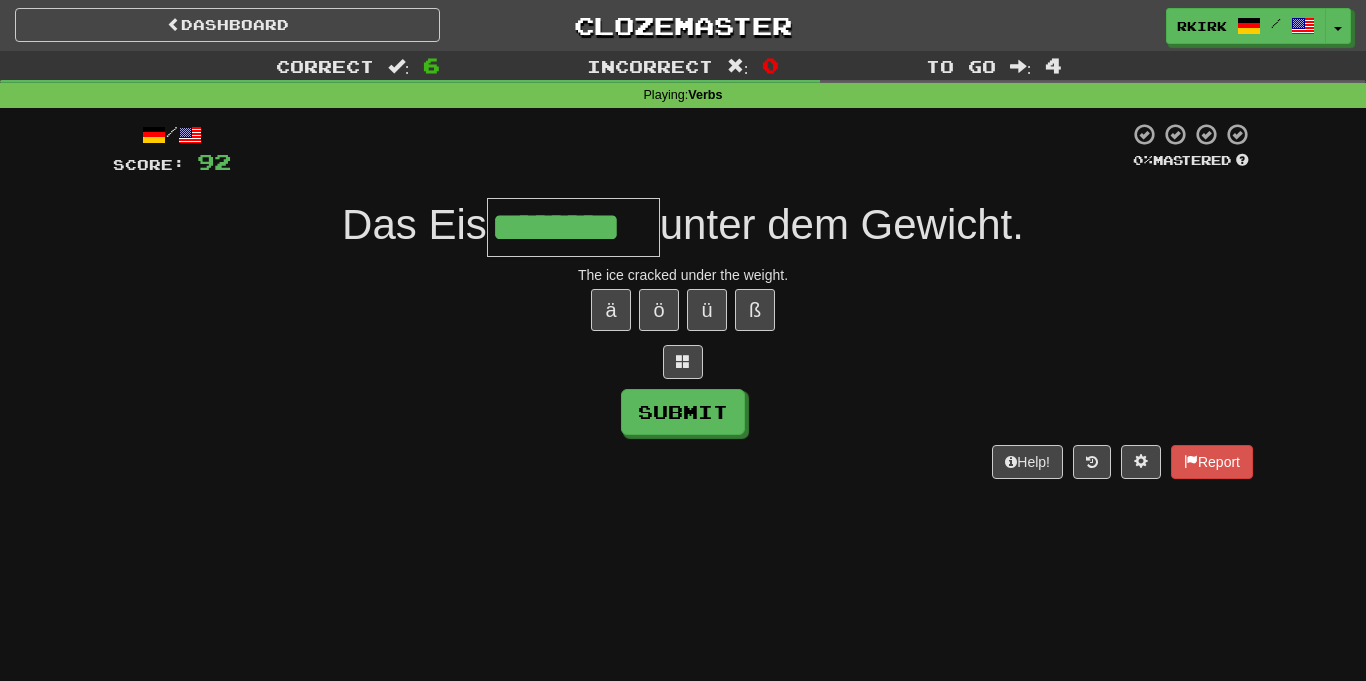 type on "********" 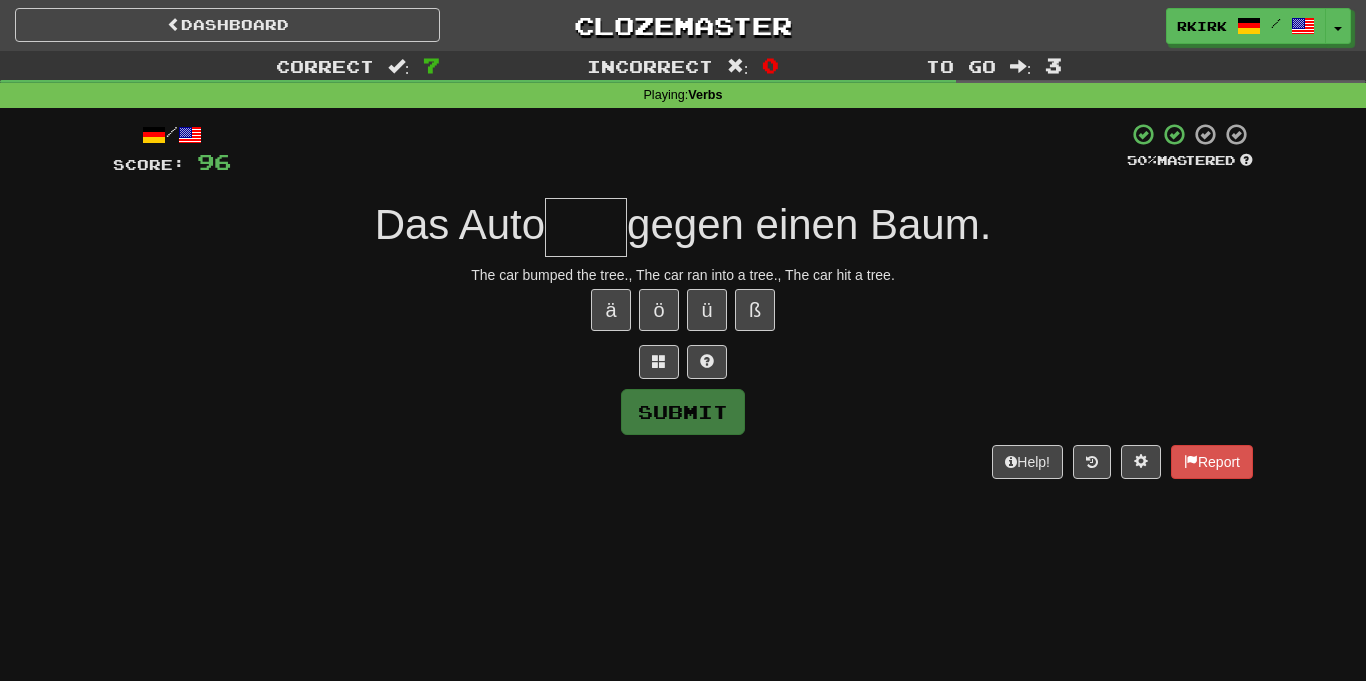 type on "*" 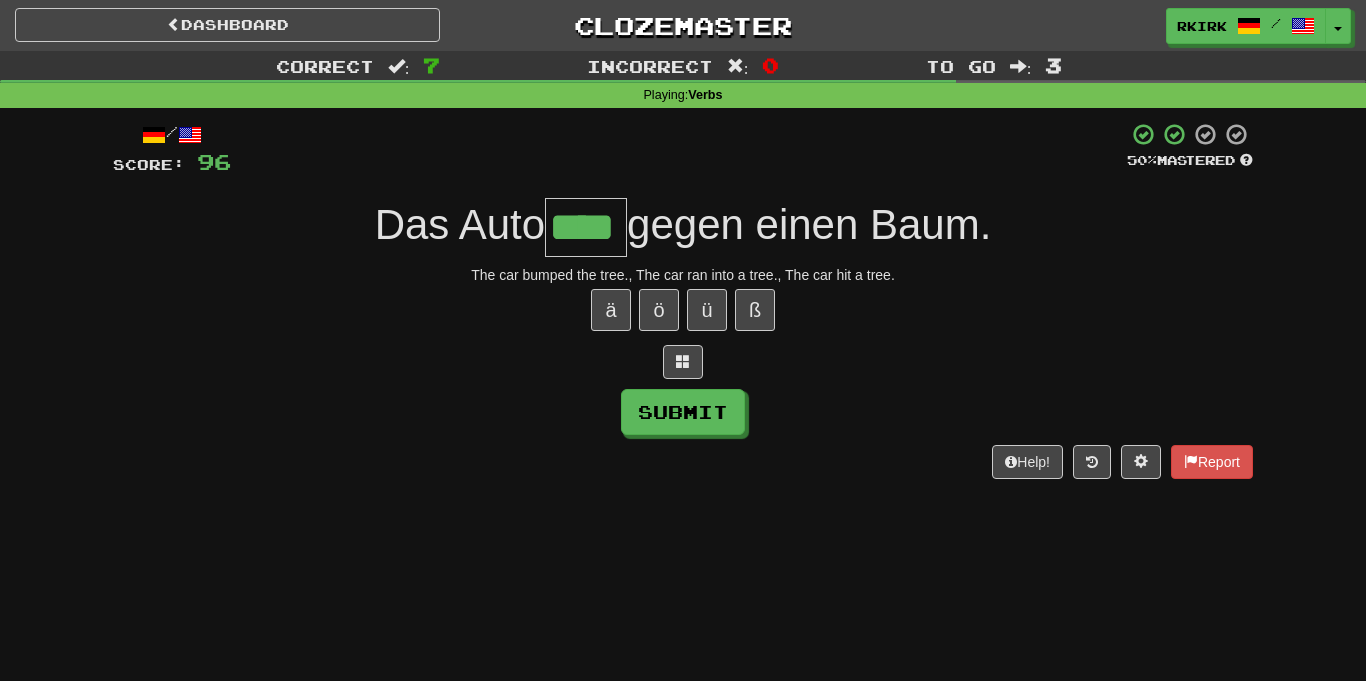 type on "****" 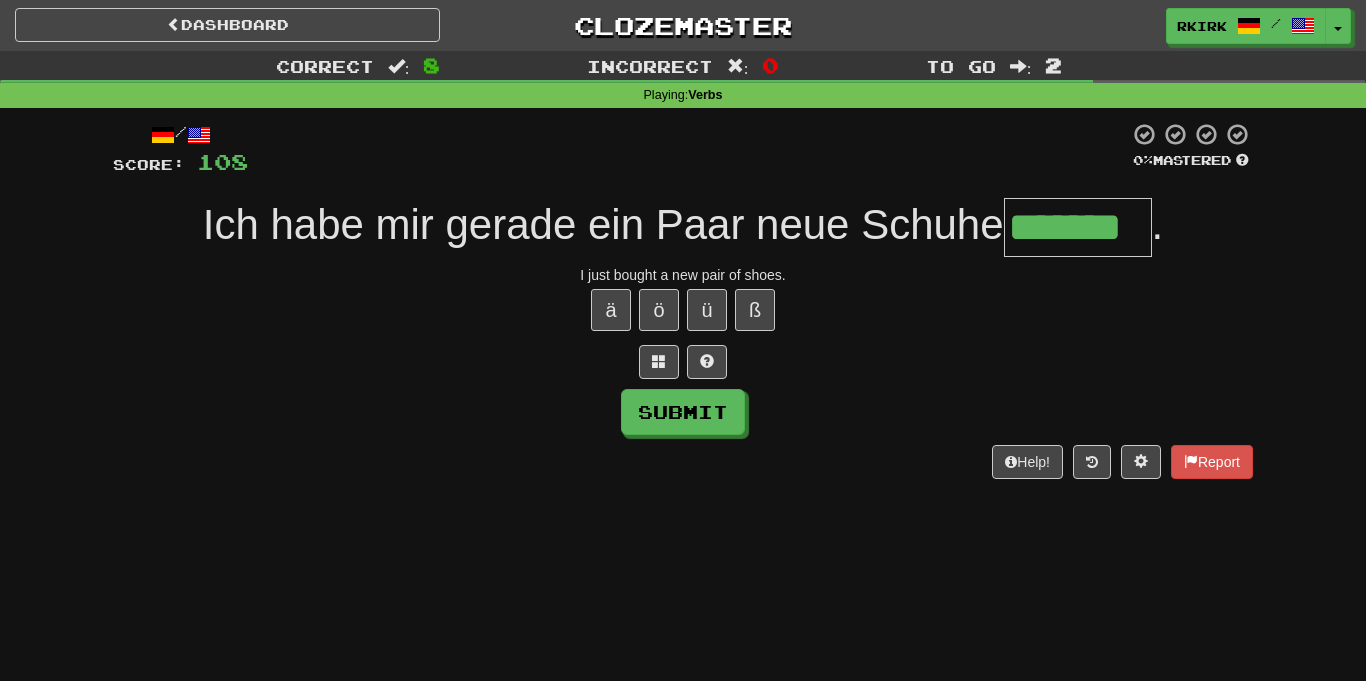 type on "*******" 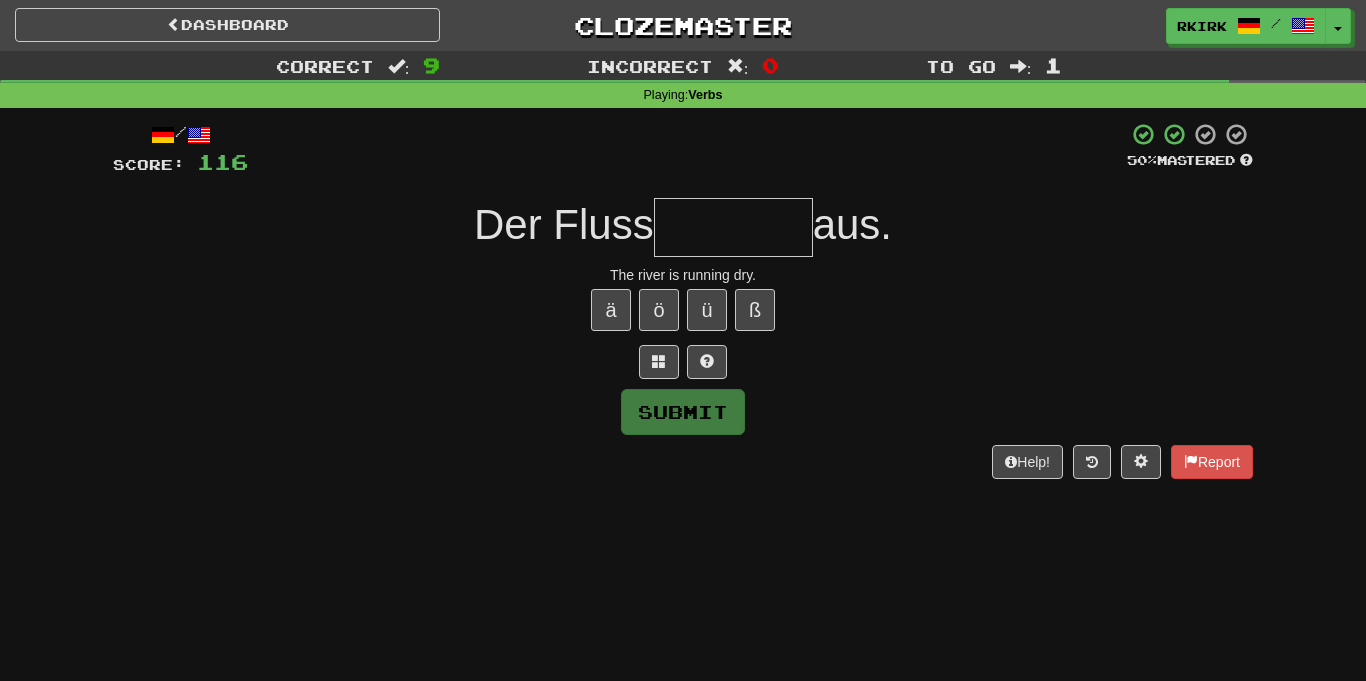 type on "*" 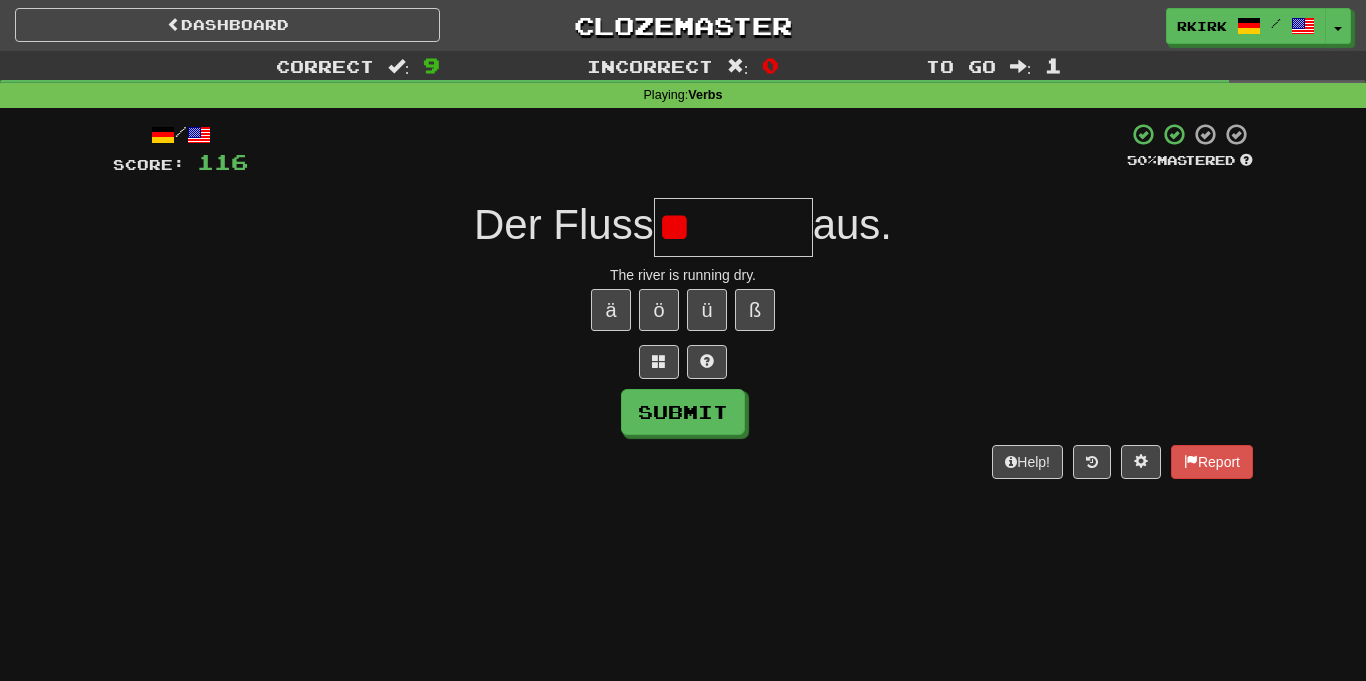 type on "*" 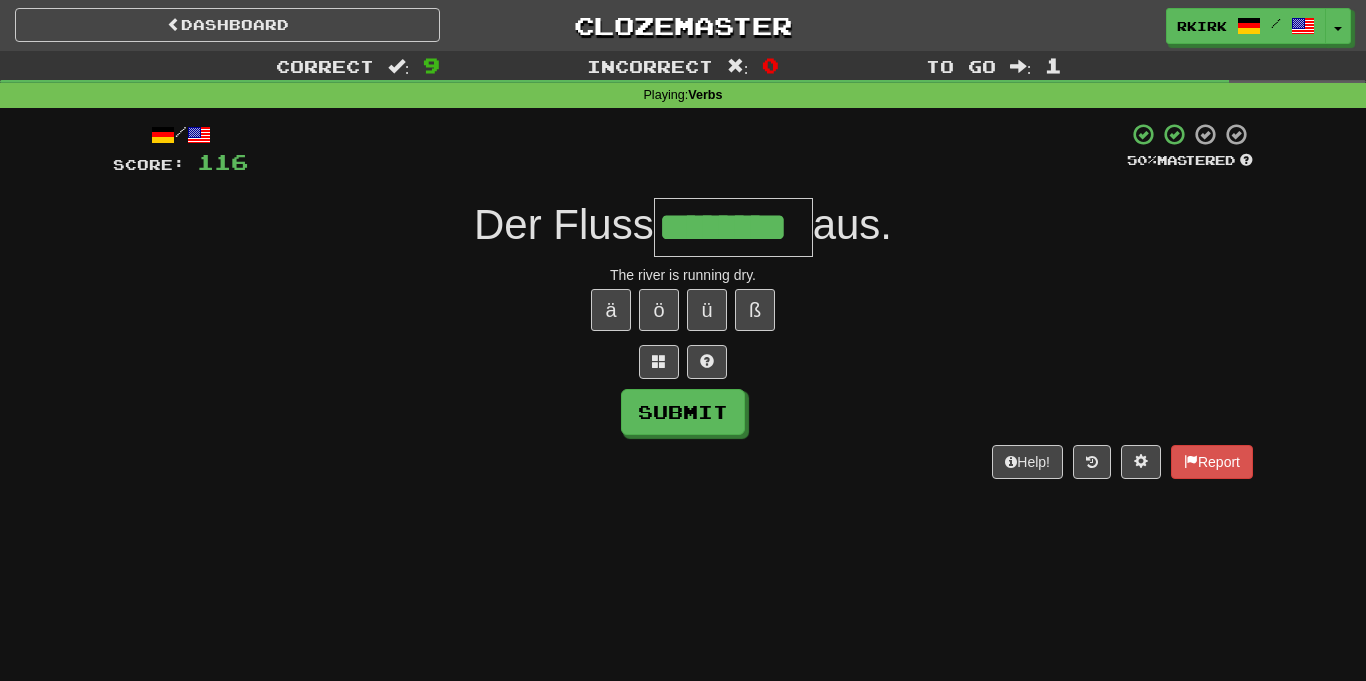 type on "********" 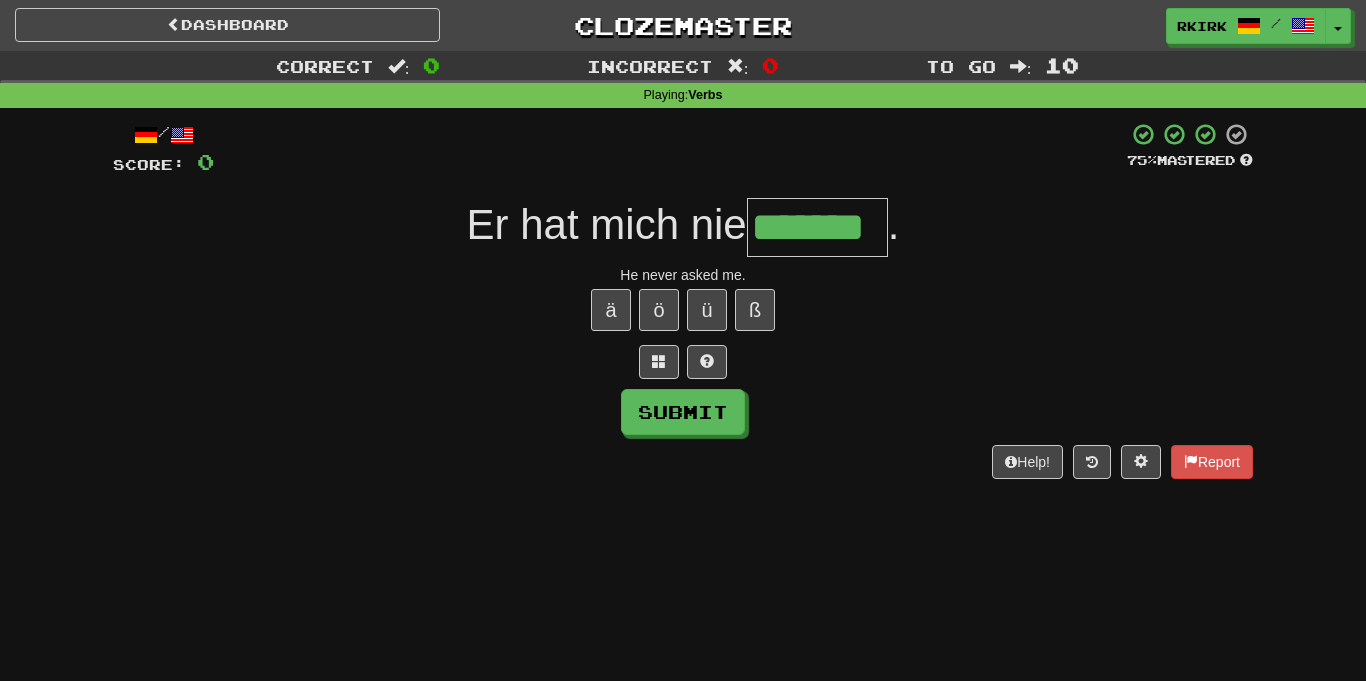 type on "*******" 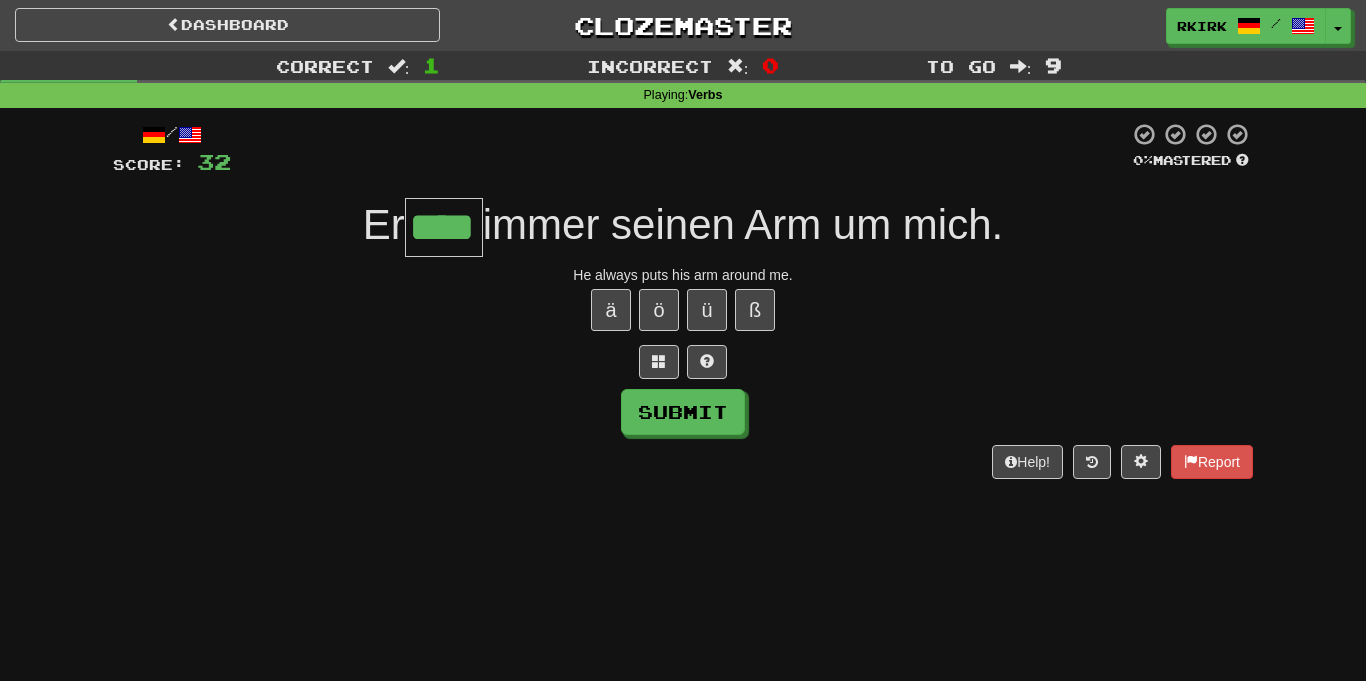 type on "****" 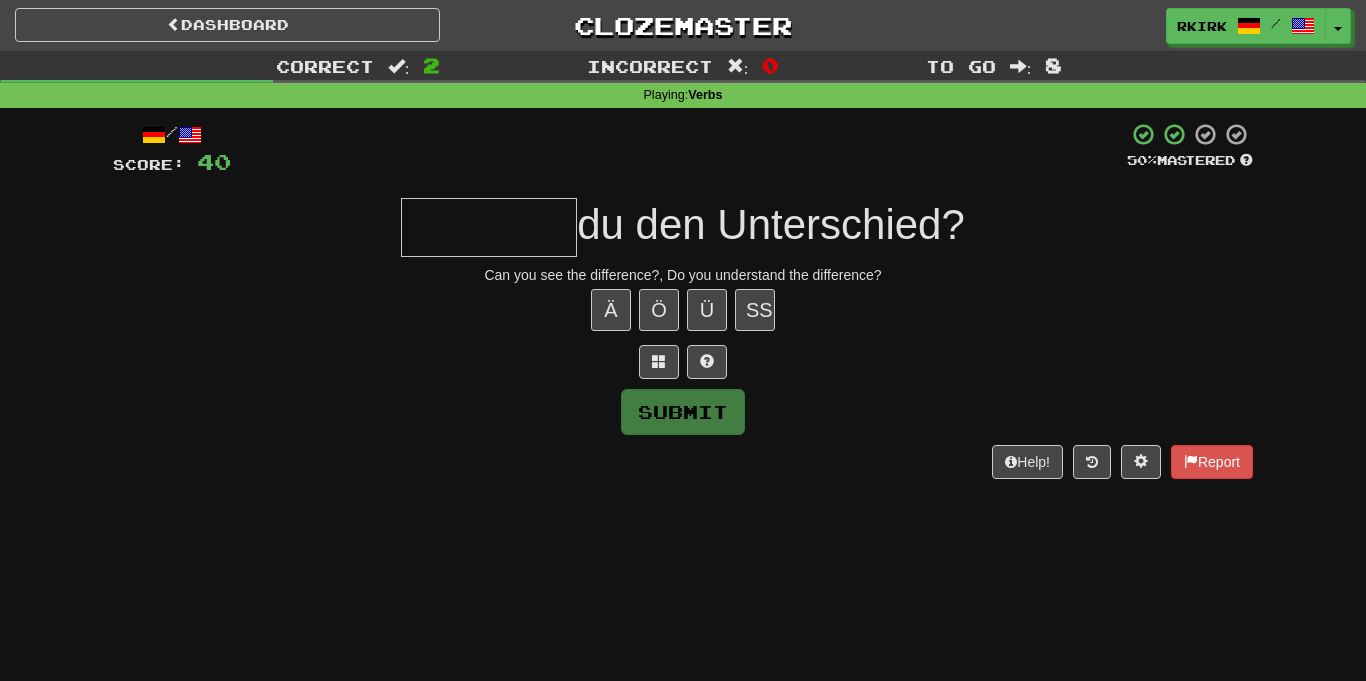 type on "*" 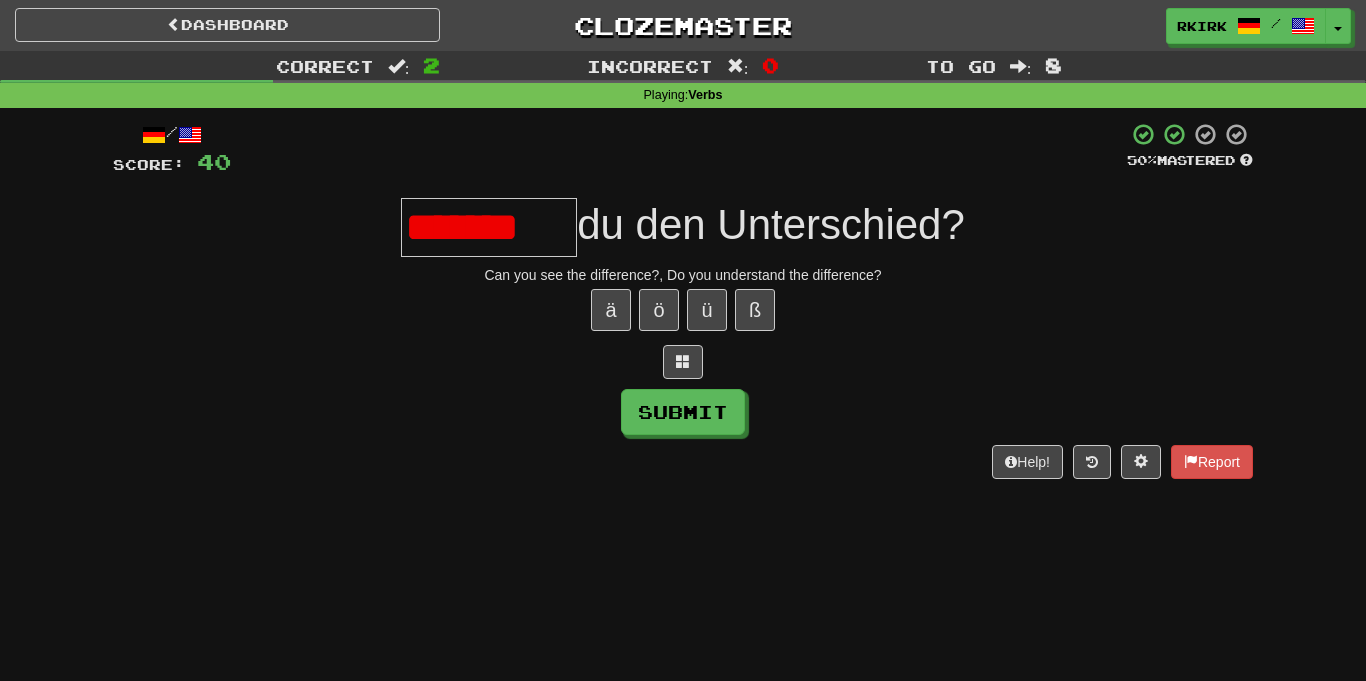 type on "********" 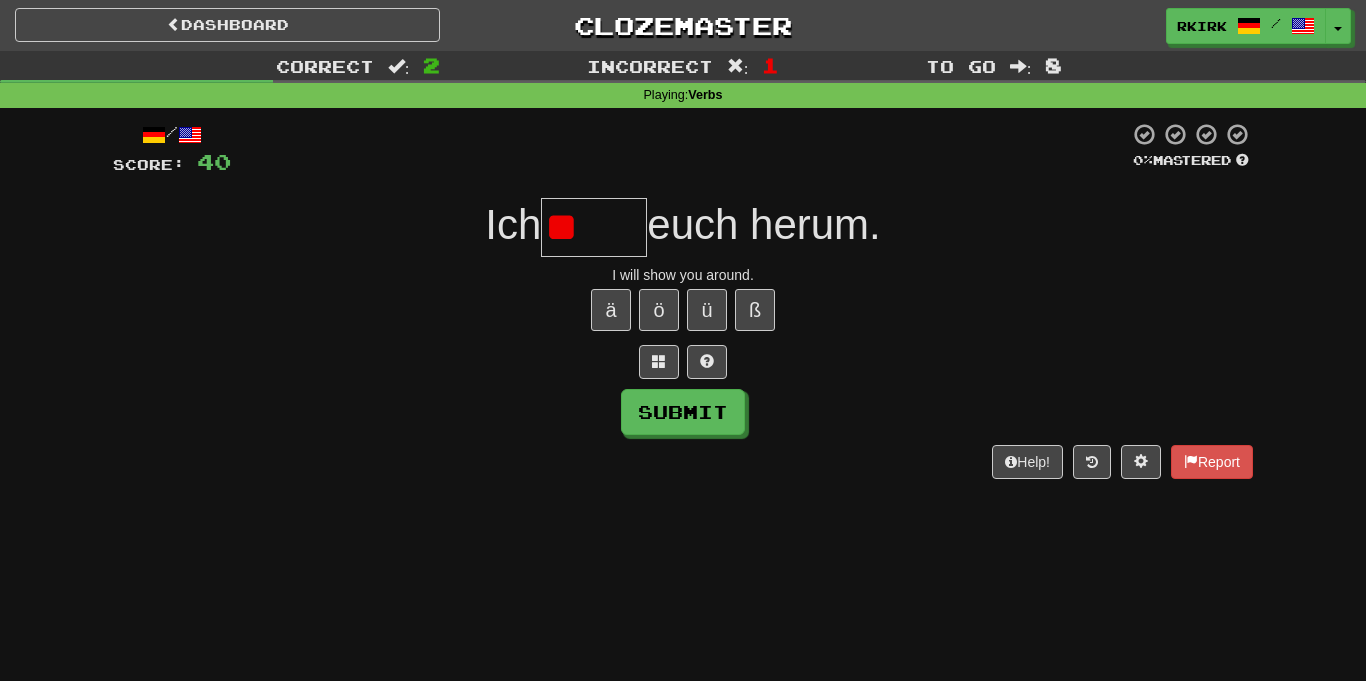 type on "*" 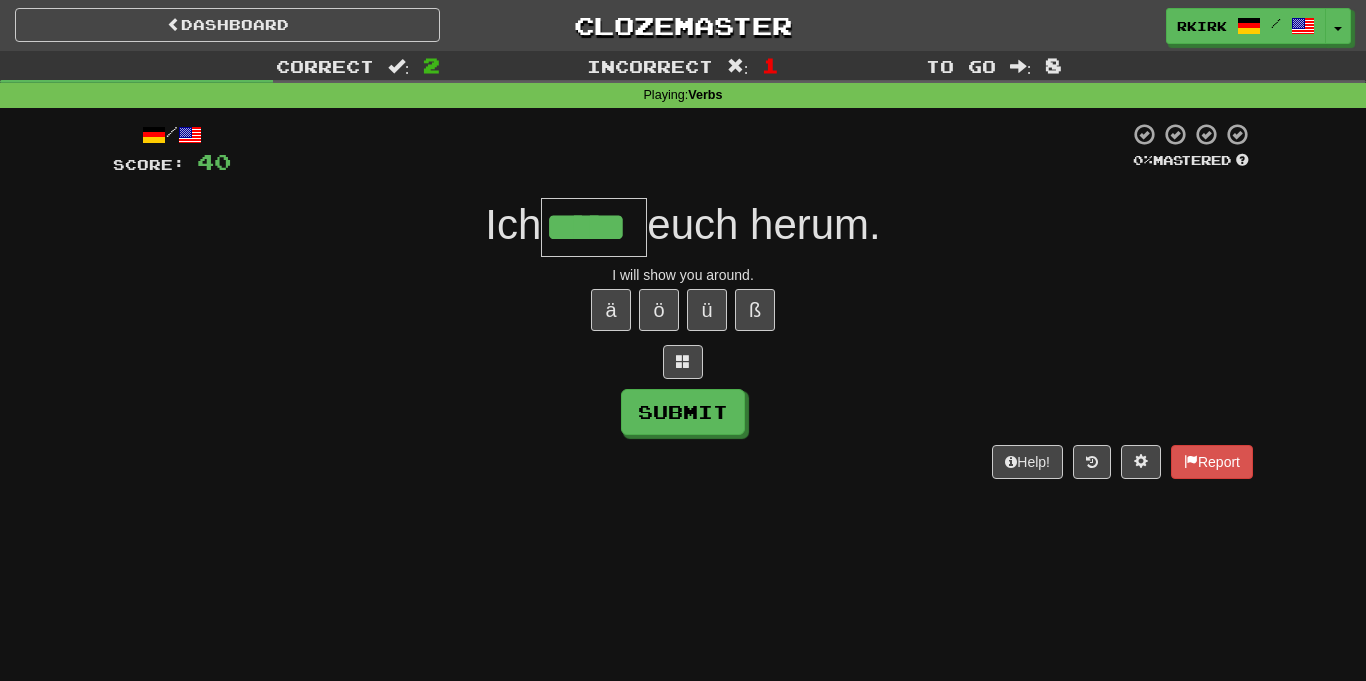 type on "*****" 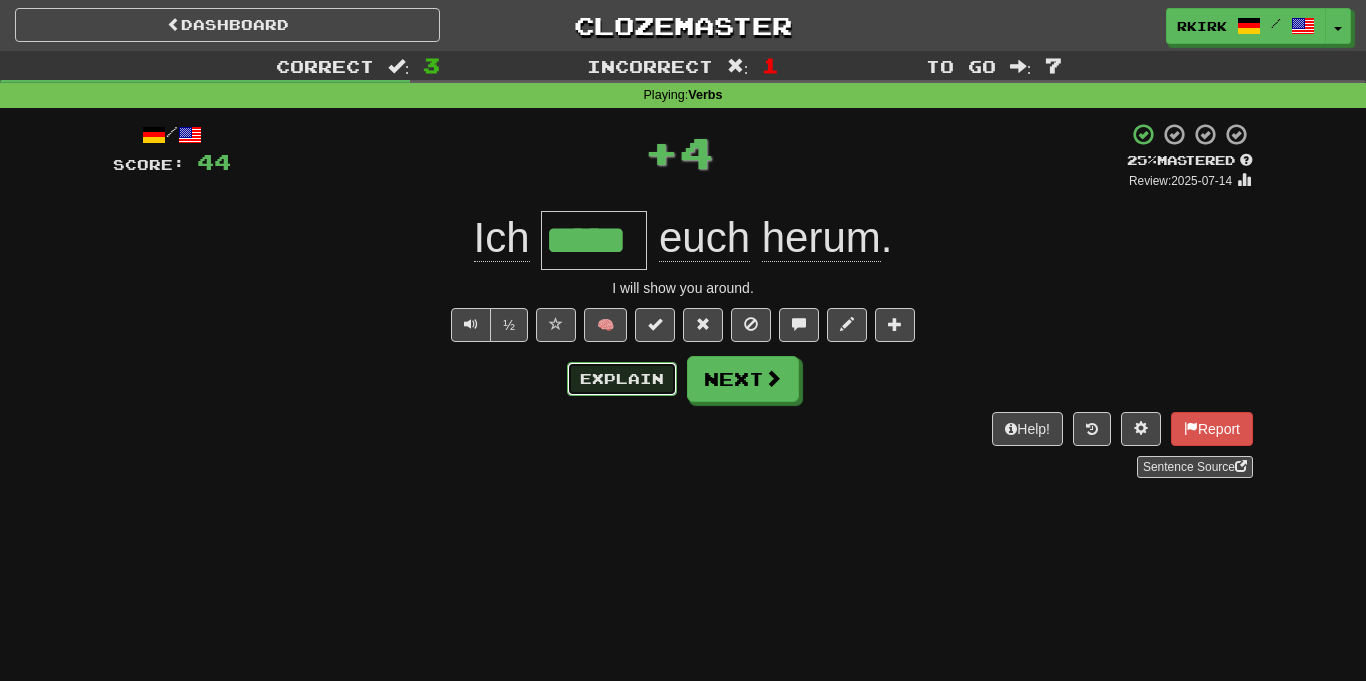 click on "Explain" at bounding box center (622, 379) 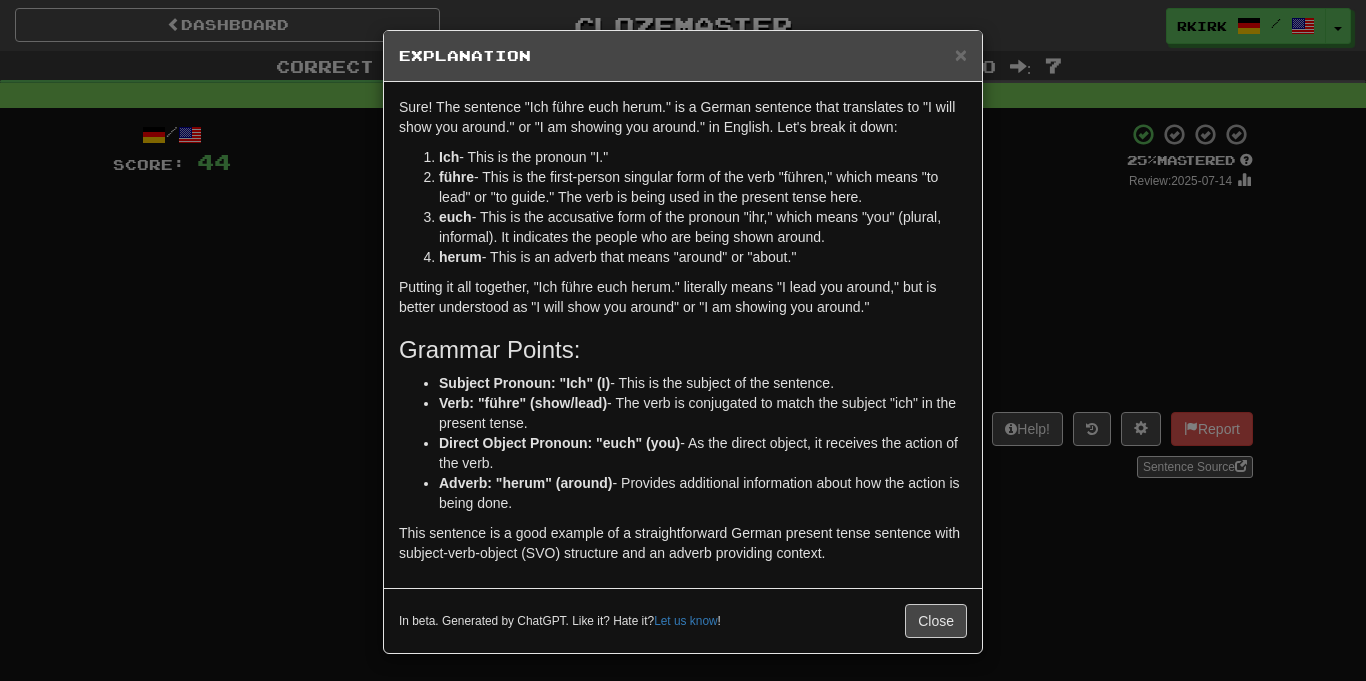 click on "× Explanation Sure! The sentence "Ich führe euch herum." is a German sentence that translates to "I will show you around." or "I am showing you around." in English. Let's break it down:
Ich  - This is the pronoun "I."
führe  - This is the first-person singular form of the verb "führen," which means "to lead" or "to guide." The verb is being used in the present tense here.
euch  - This is the accusative form of the pronoun "ihr," which means "you" (plural, informal). It indicates the people who are being shown around.
herum  - This is an adverb that means "around" or "about."
Putting it all together, "Ich führe euch herum." literally means "I lead you around," but is better understood as "I will show you around" or "I am showing you around."
Grammar Points:
Subject Pronoun: "Ich" (I)  - This is the subject of the sentence.
Verb: "führe" (show/lead)  - The verb is conjugated to match the subject "ich" in the present tense.
Direct Object Pronoun: "euch" (you)
Let us know !" at bounding box center (683, 340) 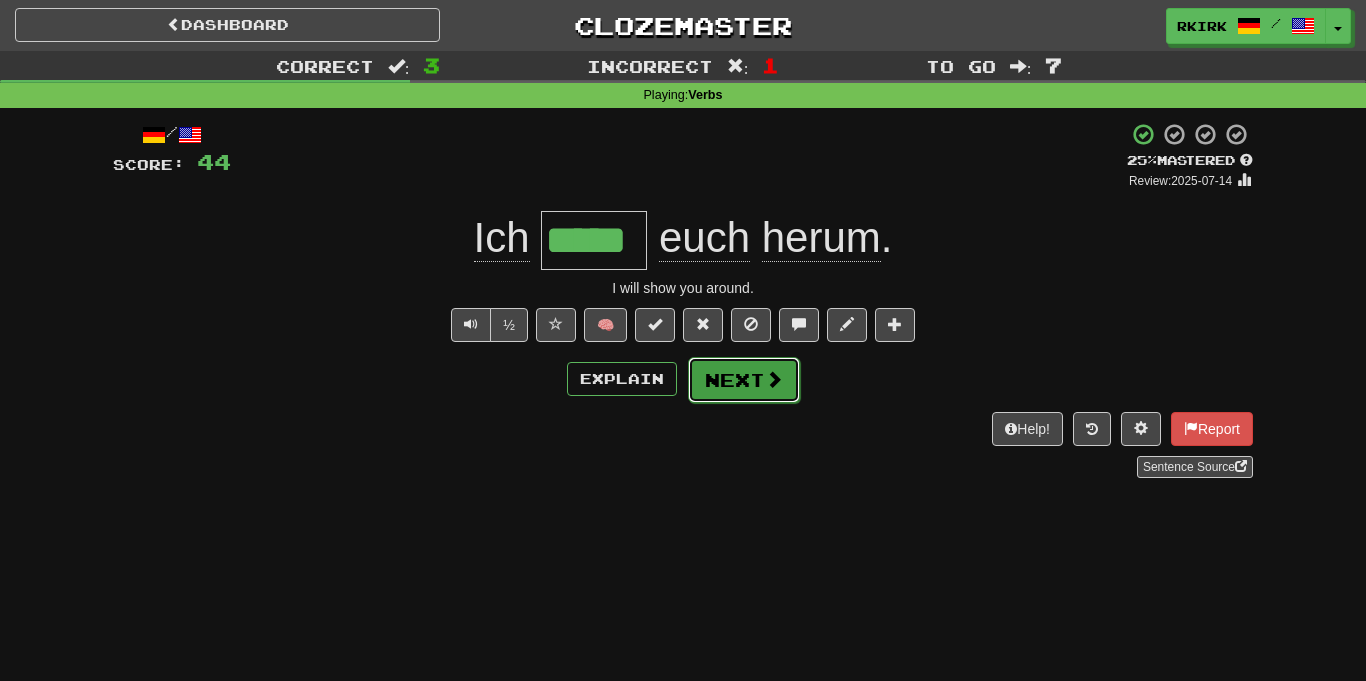 click on "Next" at bounding box center [744, 380] 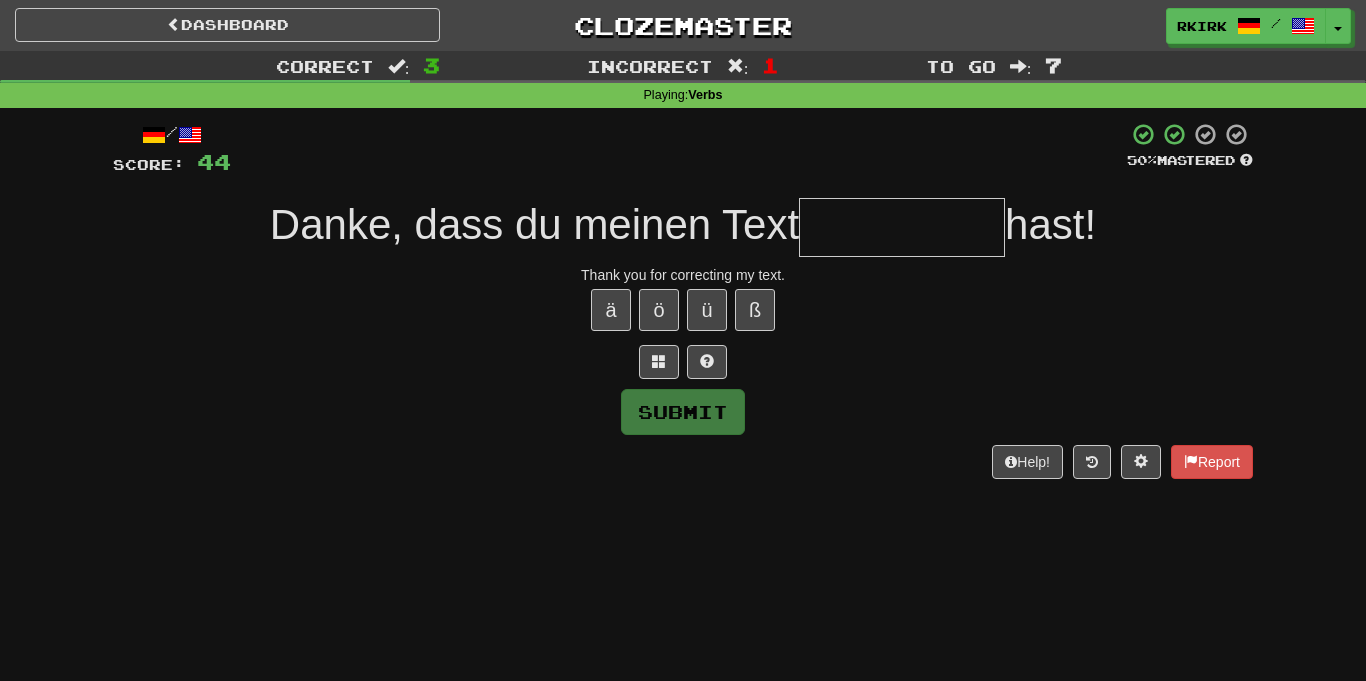 type on "*" 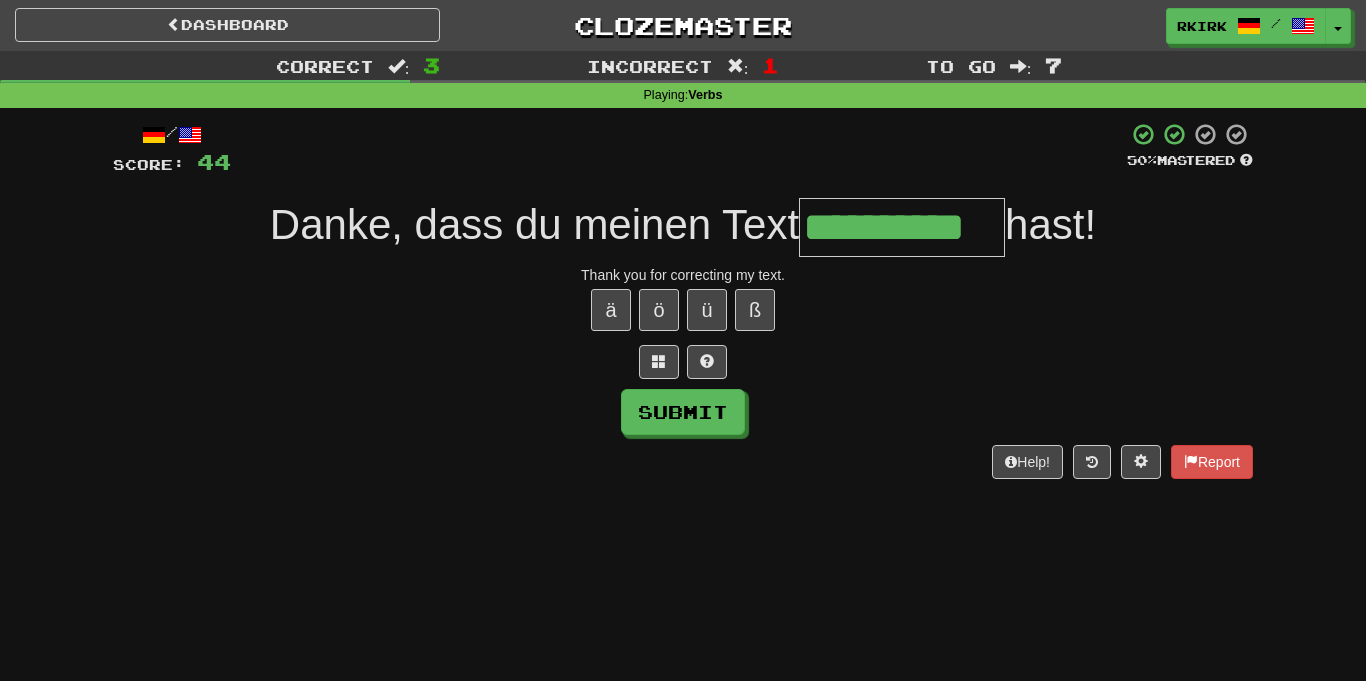 type on "**********" 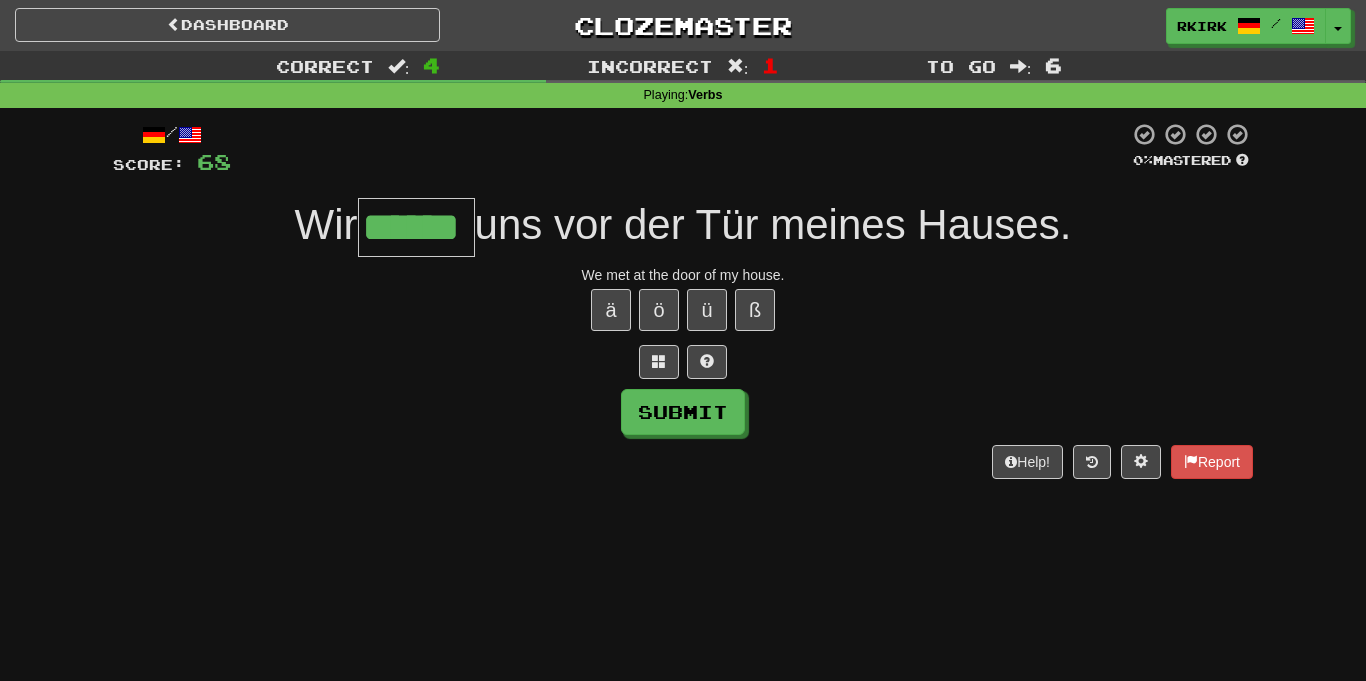 type on "******" 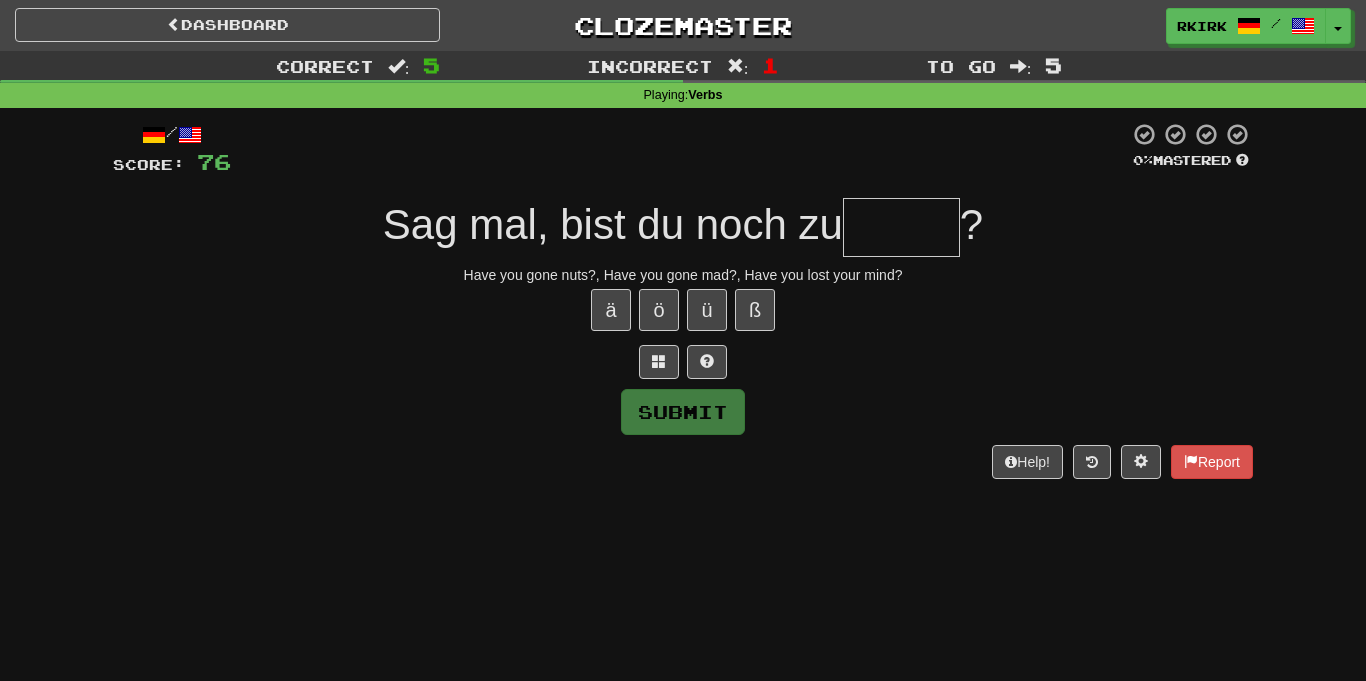 type on "*" 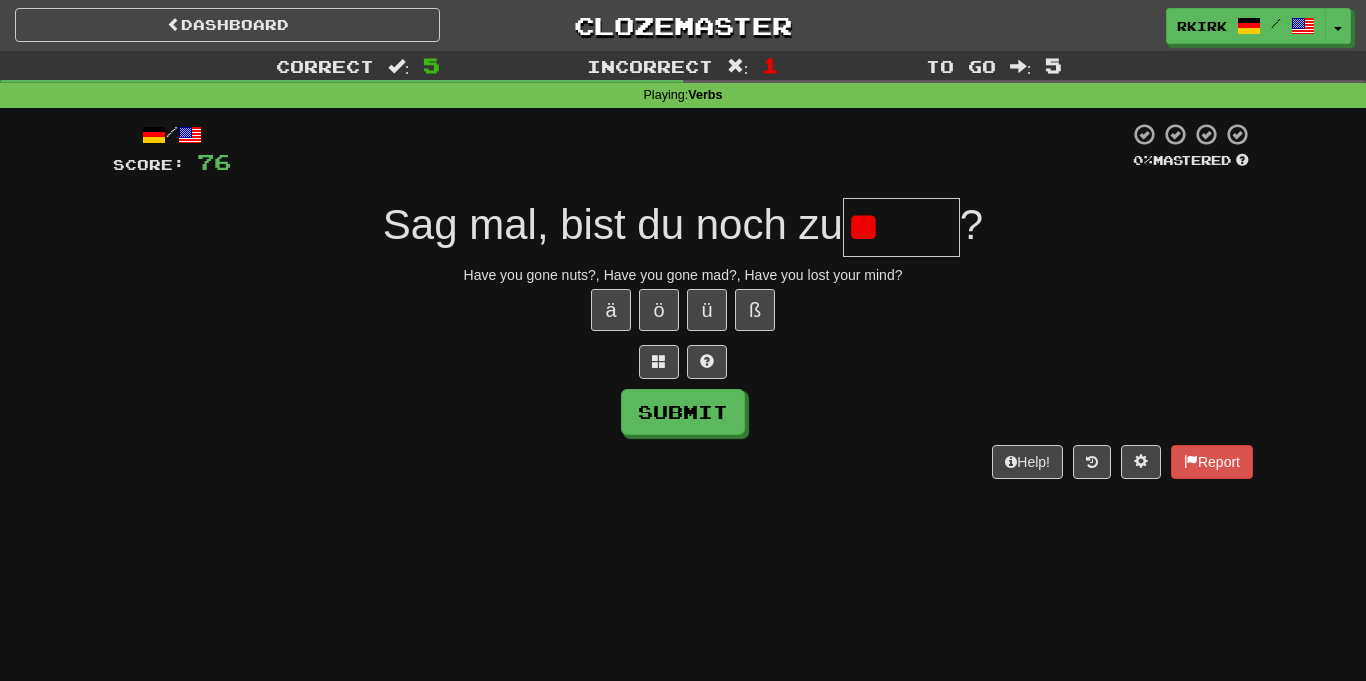 type on "*" 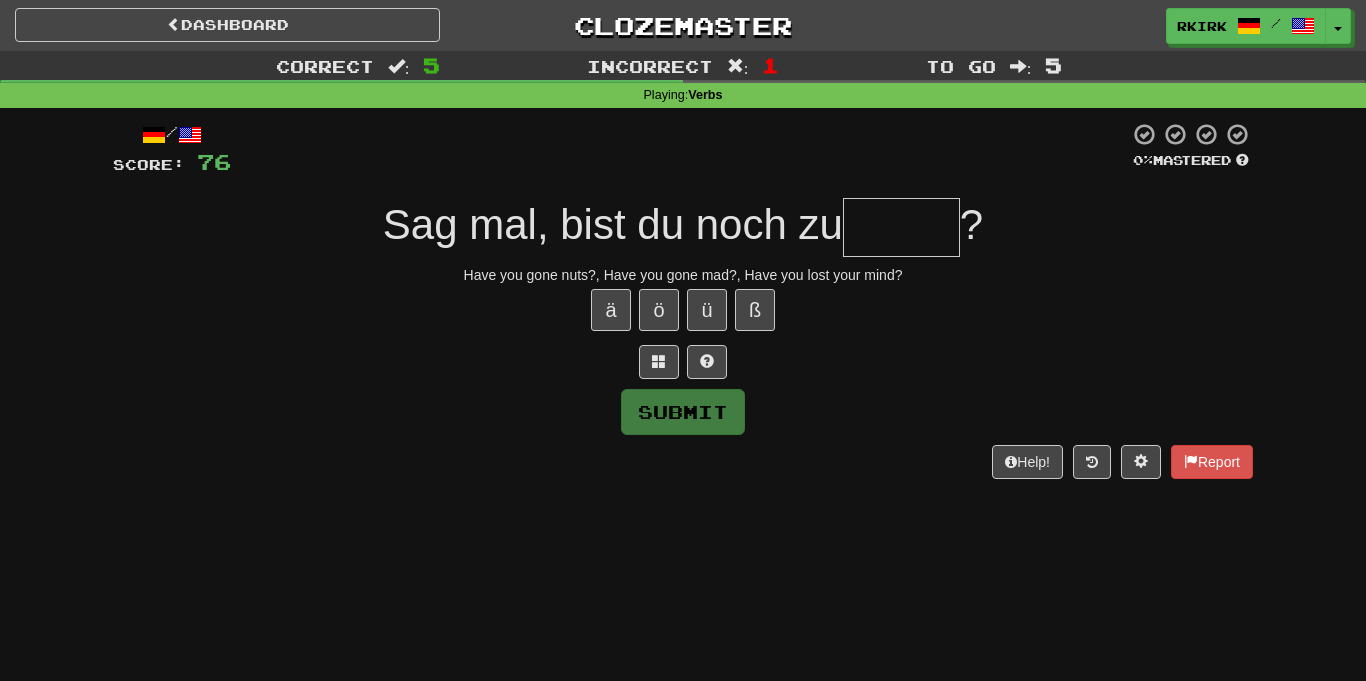 type on "*" 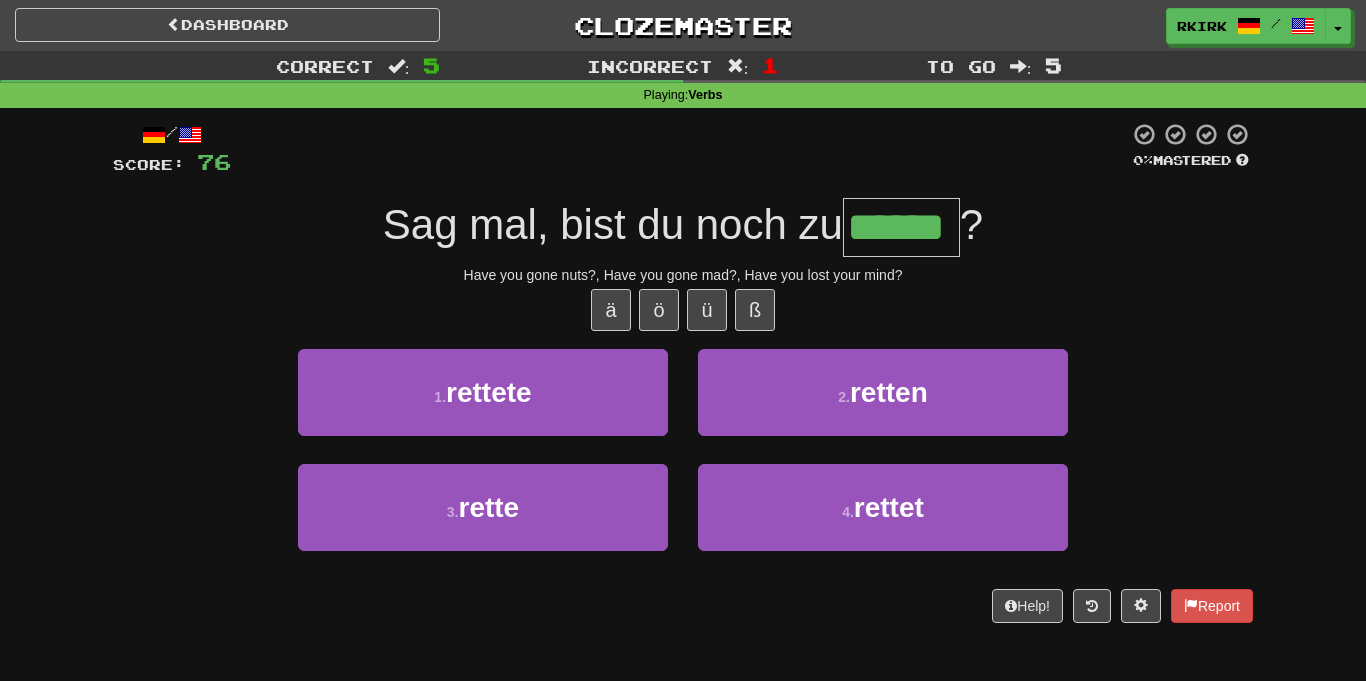 type on "******" 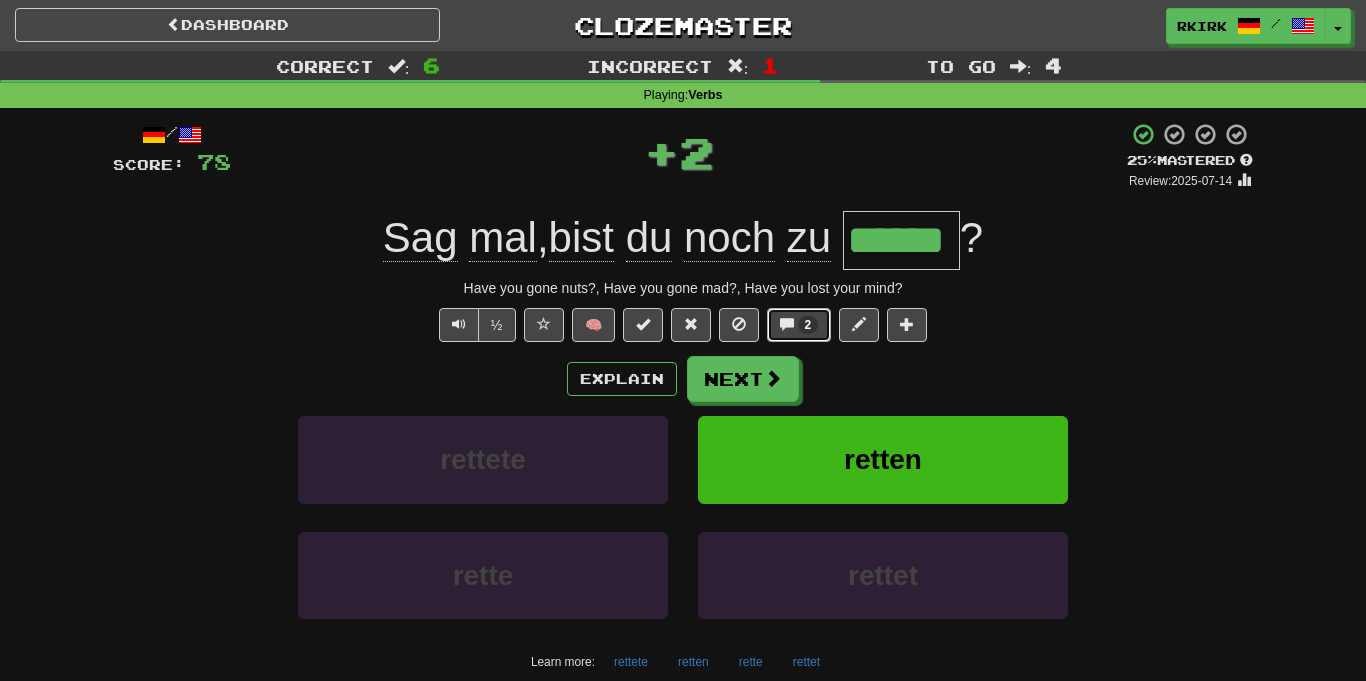click at bounding box center [787, 324] 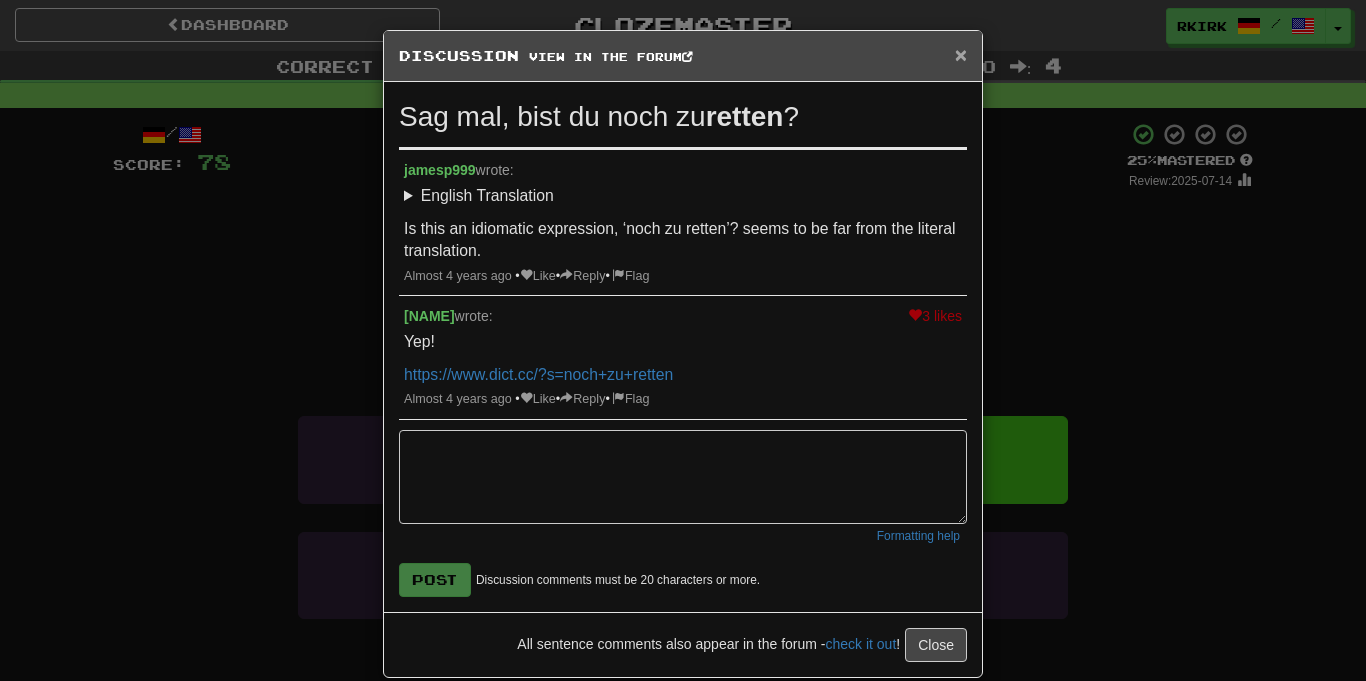 click on "×" at bounding box center (961, 54) 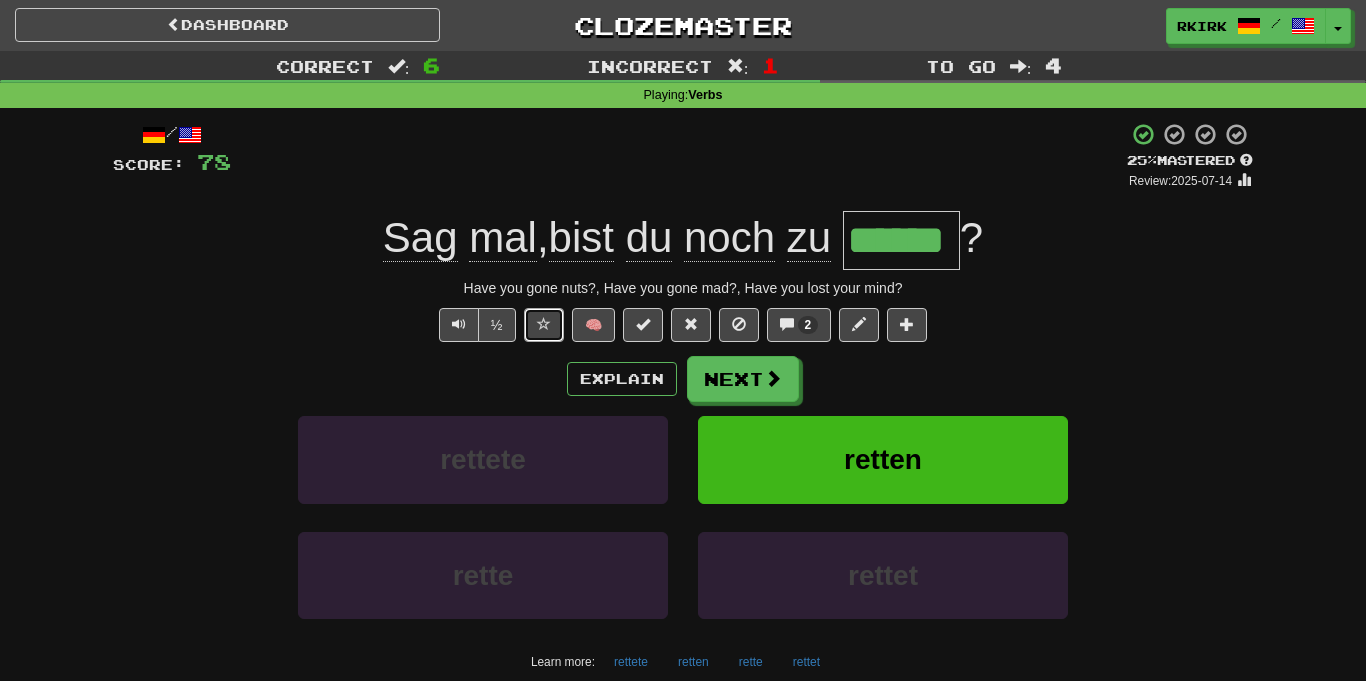 click at bounding box center [544, 325] 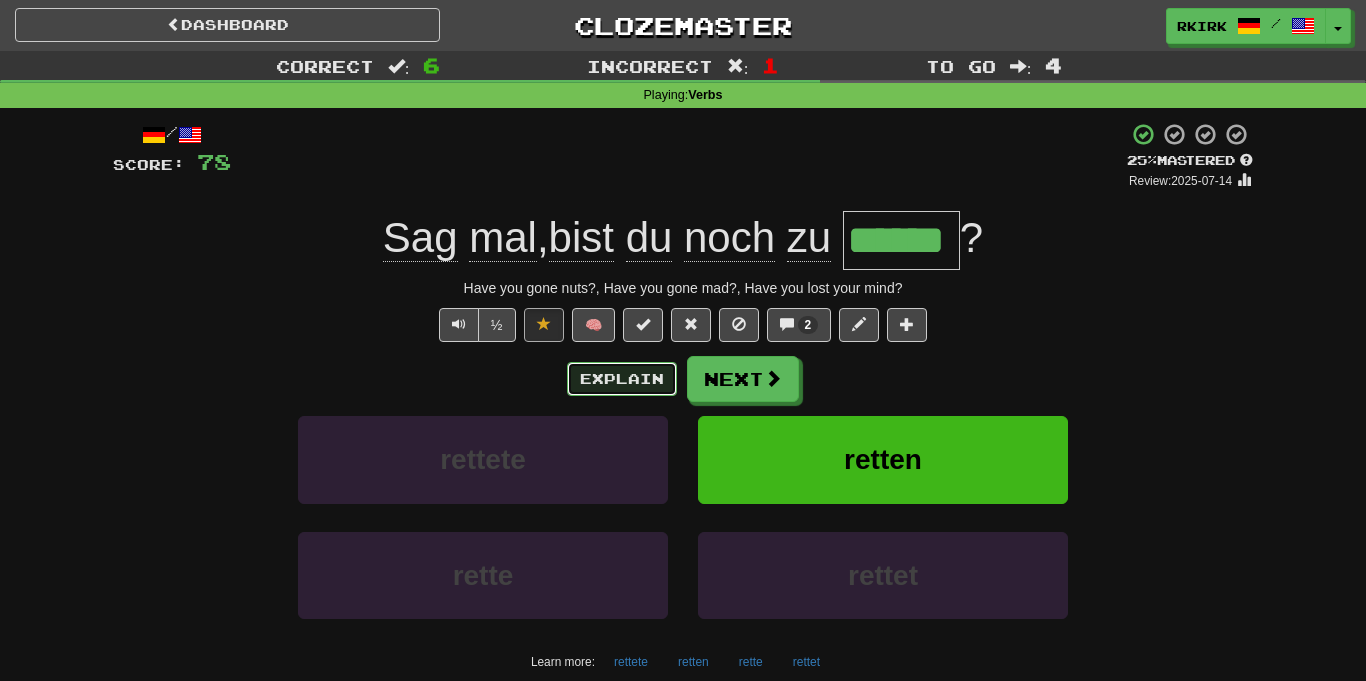 click on "Explain" at bounding box center [622, 379] 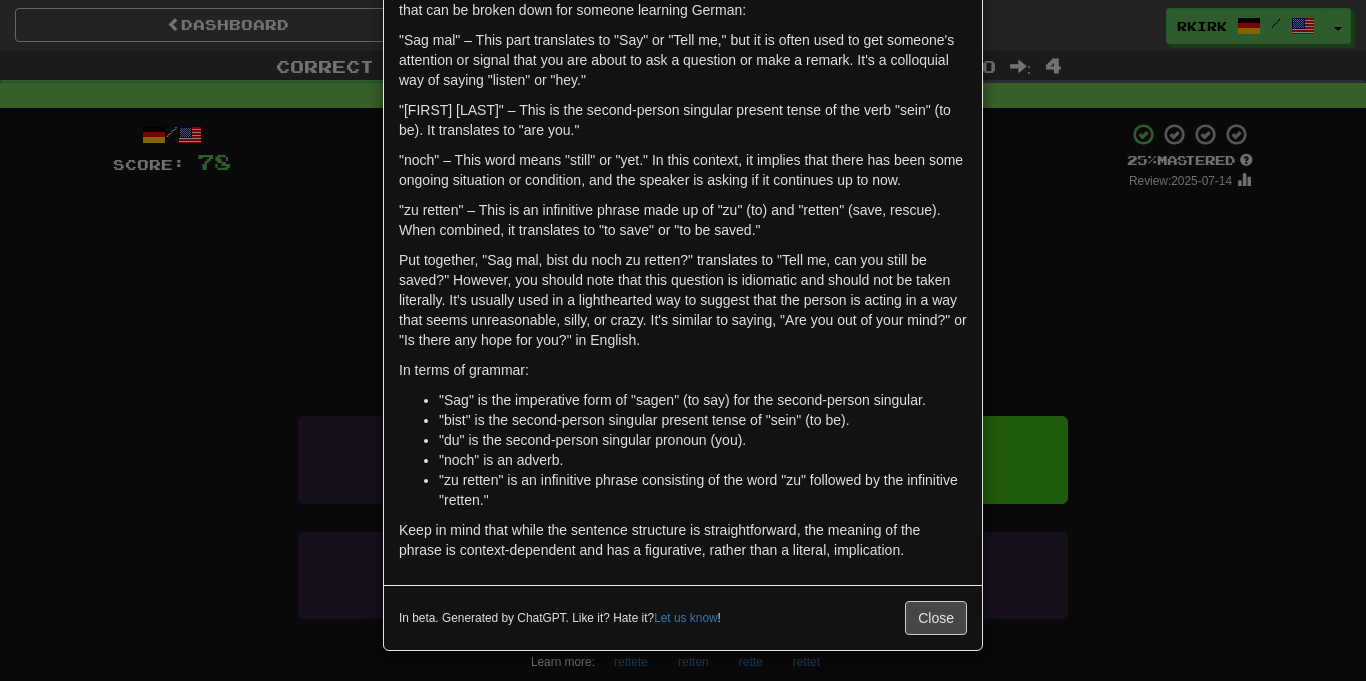 scroll, scrollTop: 0, scrollLeft: 0, axis: both 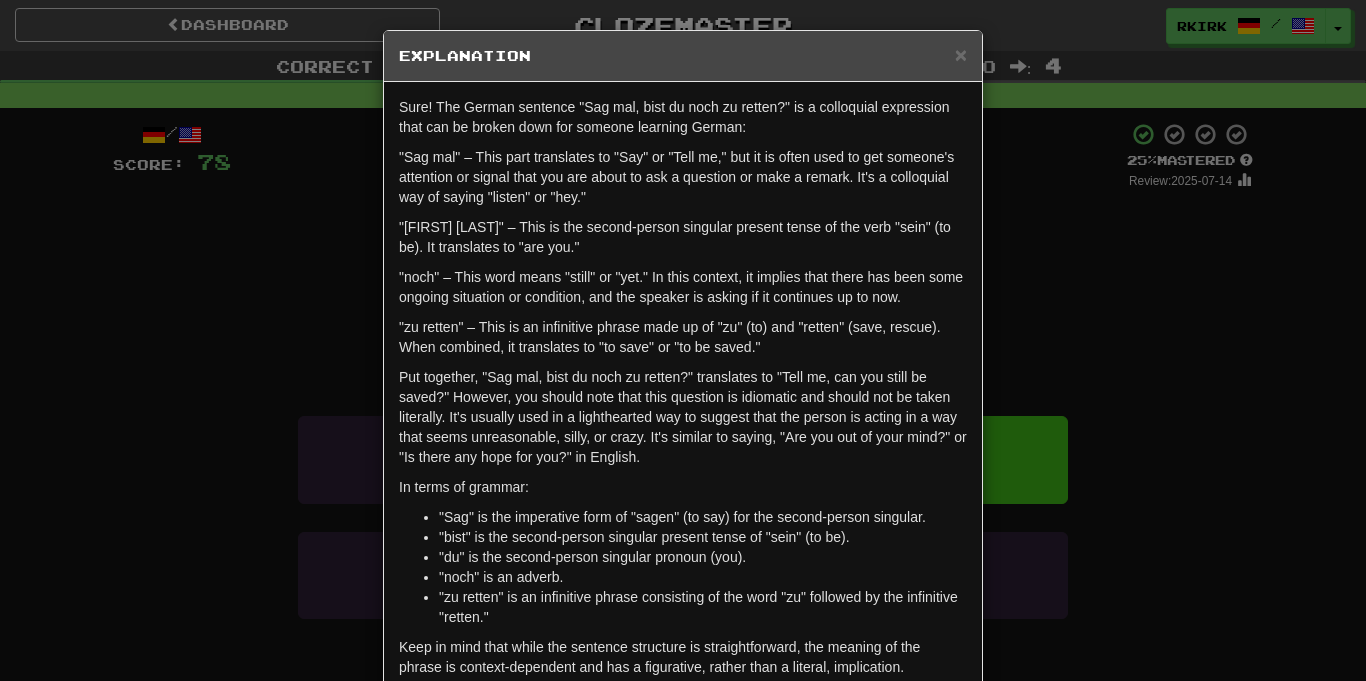 click on "× Explanation Sure! The German sentence "Sag mal, bist du noch zu retten?" is a colloquial expression that can be broken down for someone learning German:
"Sag mal" – This part translates to "Say" or "Tell me," but it is often used to get someone's attention or signal that you are about to ask a question or make a remark. It's a colloquial way of saying "listen" or "hey."
"bist du" – This is the second-person singular present tense of the verb "sein" (to be). It translates to "are you."
"noch" – This word means "still" or "yet." In this context, it implies that there has been some ongoing situation or condition, and the speaker is asking if it continues up to now.
"zu retten" – This is an infinitive phrase made up of "zu" (to) and "retten" (save, rescue). When combined, it translates to "to save" or "to be saved."
In terms of grammar:
"Sag" is the imperative form of "sagen" (to say) for the second-person singular.
"bist" is the second-person singular present tense of "sein" (to be)." at bounding box center [683, 340] 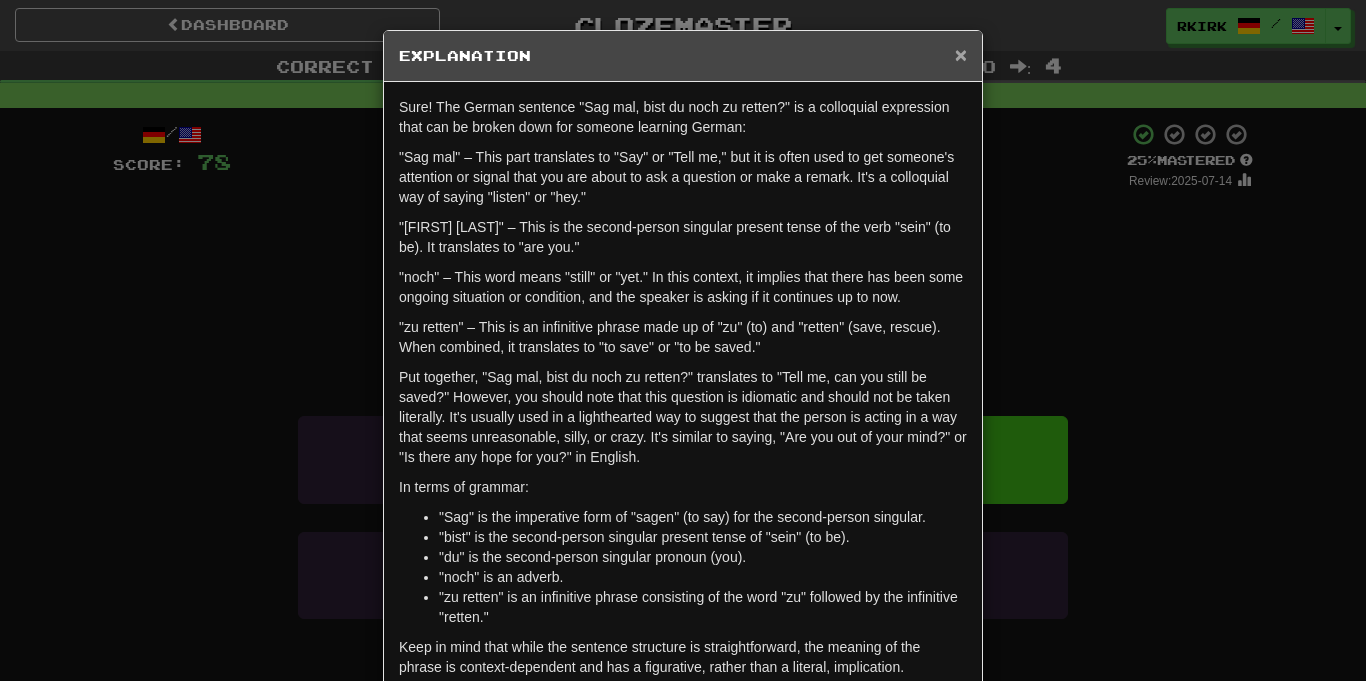 click on "×" at bounding box center [961, 54] 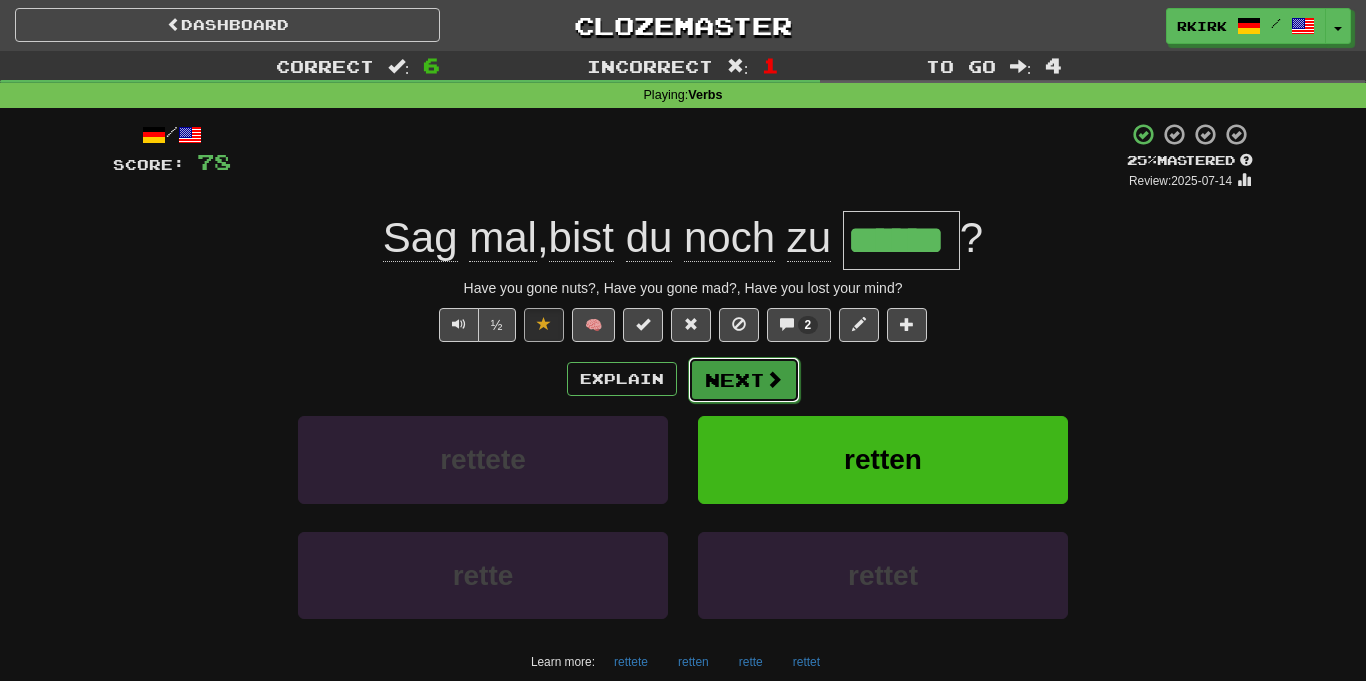 click on "Next" at bounding box center (744, 380) 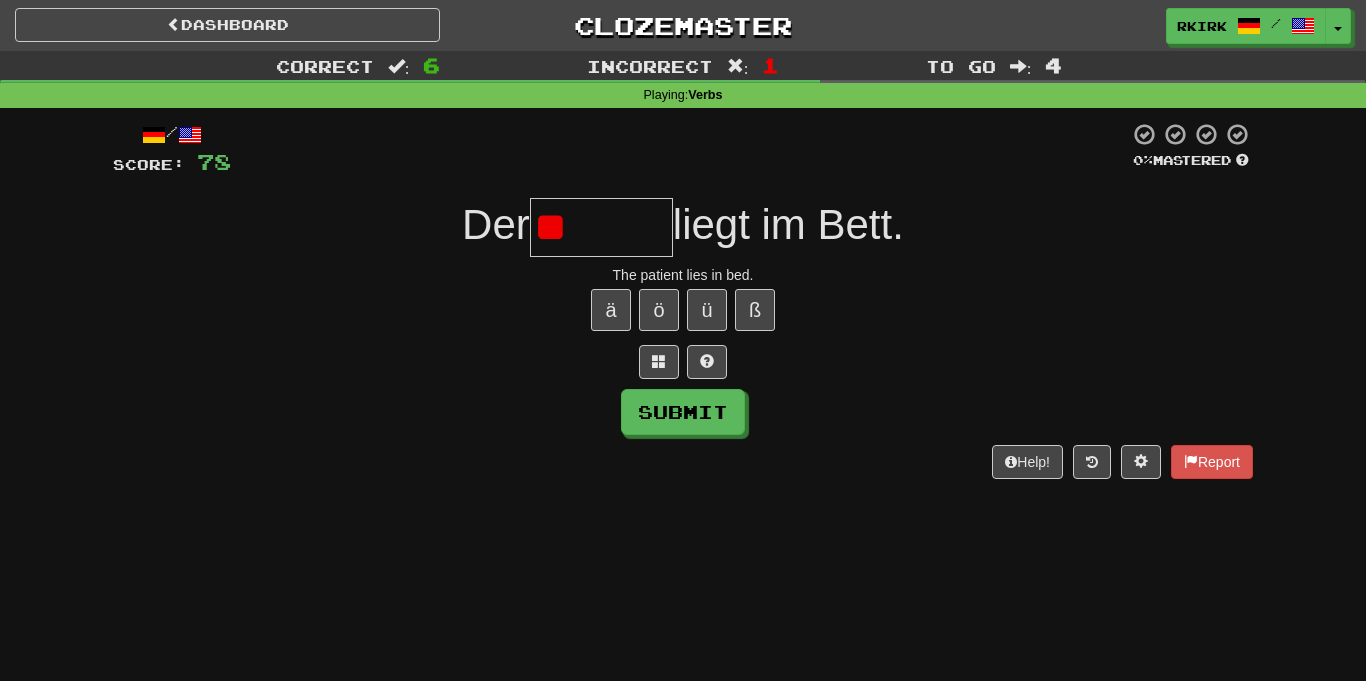 type on "*" 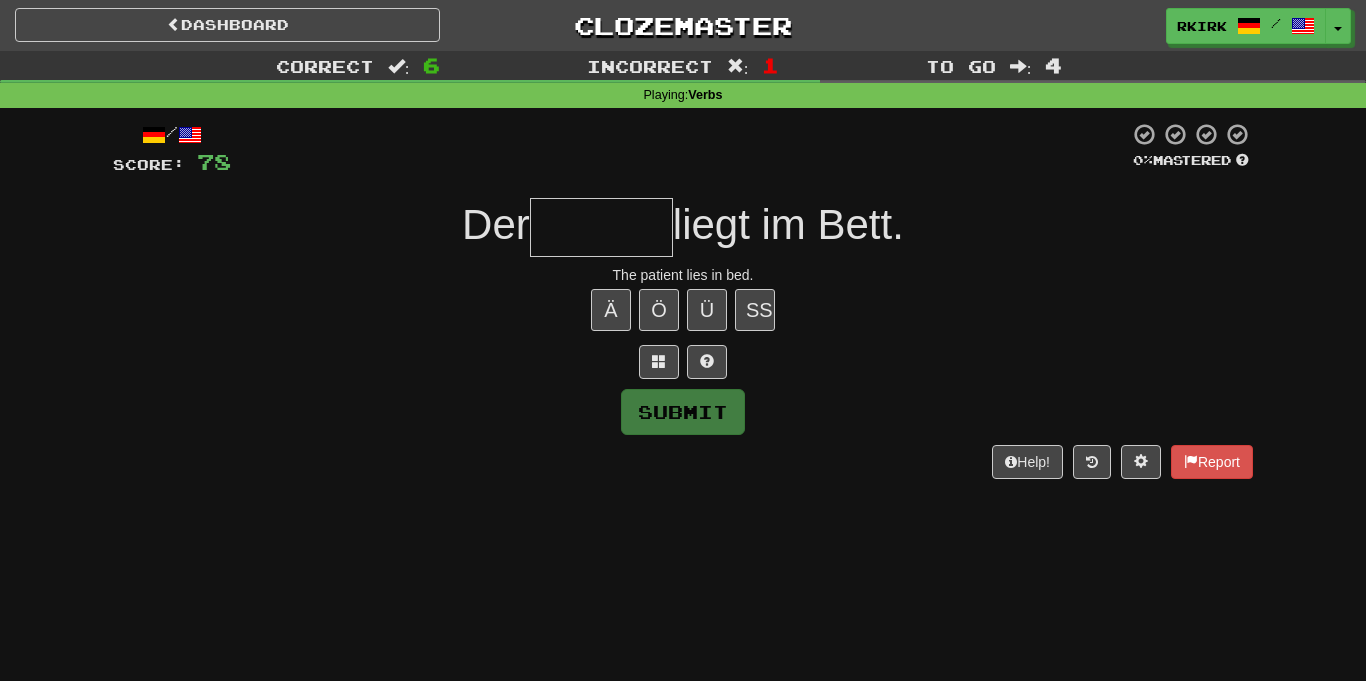 type on "*" 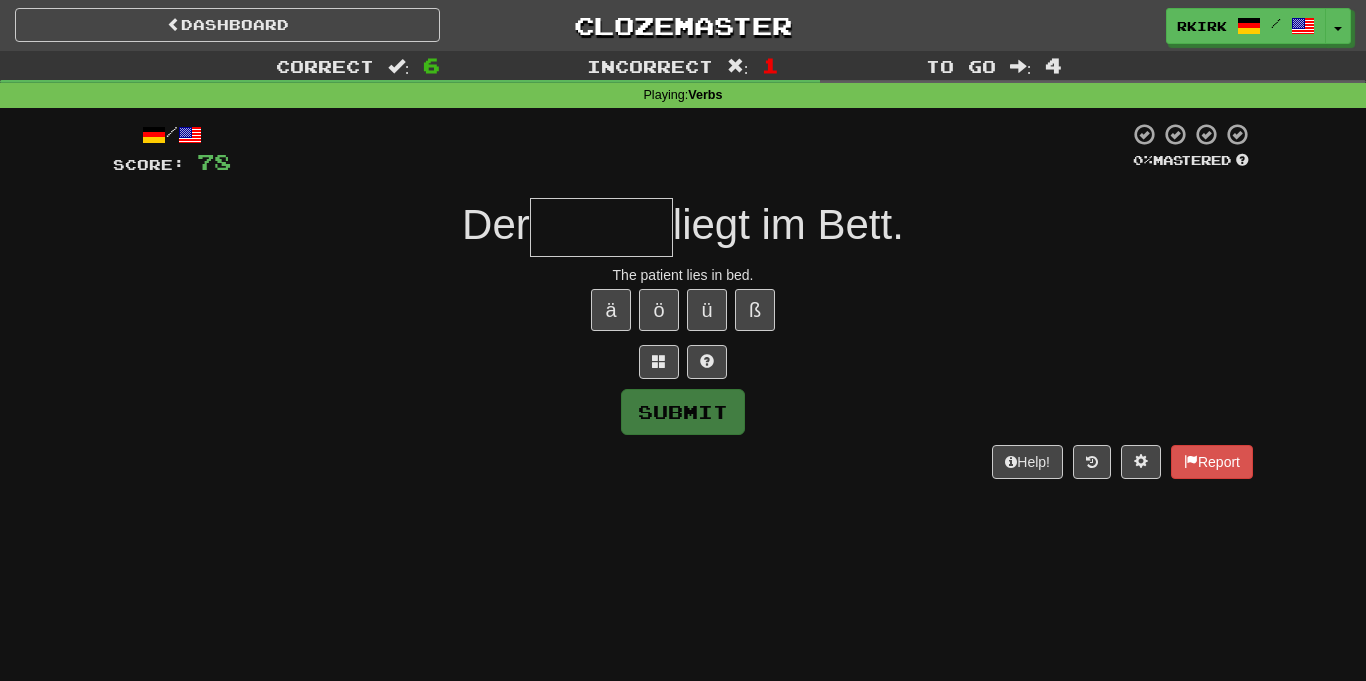 type on "*" 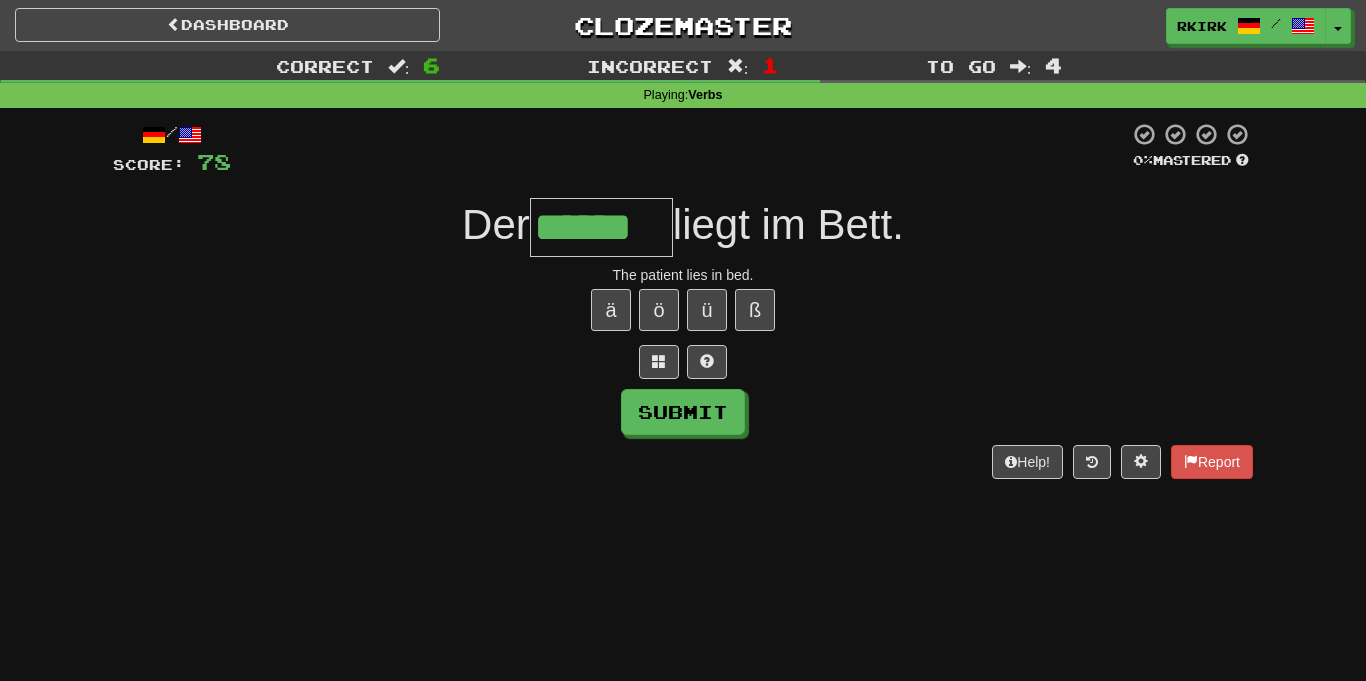type on "******" 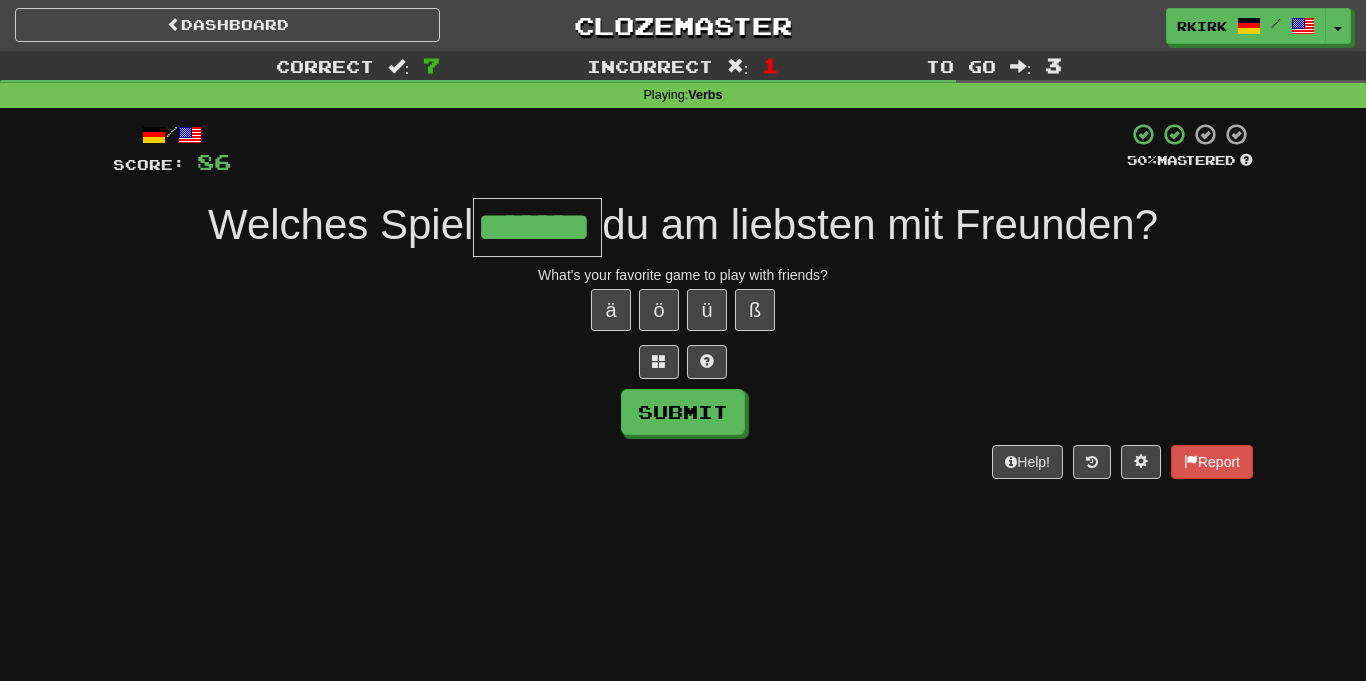 type on "*******" 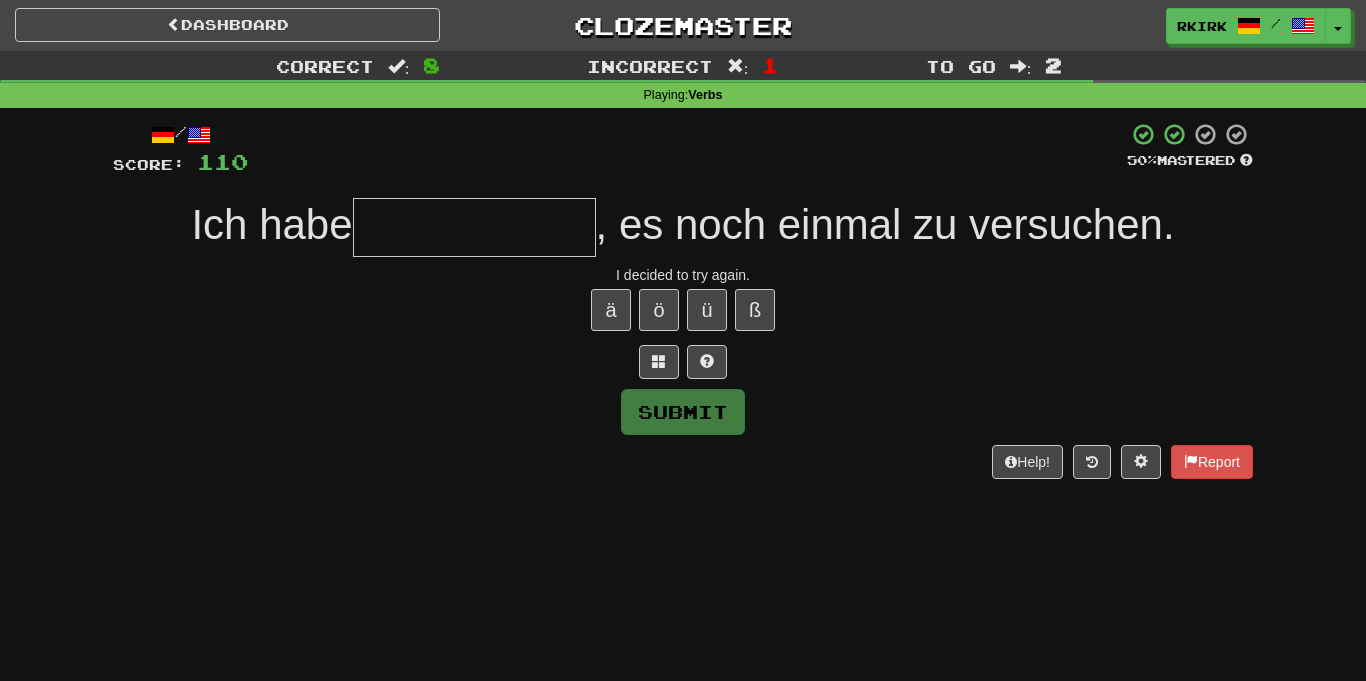 type on "*" 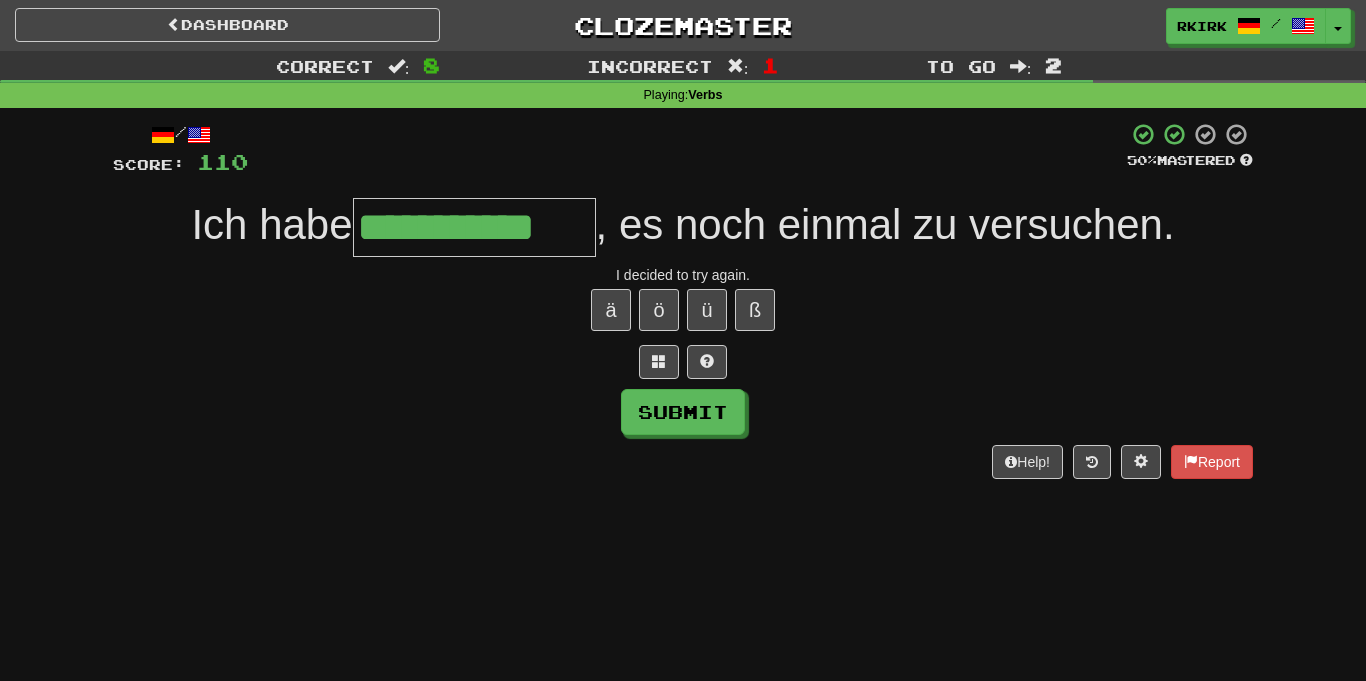 type on "**********" 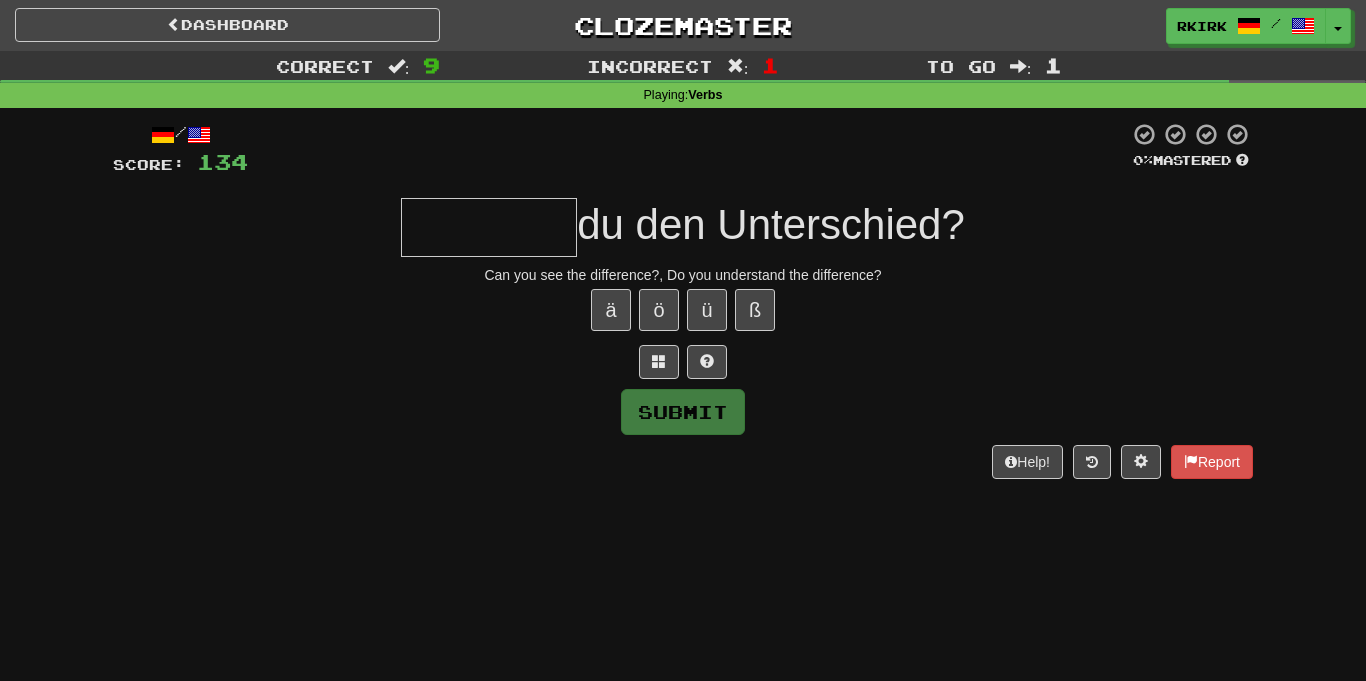 type on "*" 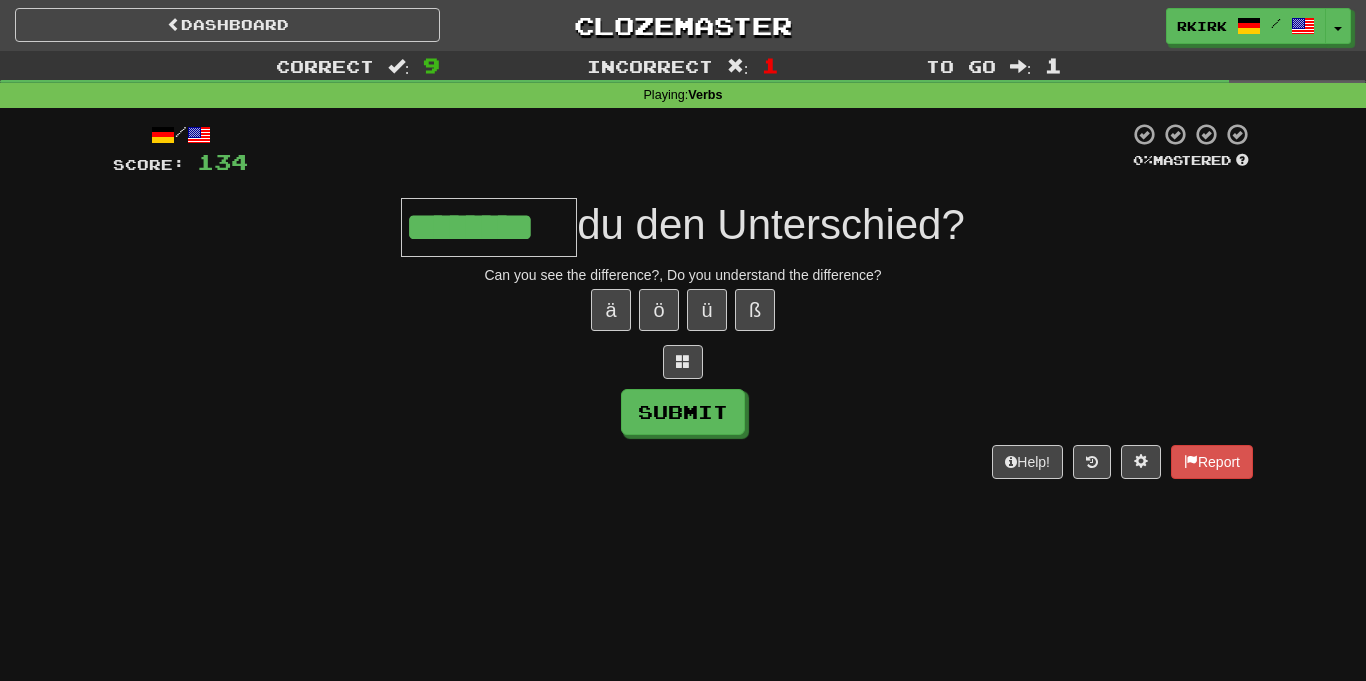 type on "********" 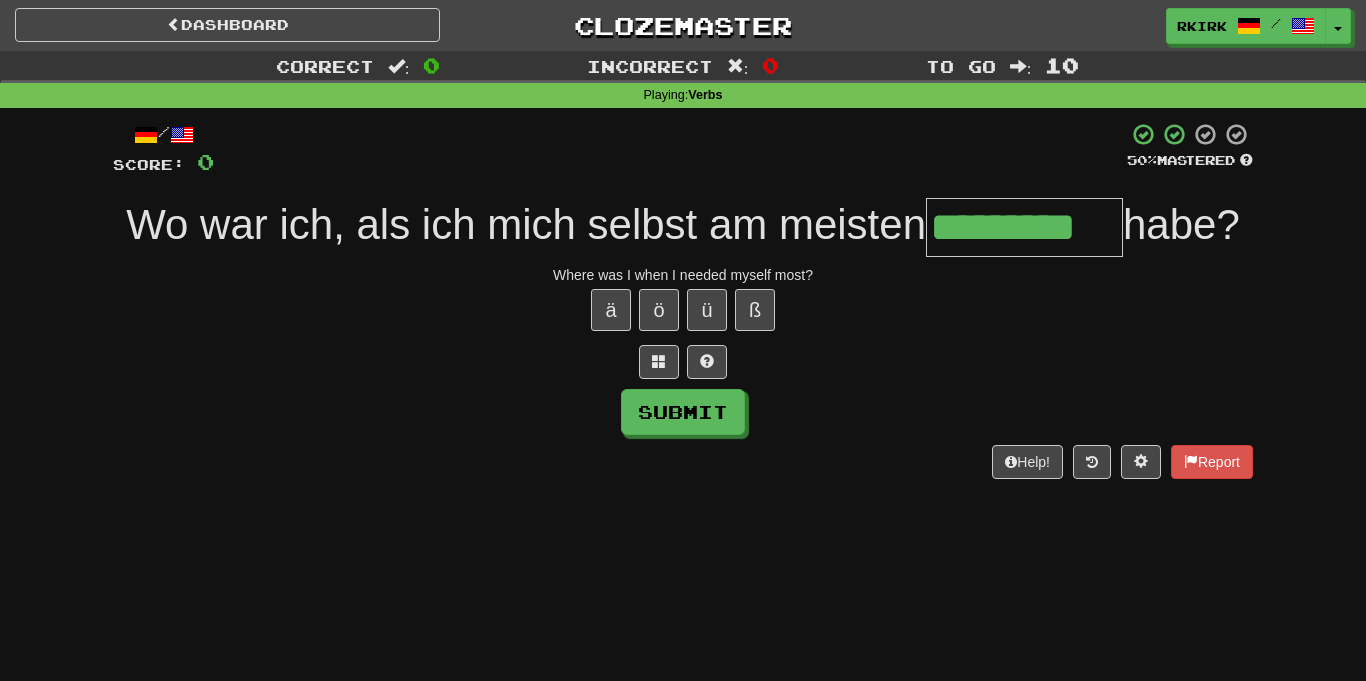 type on "*********" 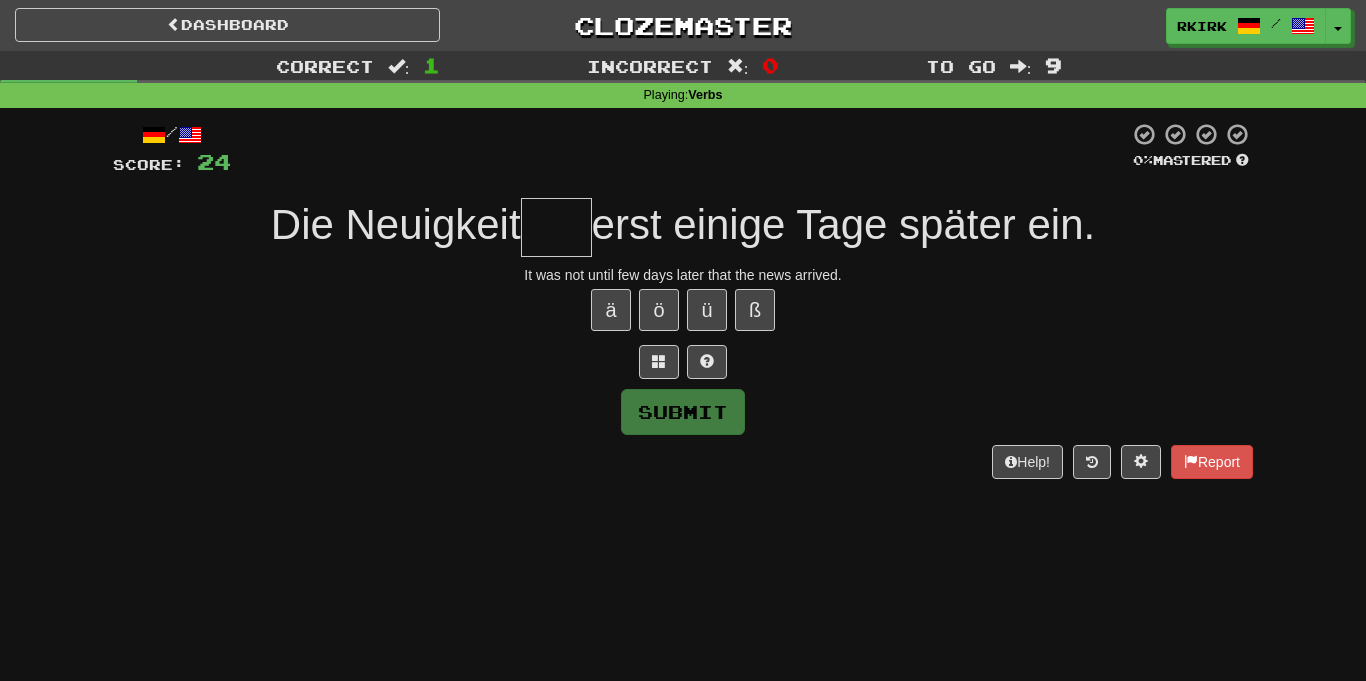 type on "*" 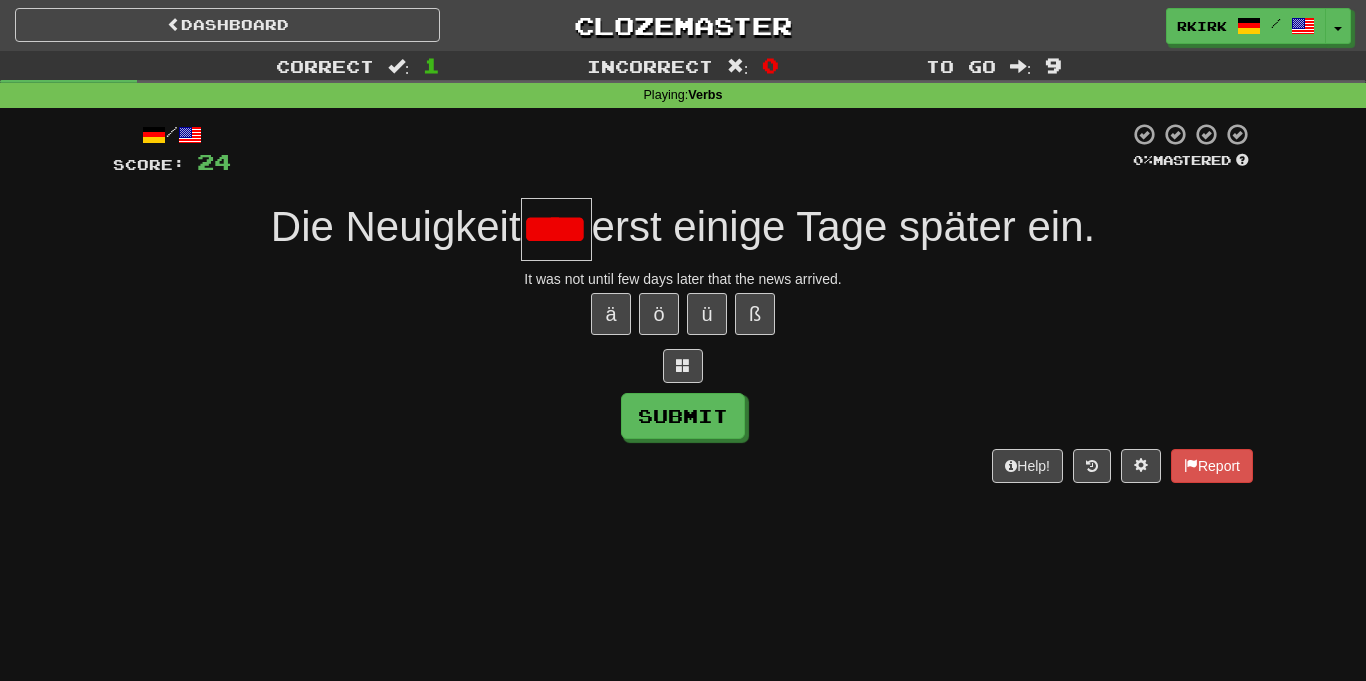 scroll, scrollTop: 0, scrollLeft: 0, axis: both 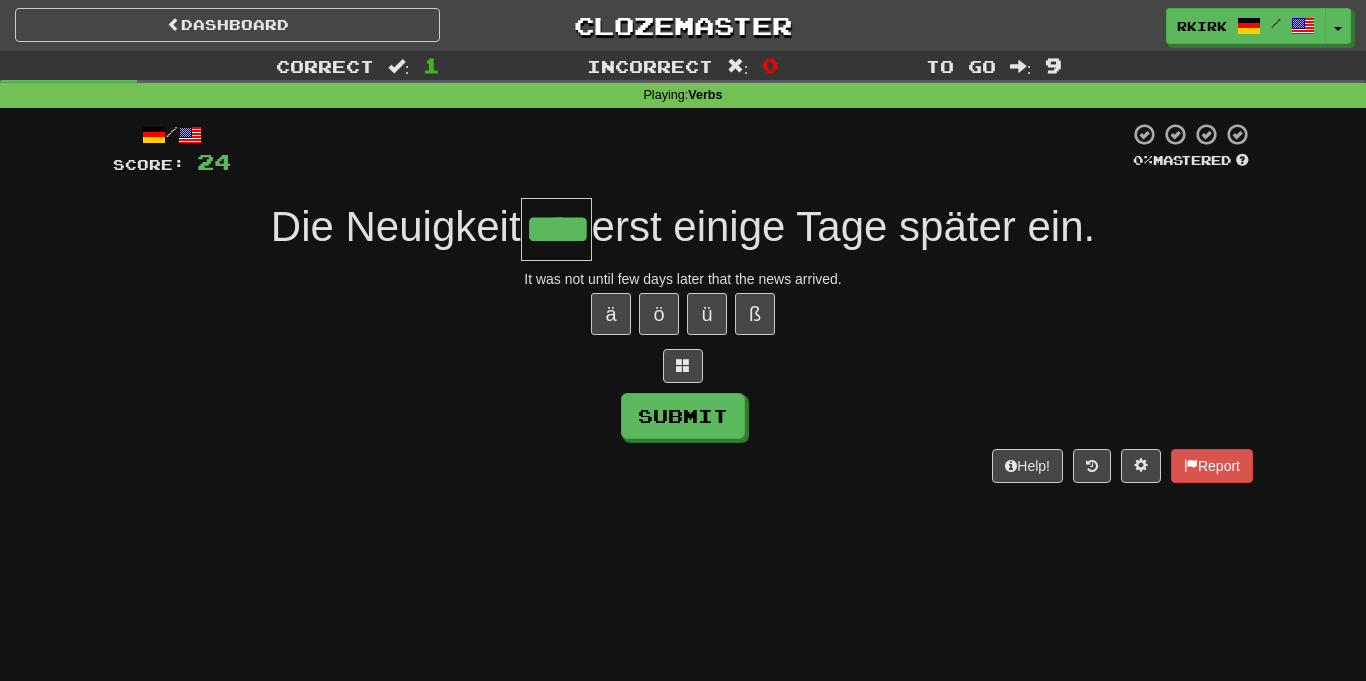 type on "****" 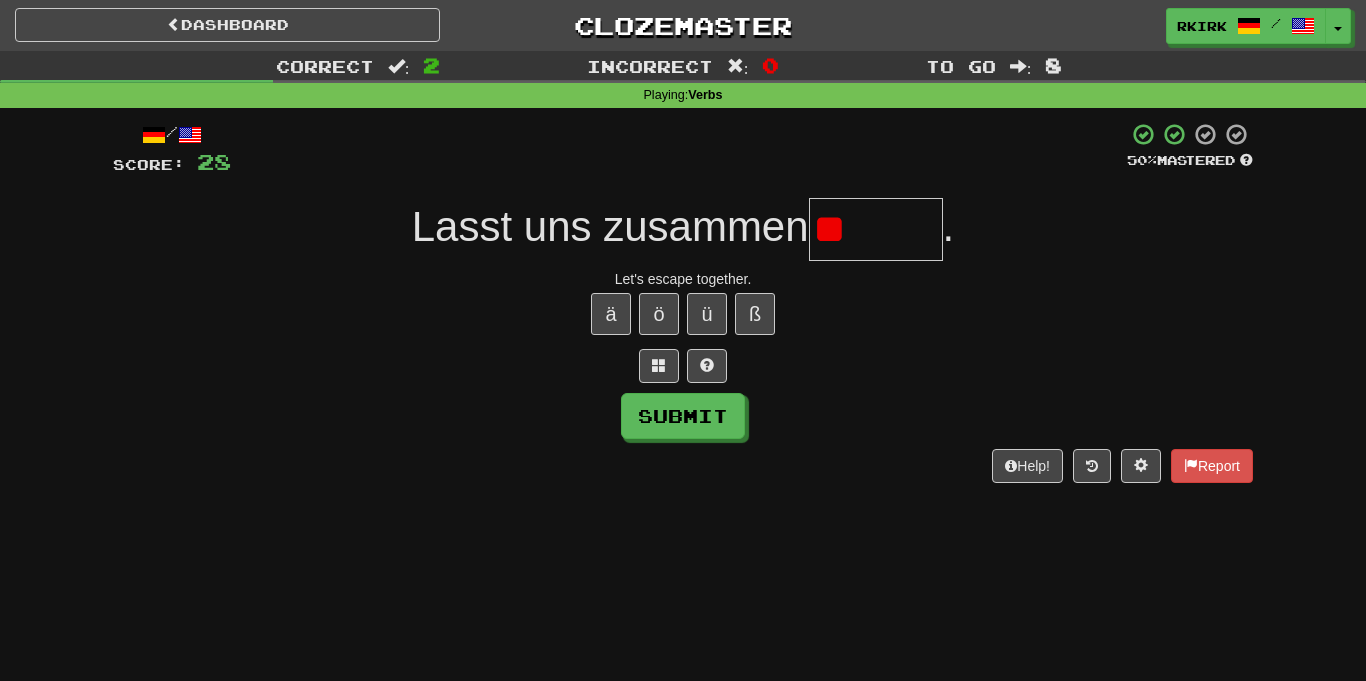 type on "*" 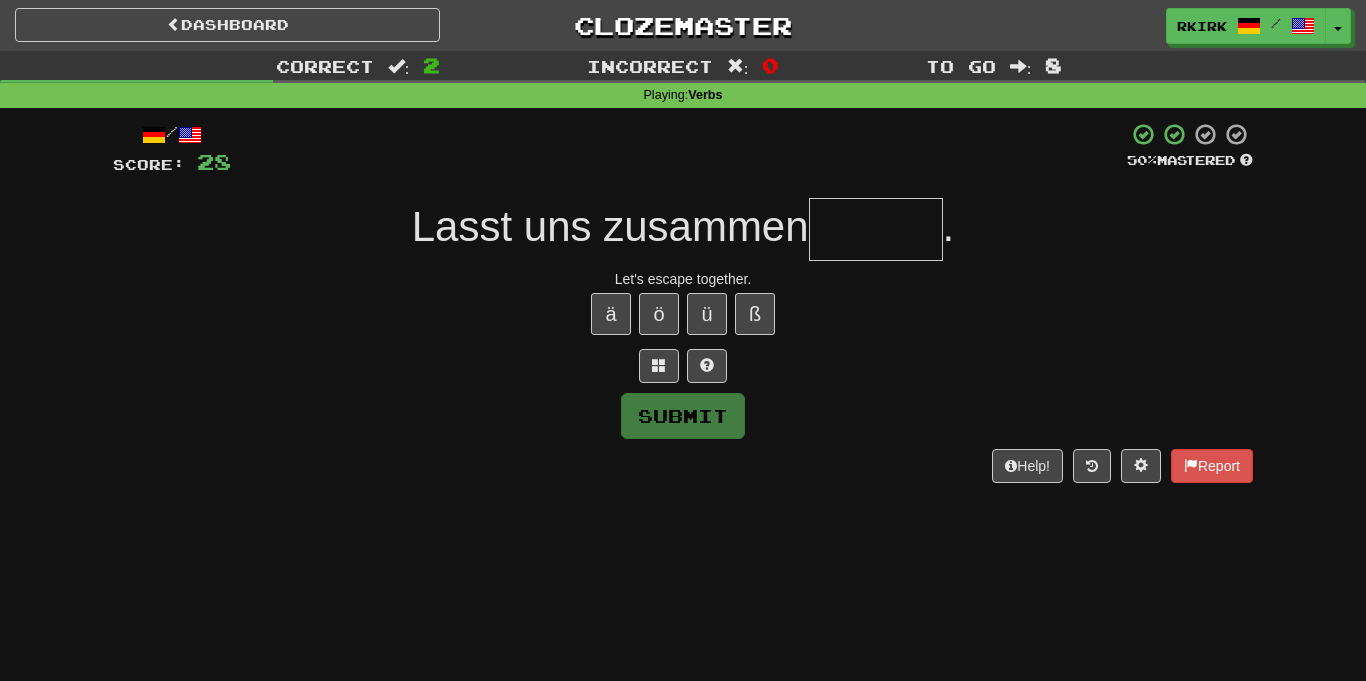 type on "*" 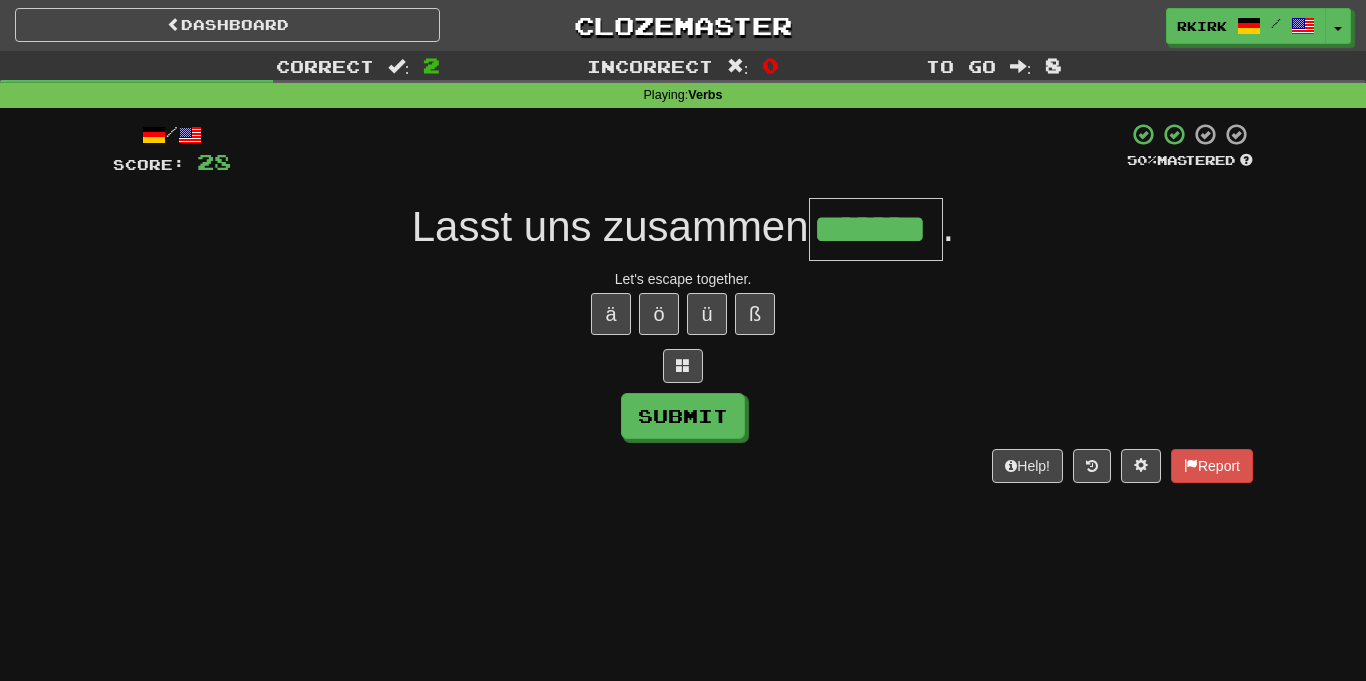 type on "*******" 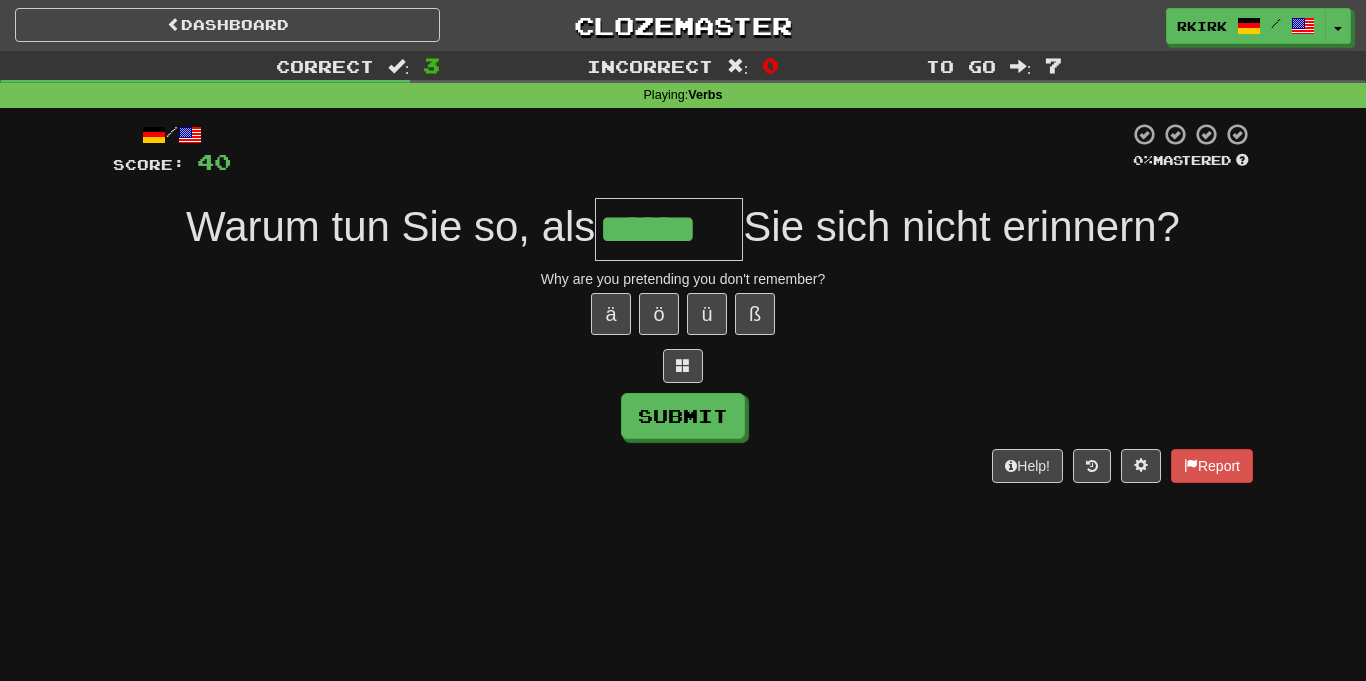 type on "******" 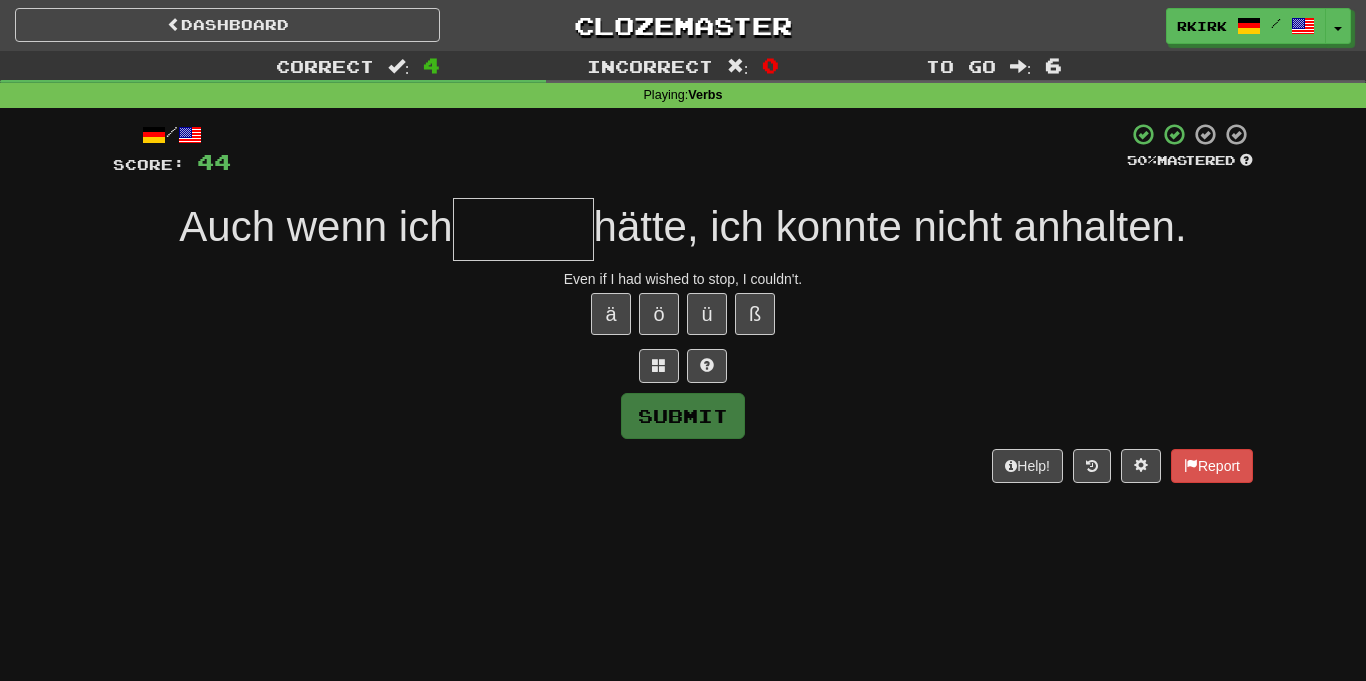 type on "*" 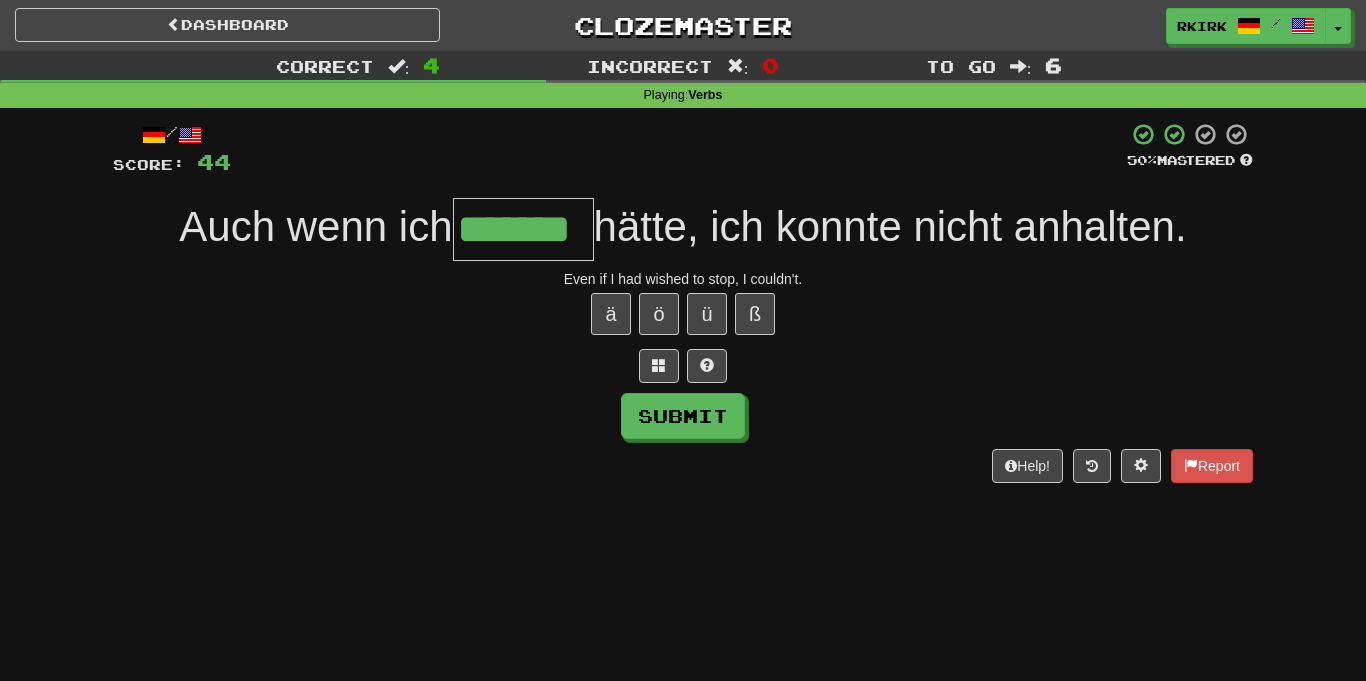 type on "*******" 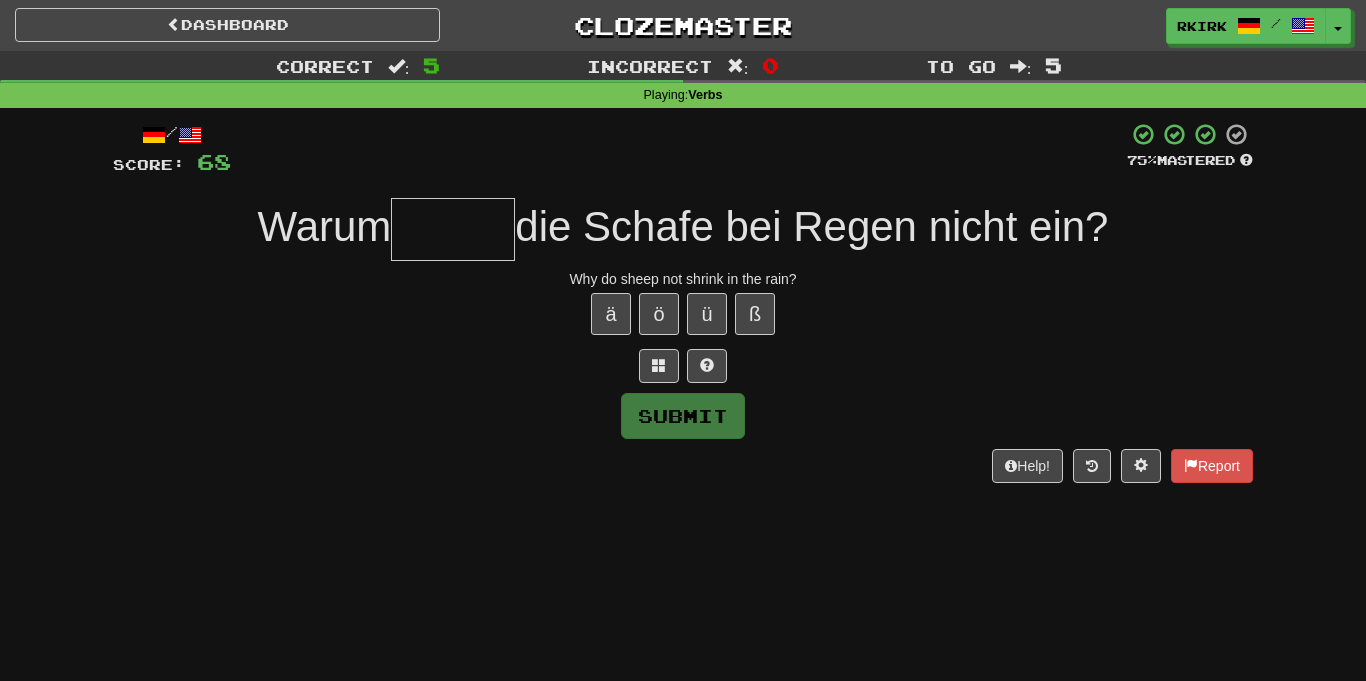 type on "*" 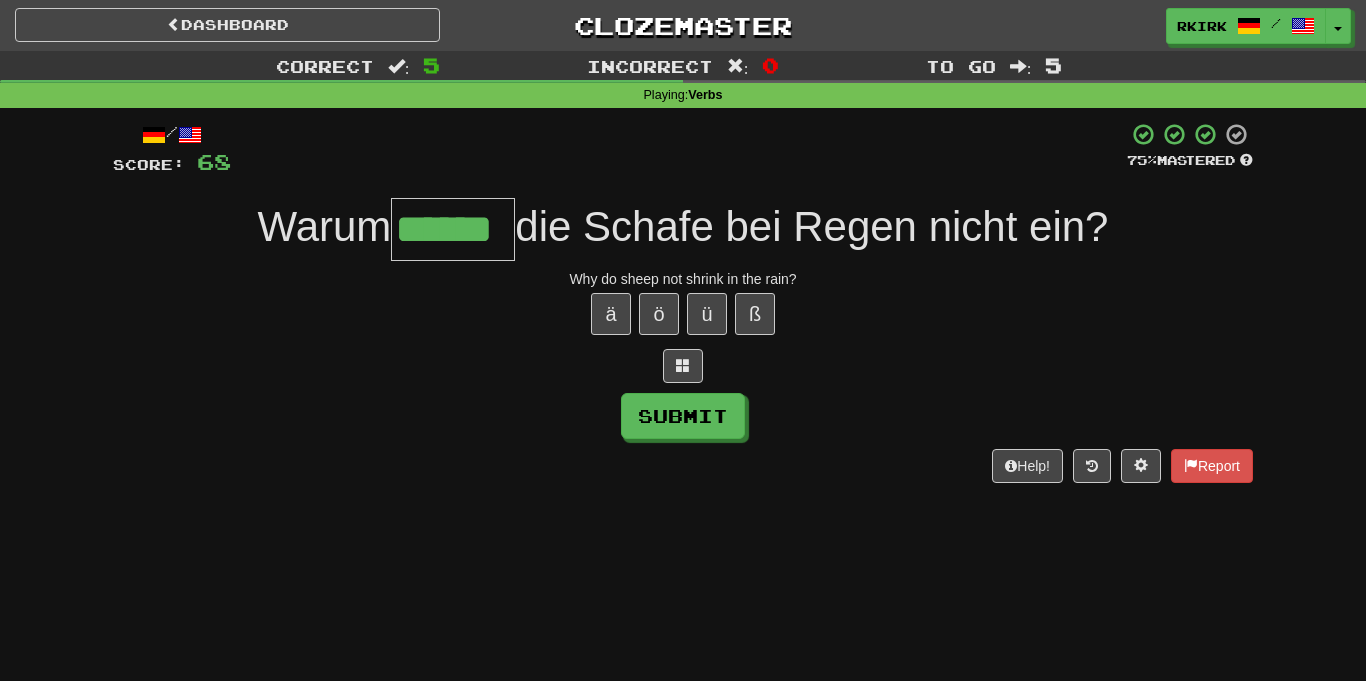 type on "******" 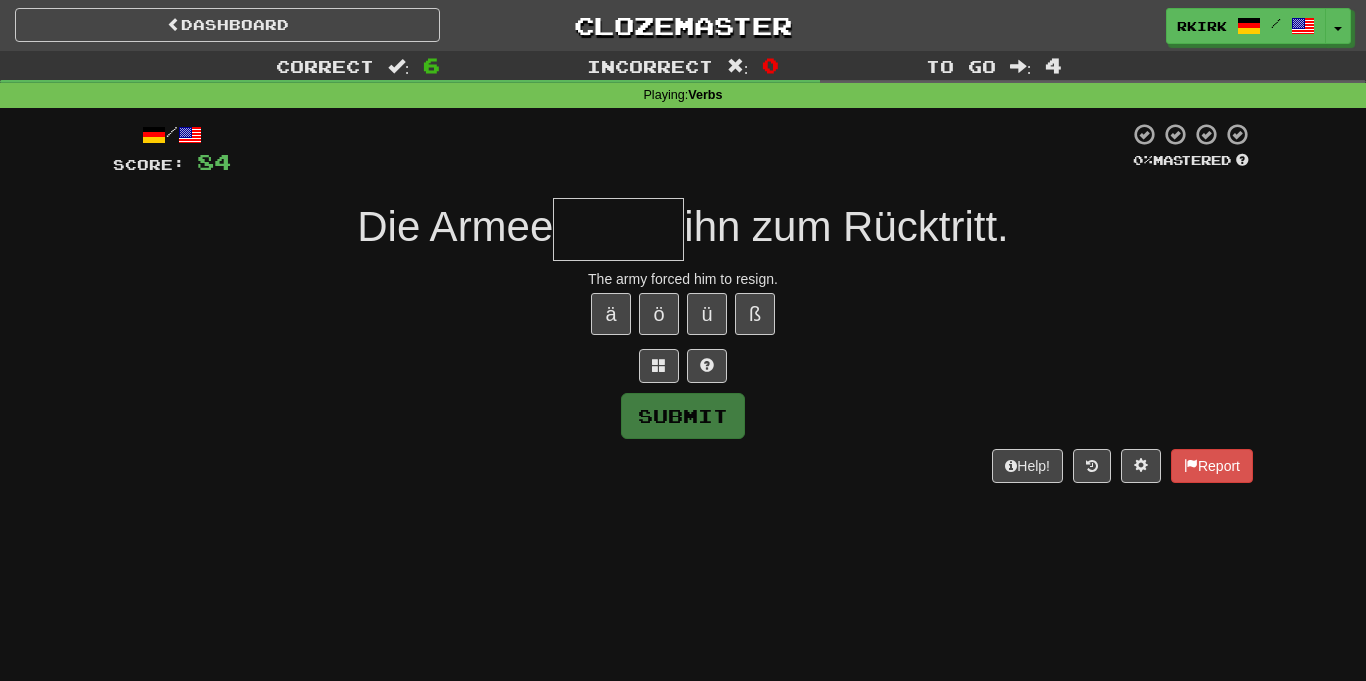 type on "*" 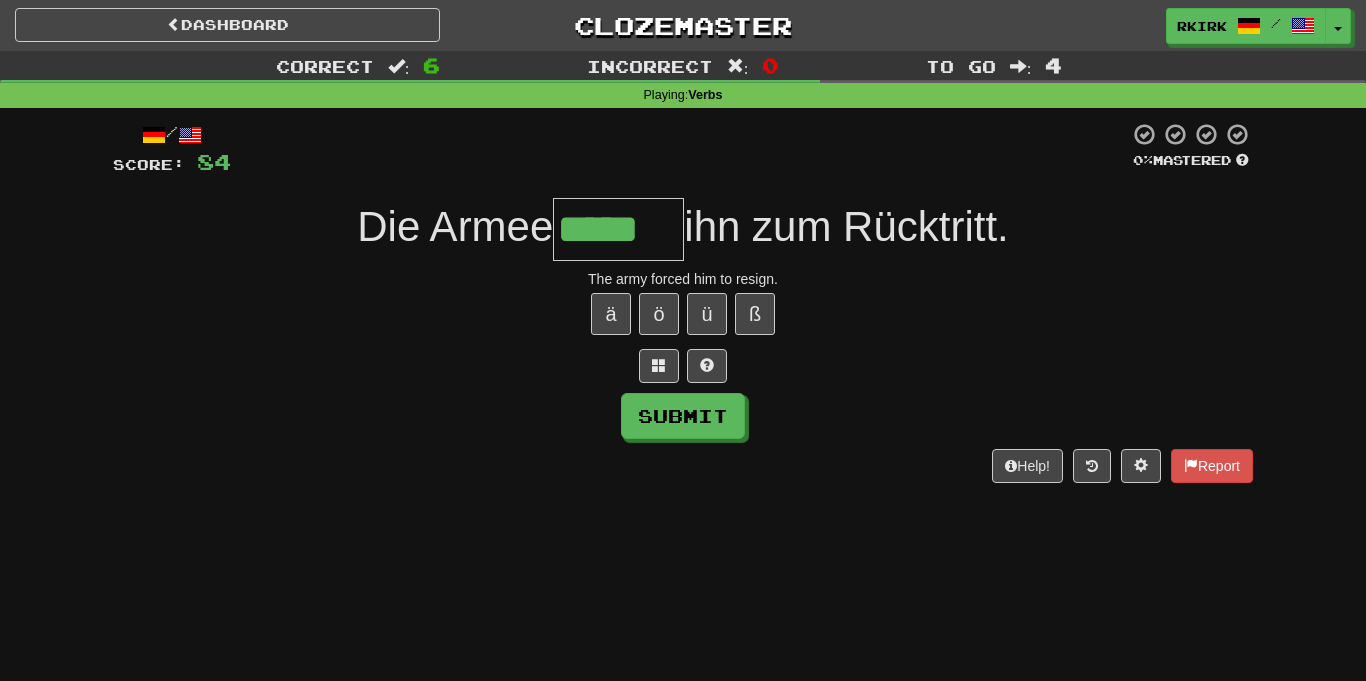 type on "*****" 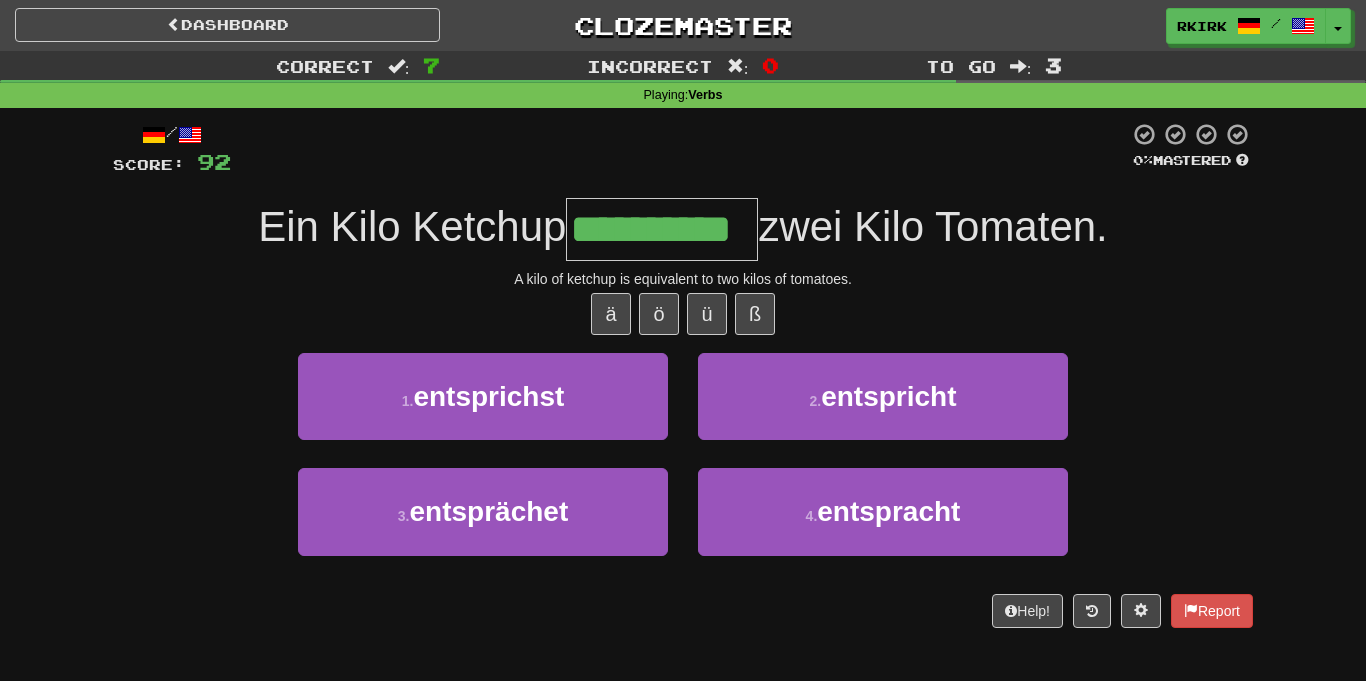 type on "**********" 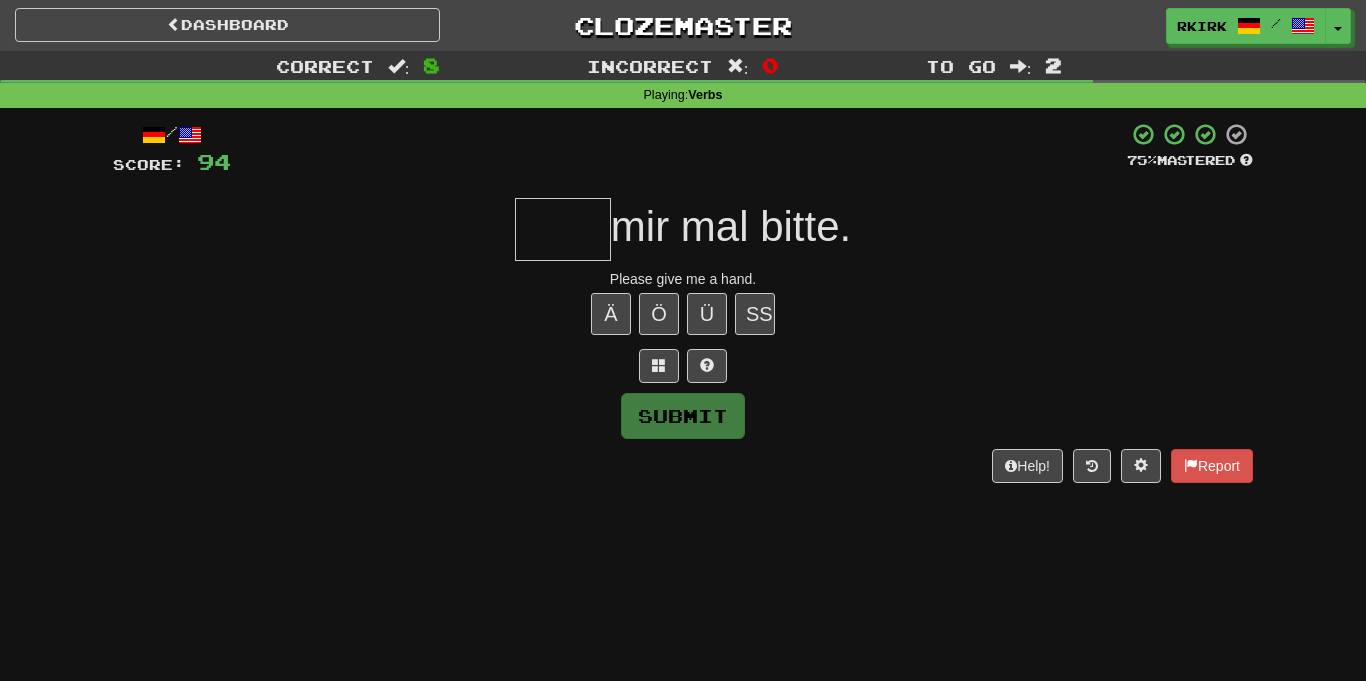 type on "*" 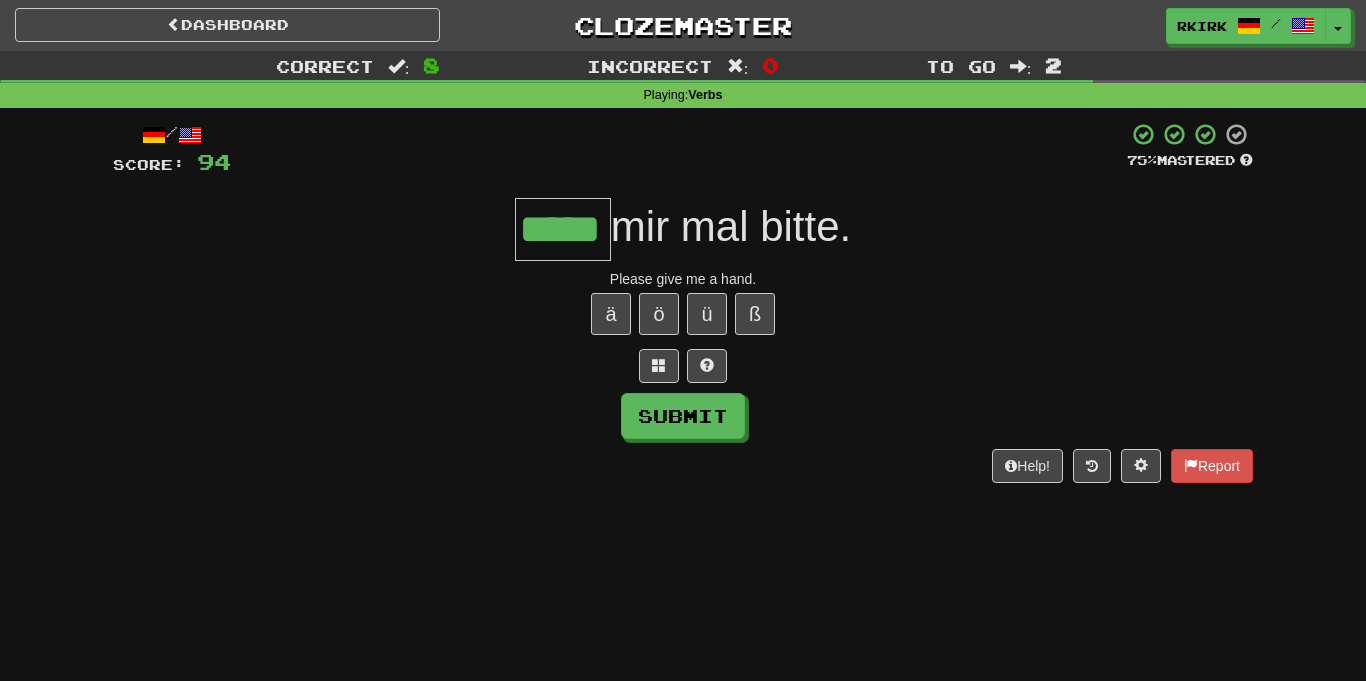type on "*****" 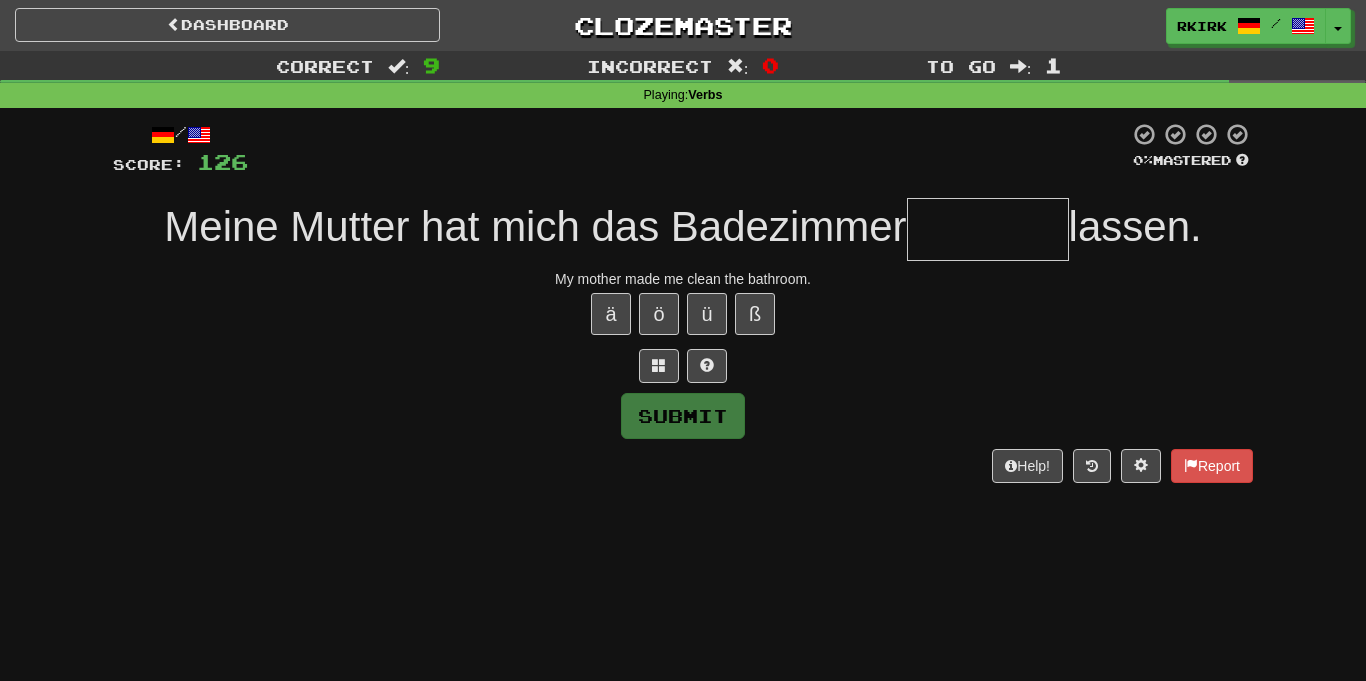 type on "*" 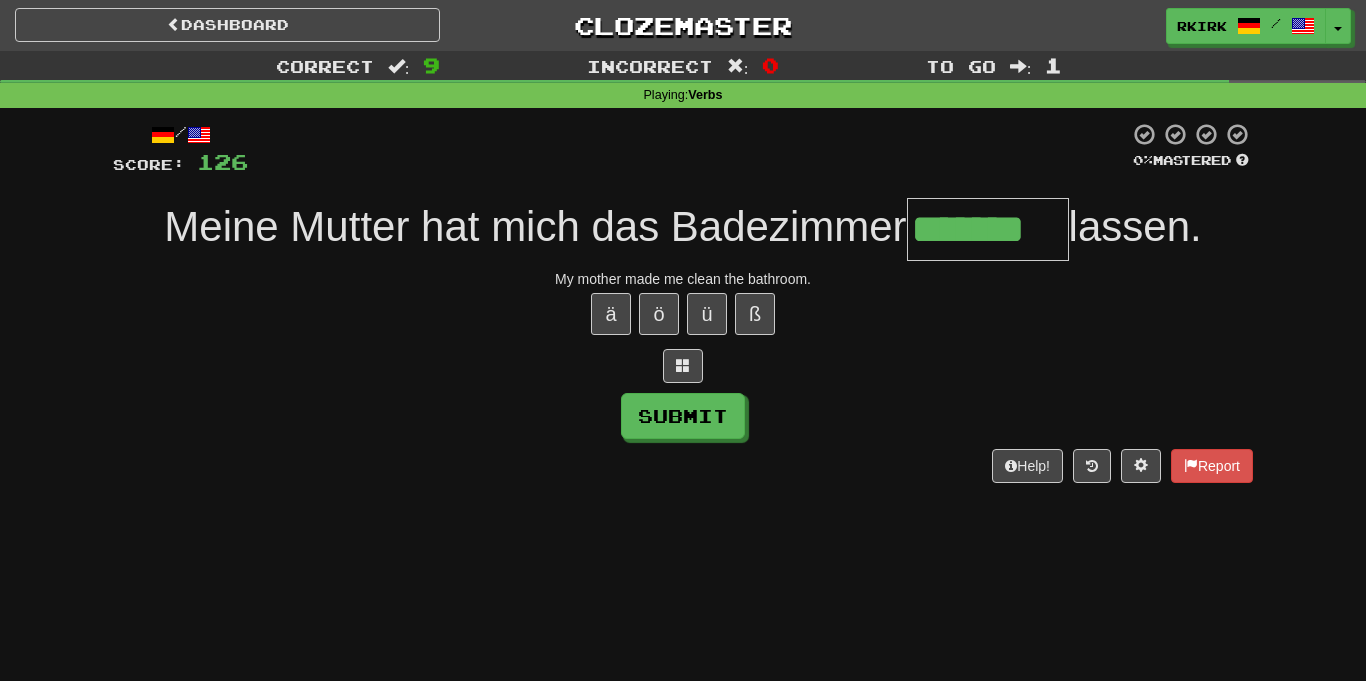 type on "*******" 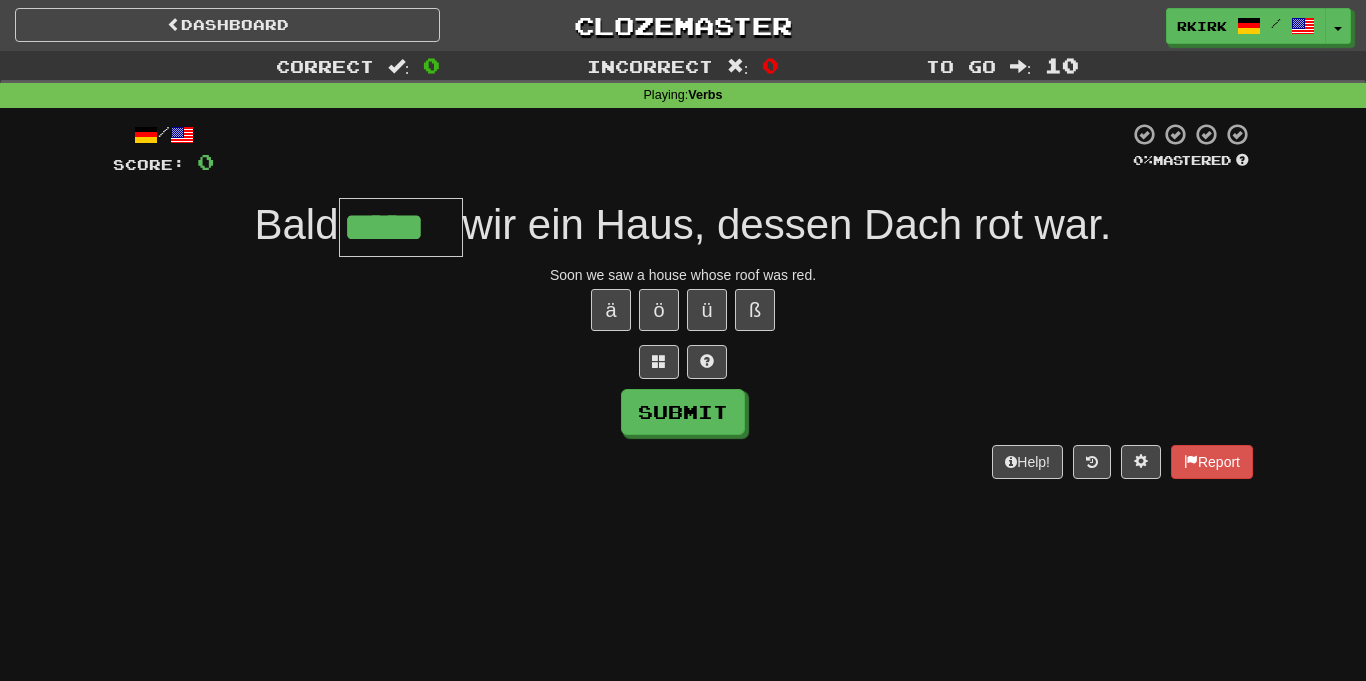 type on "*****" 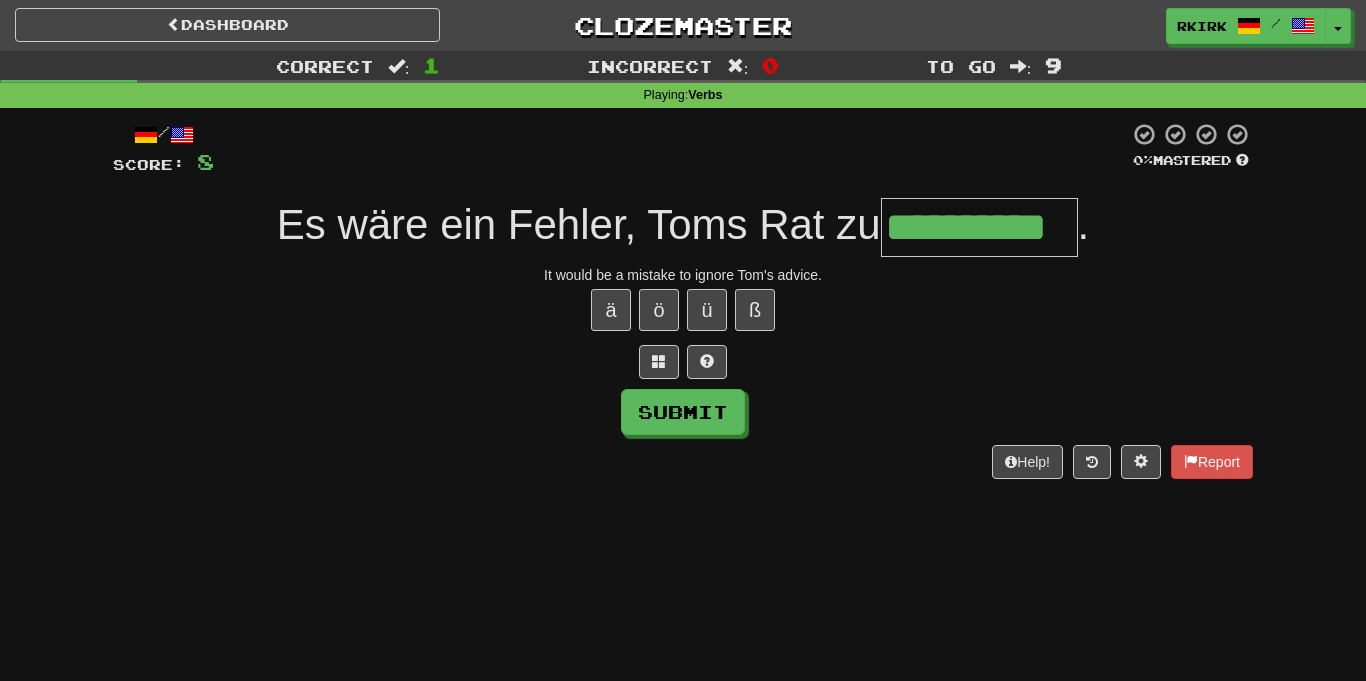 type on "**********" 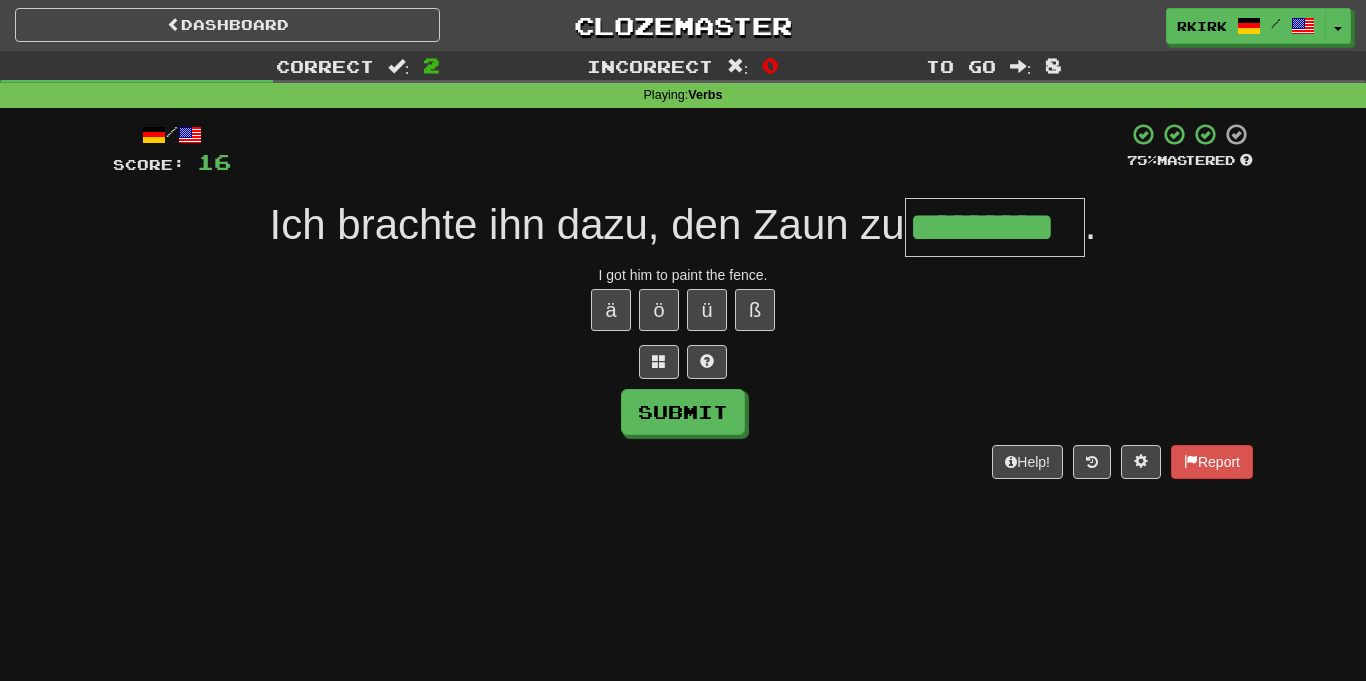 type on "*********" 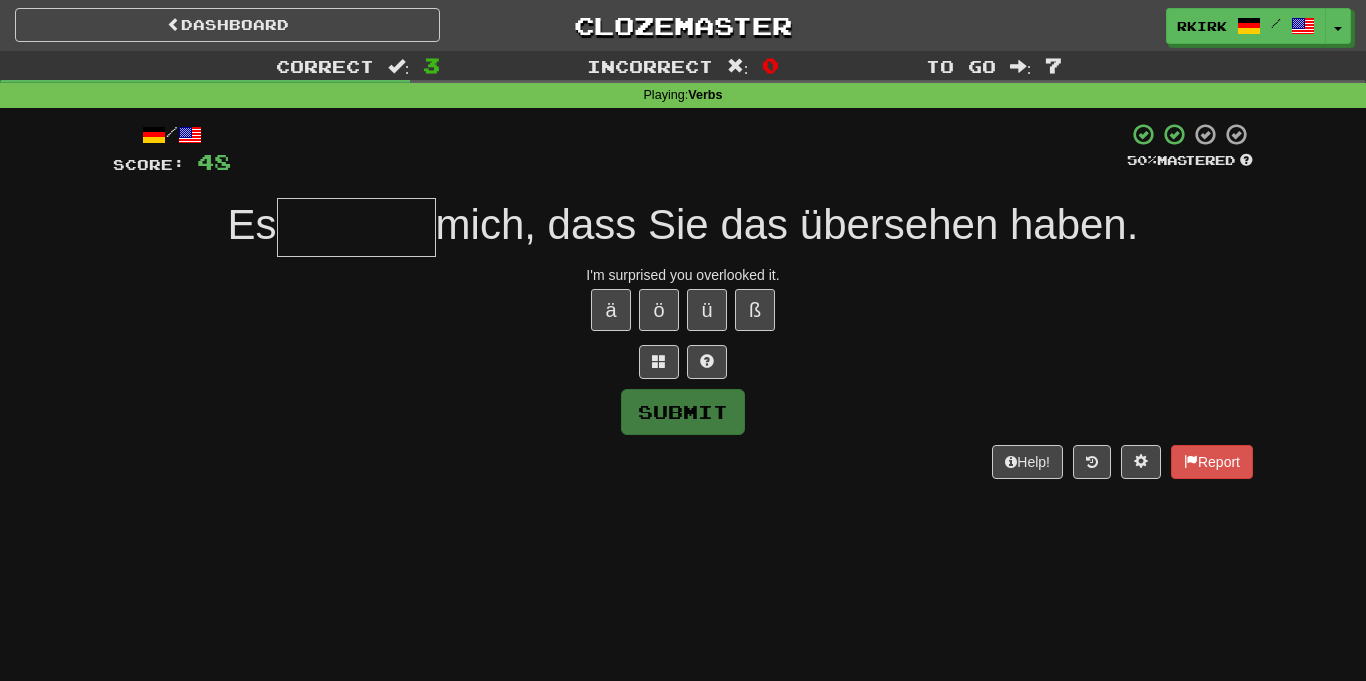 type on "*" 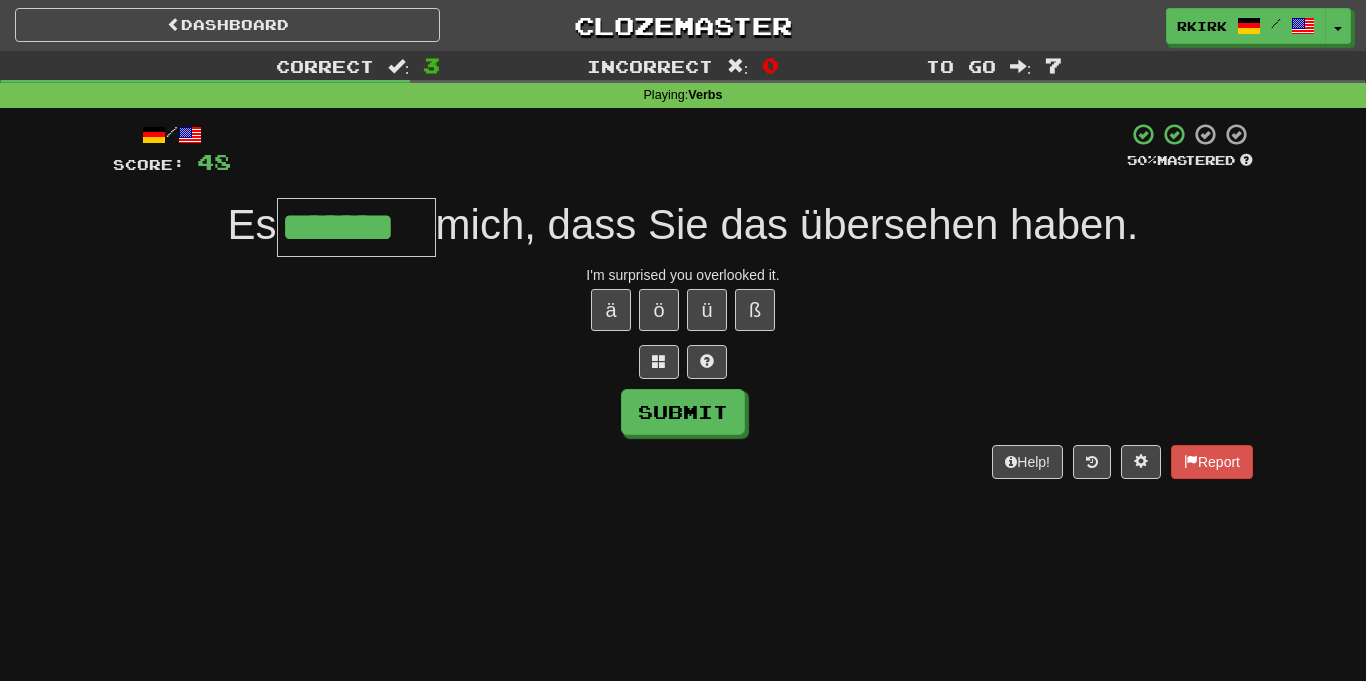 type on "*******" 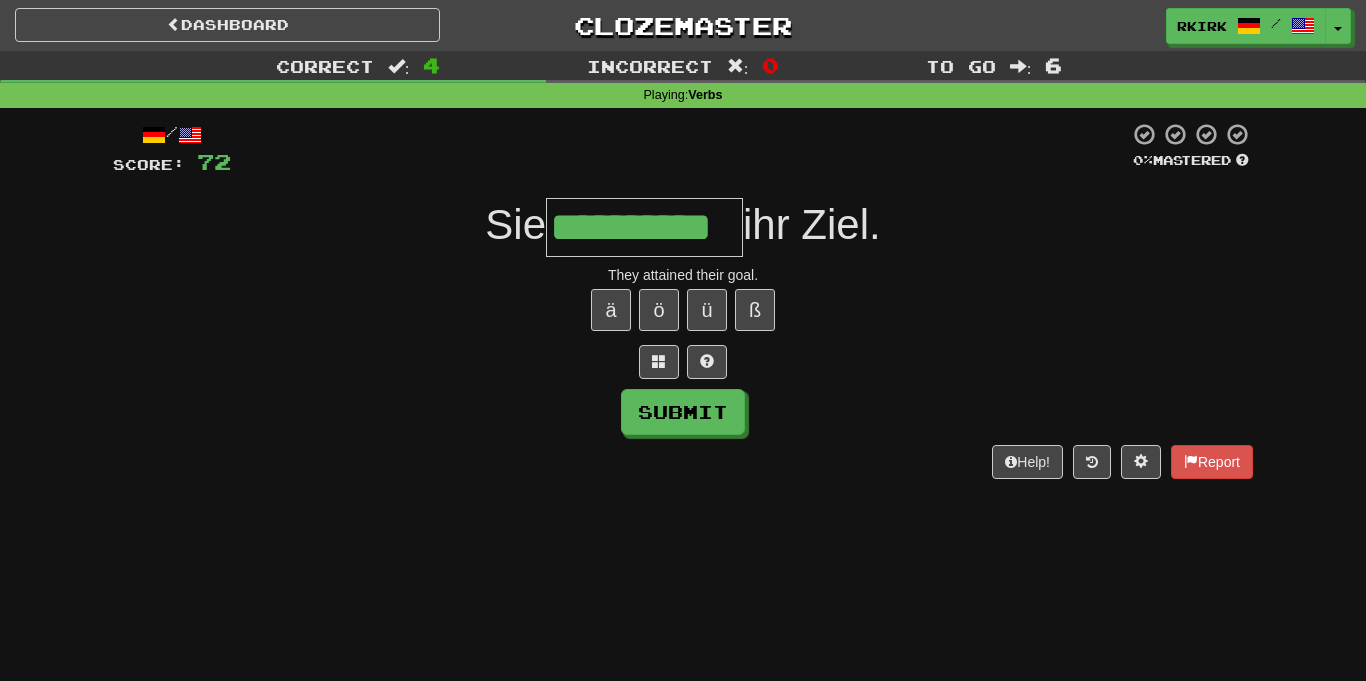 type on "**********" 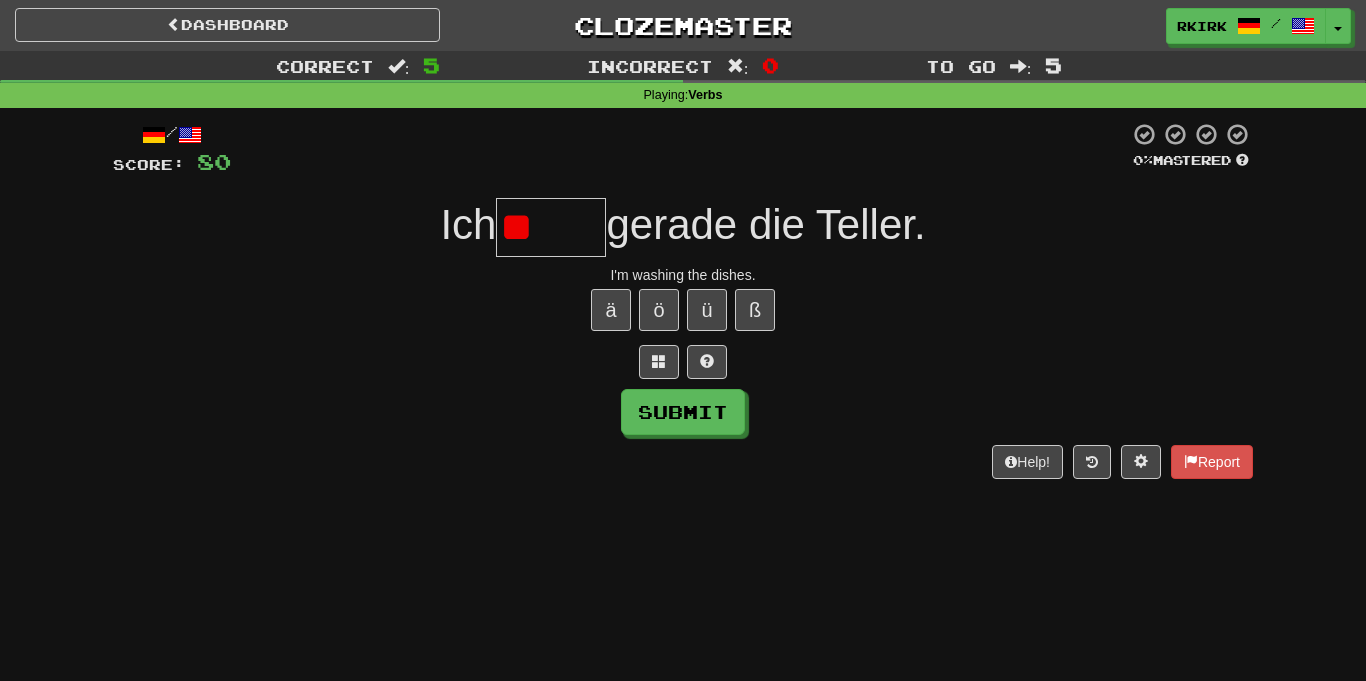 type on "*" 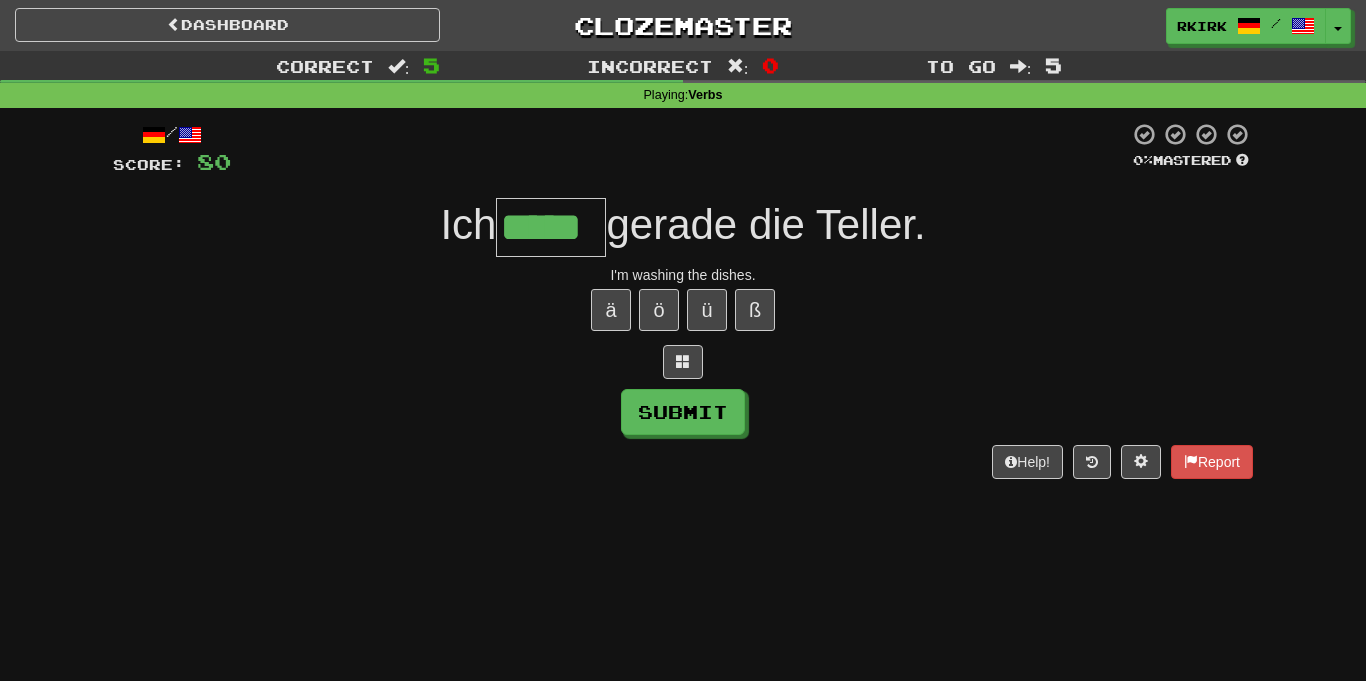 type on "*****" 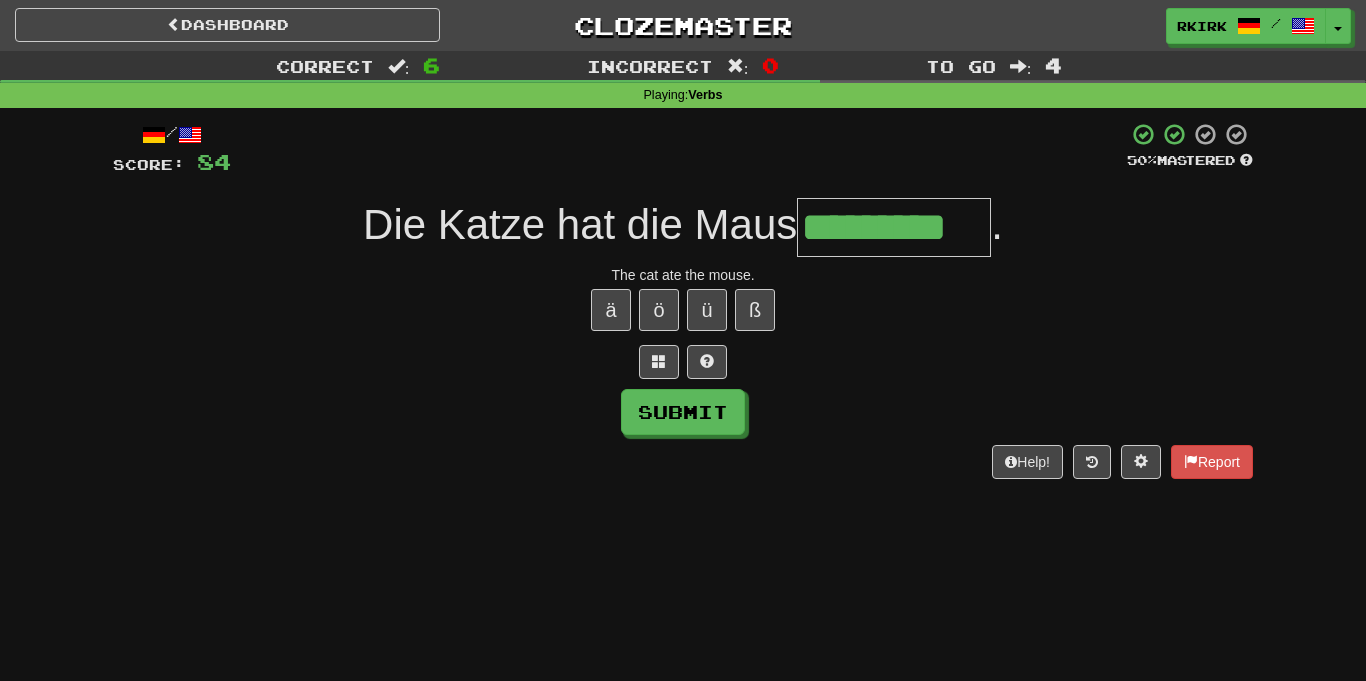 type on "*********" 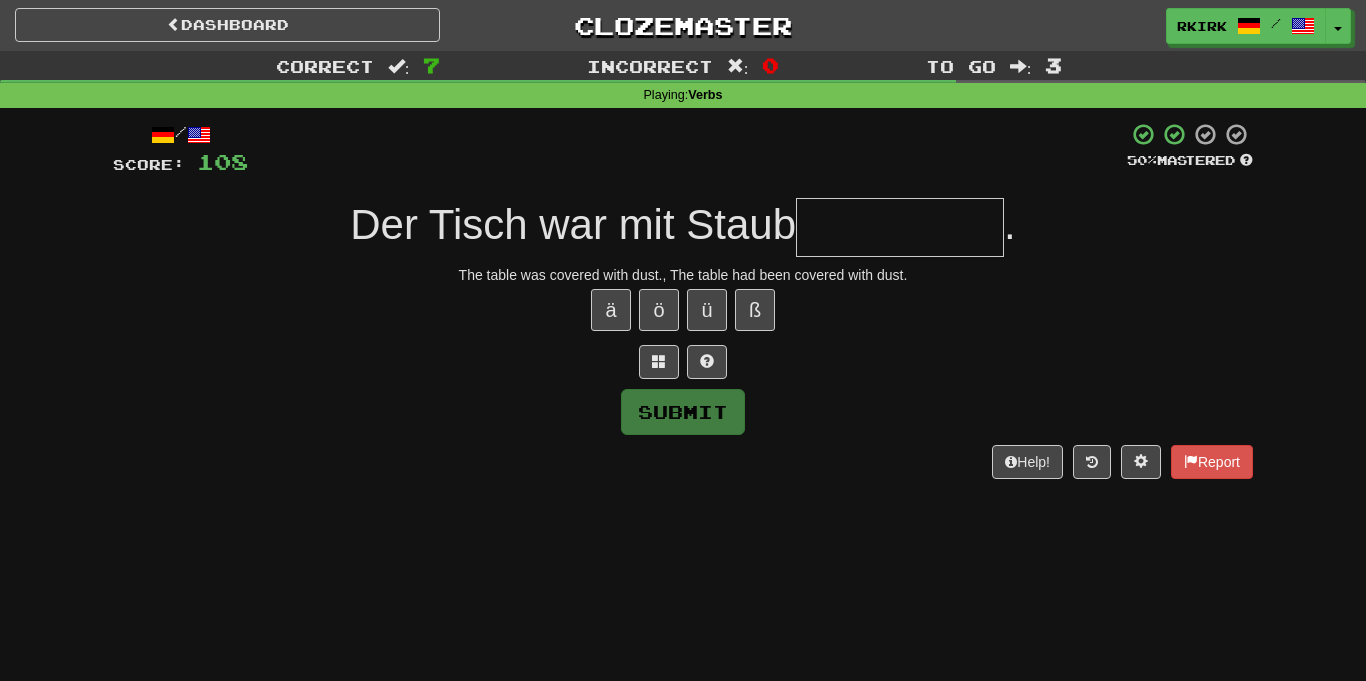 type on "*" 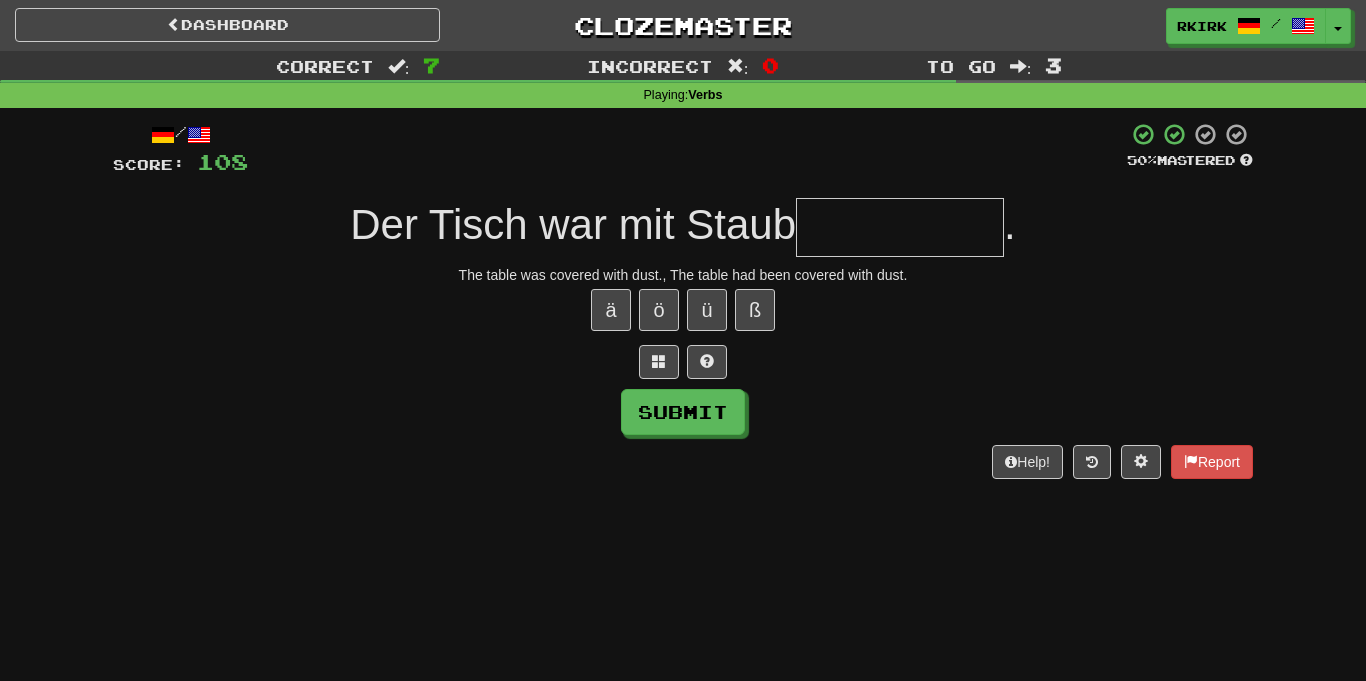 type on "*" 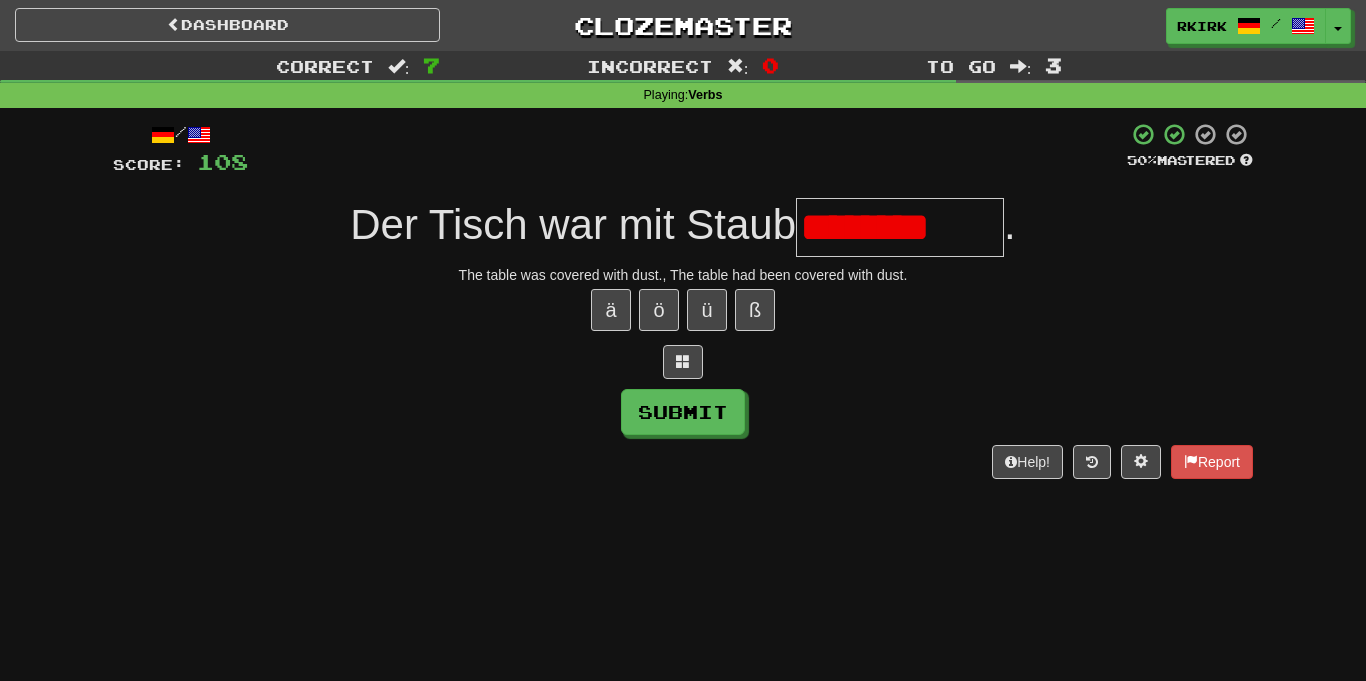 type on "*********" 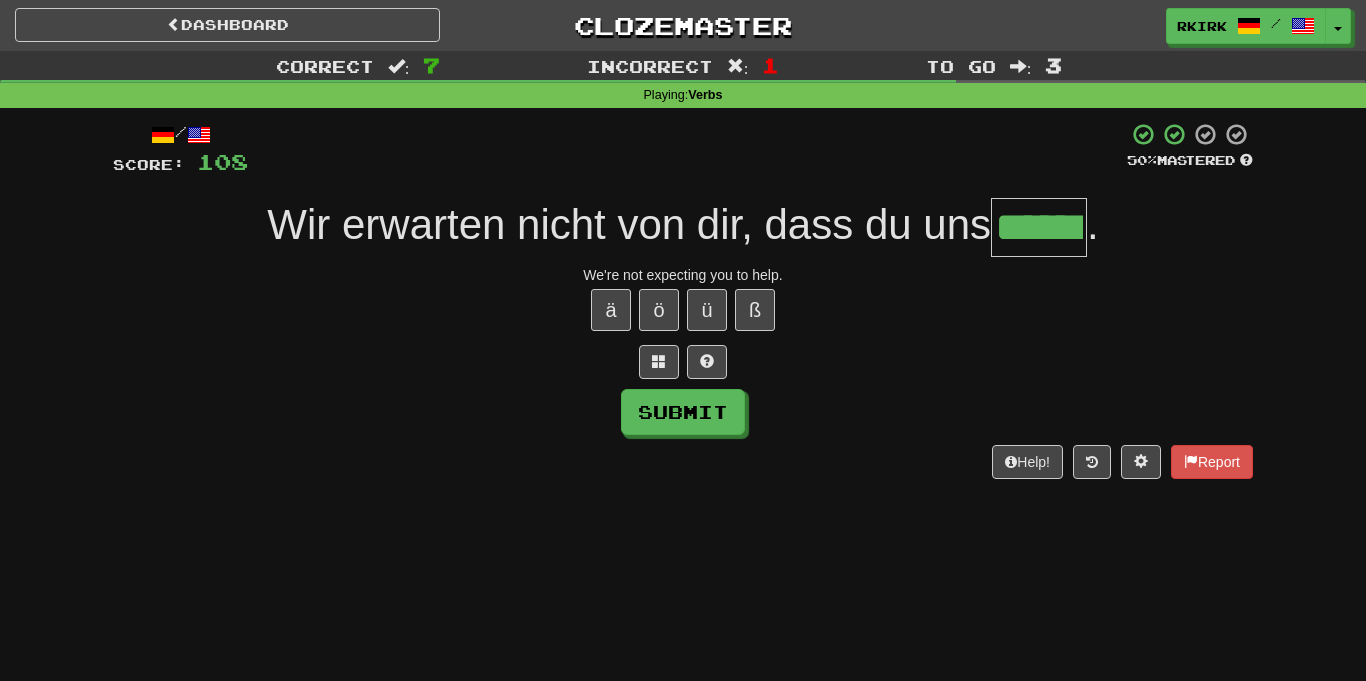 type on "******" 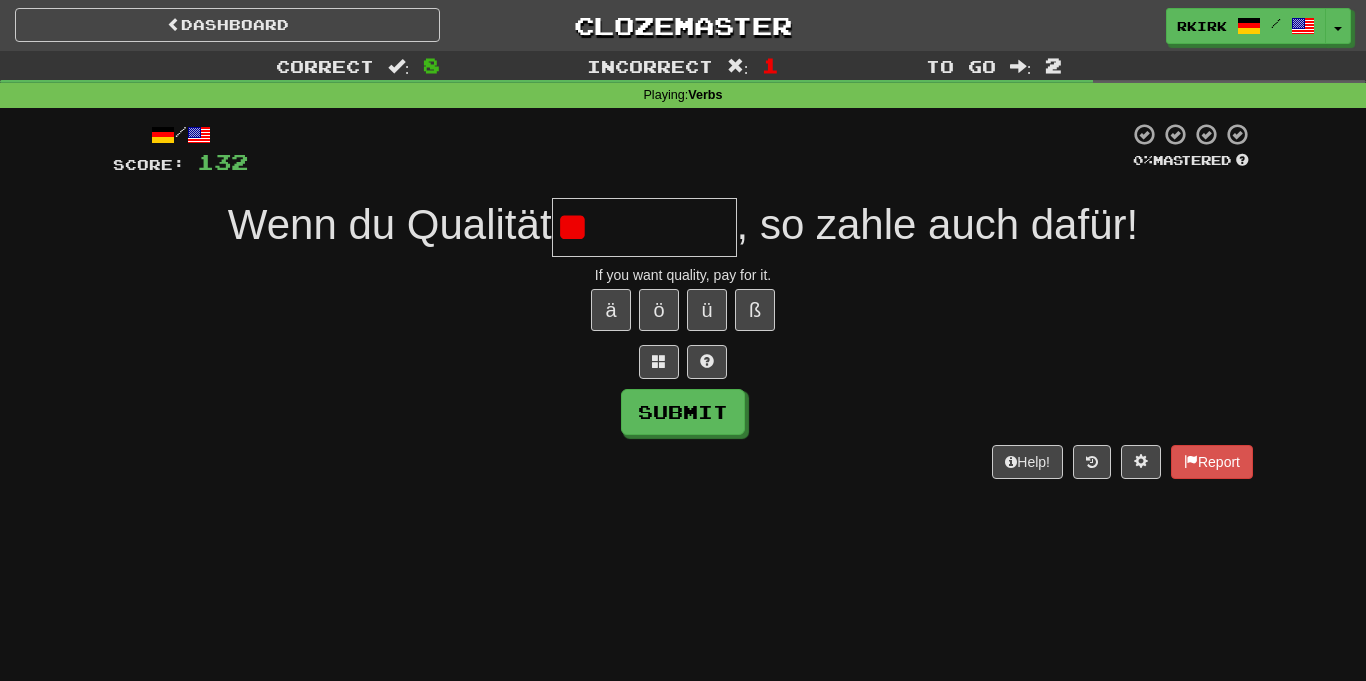 type on "*" 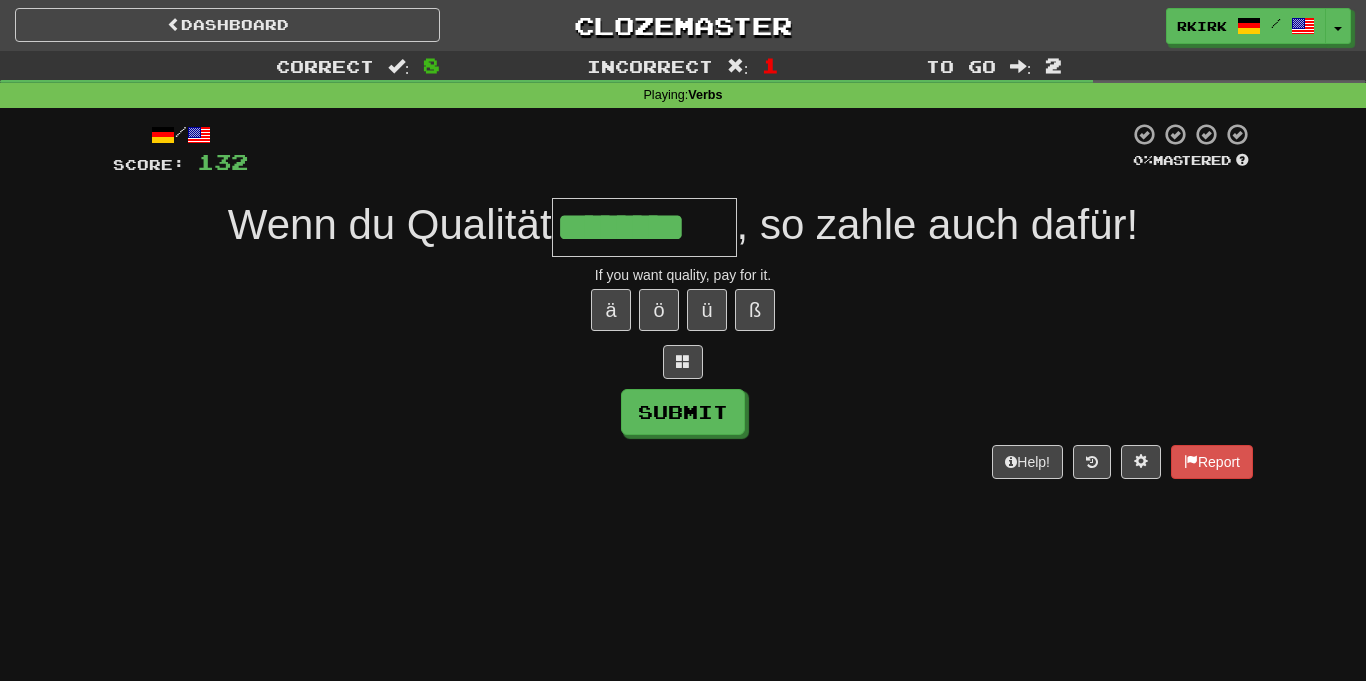 type on "********" 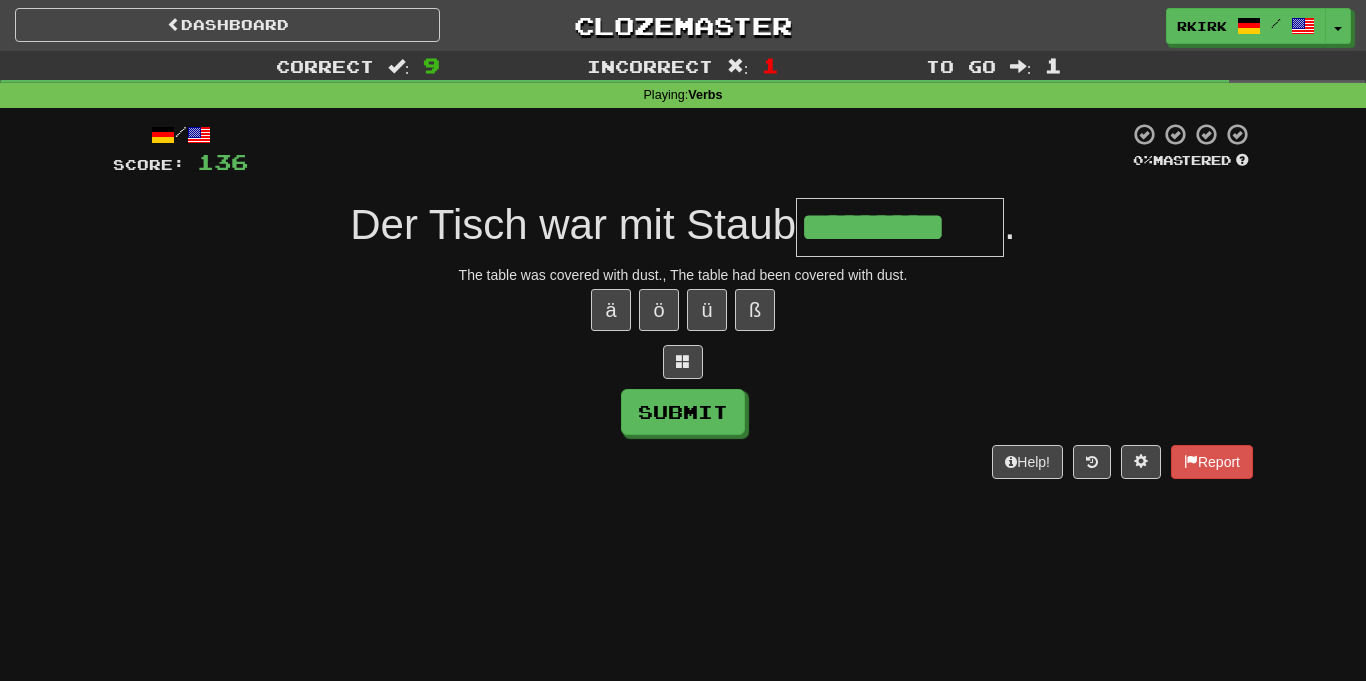 type on "*********" 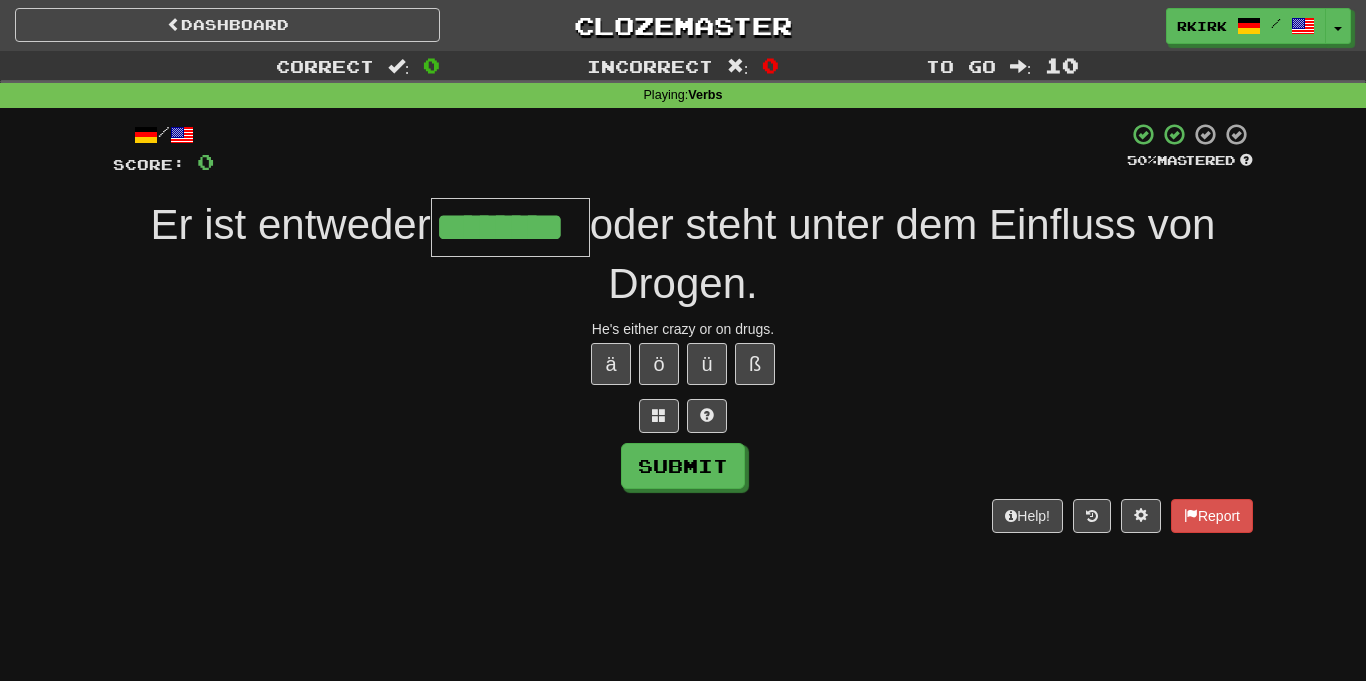 type on "********" 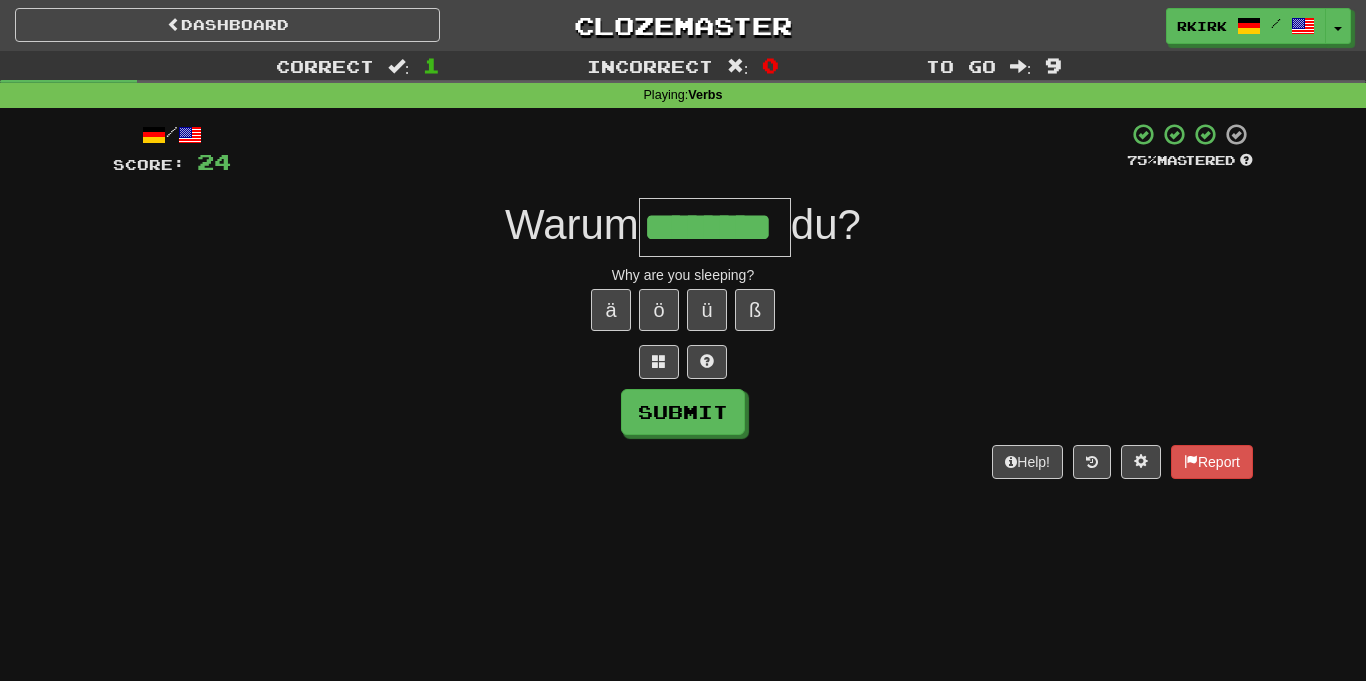 type on "********" 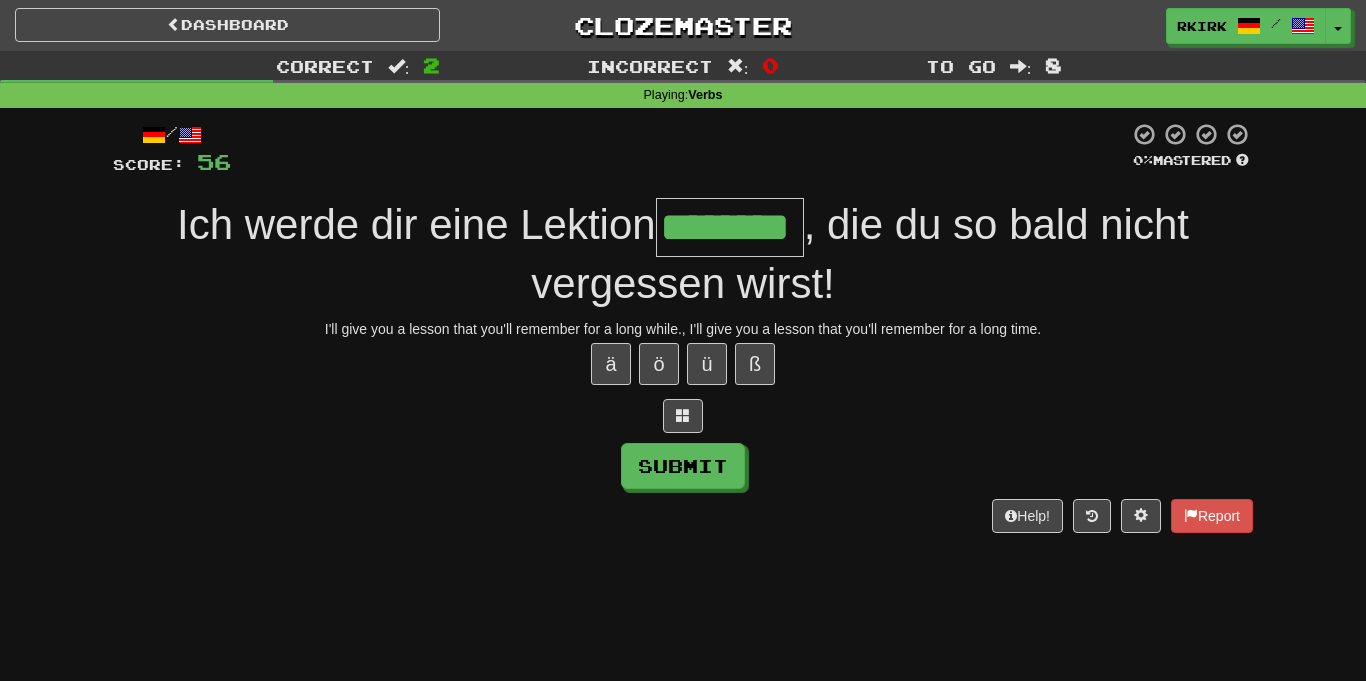 type on "********" 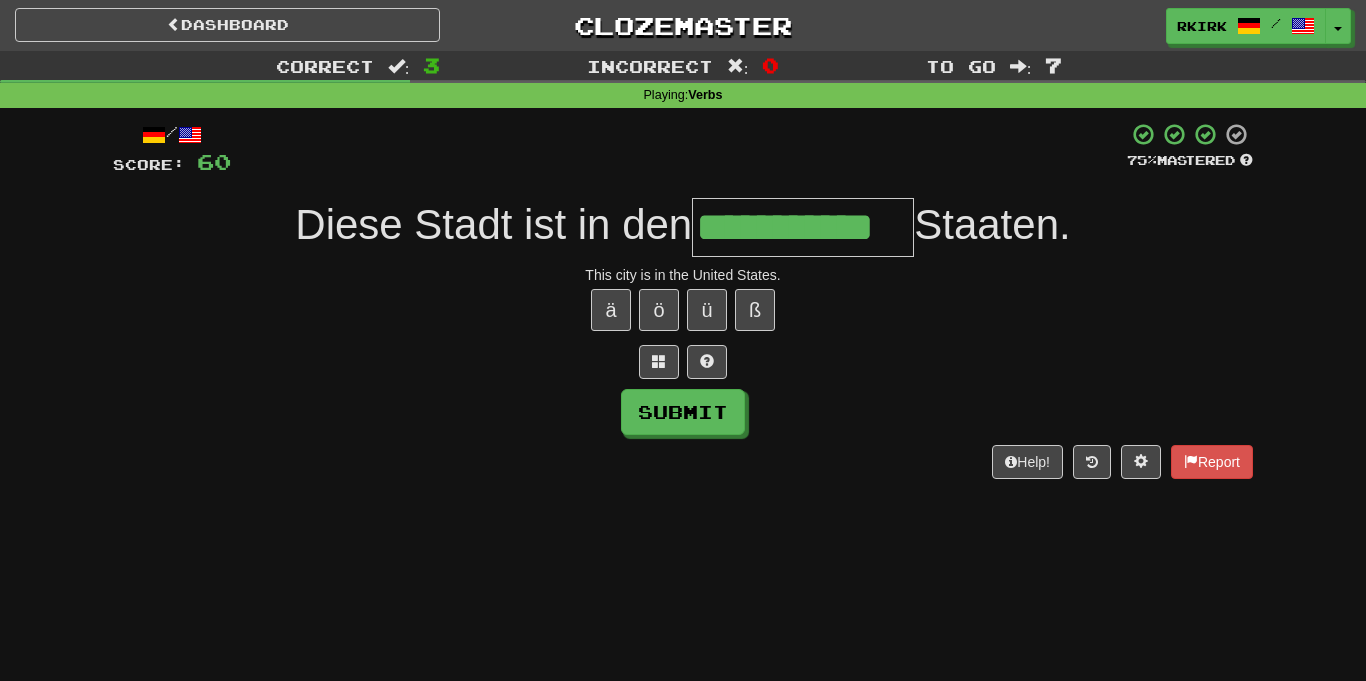 type on "**********" 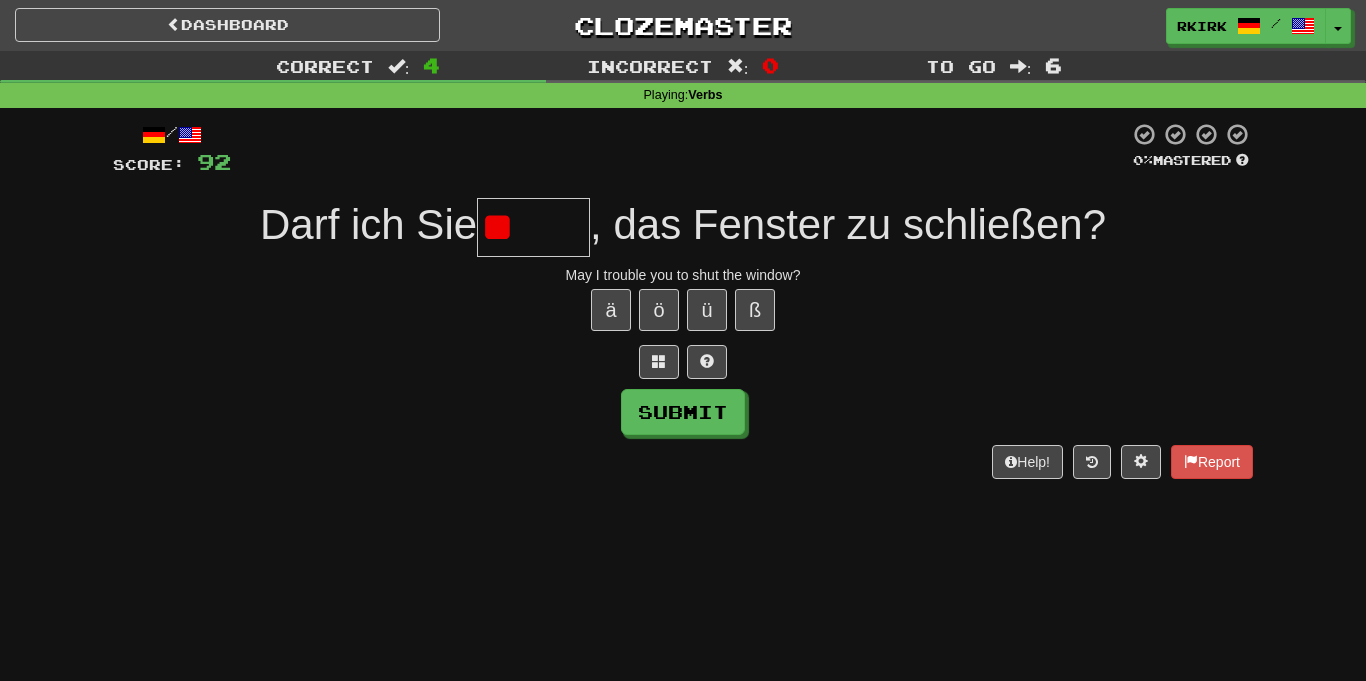 type on "*" 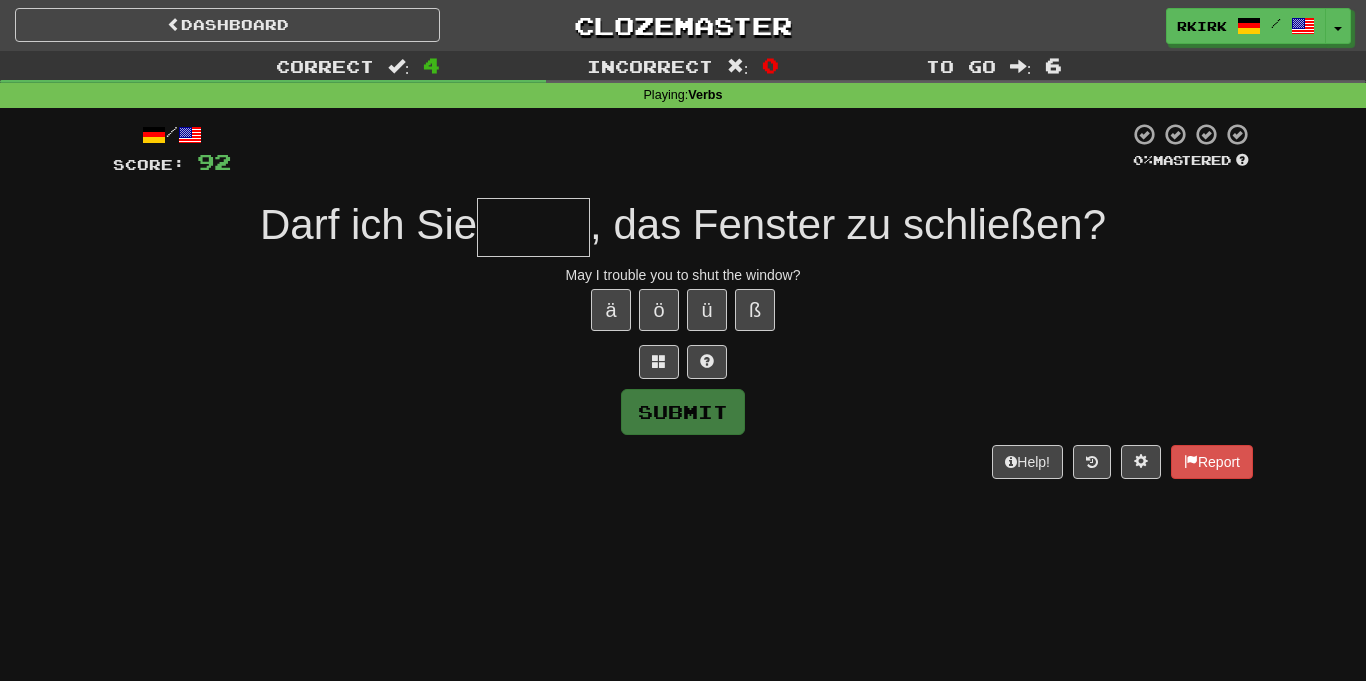 type on "*" 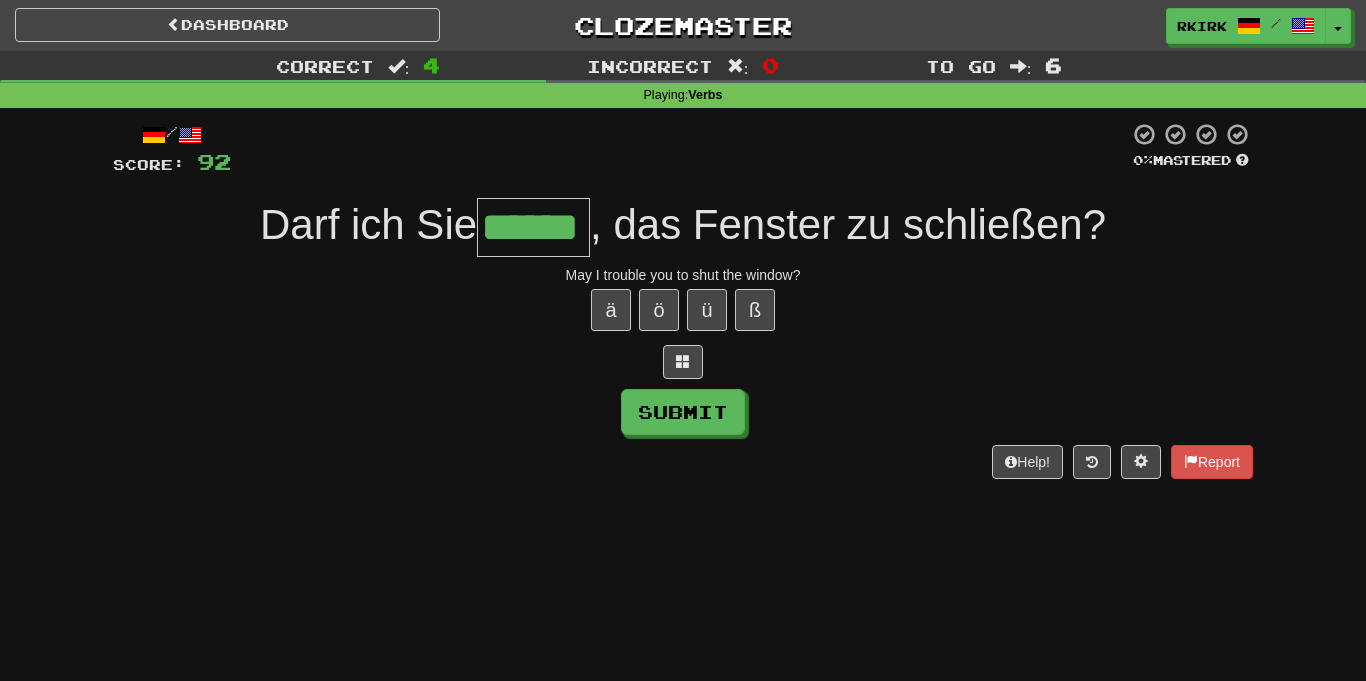 type on "******" 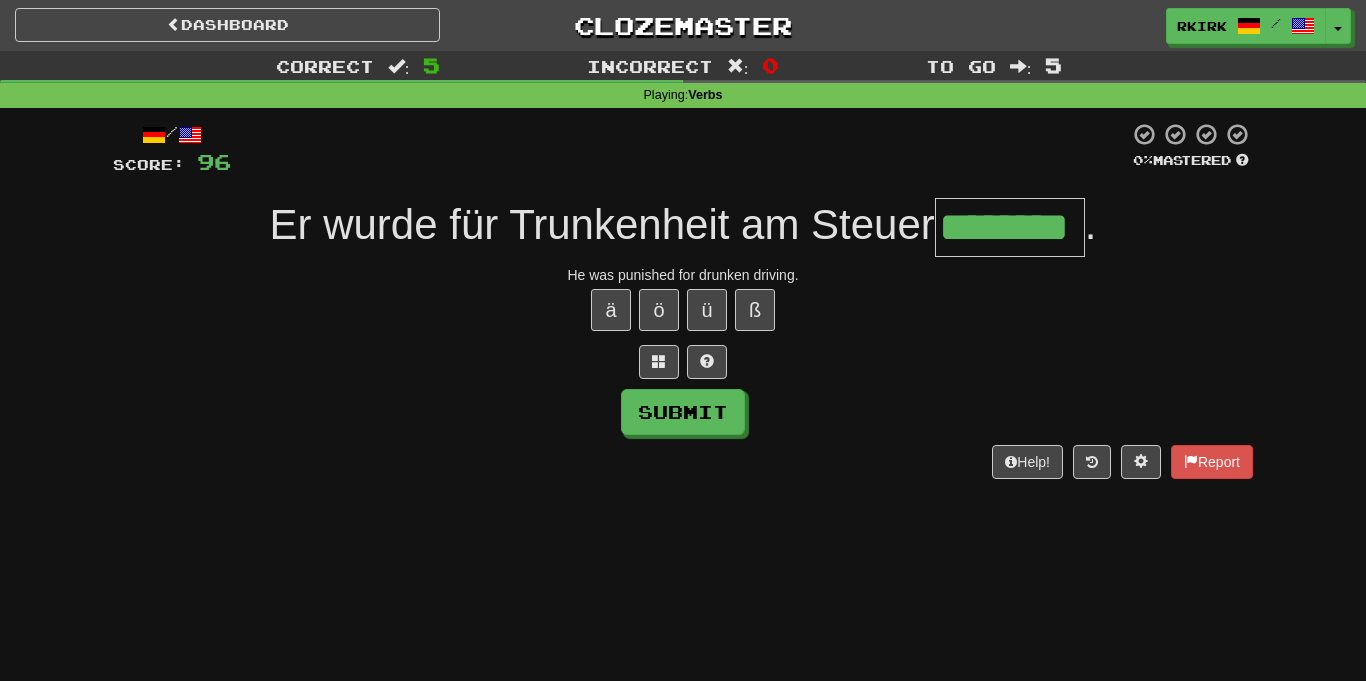 type on "********" 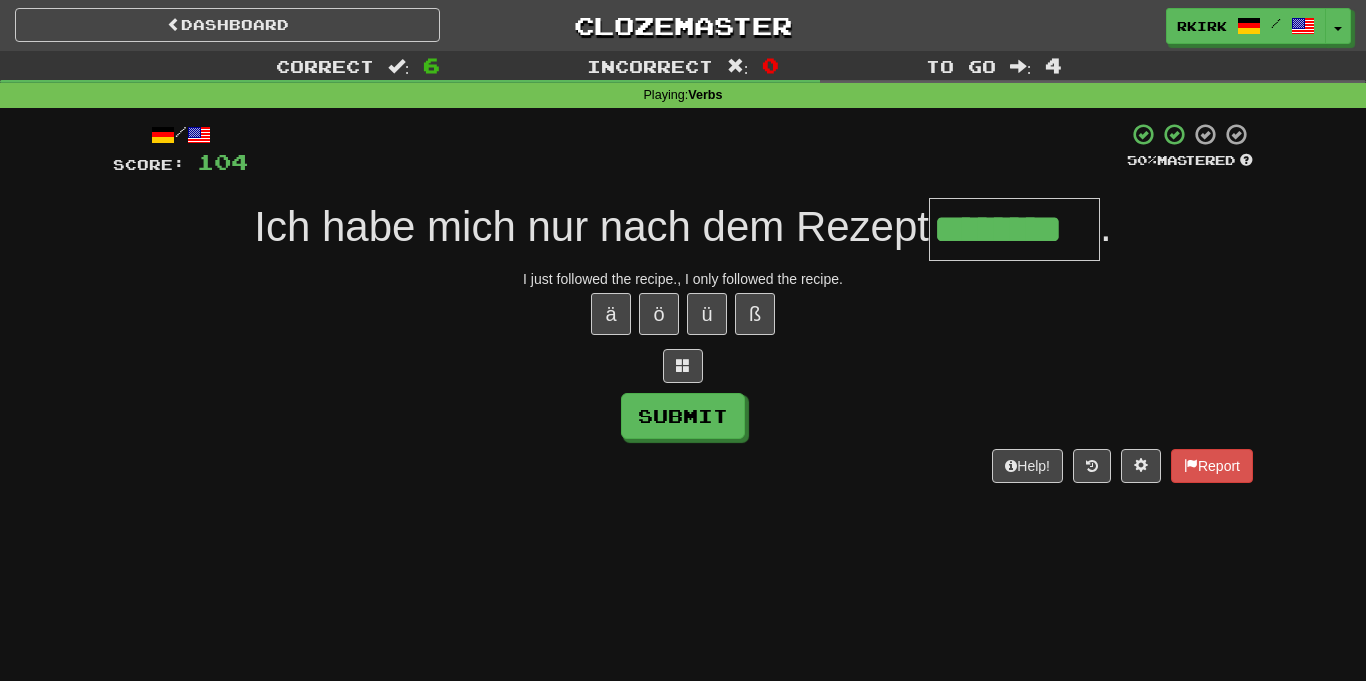 scroll, scrollTop: 0, scrollLeft: 0, axis: both 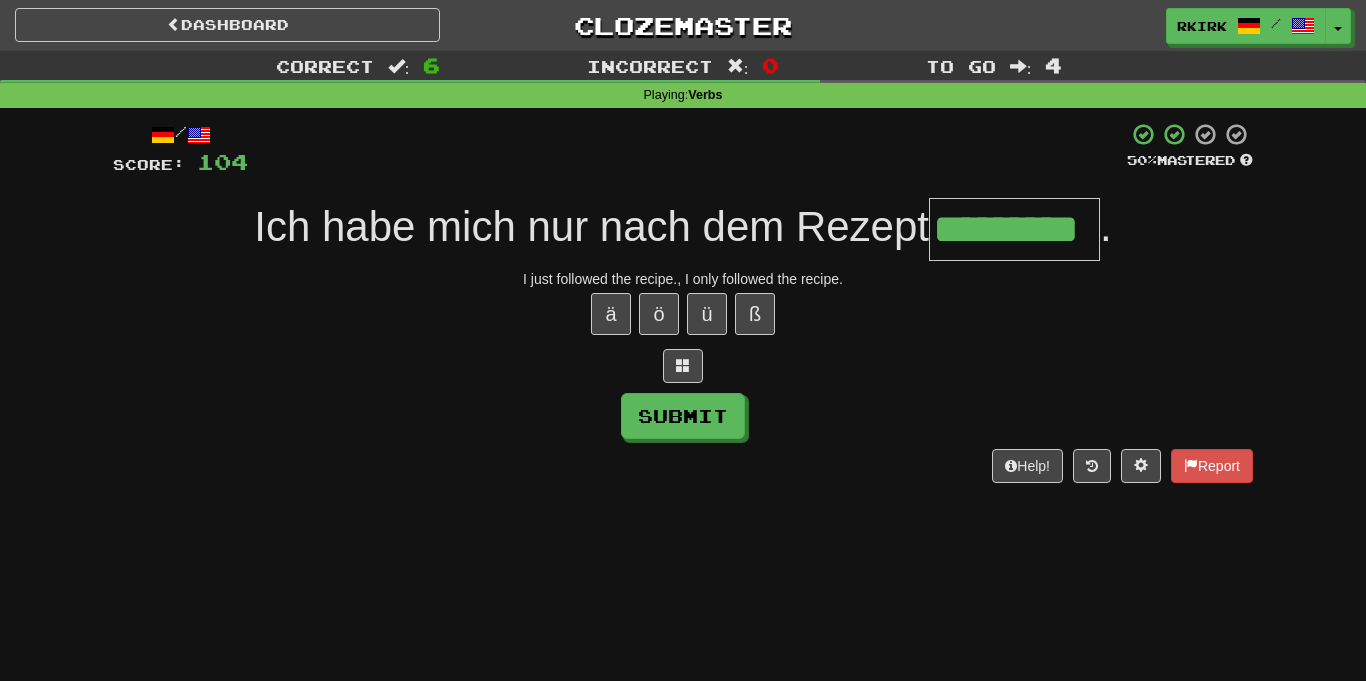type on "*********" 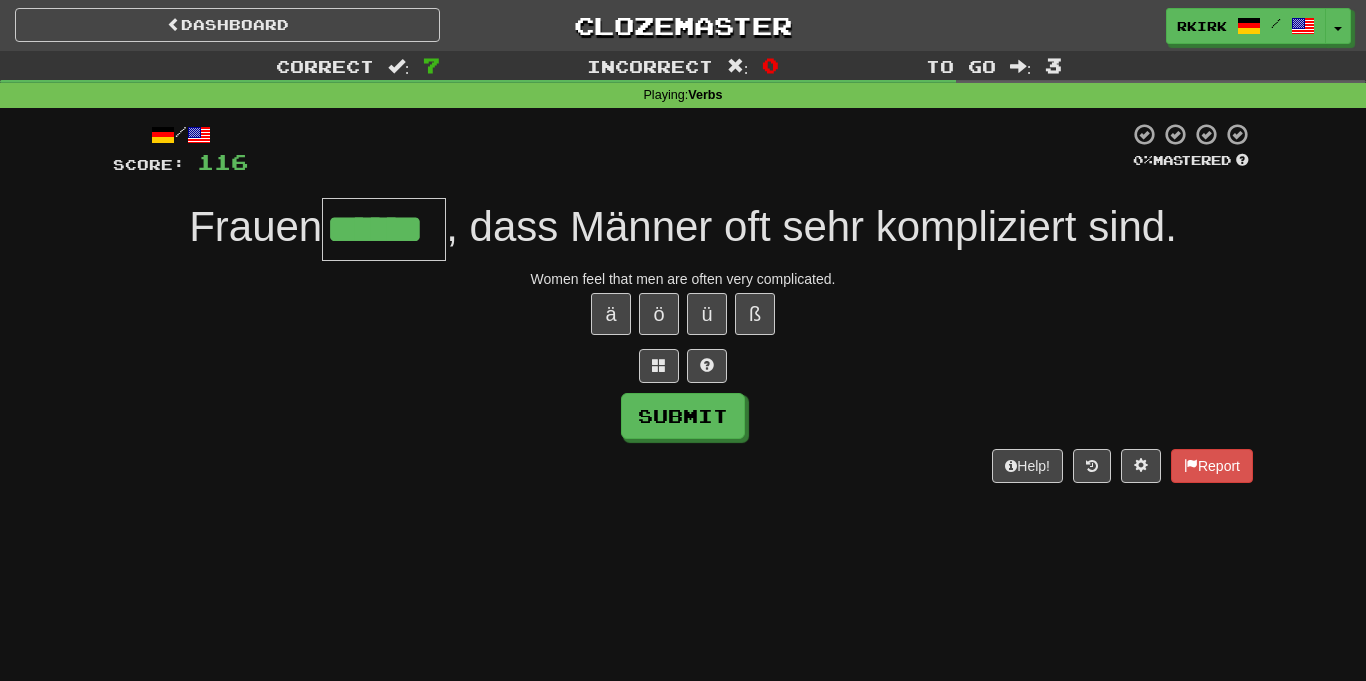 type on "******" 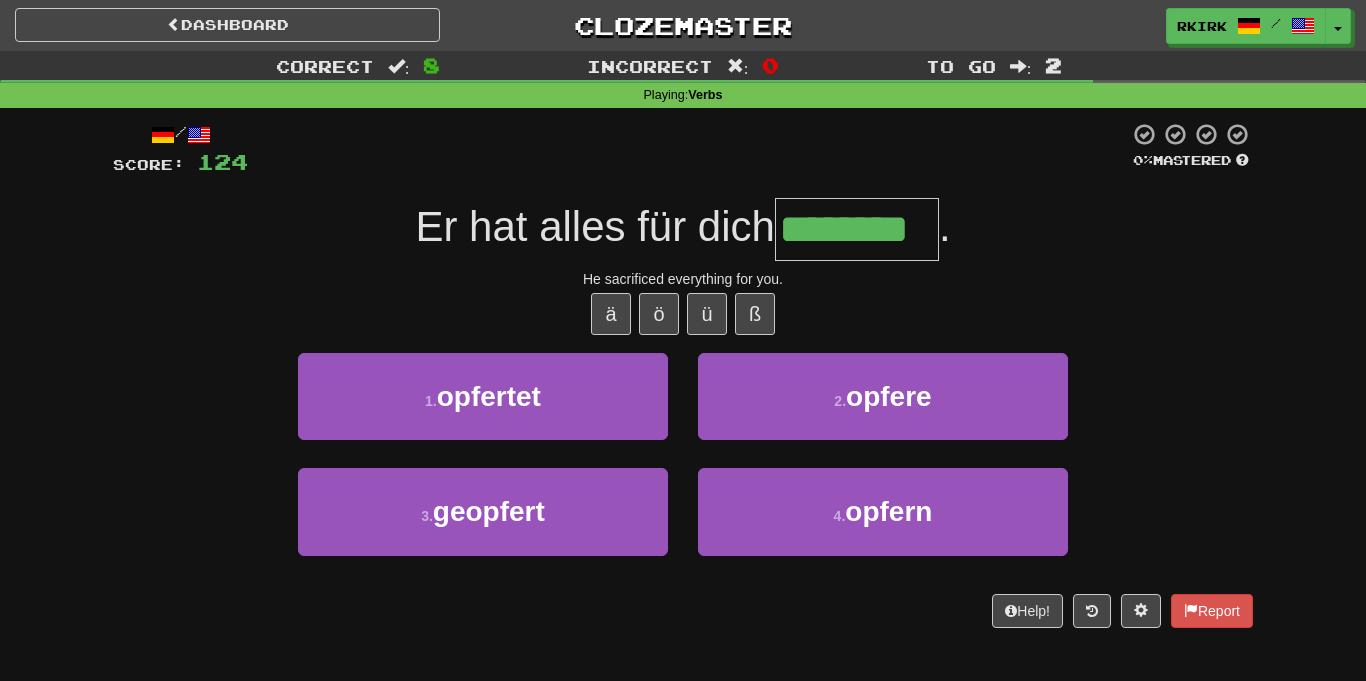 type on "********" 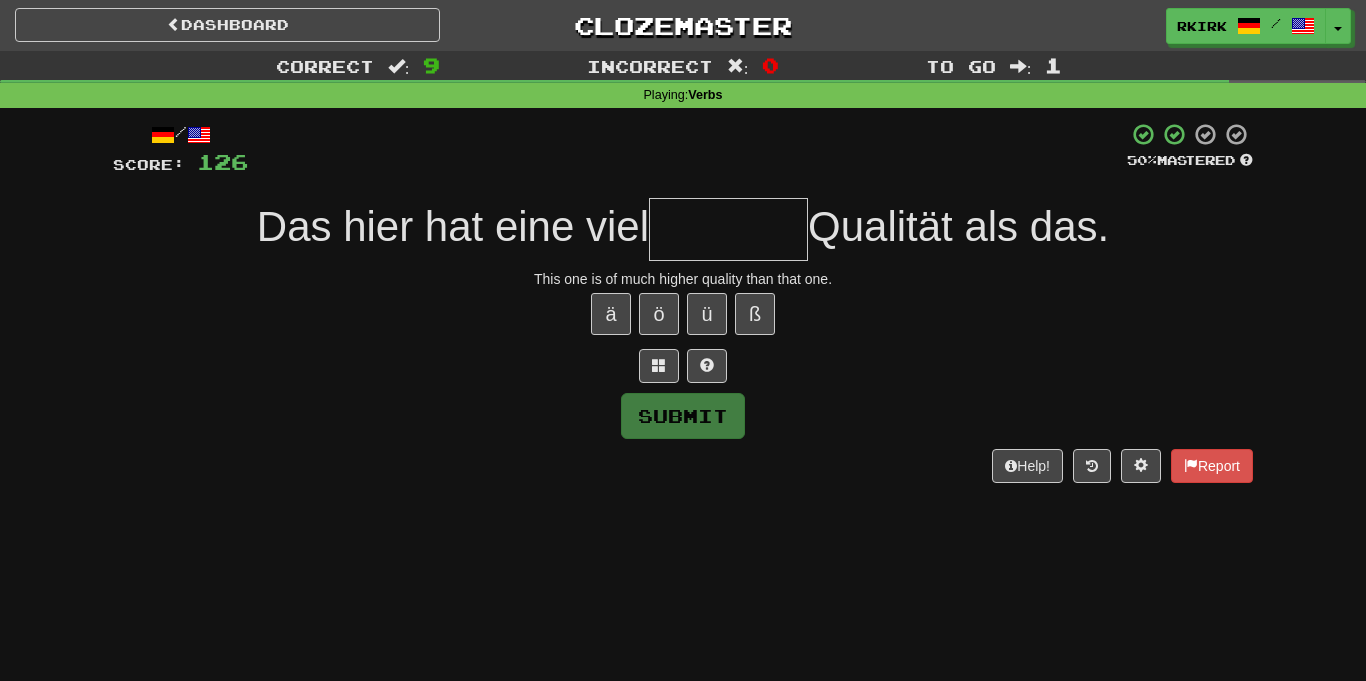 type on "*" 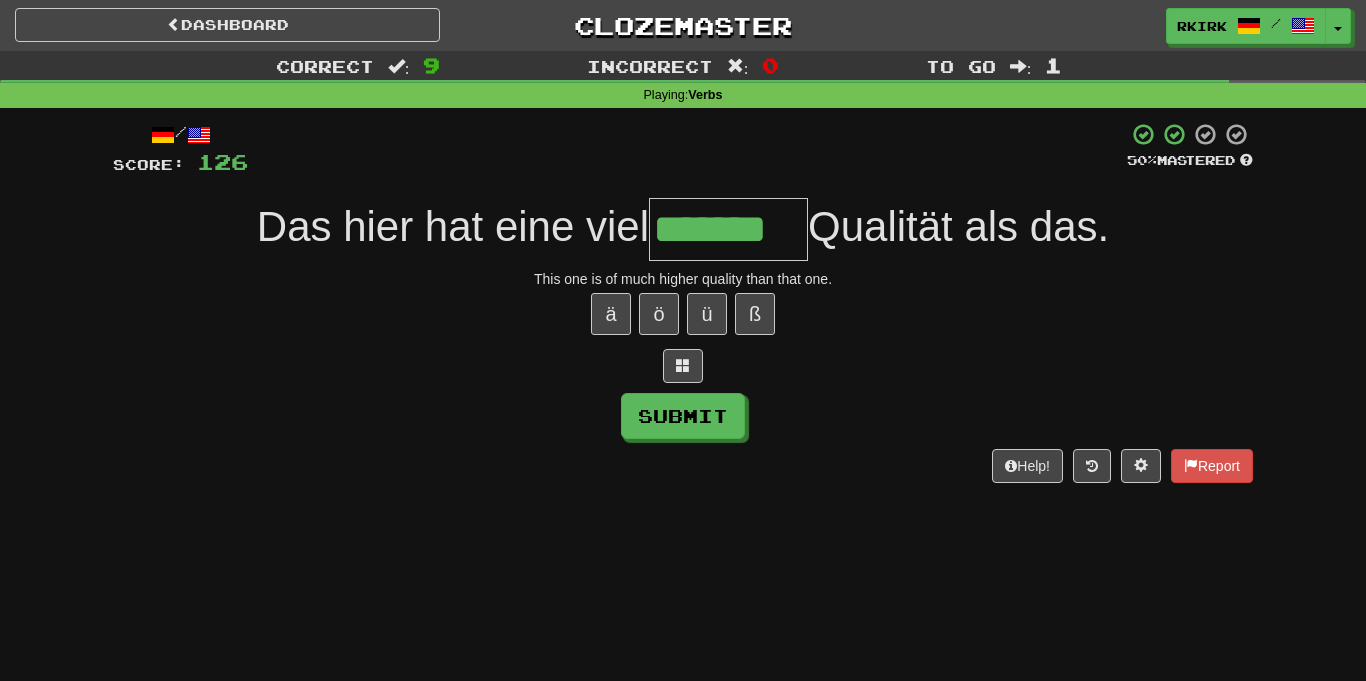 type on "*******" 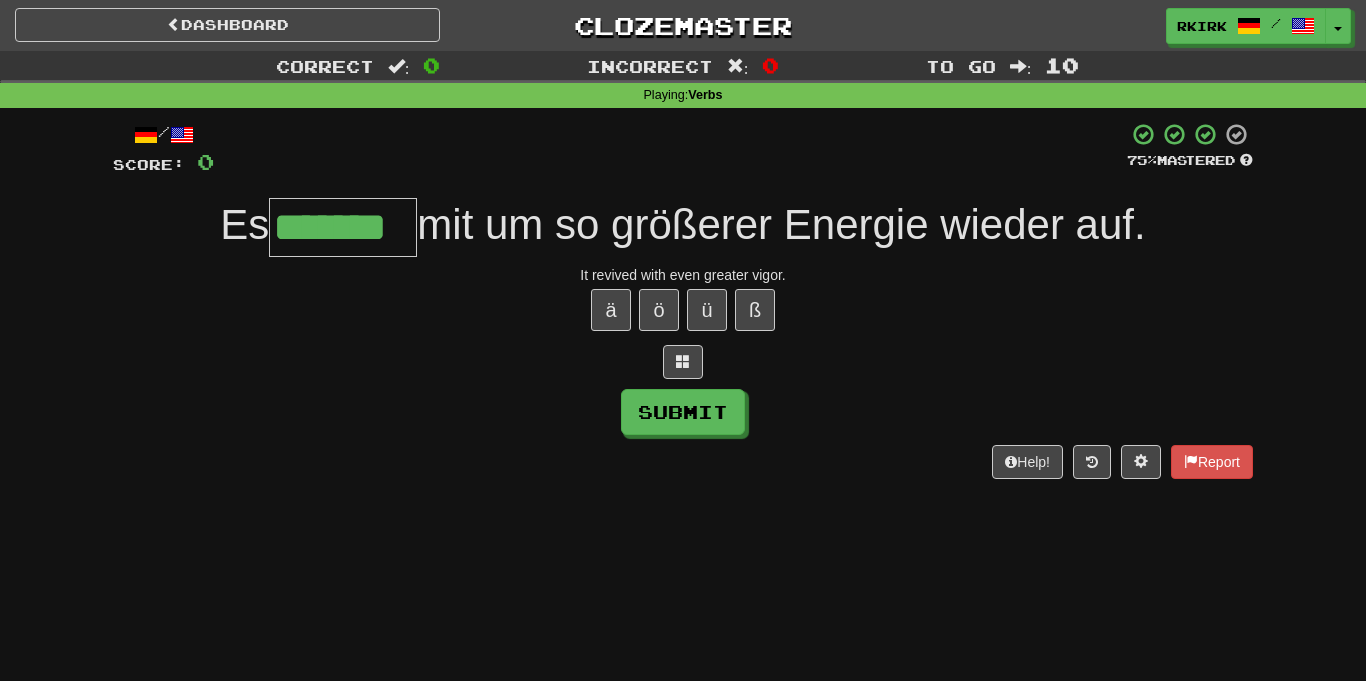 type on "*******" 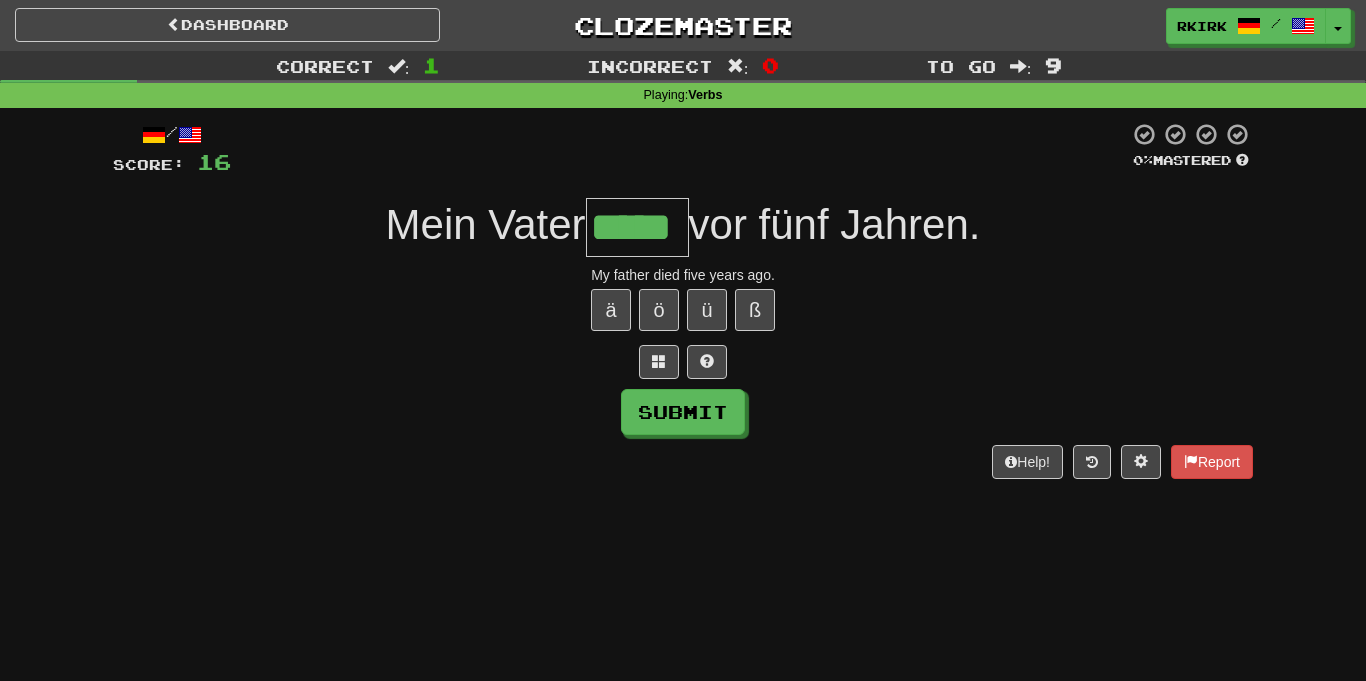 type on "*****" 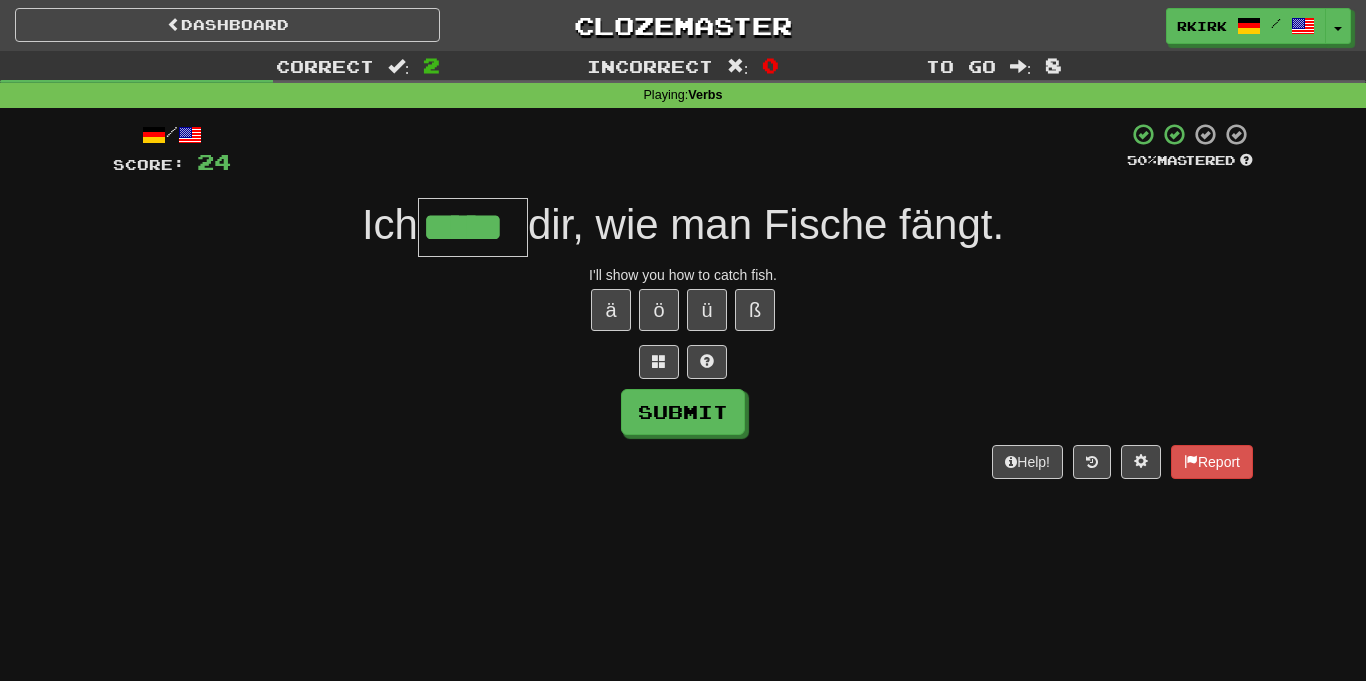 type on "*****" 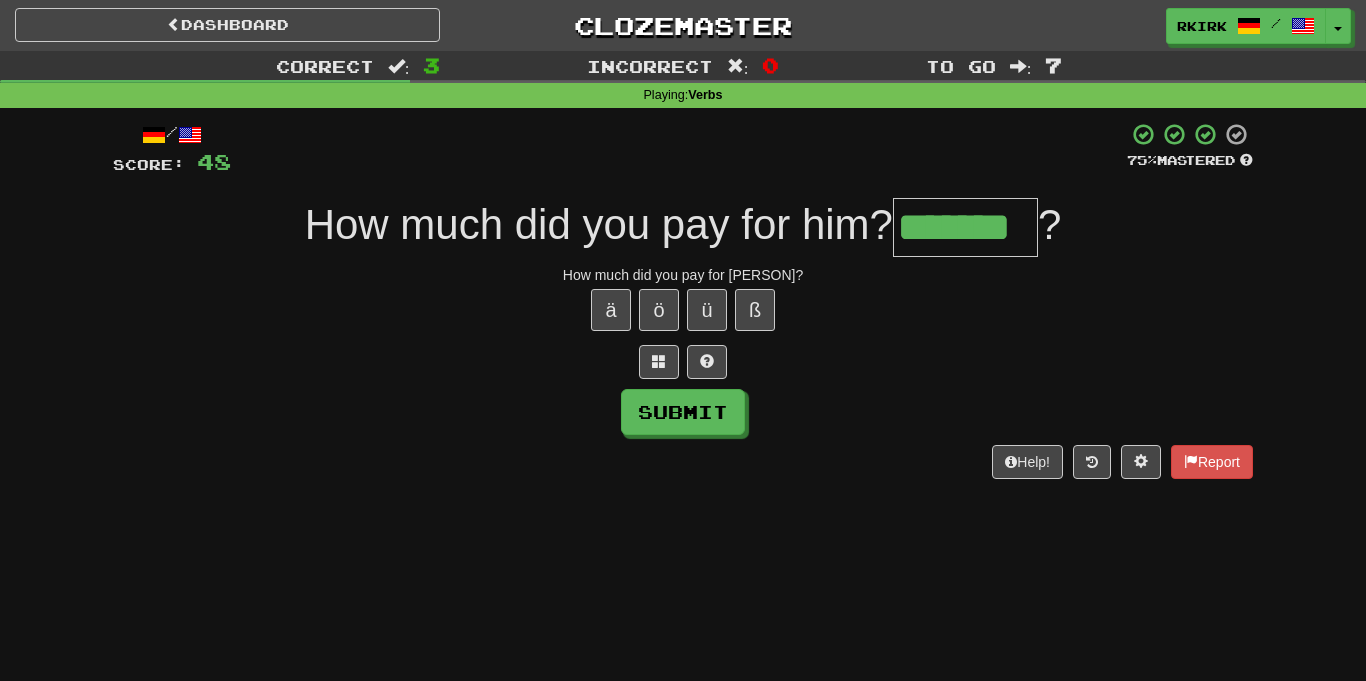 type on "*******" 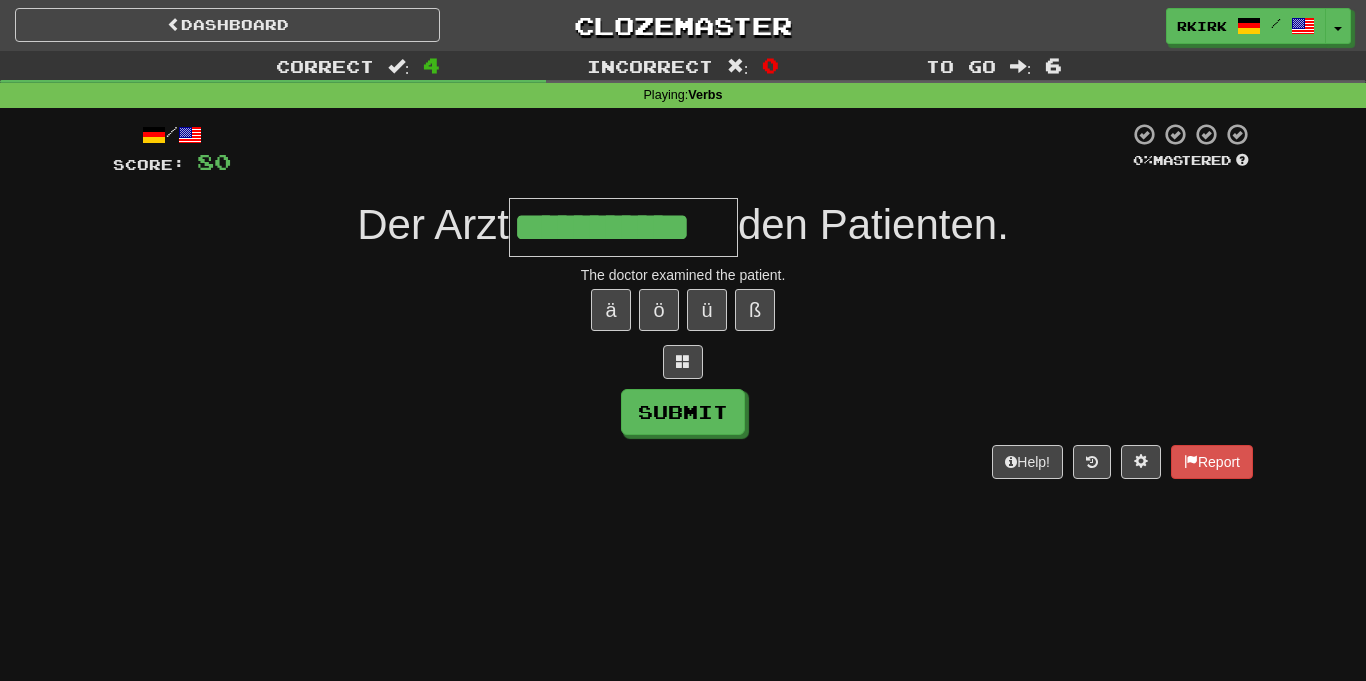 type on "**********" 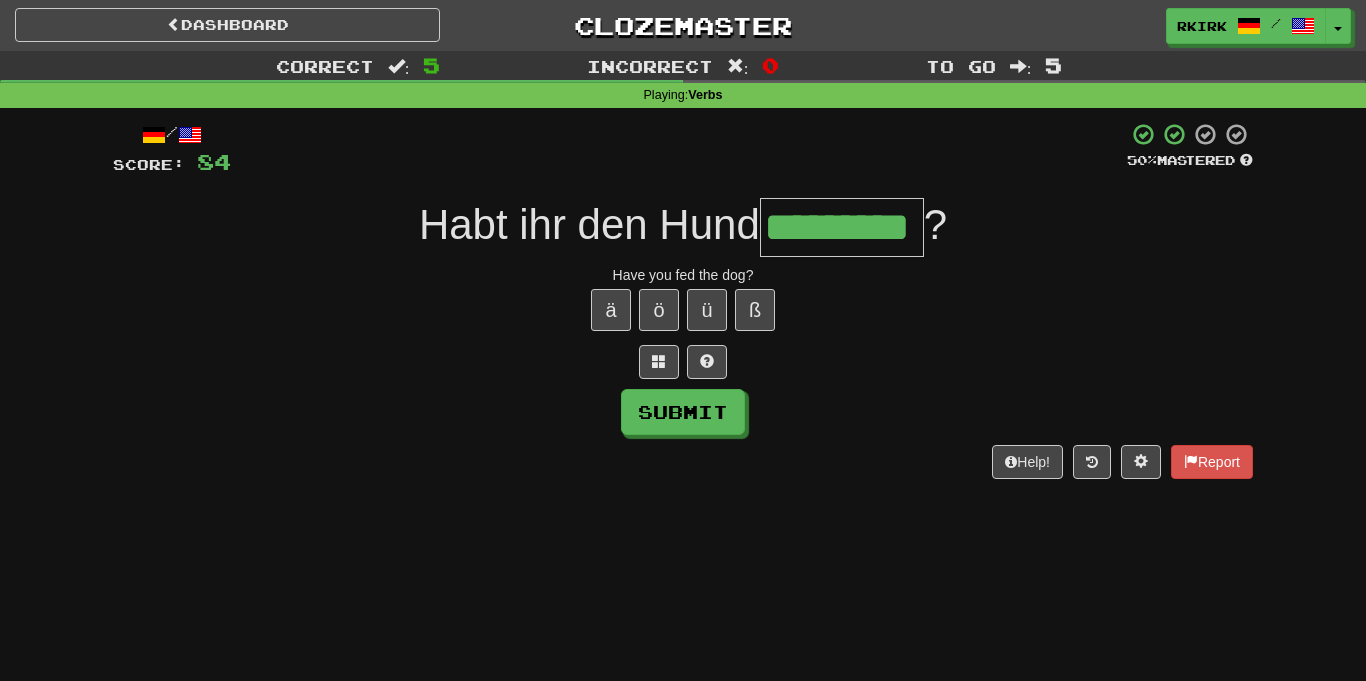 type on "*********" 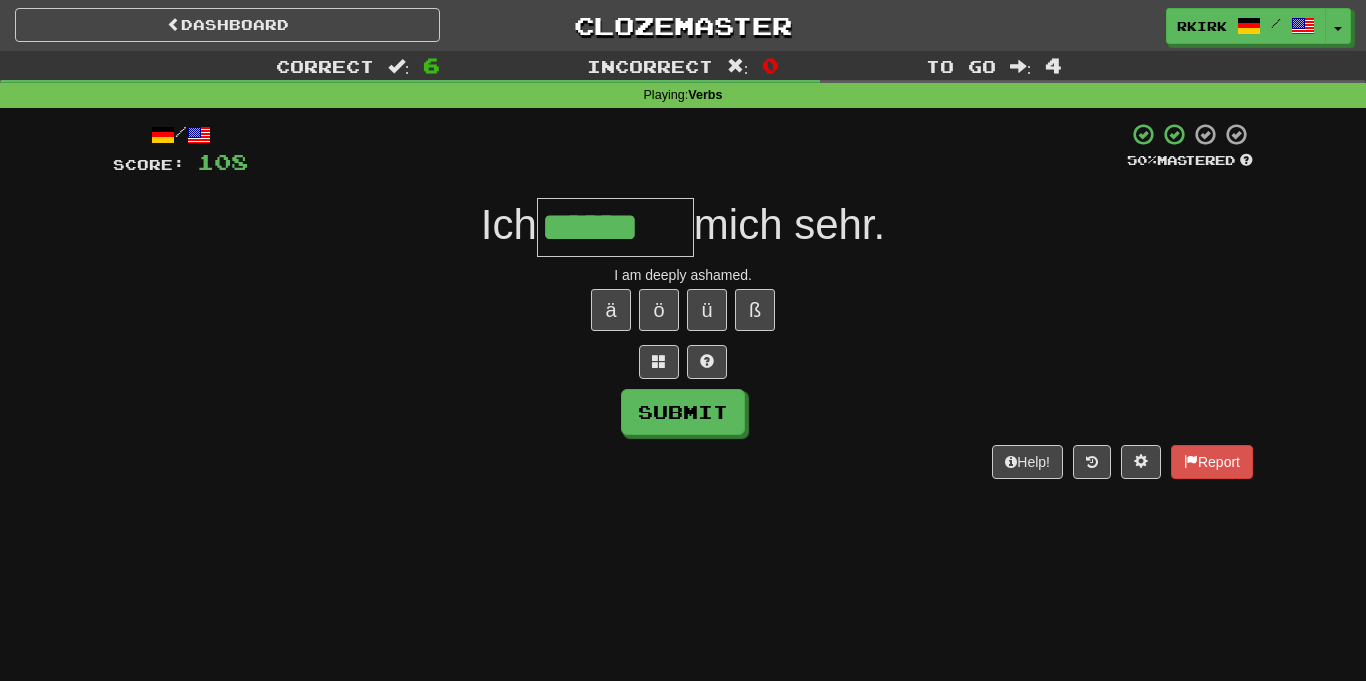 type on "******" 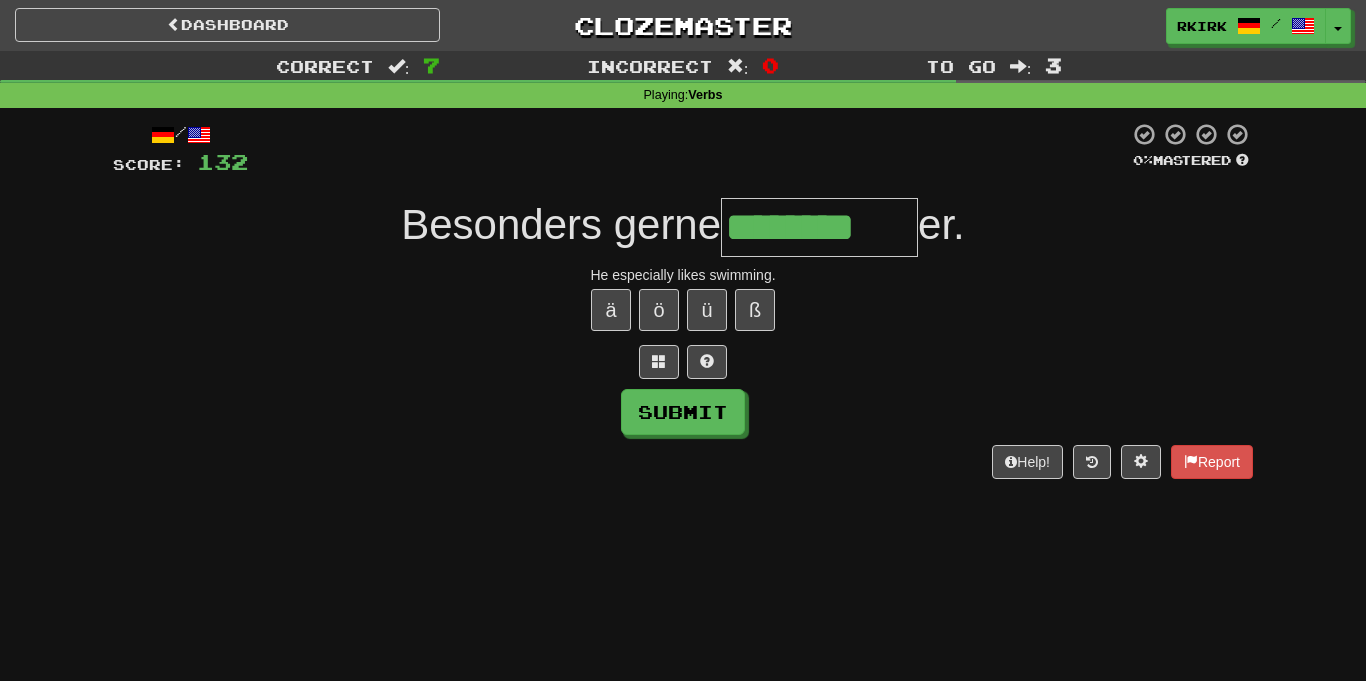 type on "********" 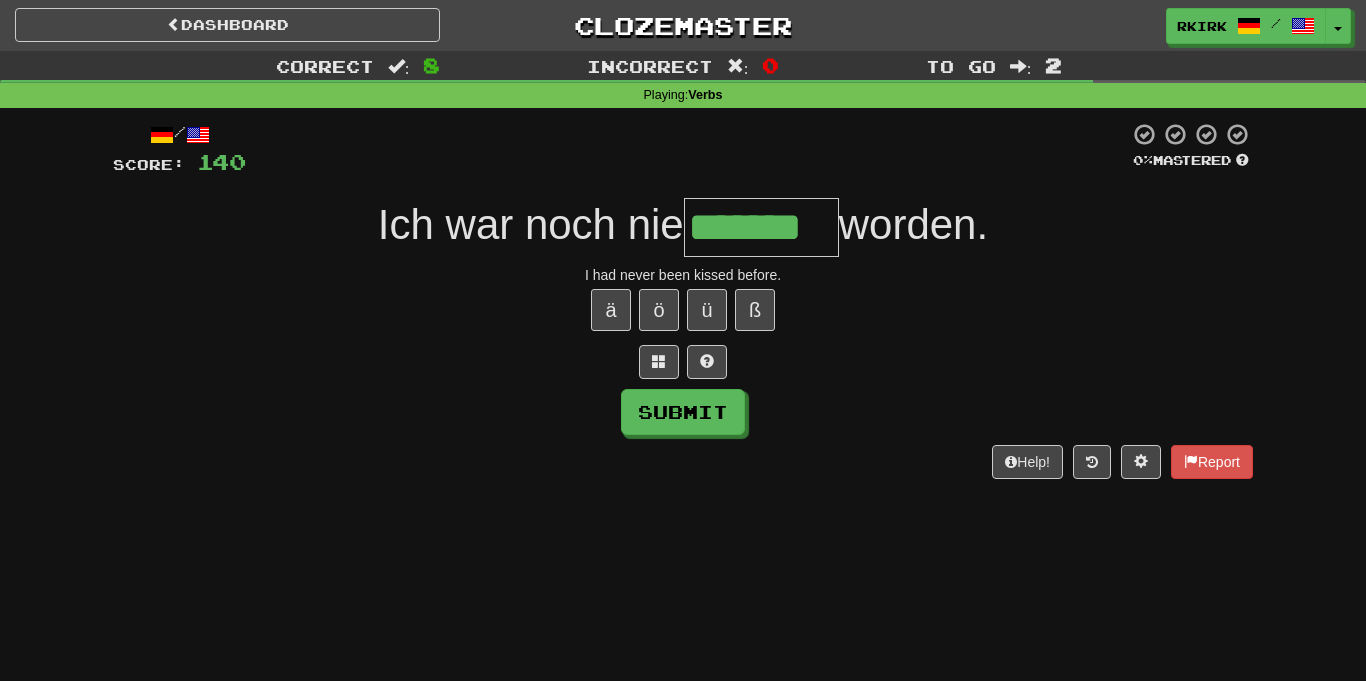 type on "*******" 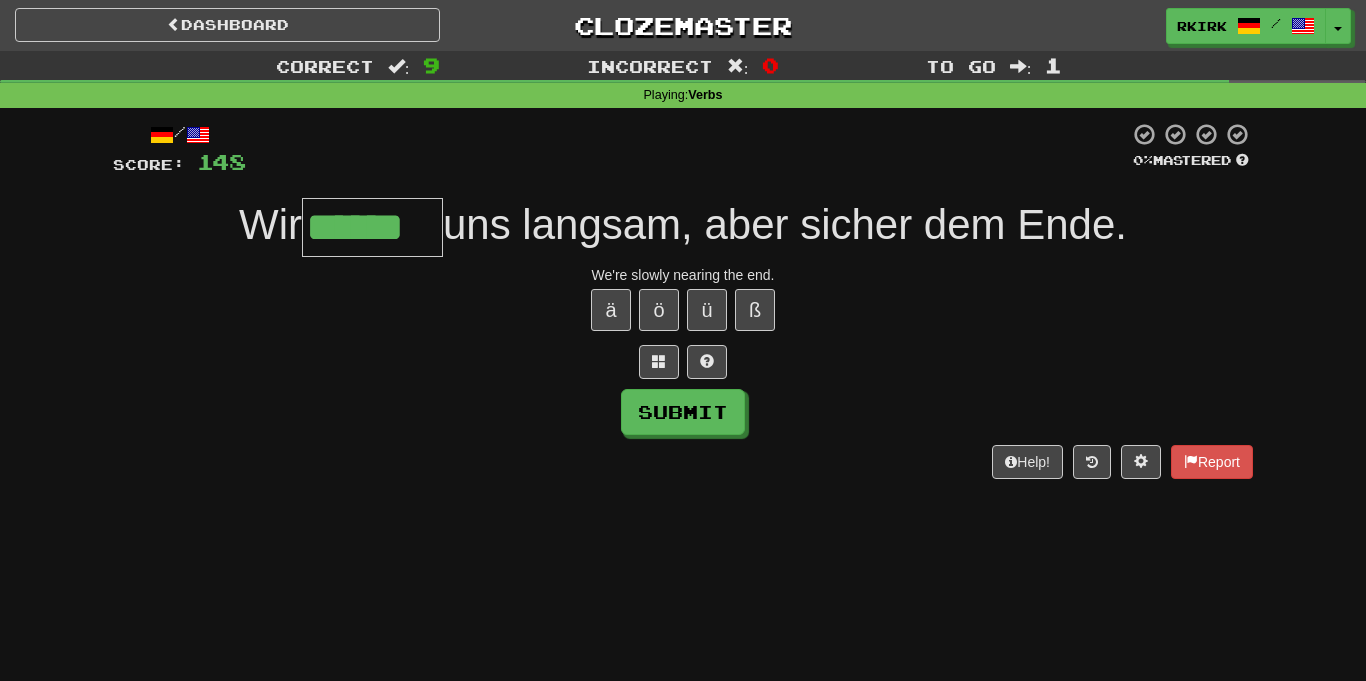 type on "******" 